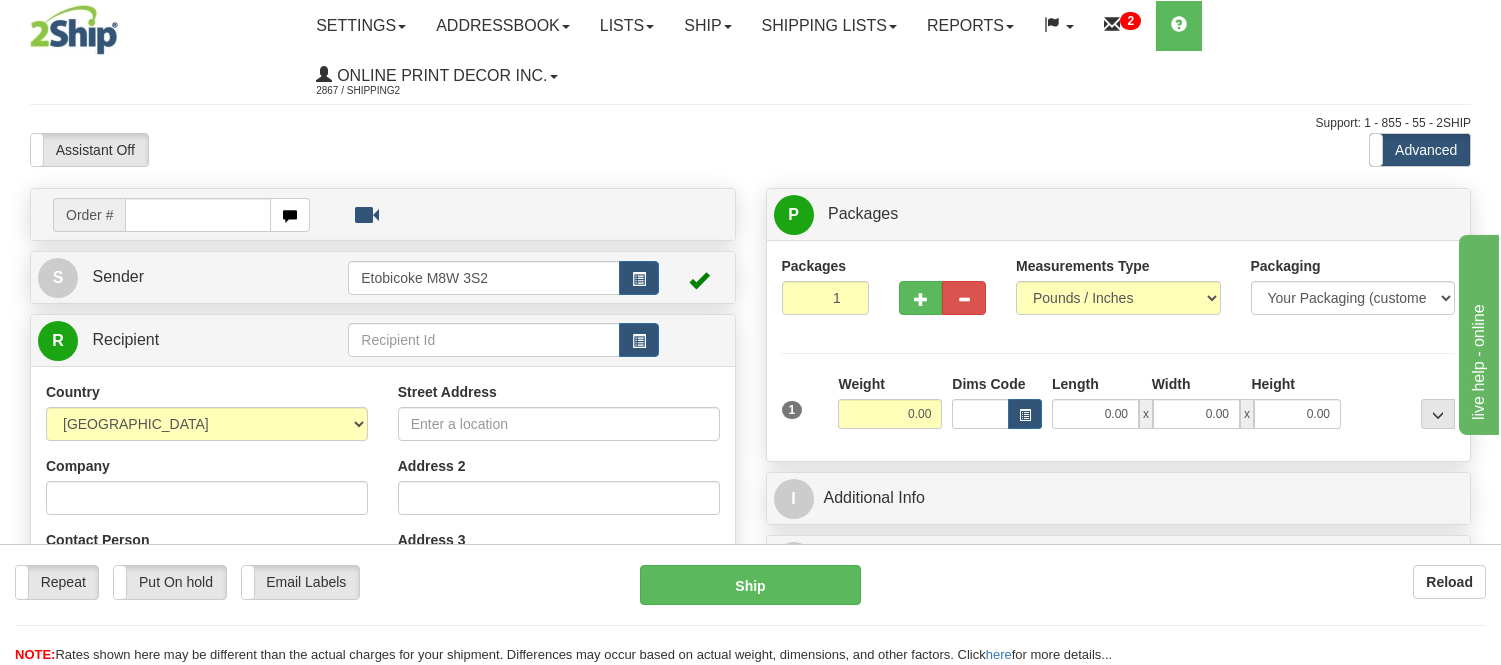 scroll, scrollTop: 0, scrollLeft: 0, axis: both 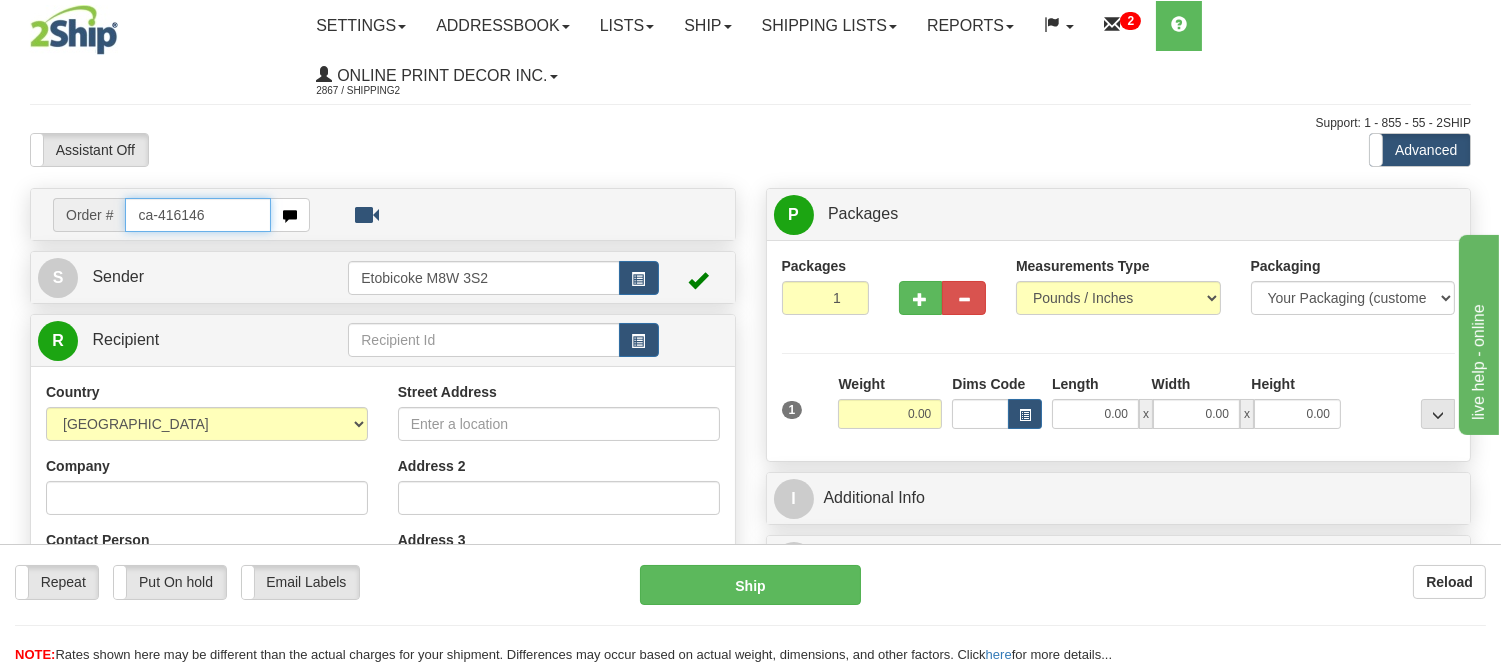 type on "ca-416146" 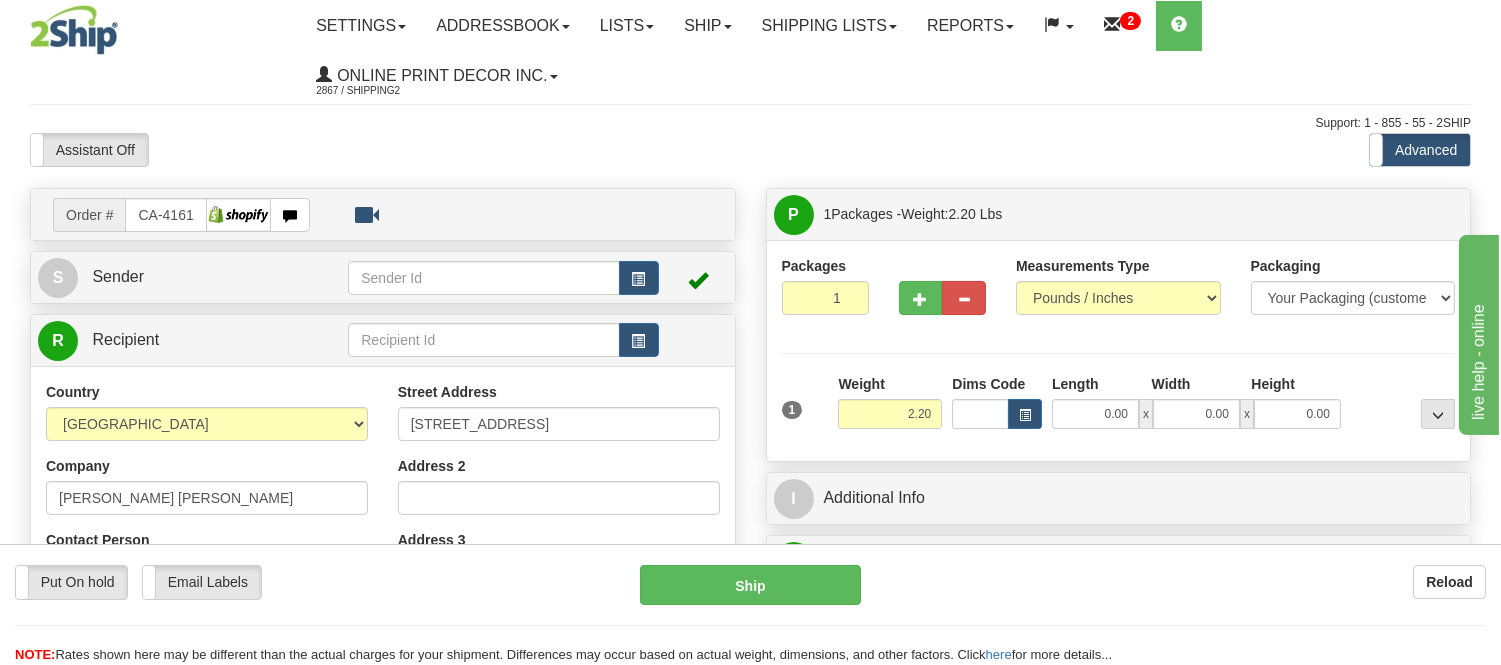 click on "Dims Code" at bounding box center [997, 401] 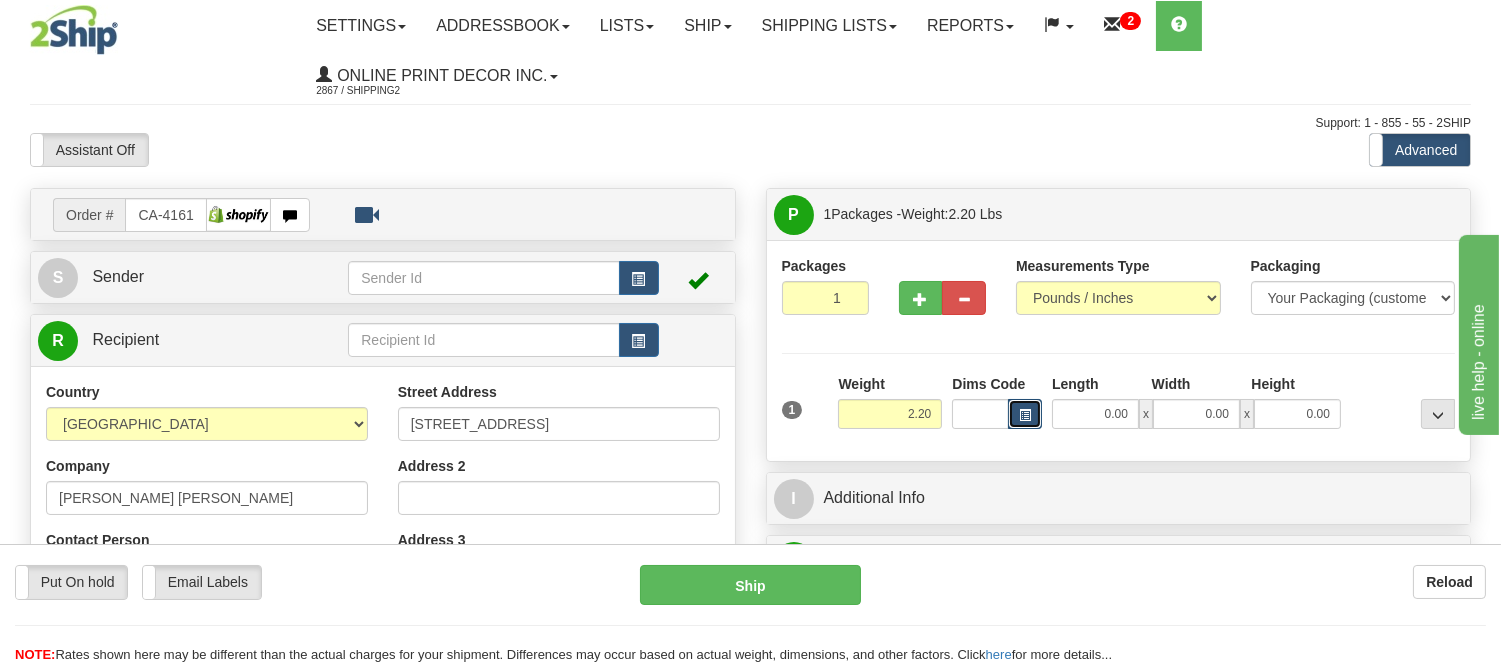click at bounding box center [1025, 414] 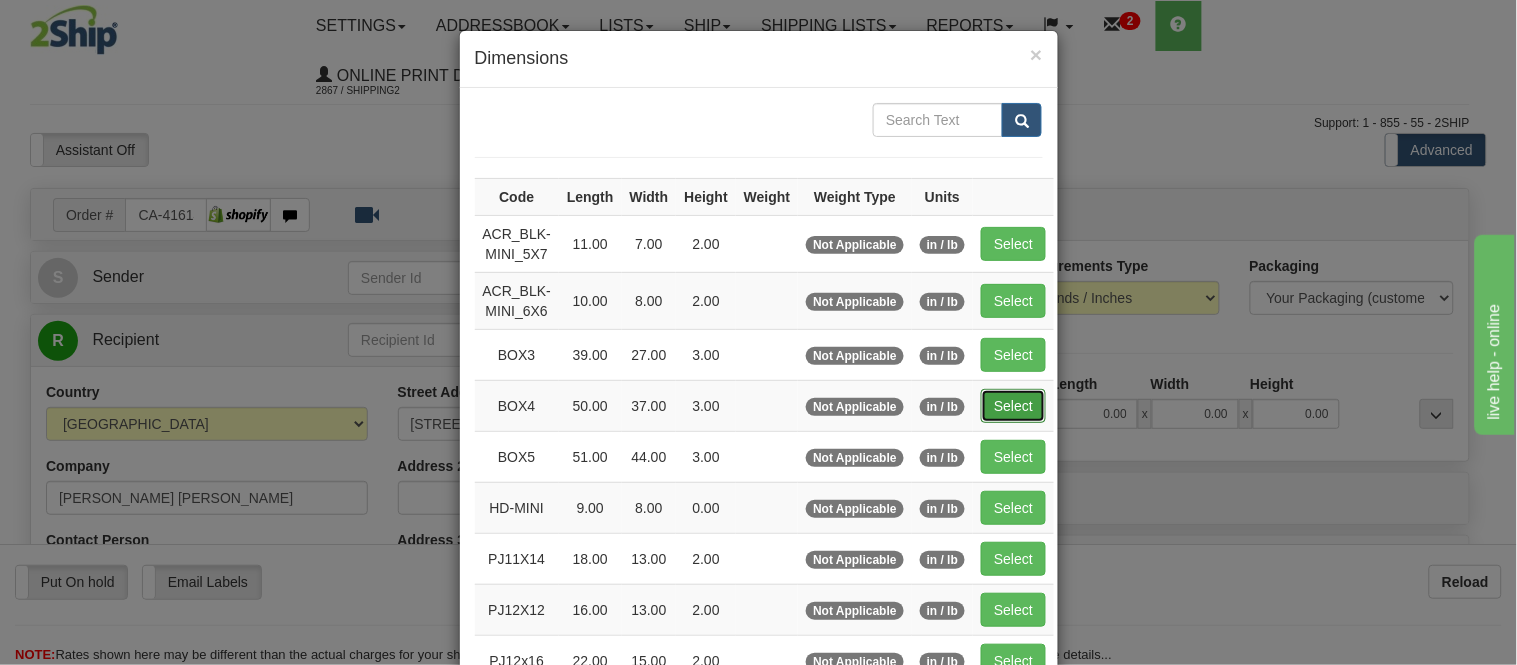 click on "Select" at bounding box center [1013, 406] 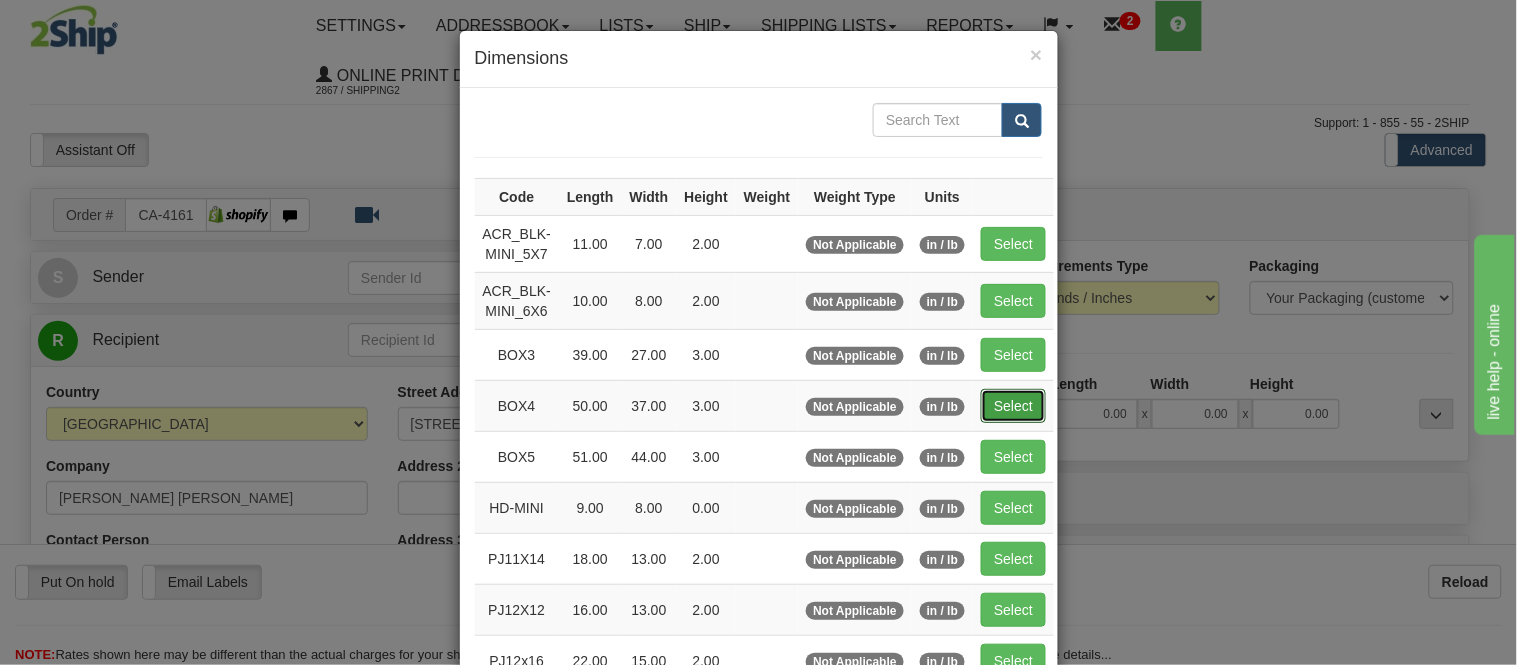 type on "50.00" 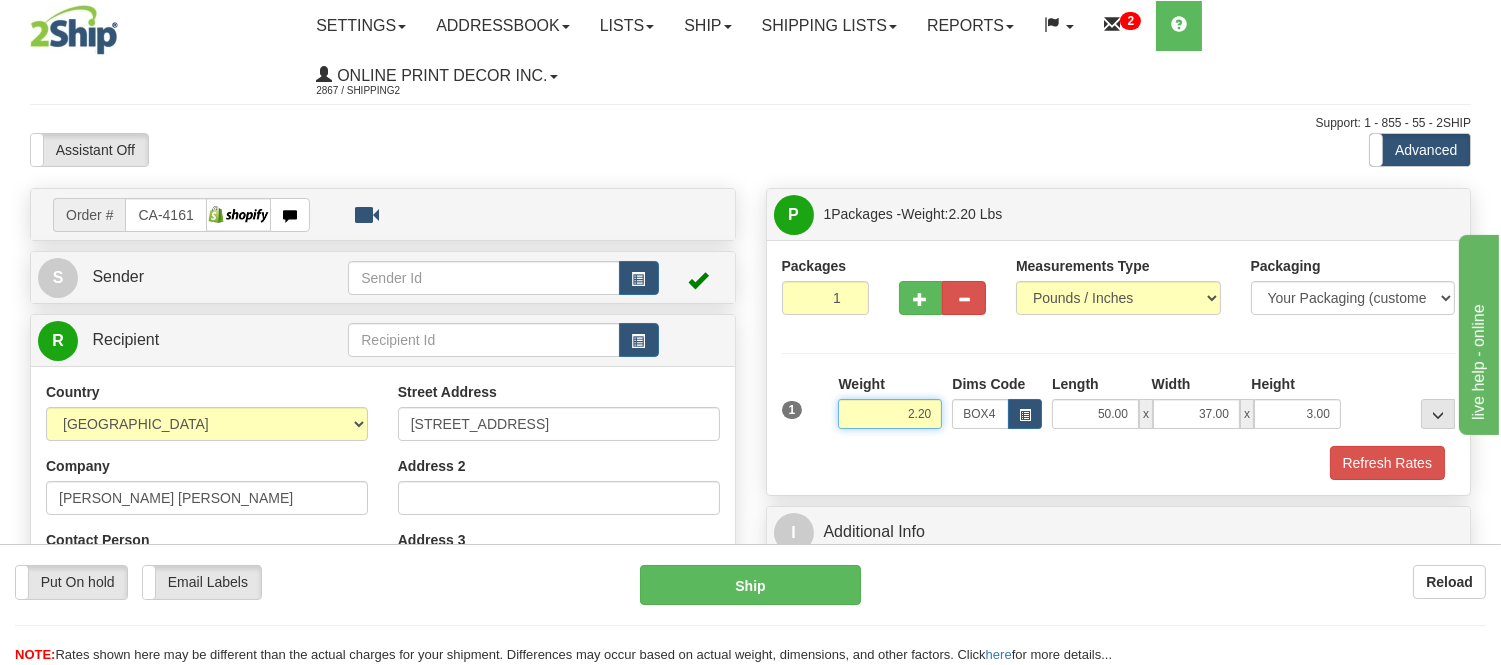 drag, startPoint x: 936, startPoint y: 415, endPoint x: 851, endPoint y: 431, distance: 86.492775 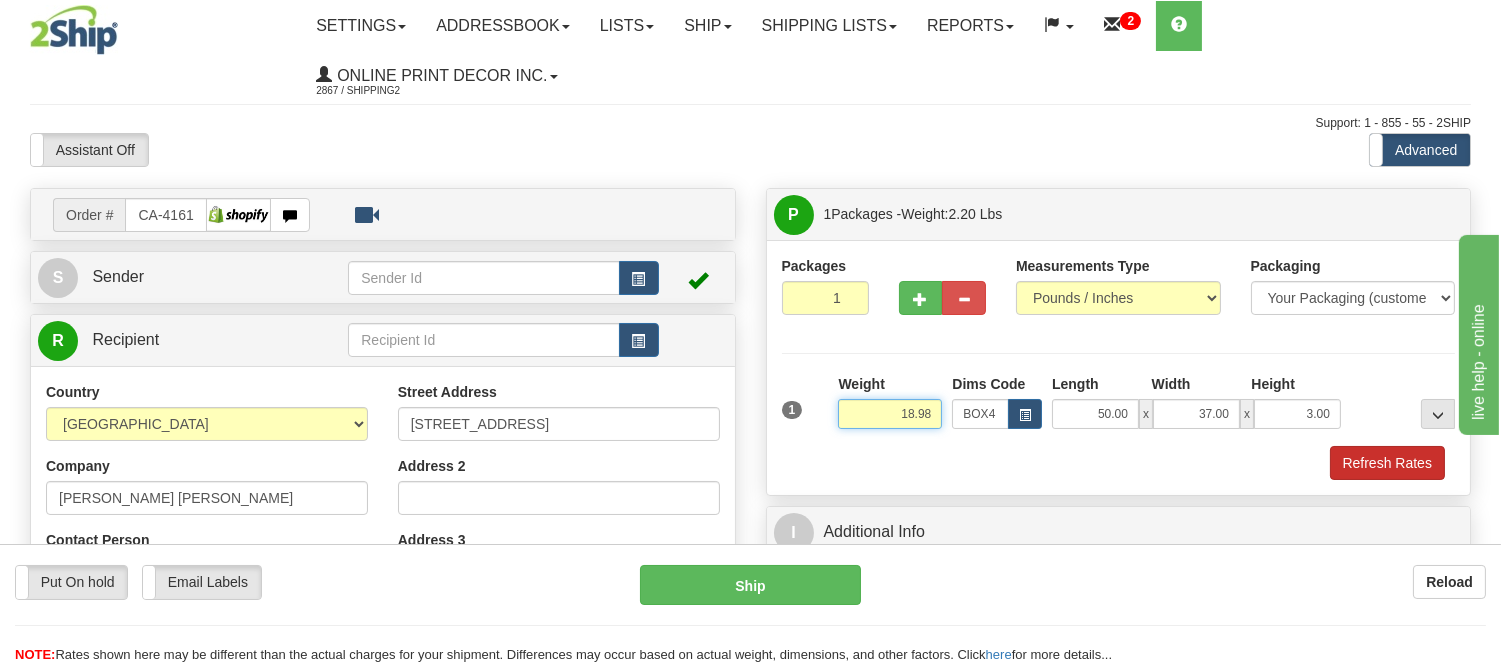 type on "18.98" 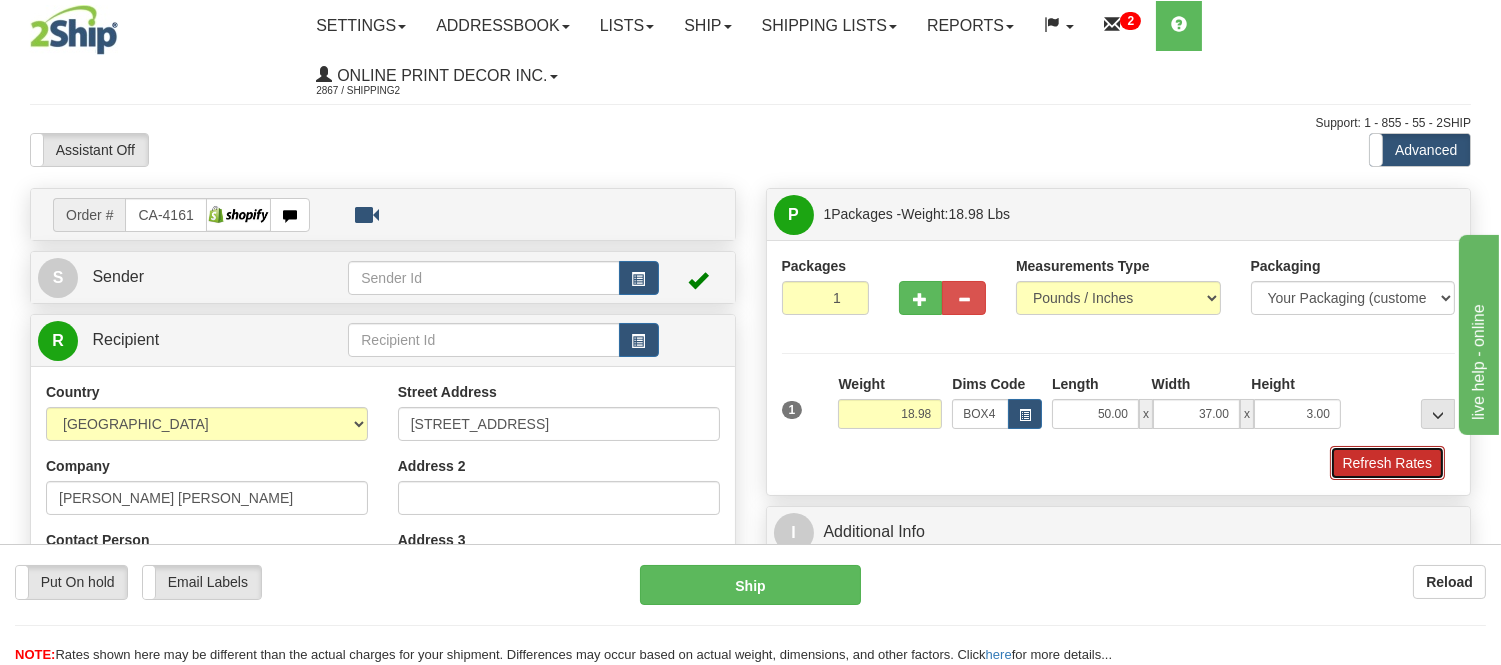 click on "Refresh Rates" at bounding box center (1387, 463) 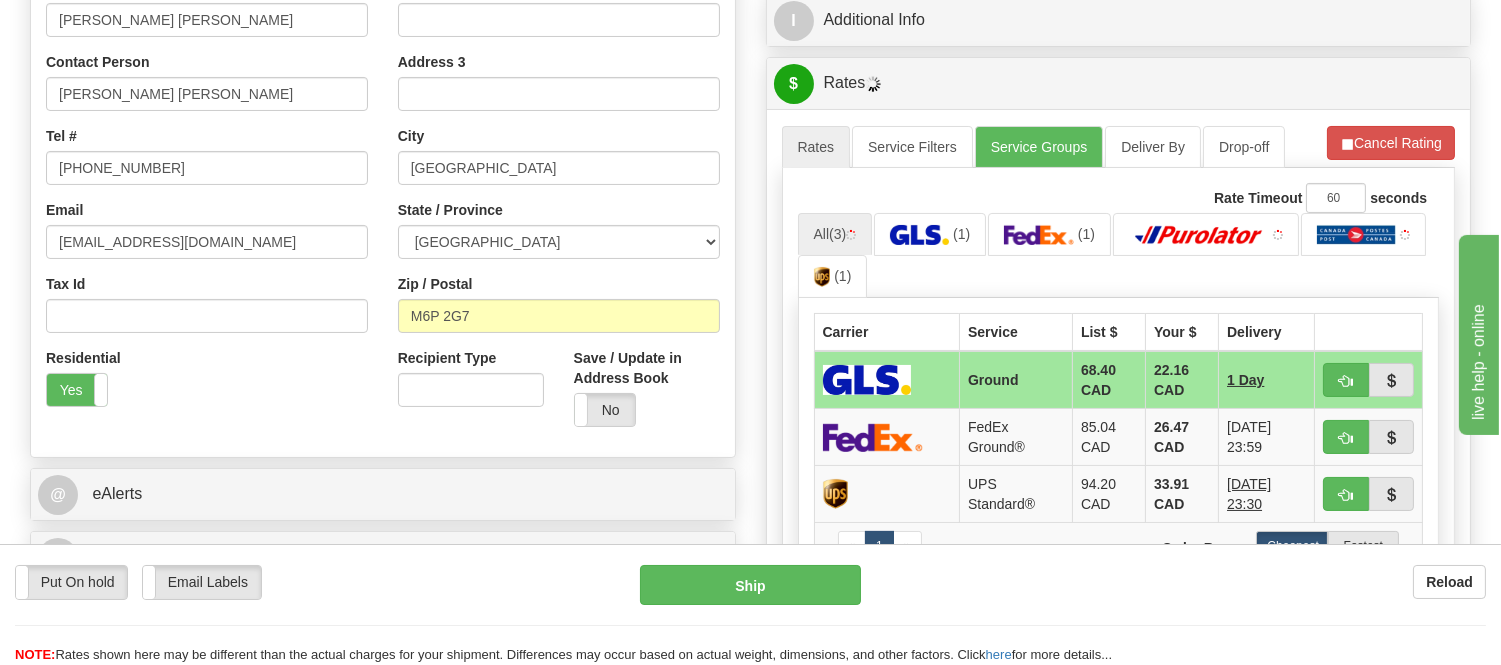 scroll, scrollTop: 528, scrollLeft: 0, axis: vertical 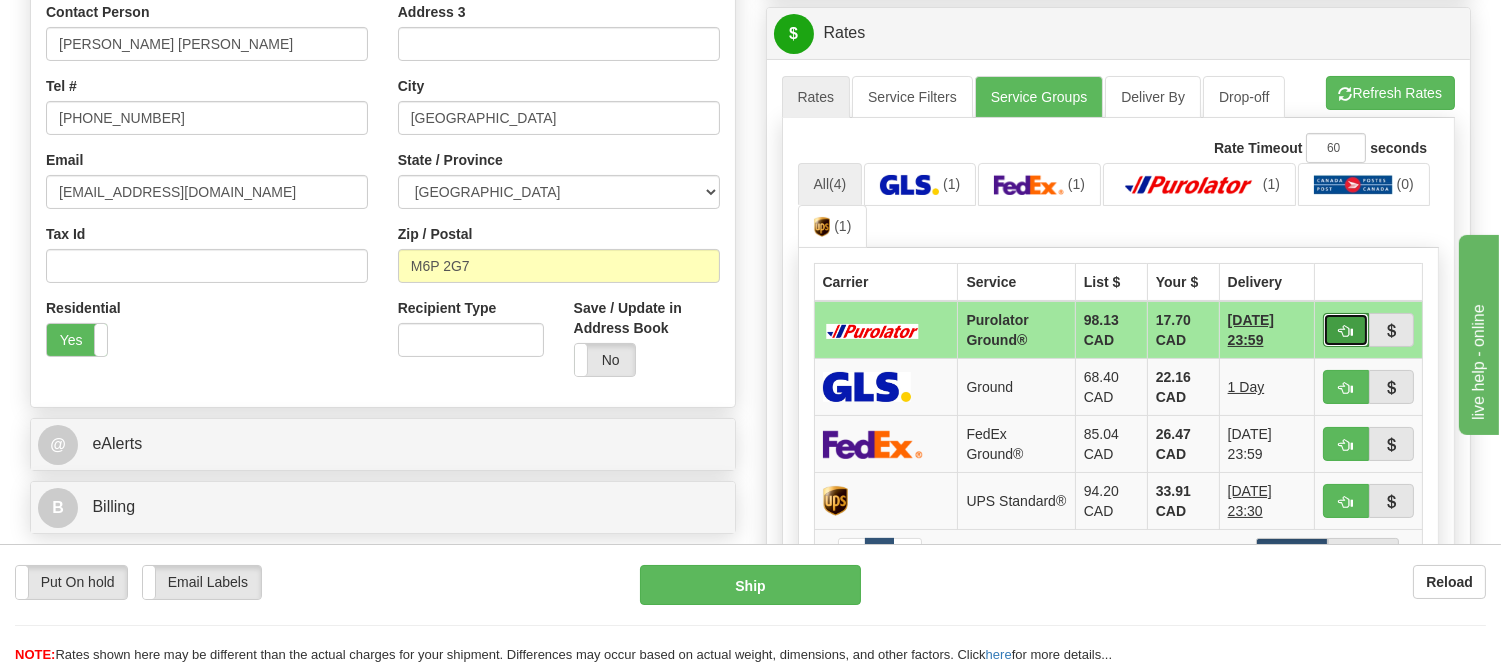click at bounding box center [1346, 331] 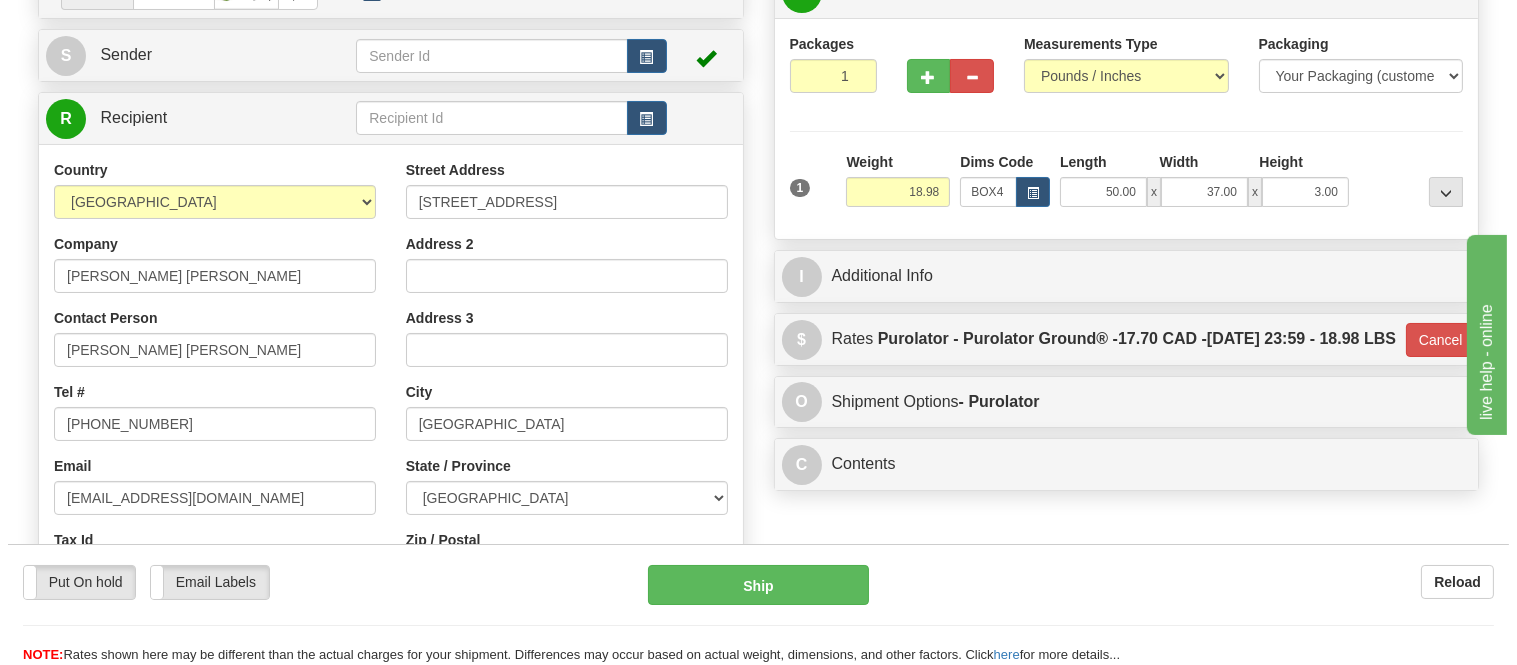 scroll, scrollTop: 195, scrollLeft: 0, axis: vertical 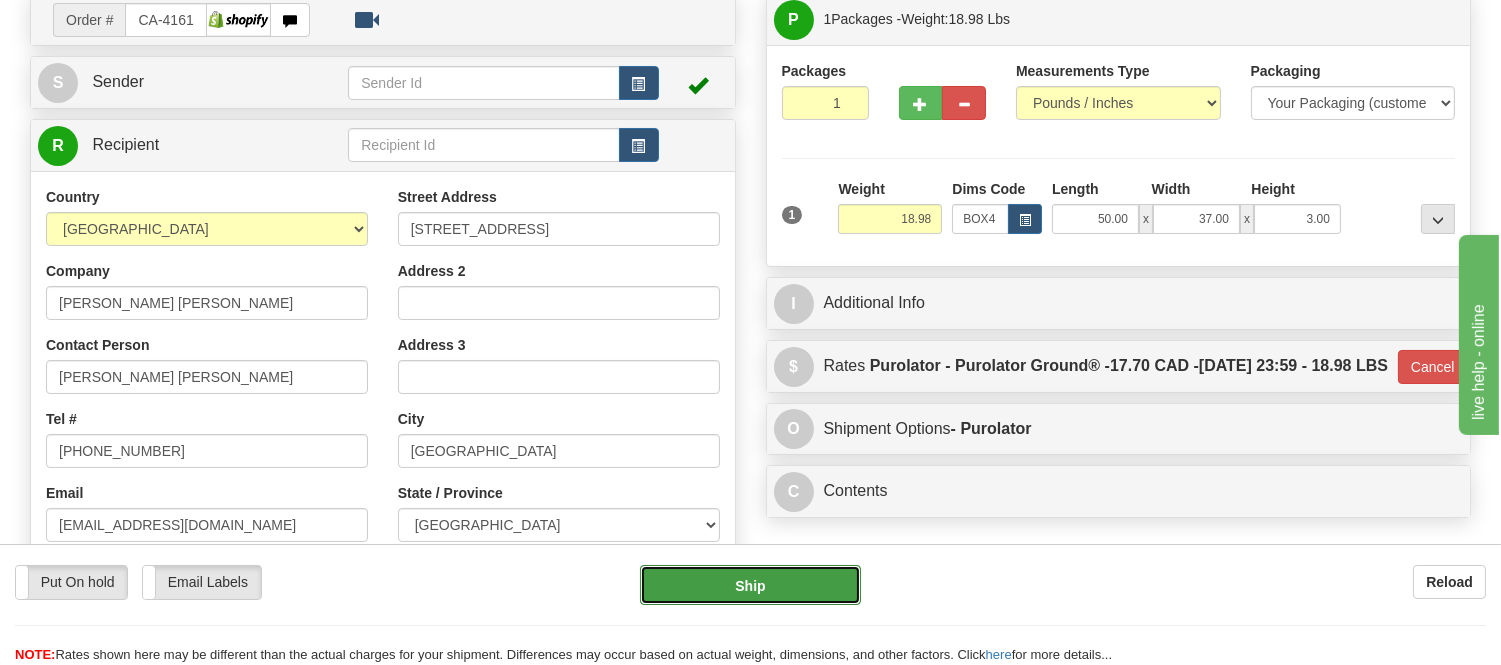 click on "Ship" at bounding box center (750, 585) 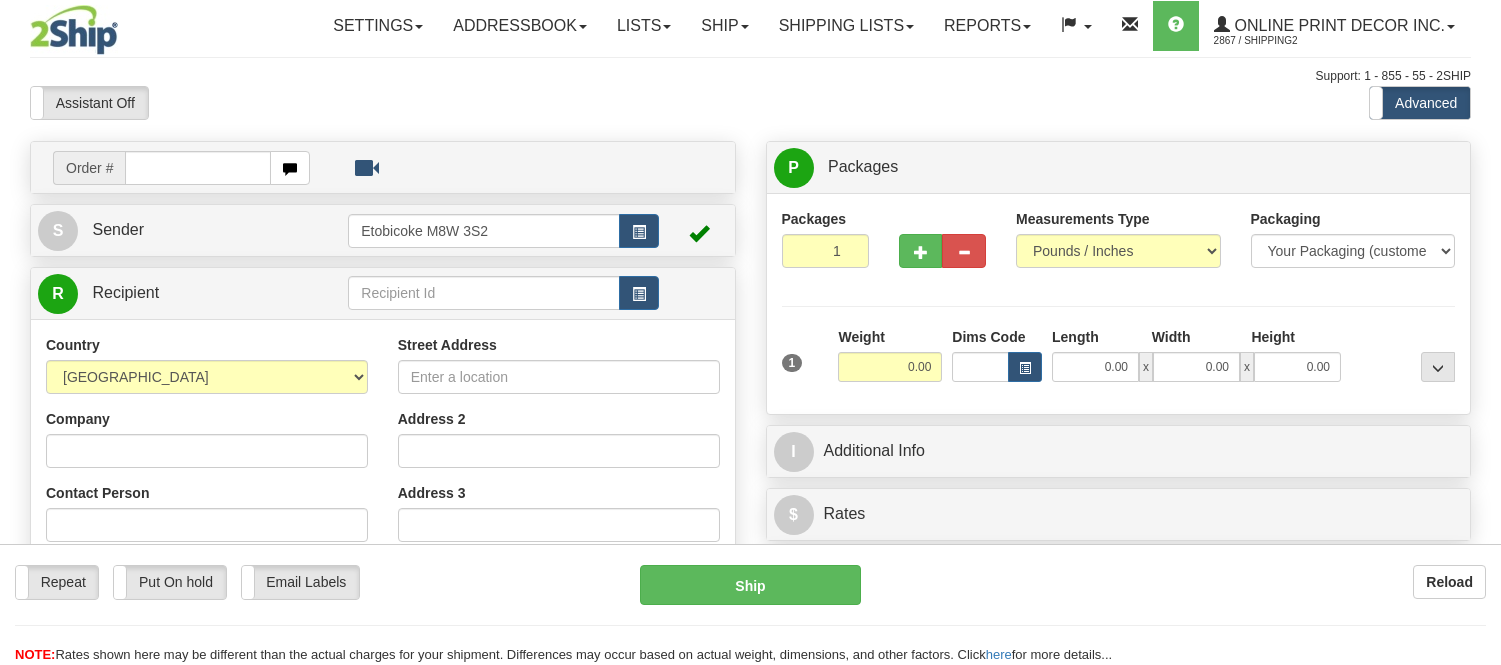 scroll, scrollTop: 0, scrollLeft: 0, axis: both 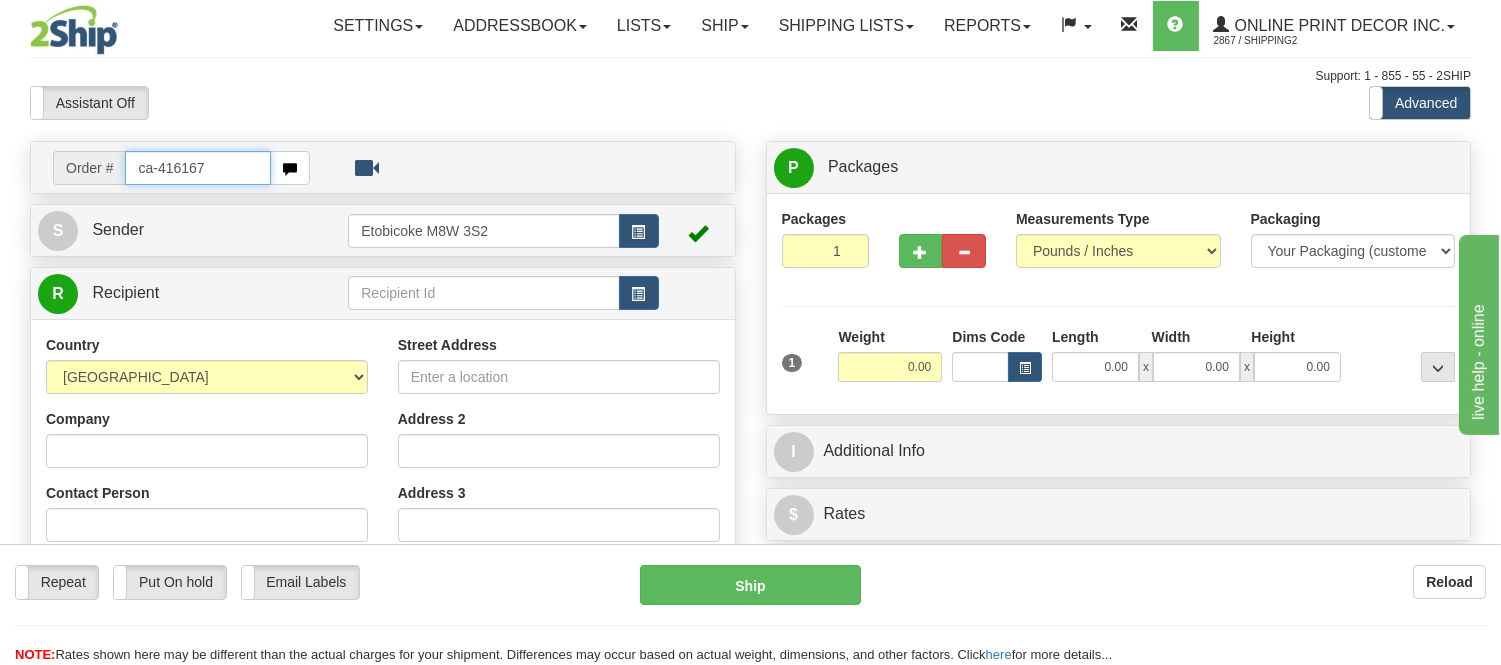 type on "ca-416167" 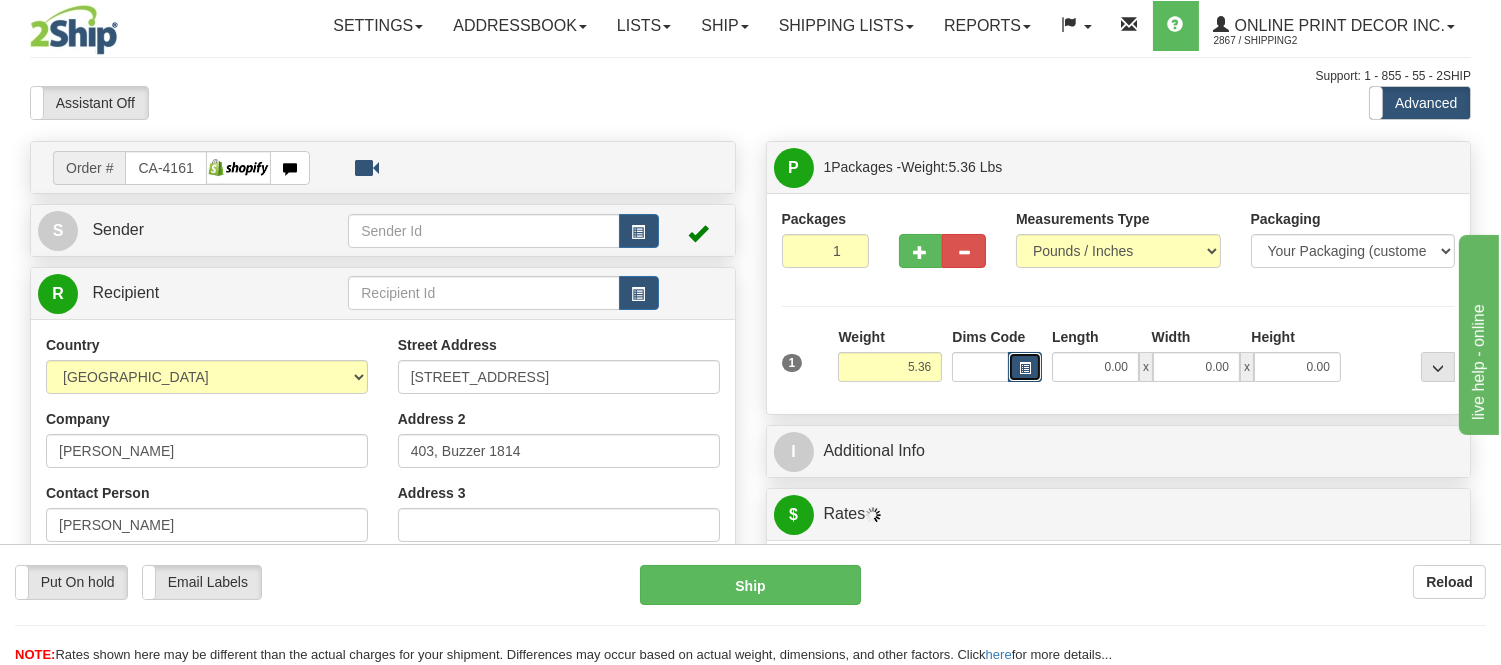 click at bounding box center (1025, 368) 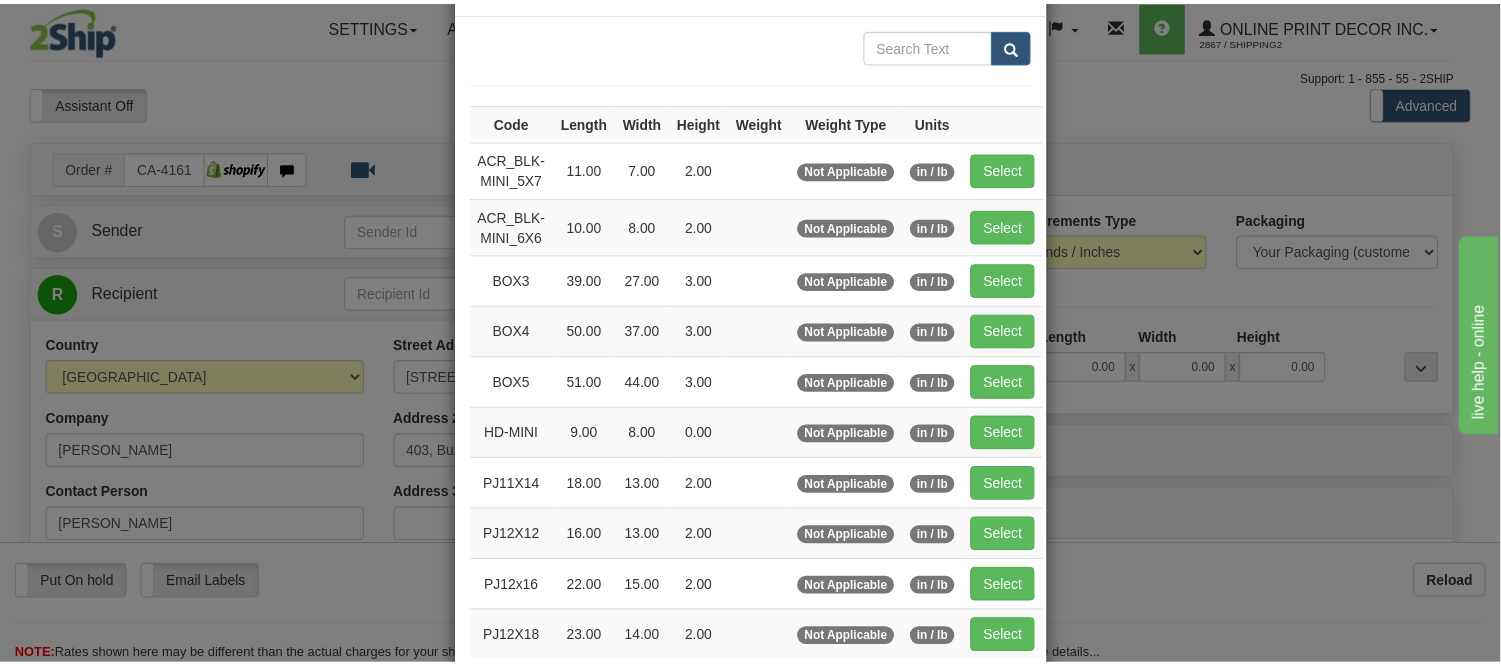 scroll, scrollTop: 111, scrollLeft: 0, axis: vertical 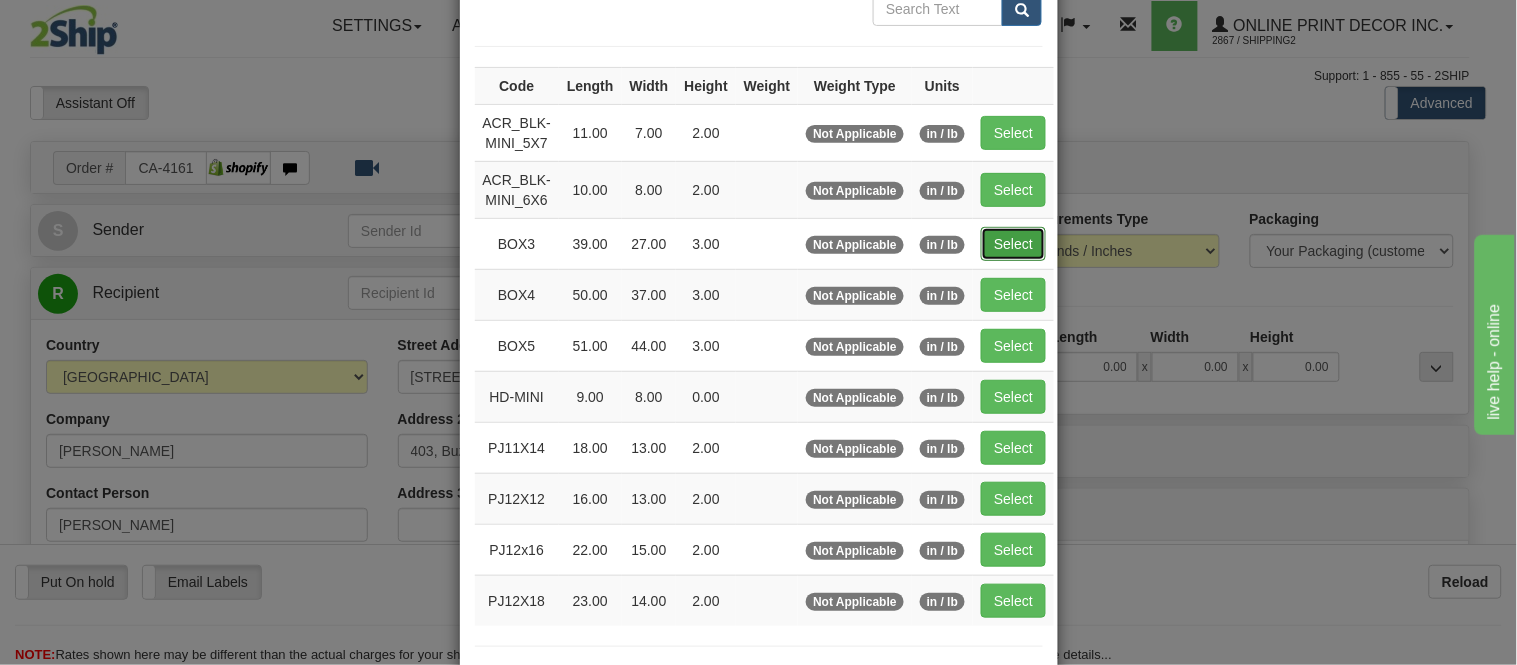 click on "Select" at bounding box center [1013, 244] 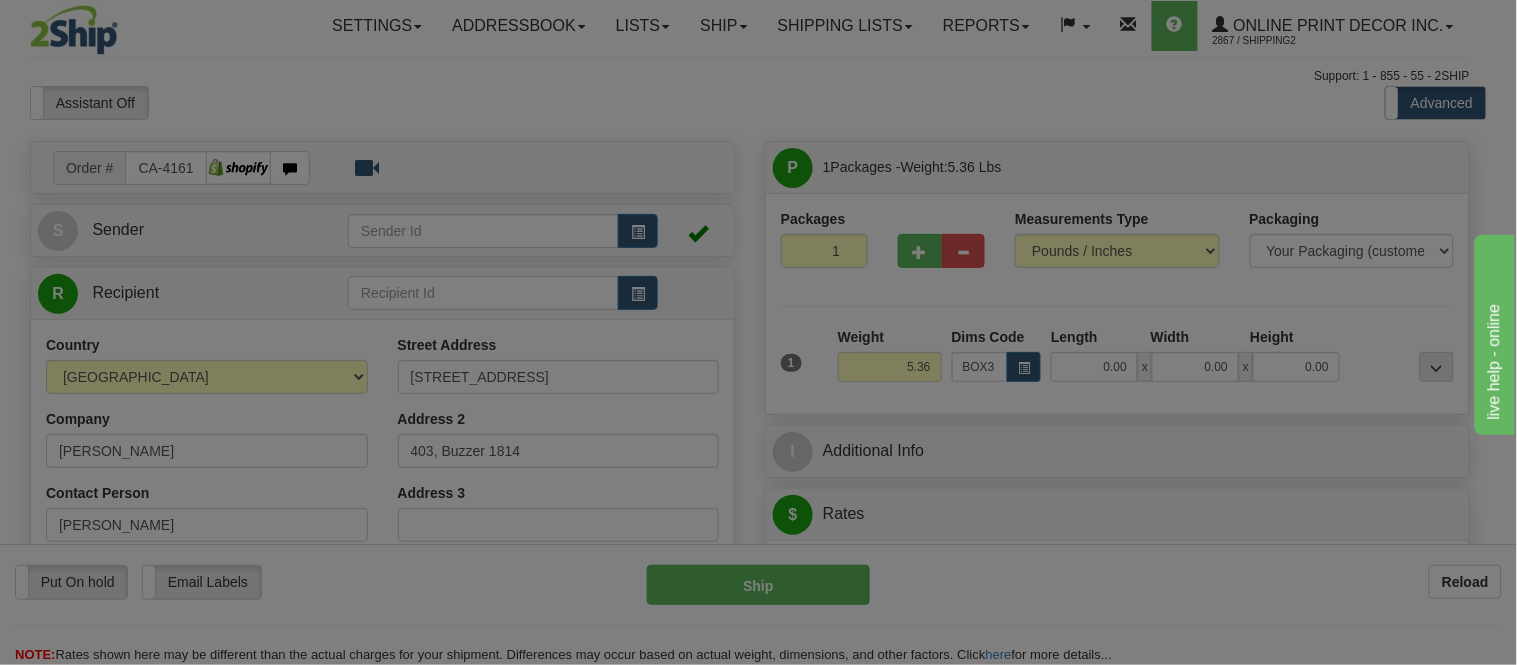 type on "39.00" 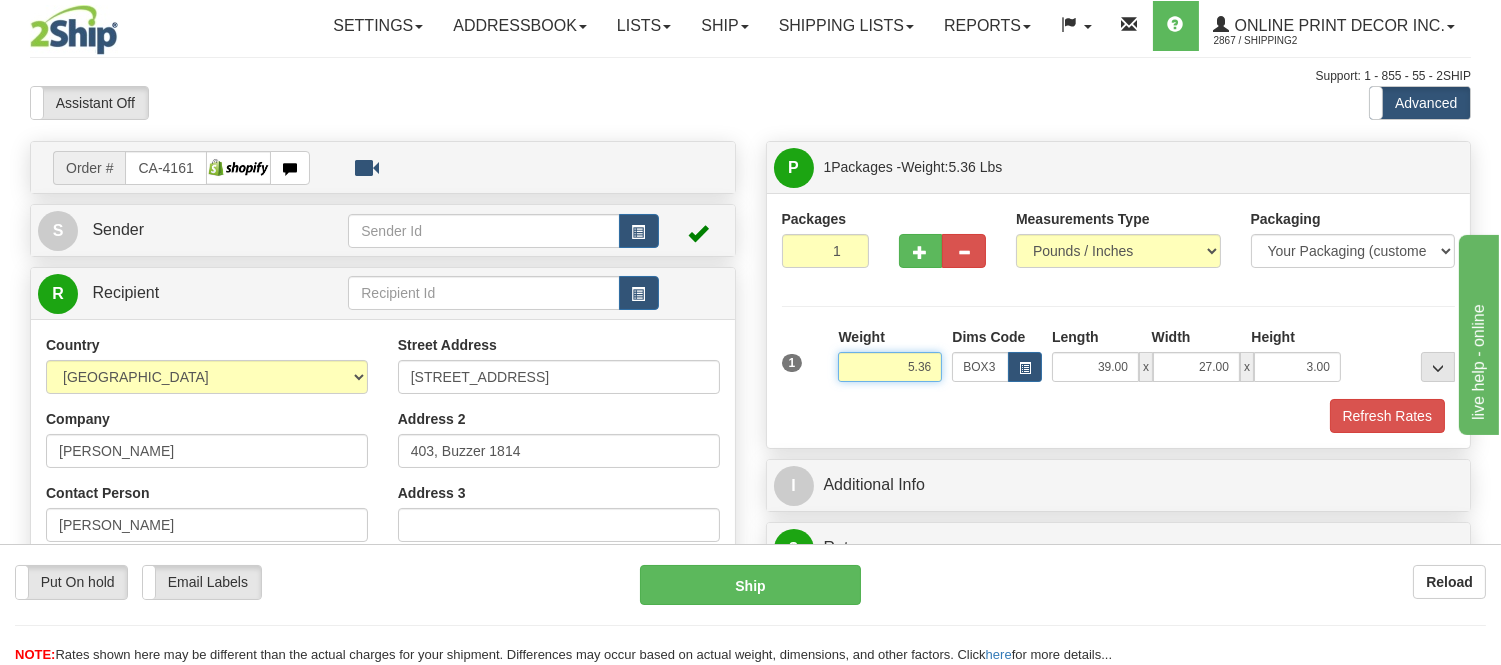 drag, startPoint x: 933, startPoint y: 362, endPoint x: 846, endPoint y: 376, distance: 88.11924 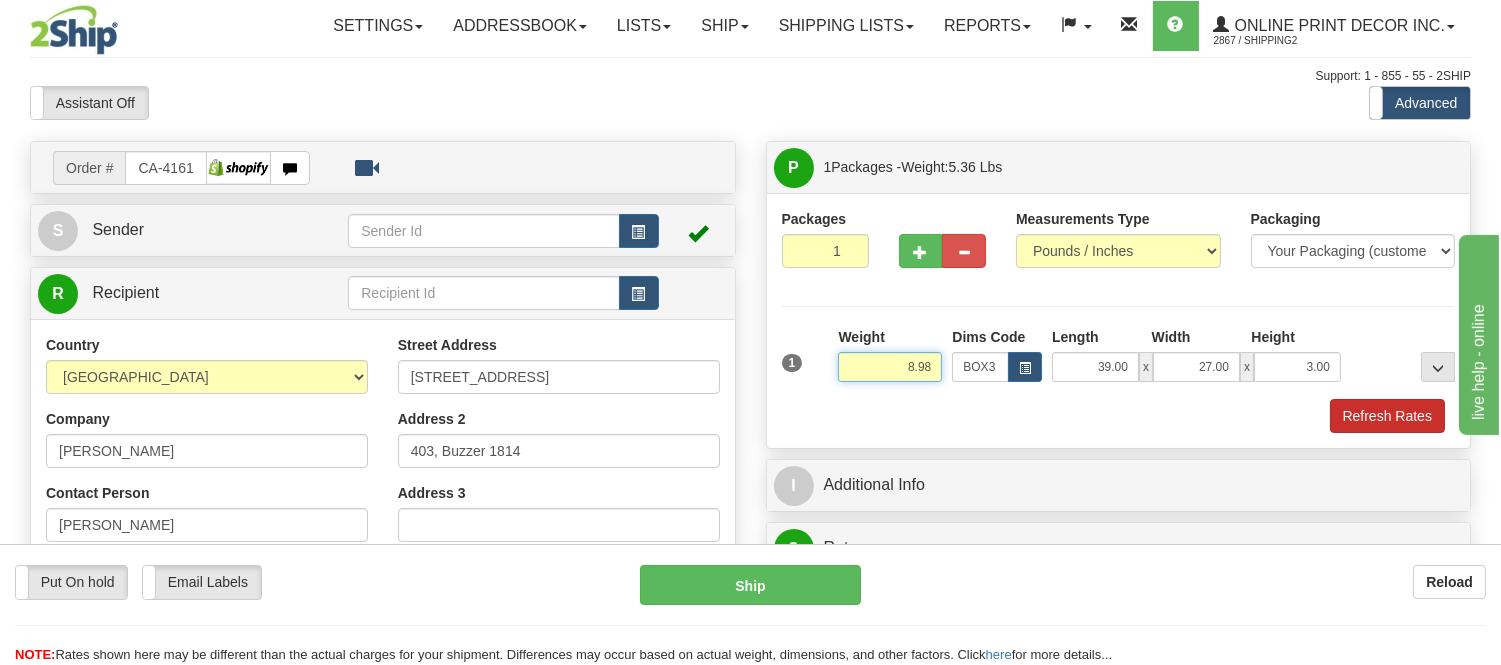 type on "8.98" 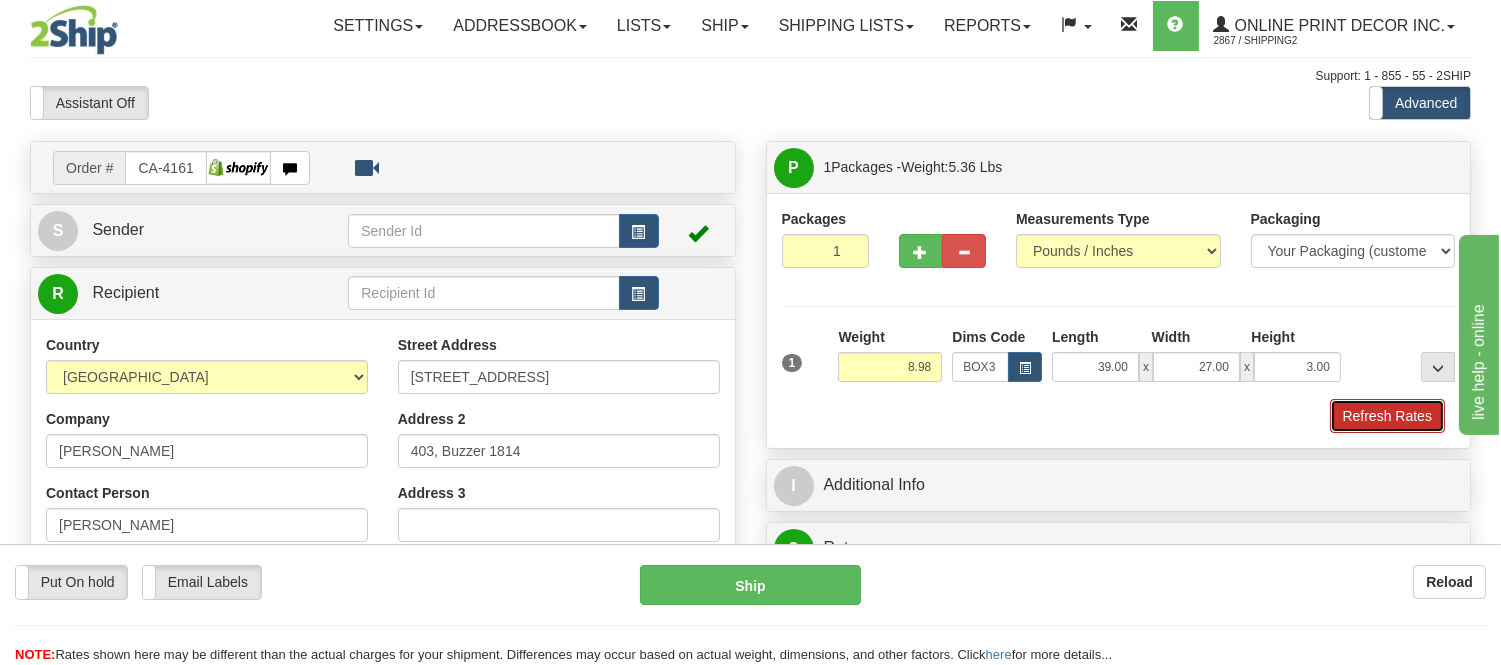 click on "Refresh Rates" at bounding box center [1387, 416] 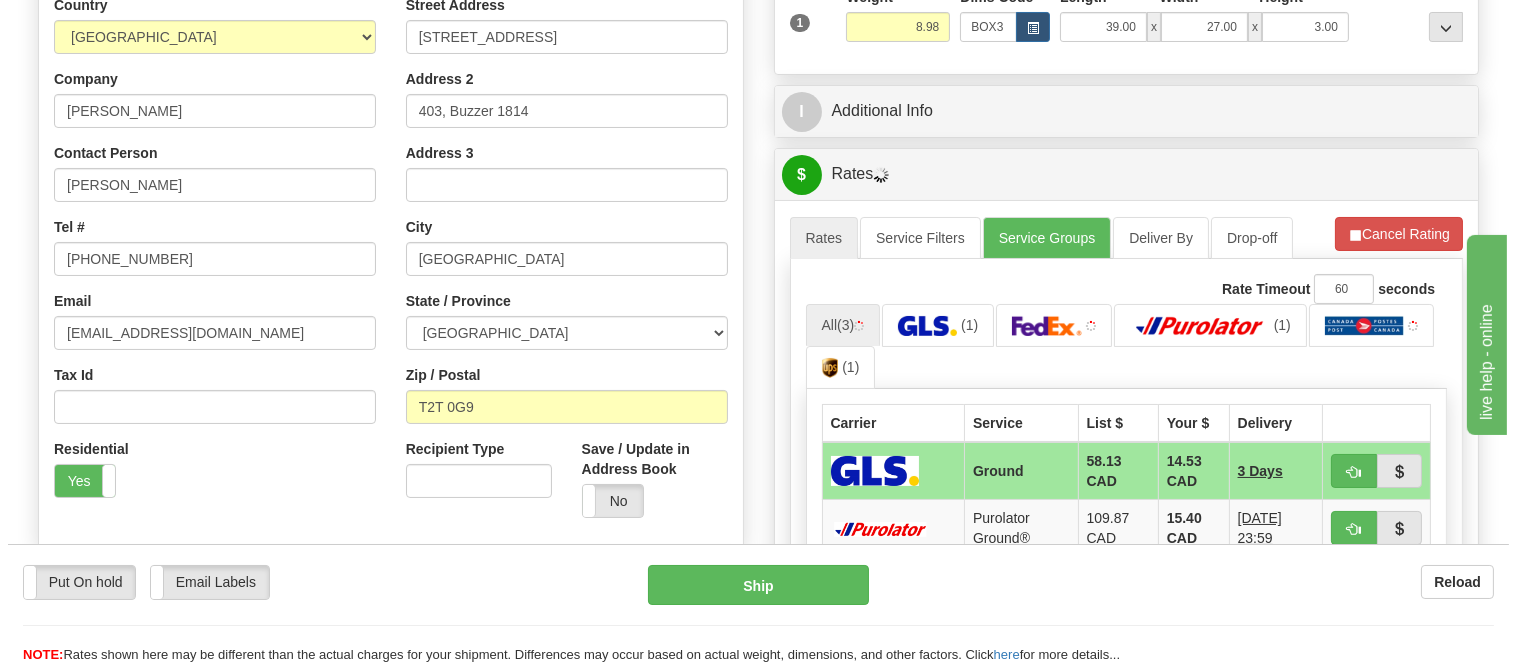 scroll, scrollTop: 365, scrollLeft: 0, axis: vertical 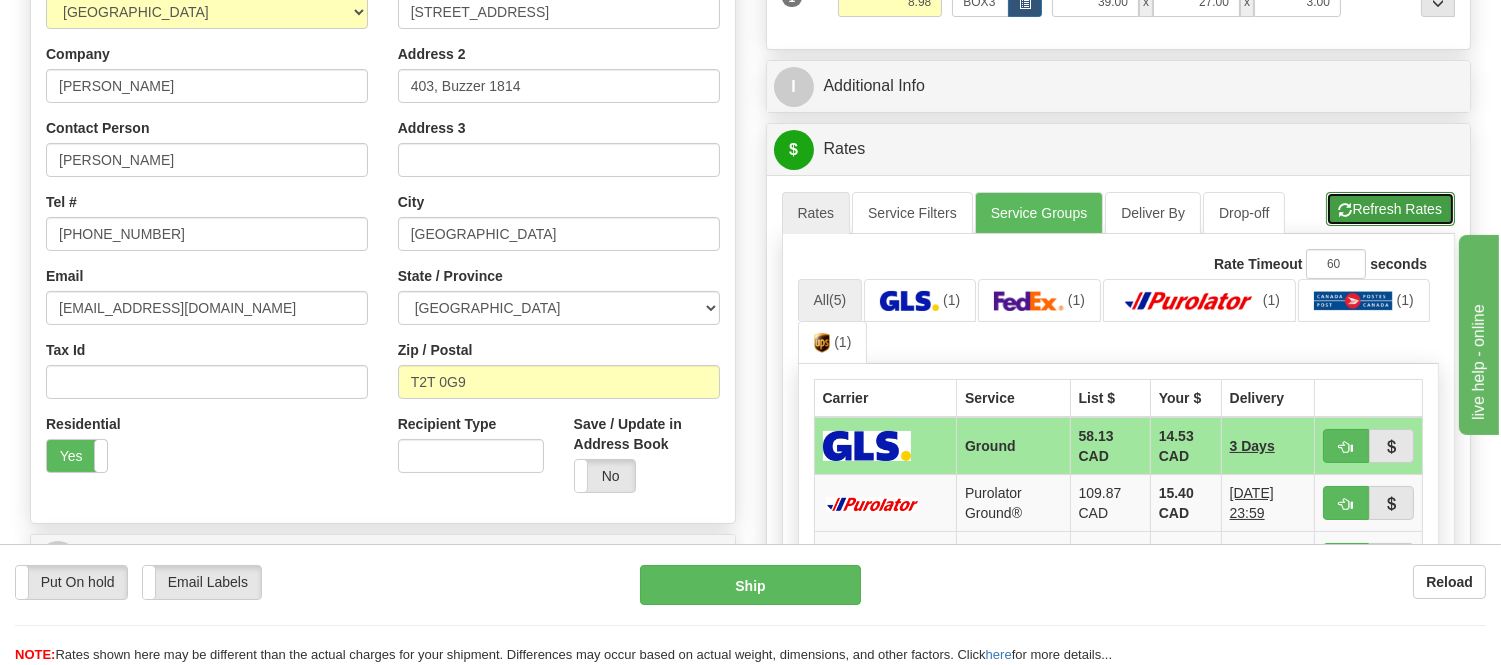 click on "Refresh Rates" at bounding box center (1390, 209) 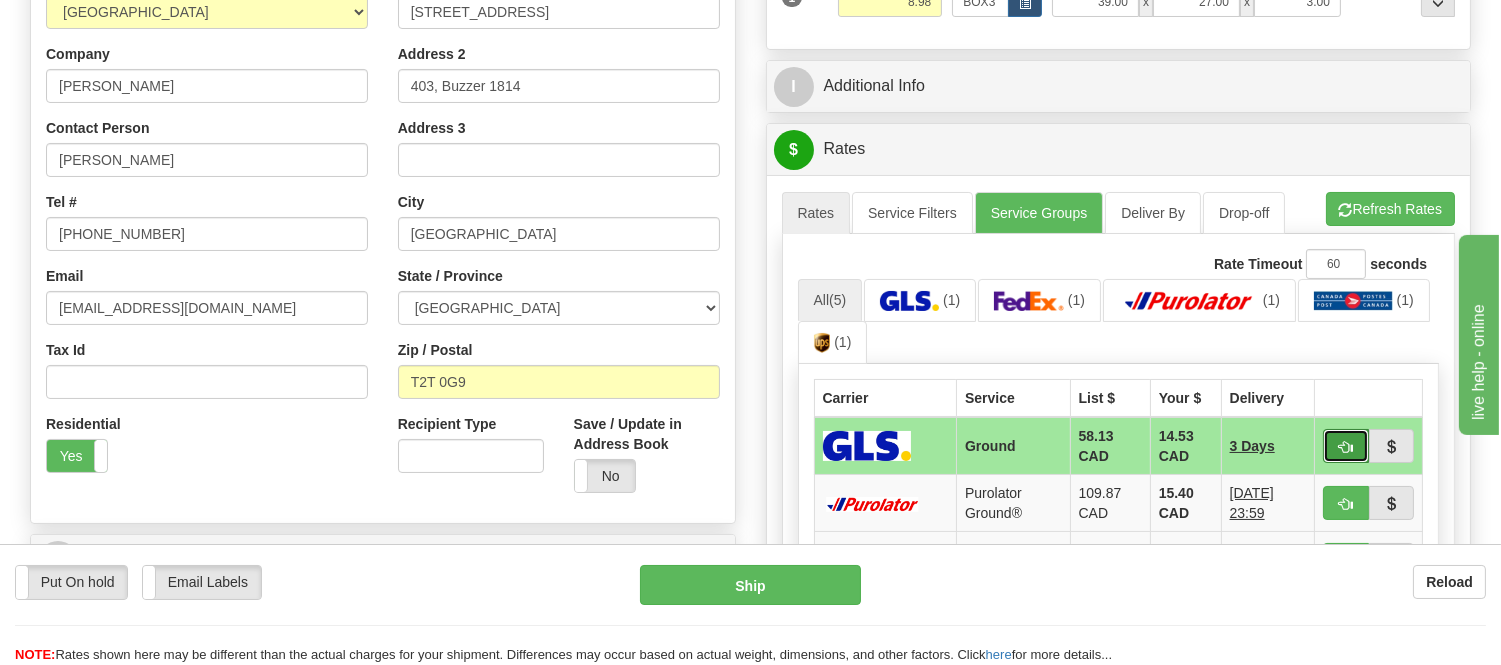 click at bounding box center [1346, 447] 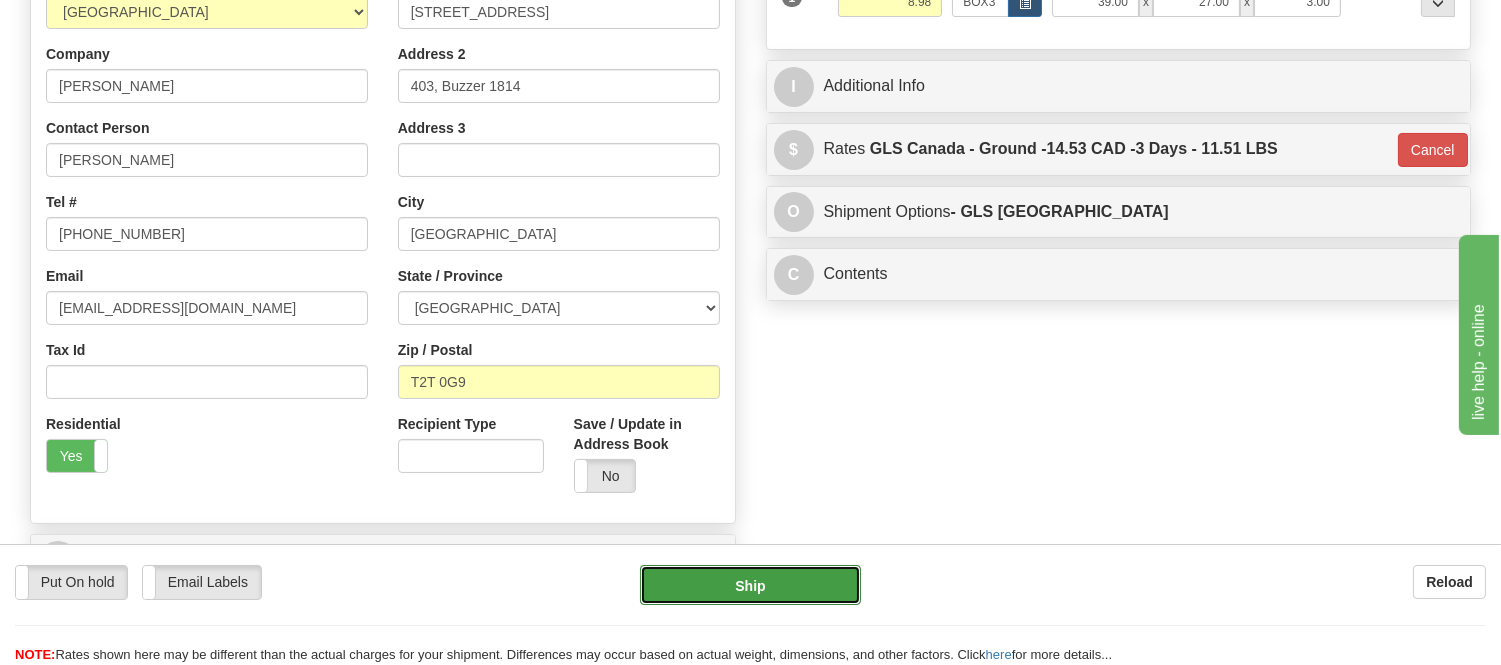 click on "Ship" at bounding box center (750, 585) 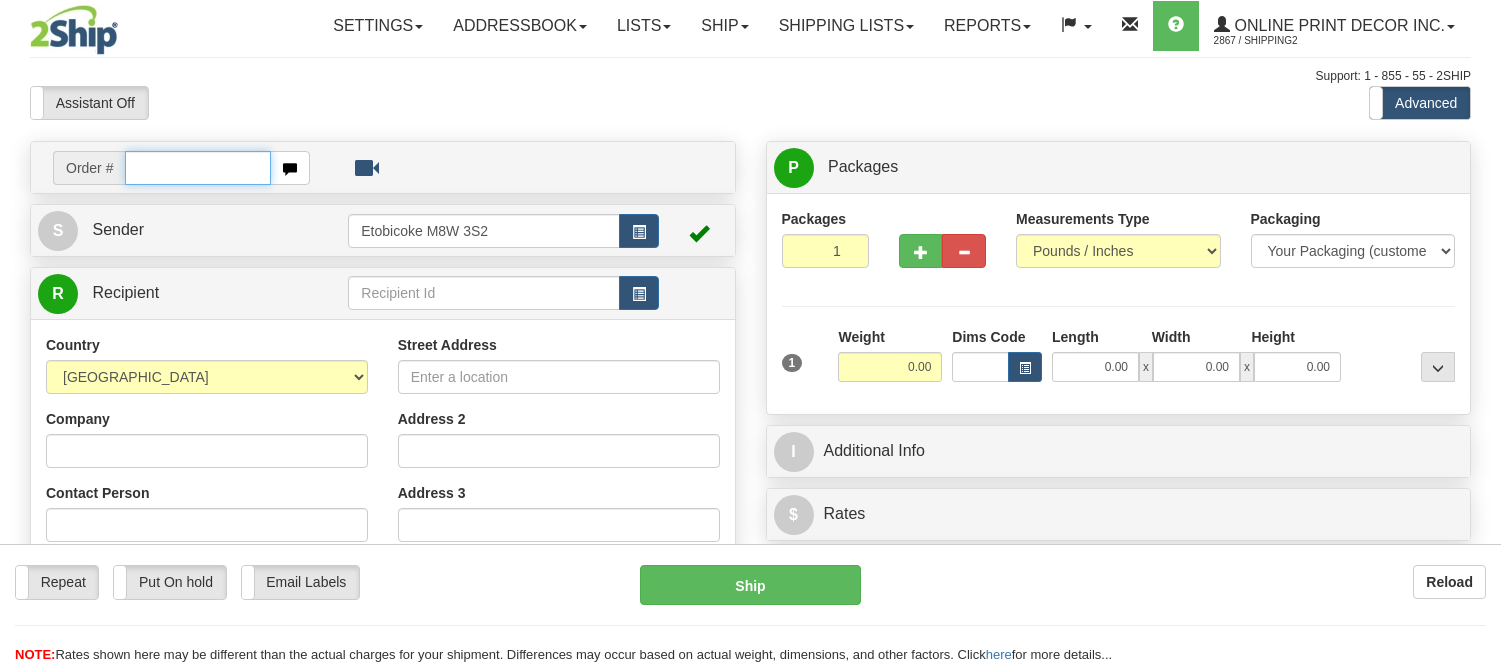 scroll, scrollTop: 0, scrollLeft: 0, axis: both 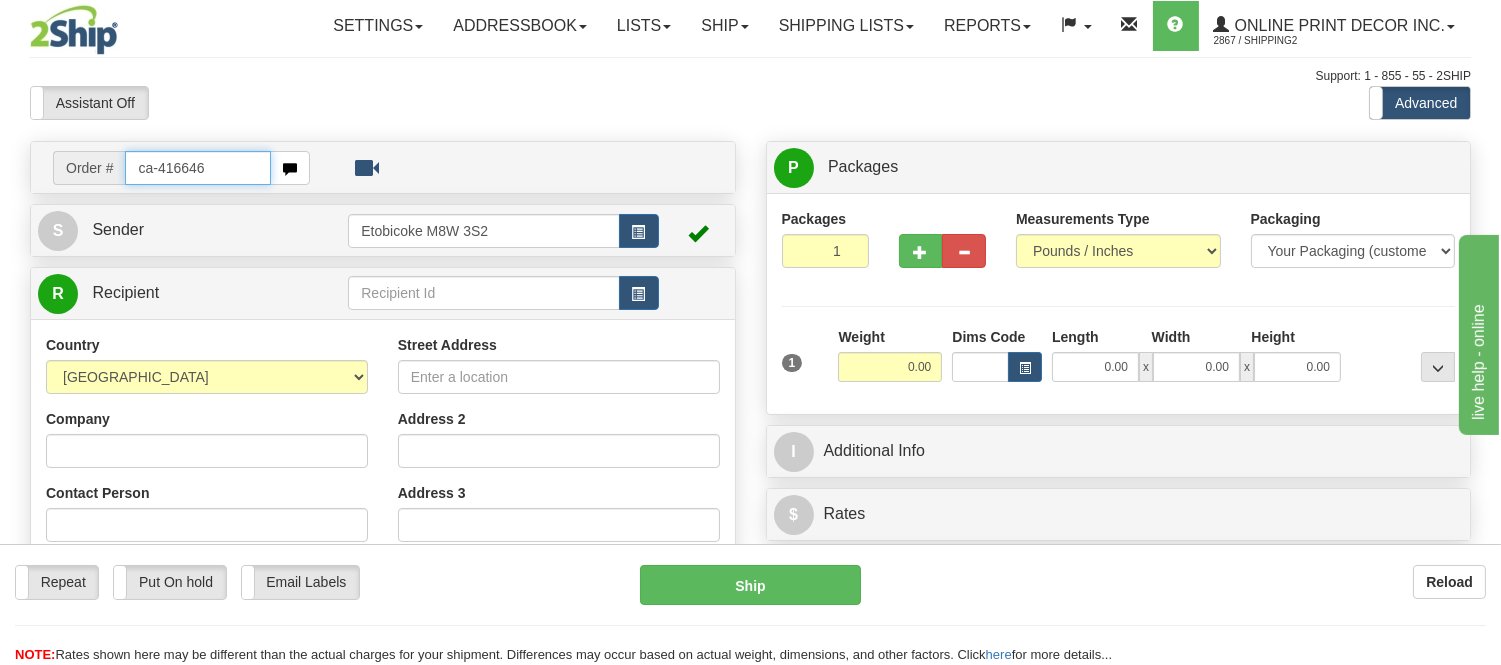 type on "ca-416646" 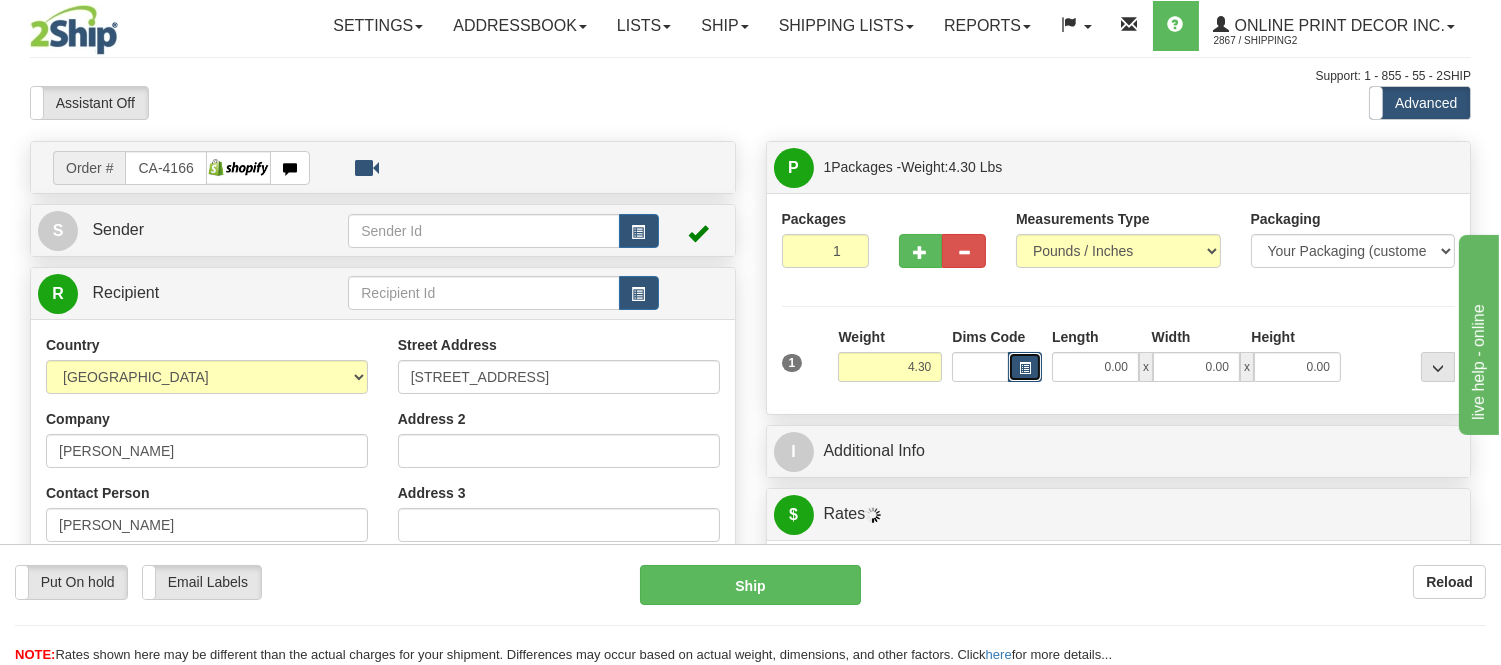 click at bounding box center [1025, 367] 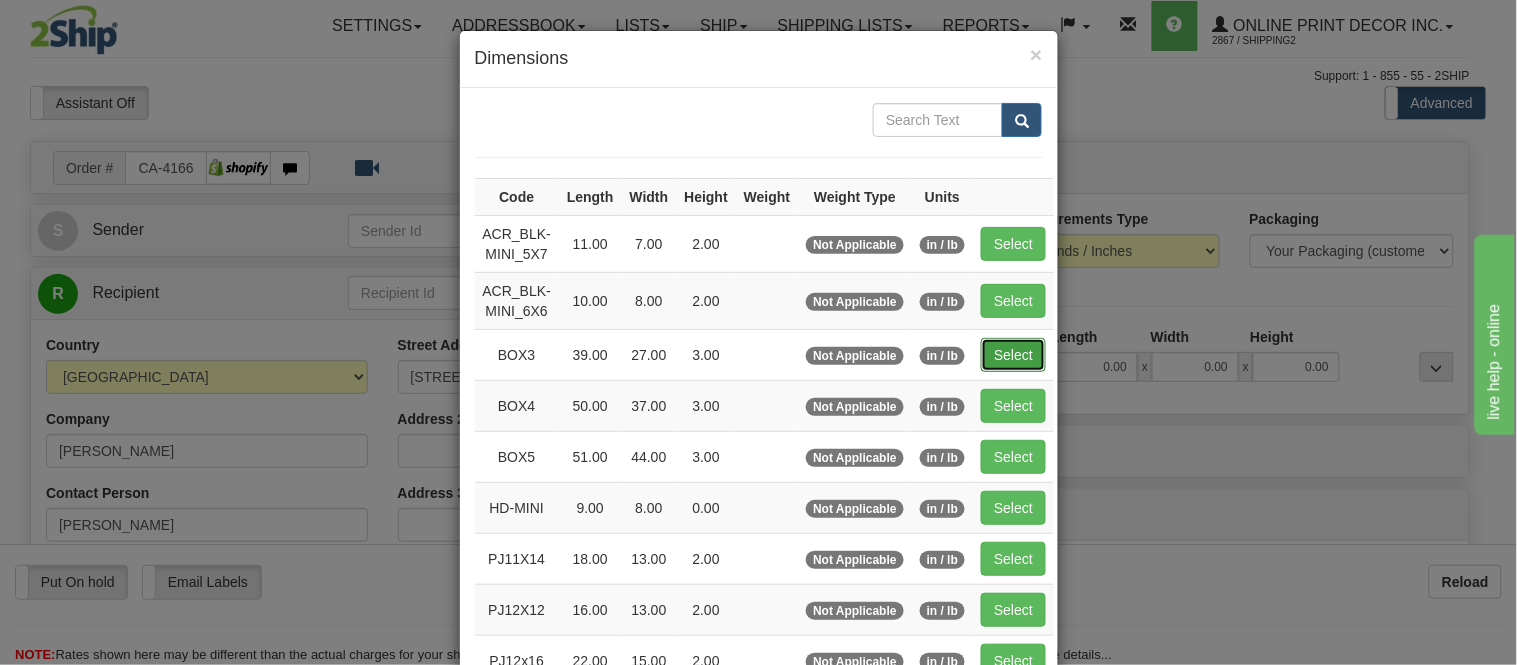 click on "Select" at bounding box center [1013, 355] 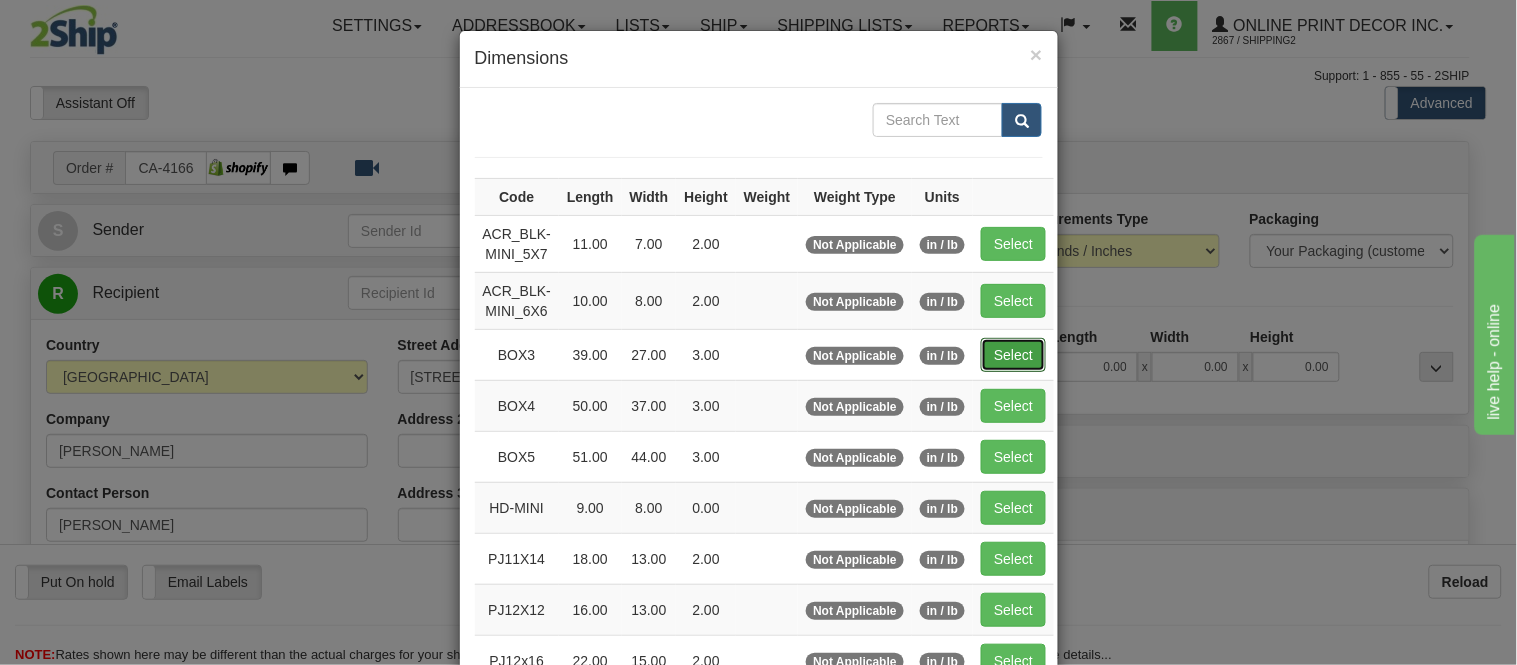type on "39.00" 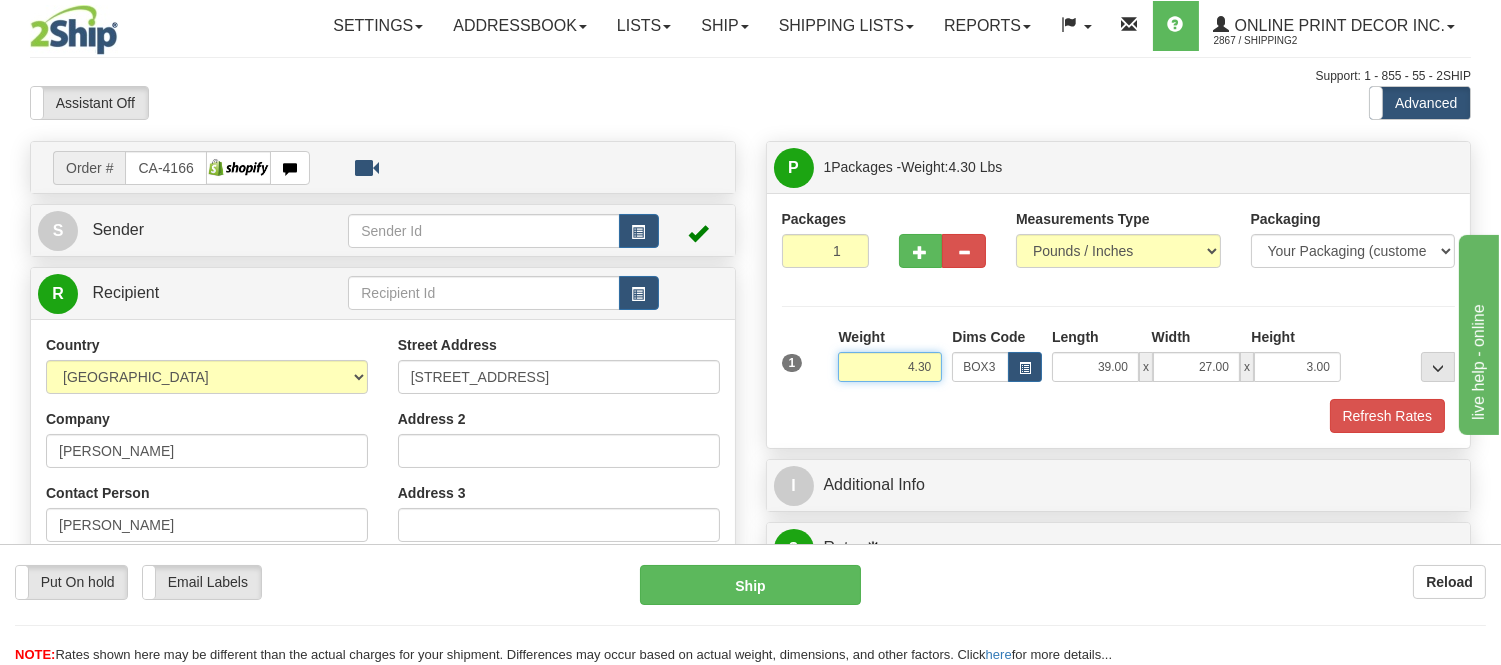 drag, startPoint x: 937, startPoint y: 367, endPoint x: 877, endPoint y: 374, distance: 60.40695 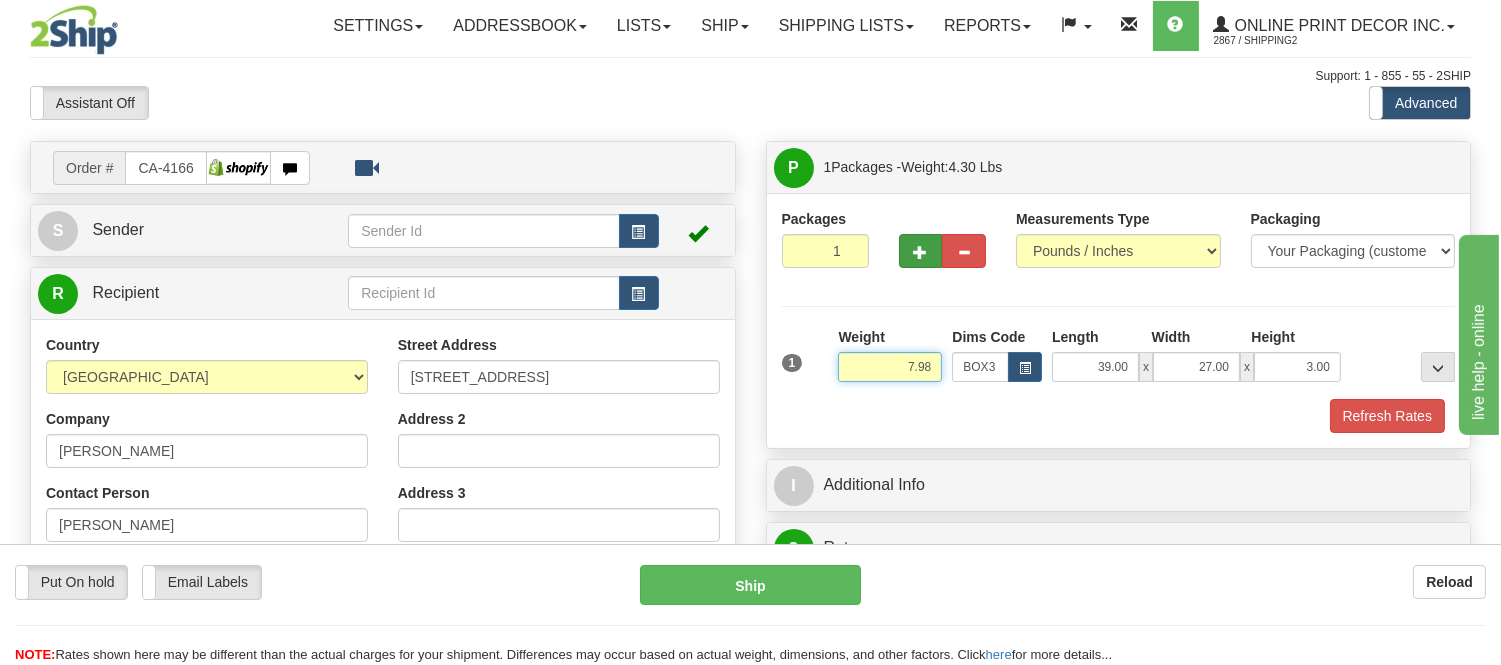 type on "7.98" 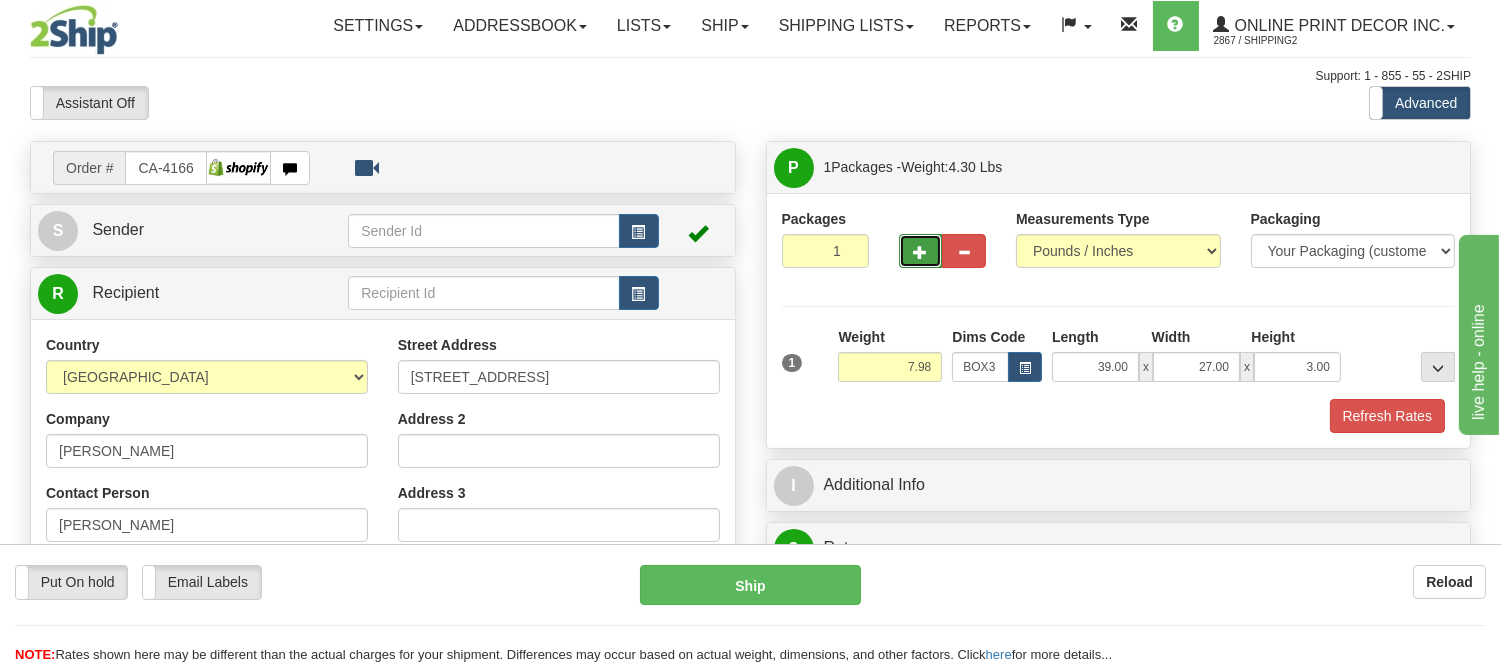 click at bounding box center (921, 251) 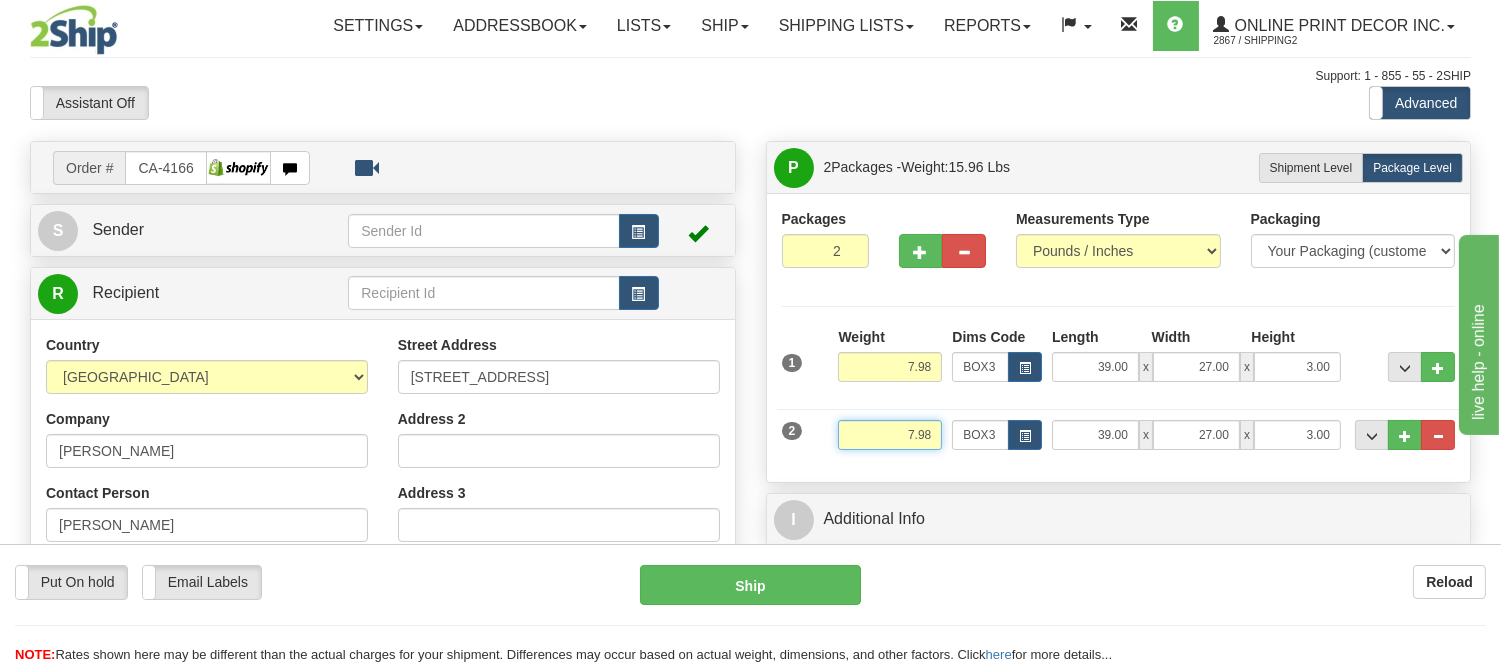 drag, startPoint x: 933, startPoint y: 436, endPoint x: 872, endPoint y: 430, distance: 61.294373 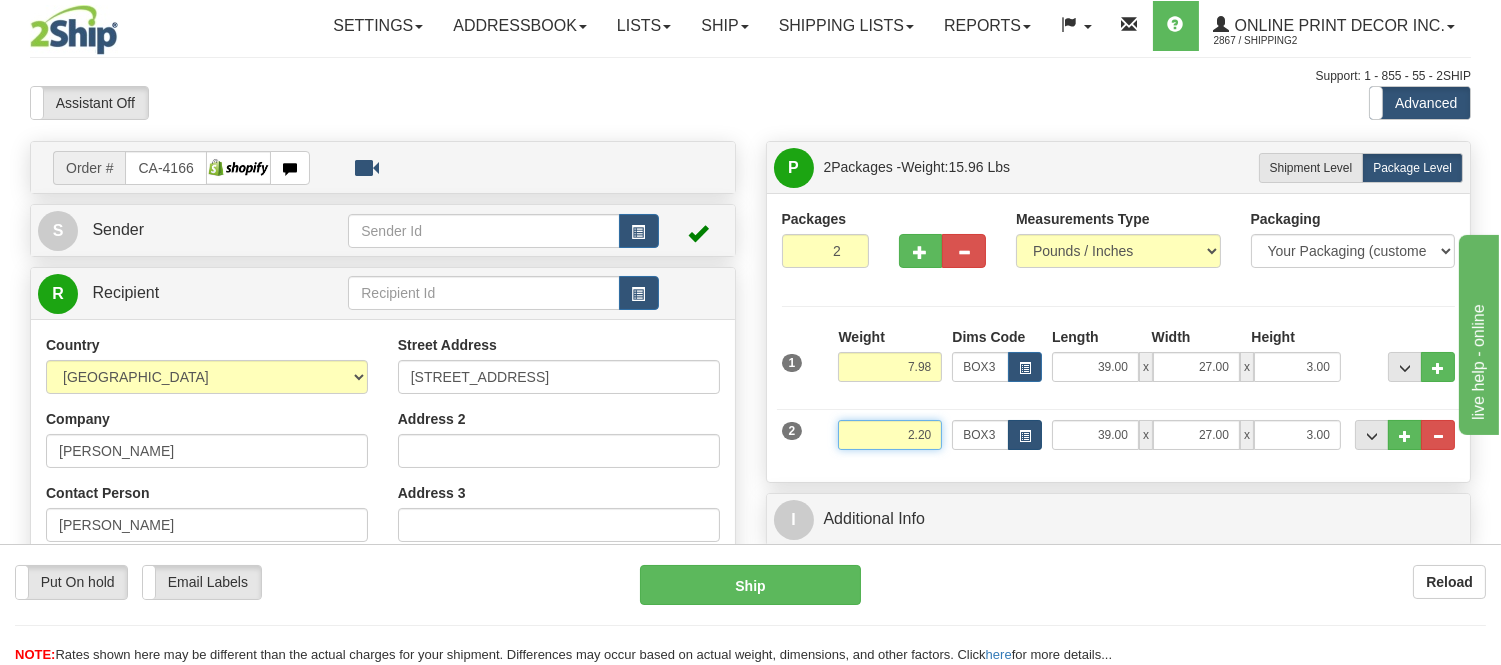 type on "2.20" 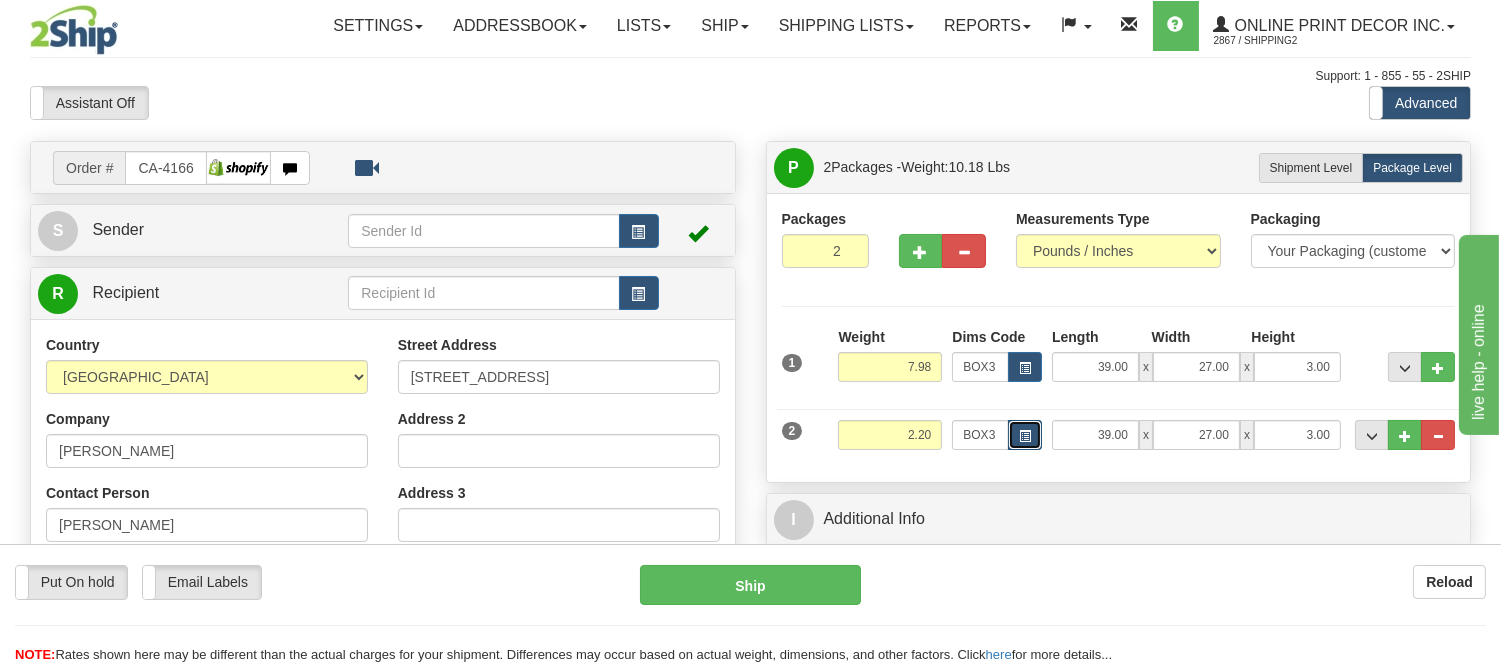 click at bounding box center [1025, 435] 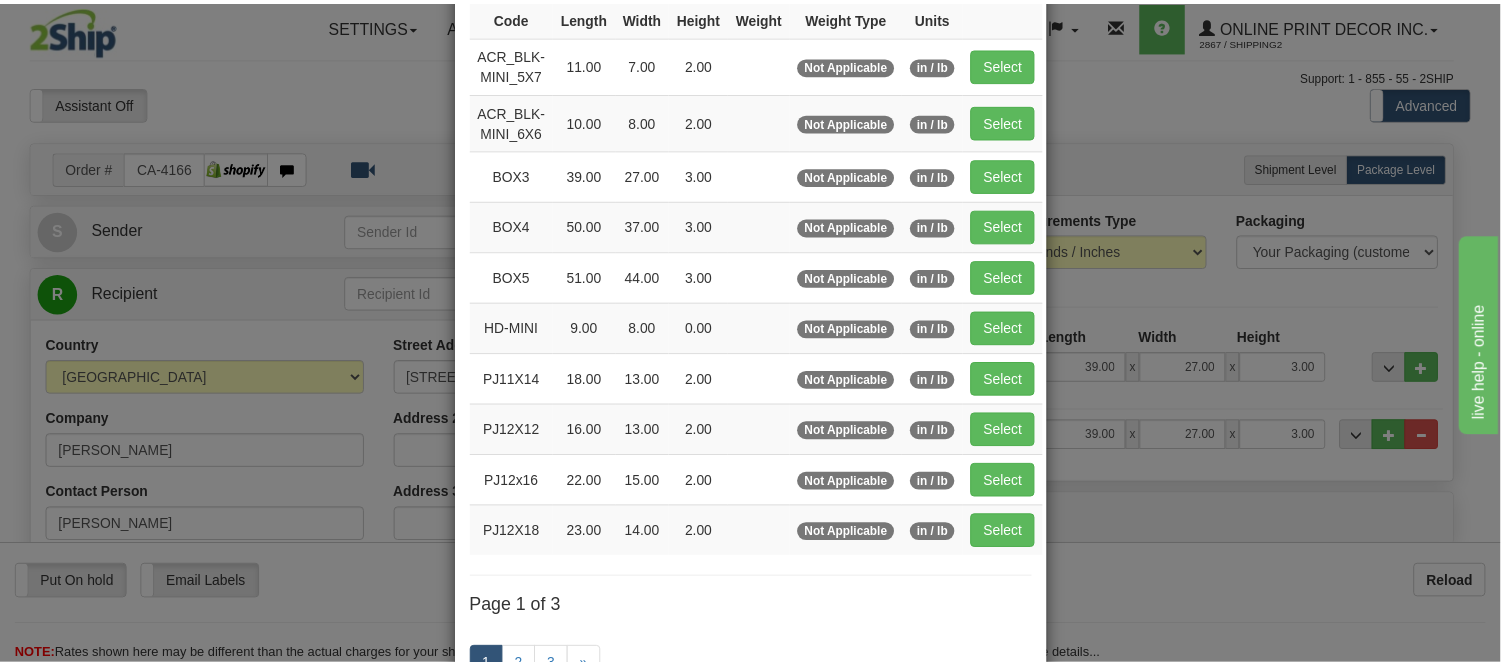 scroll, scrollTop: 222, scrollLeft: 0, axis: vertical 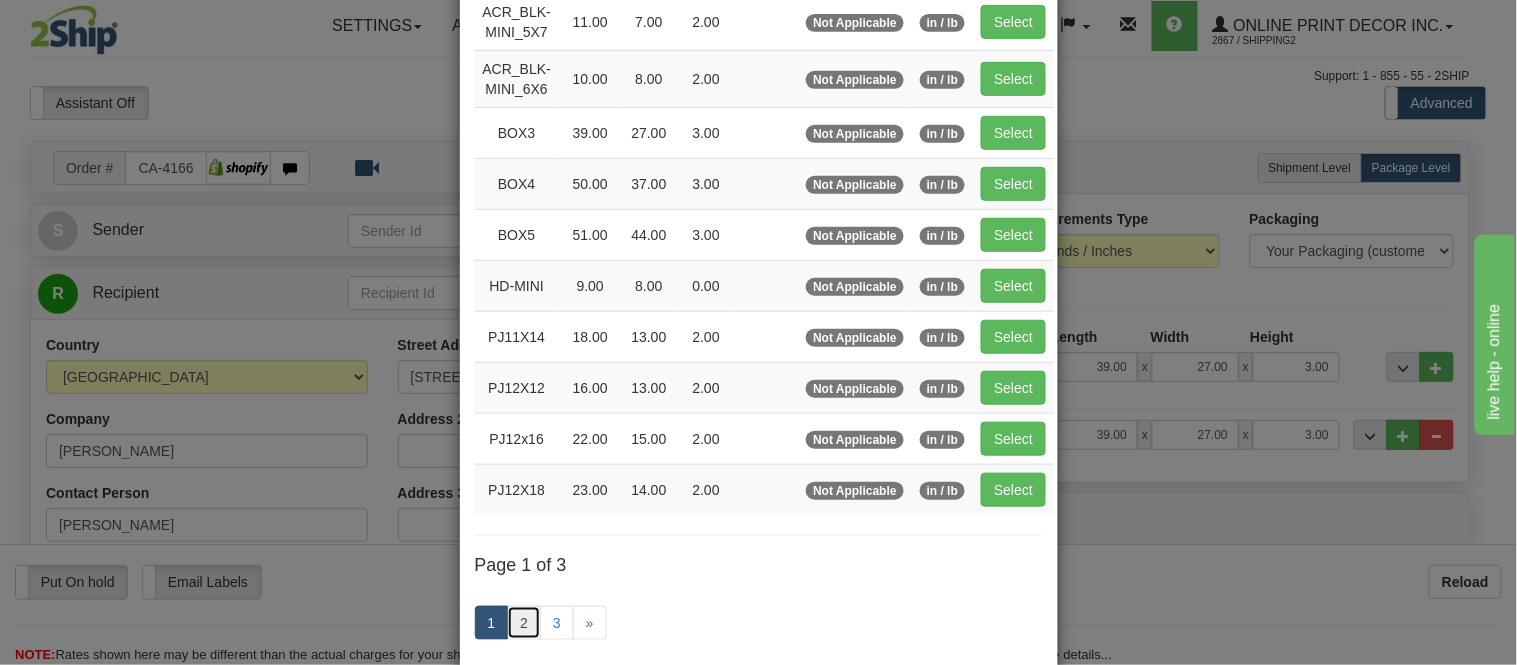 click on "2" at bounding box center (524, 623) 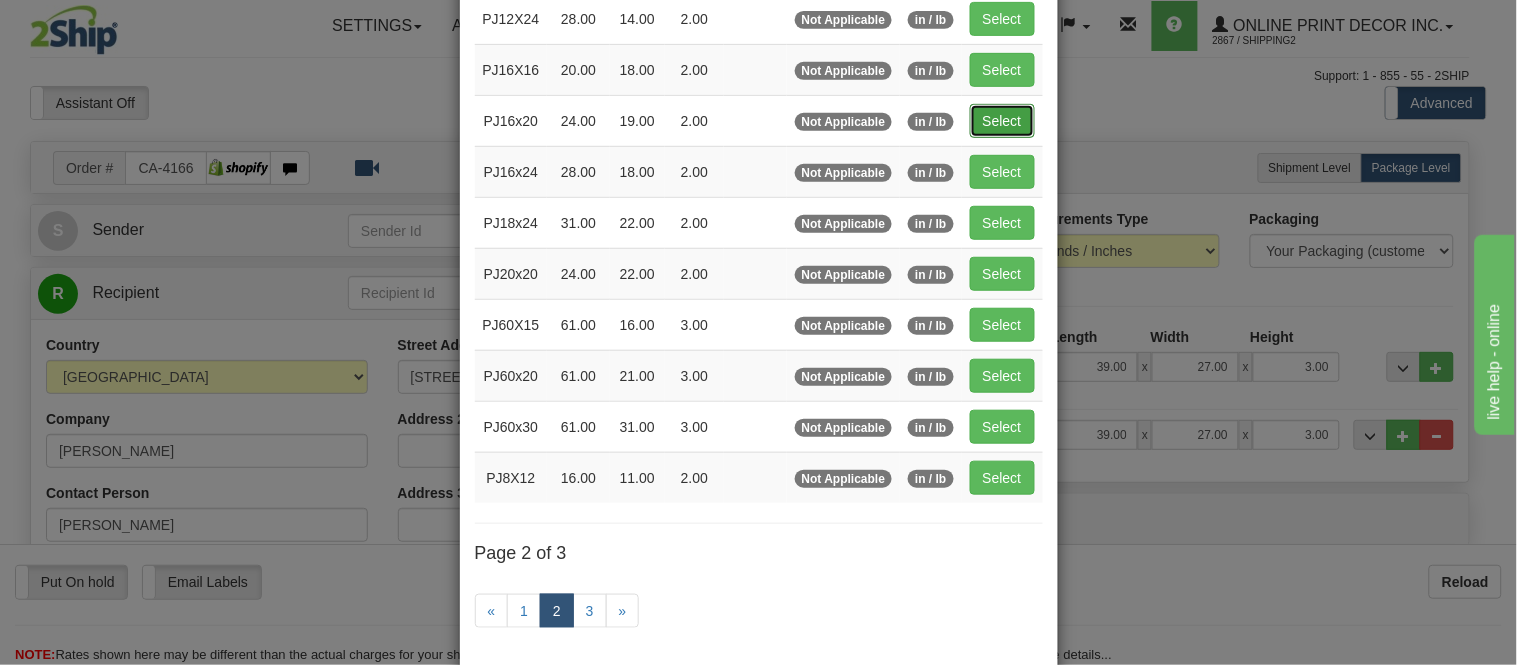 click on "Select" at bounding box center [1002, 121] 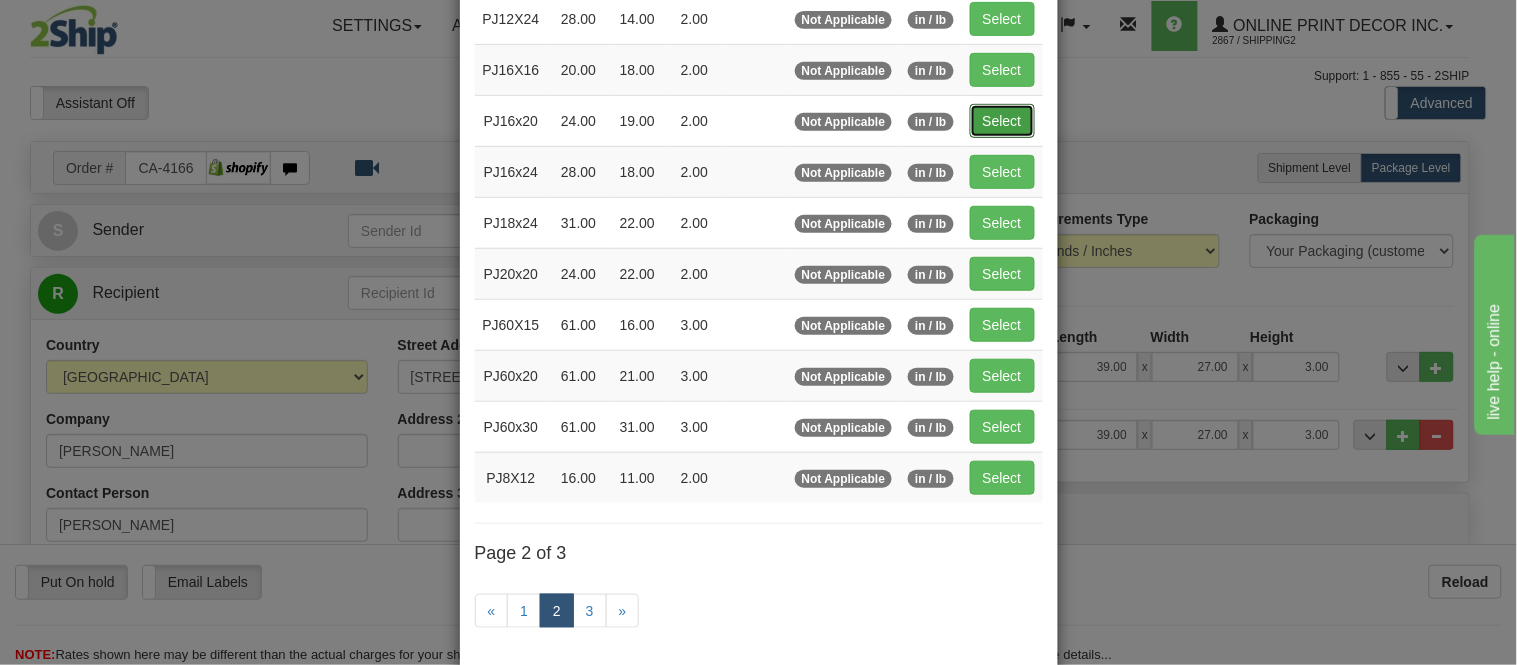 type on "24.00" 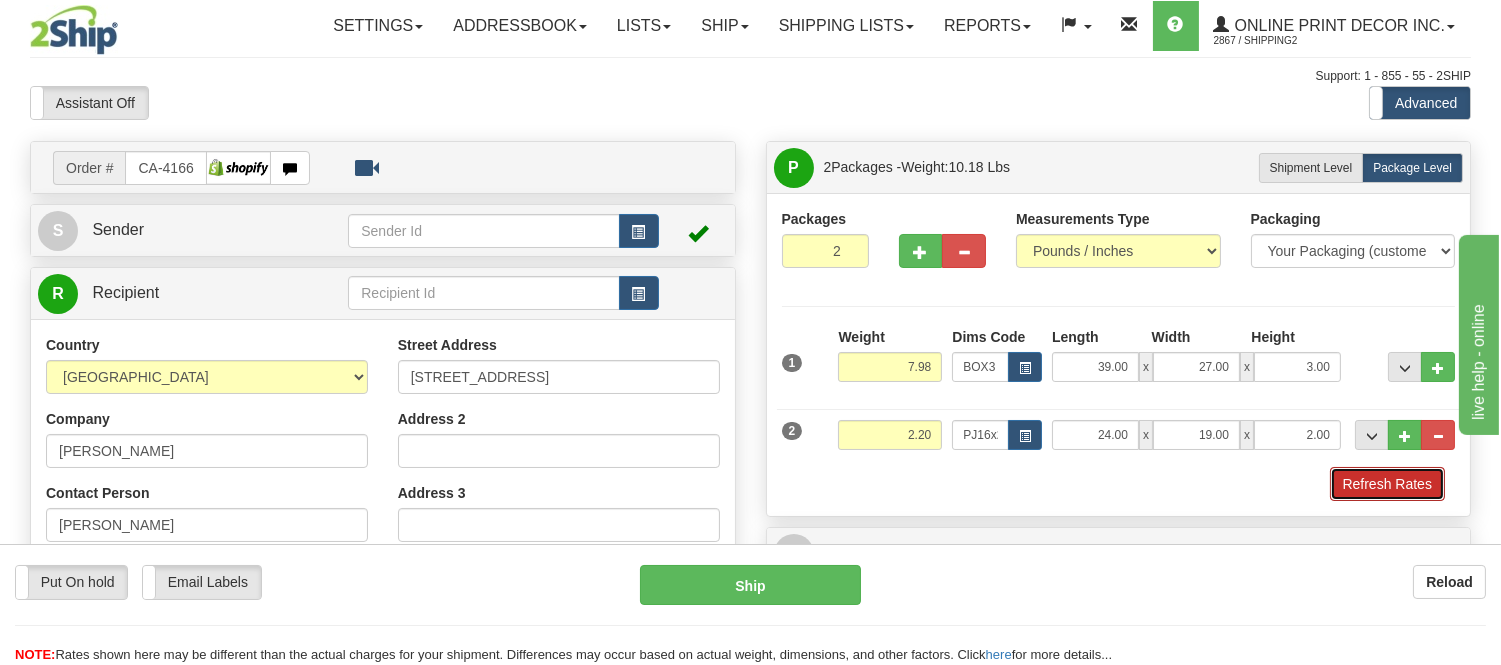 click on "Refresh Rates" at bounding box center (1387, 484) 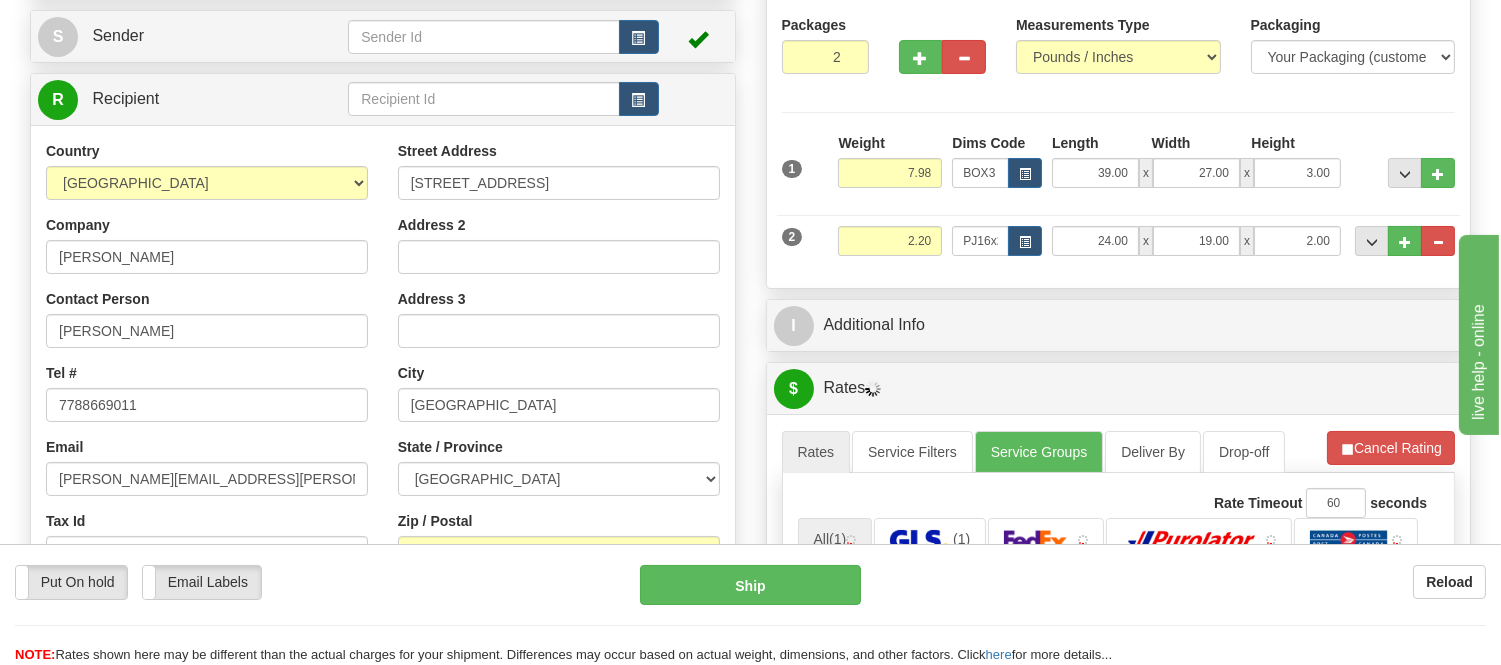 scroll, scrollTop: 207, scrollLeft: 0, axis: vertical 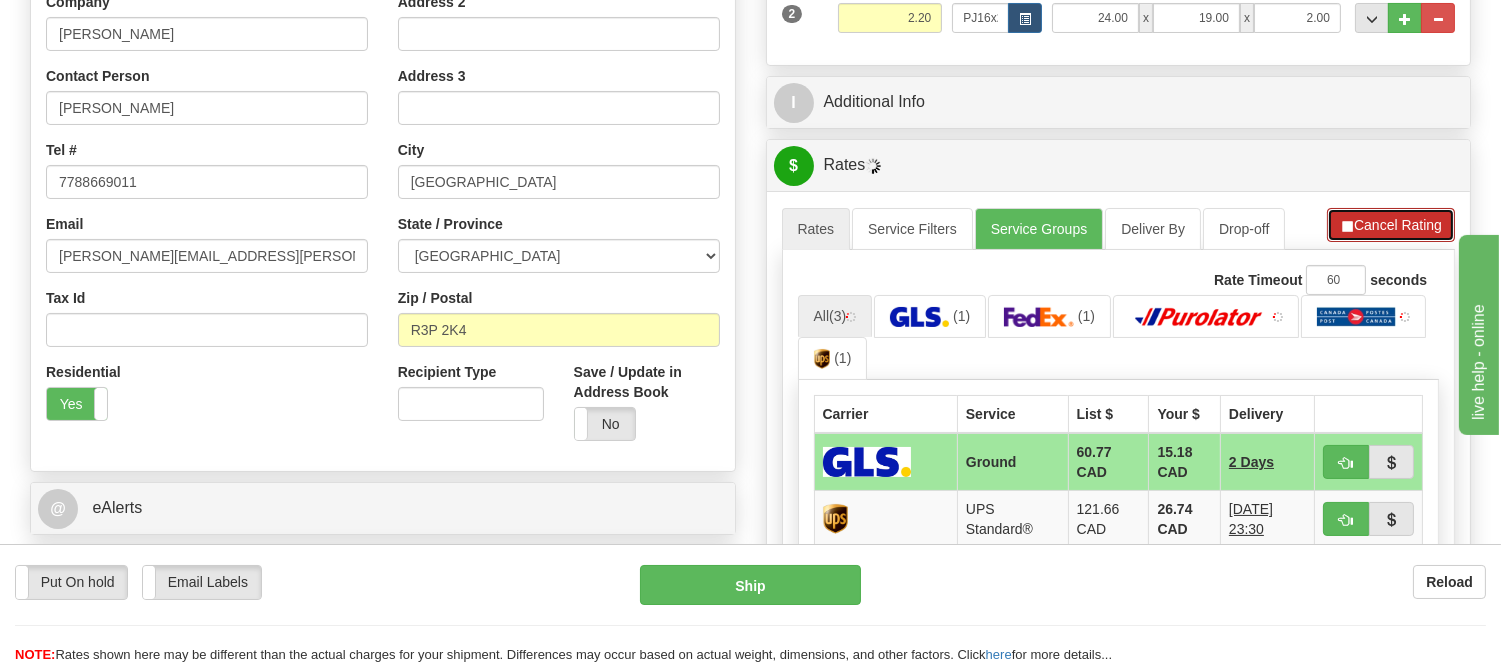 click on "Cancel Rating" at bounding box center (1391, 225) 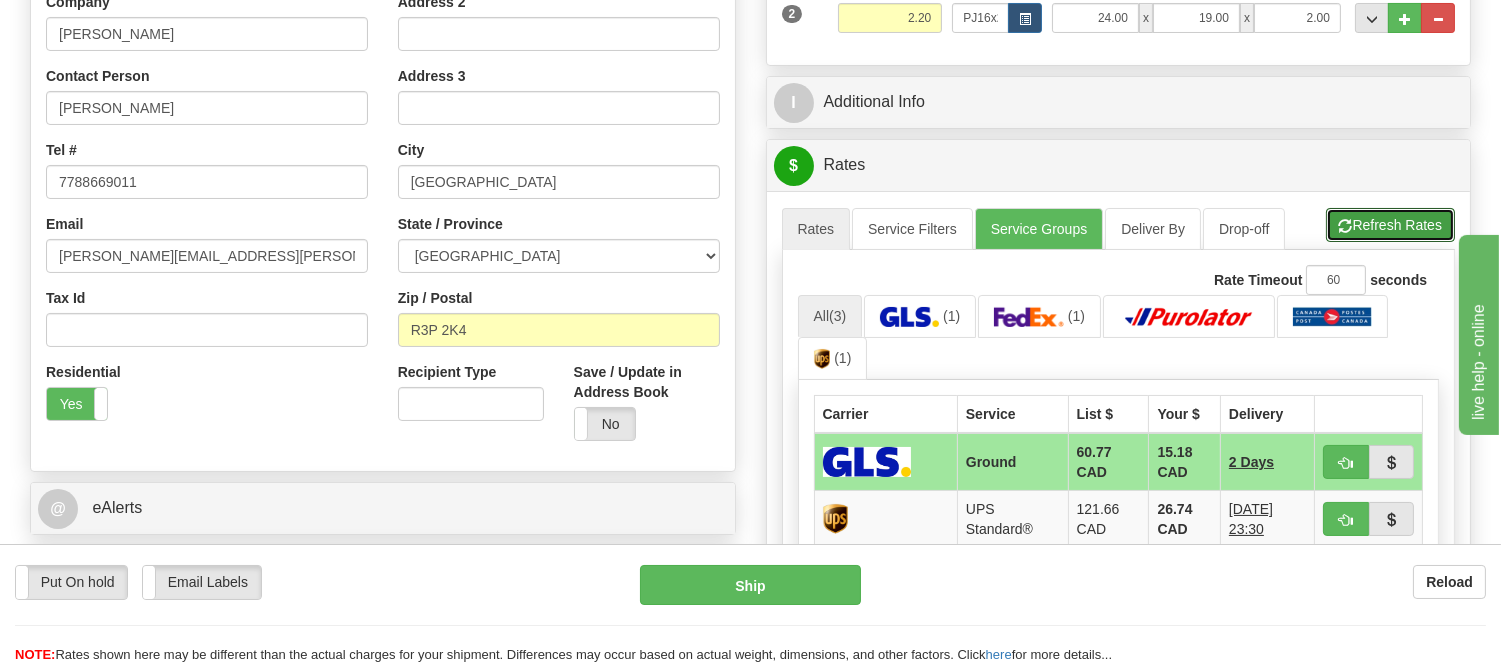 click on "Refresh Rates" at bounding box center [1390, 225] 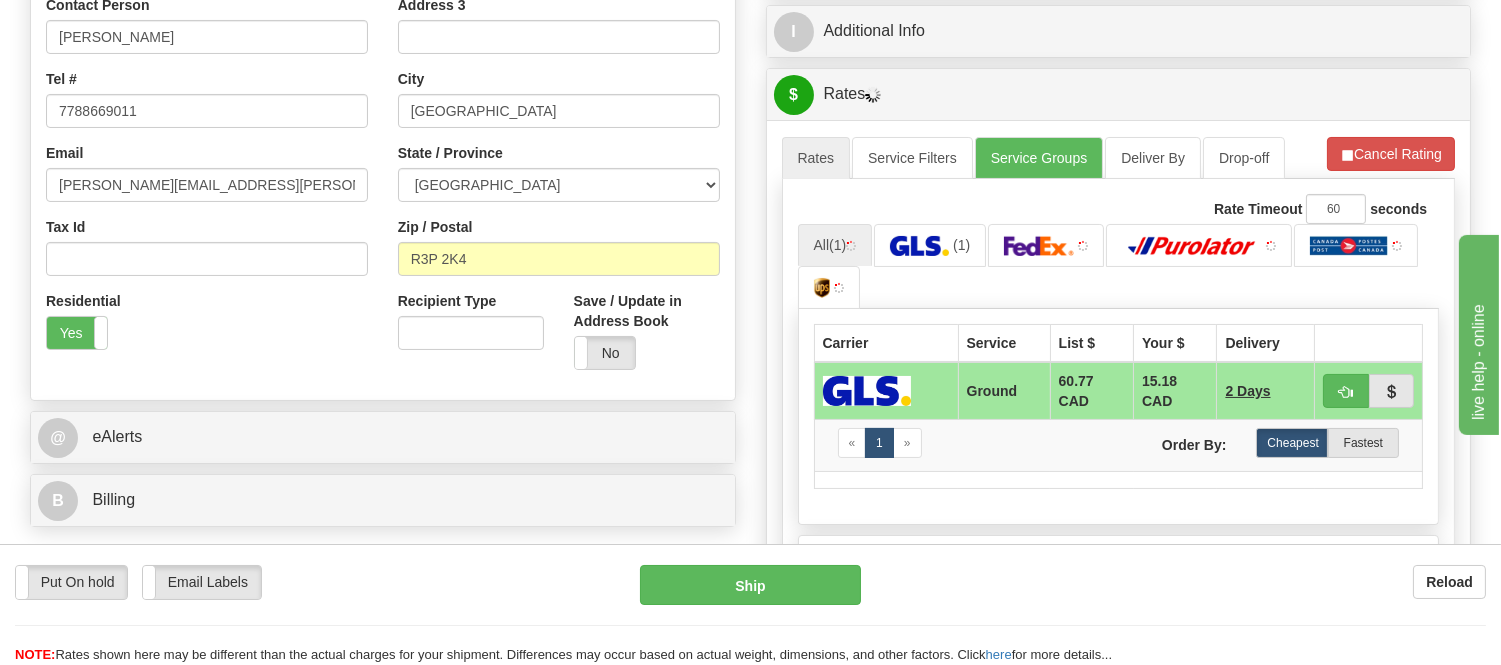 scroll, scrollTop: 528, scrollLeft: 0, axis: vertical 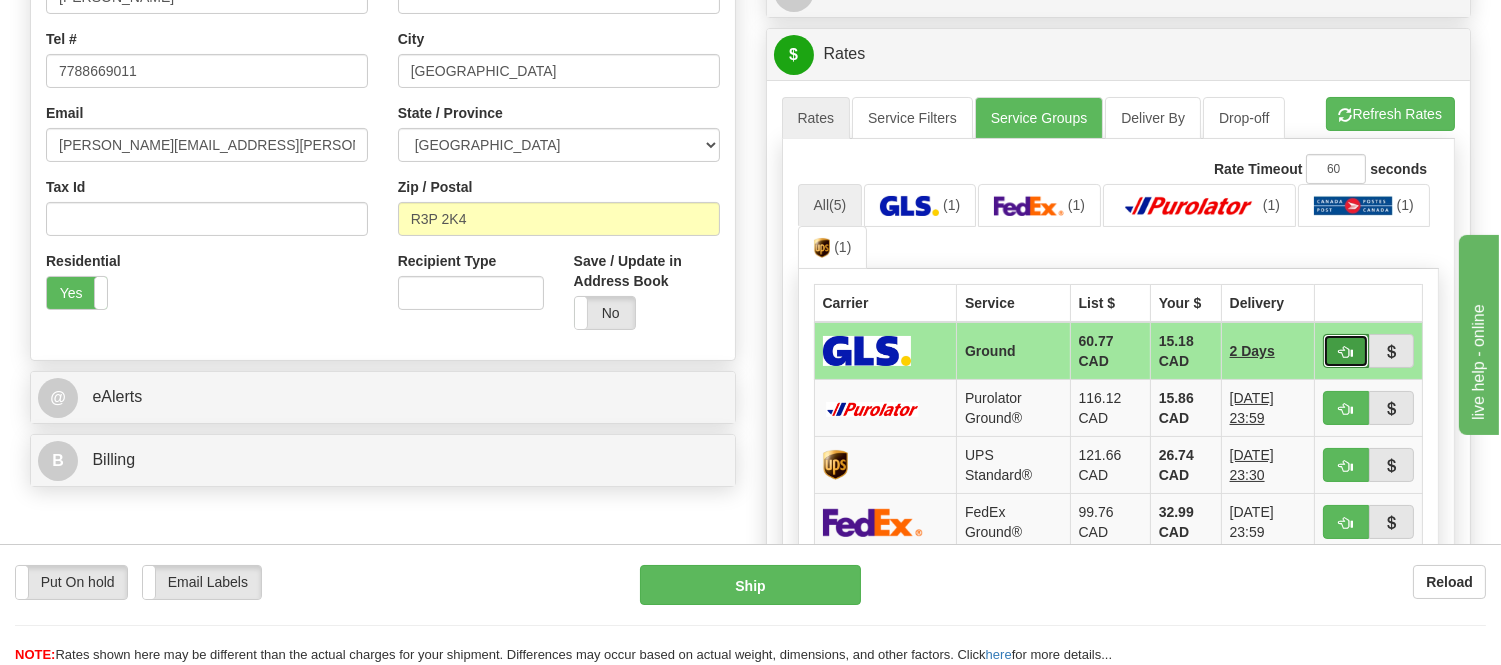 click at bounding box center [1346, 351] 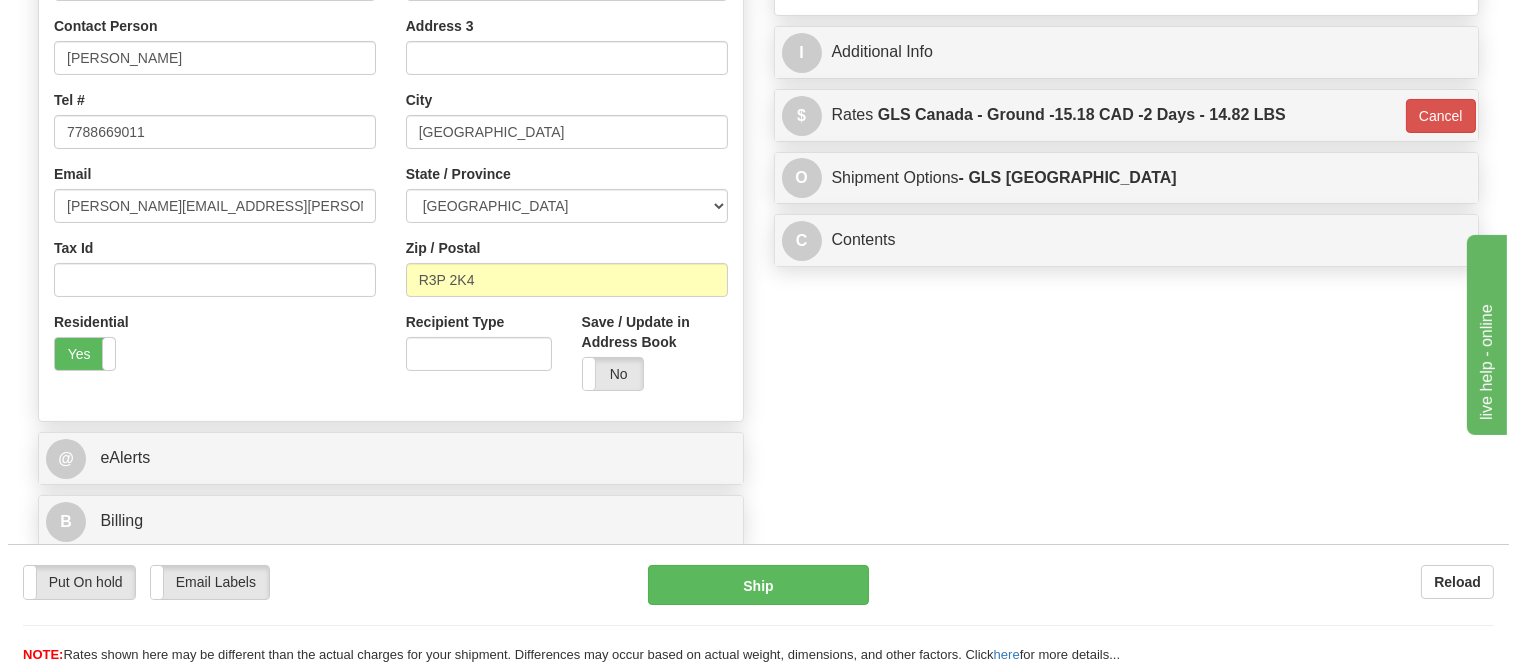 scroll, scrollTop: 417, scrollLeft: 0, axis: vertical 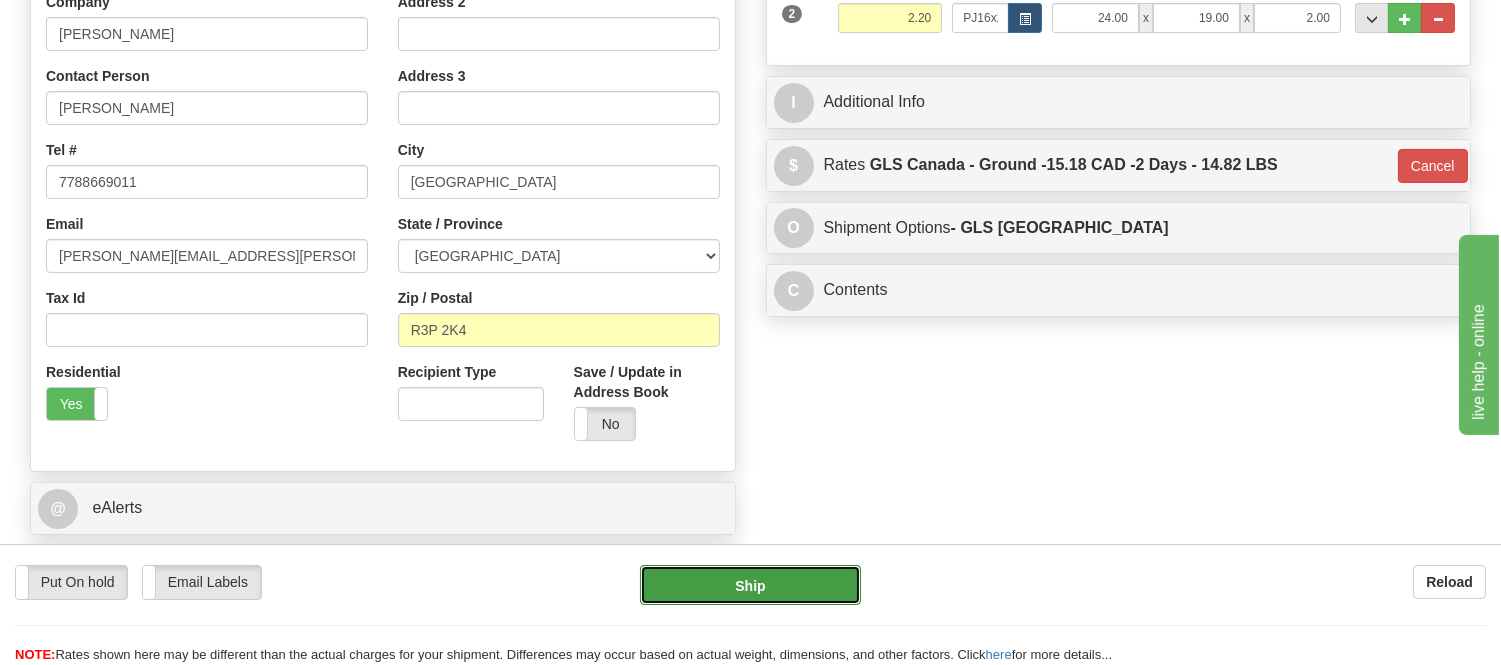 click on "Ship" at bounding box center (750, 585) 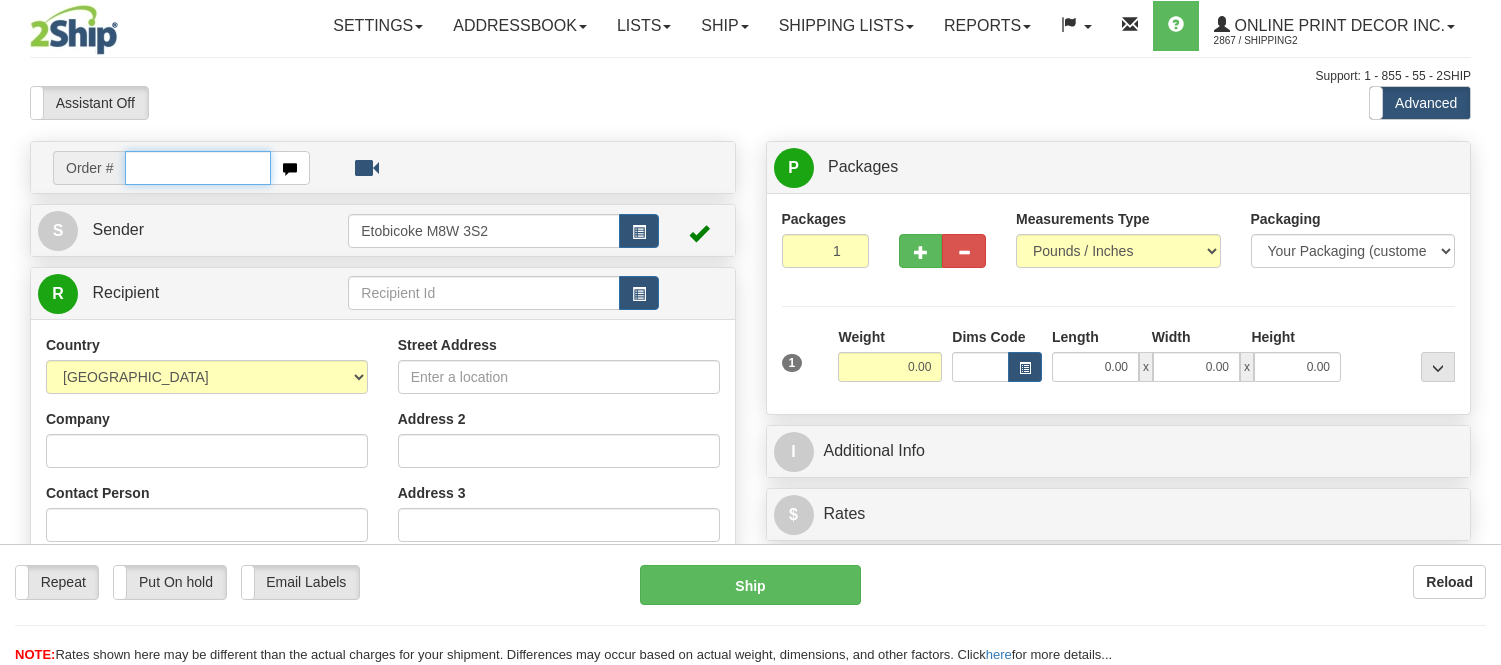 scroll, scrollTop: 0, scrollLeft: 0, axis: both 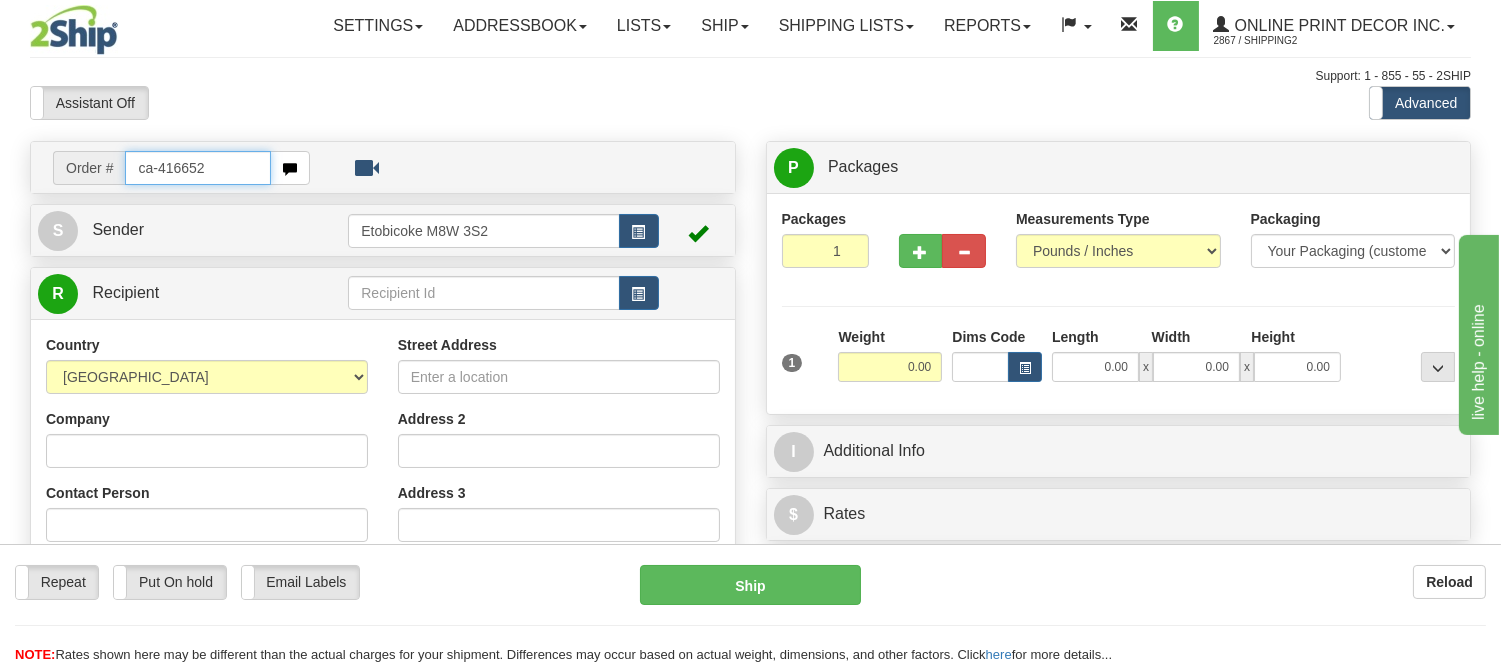 type on "ca-416652" 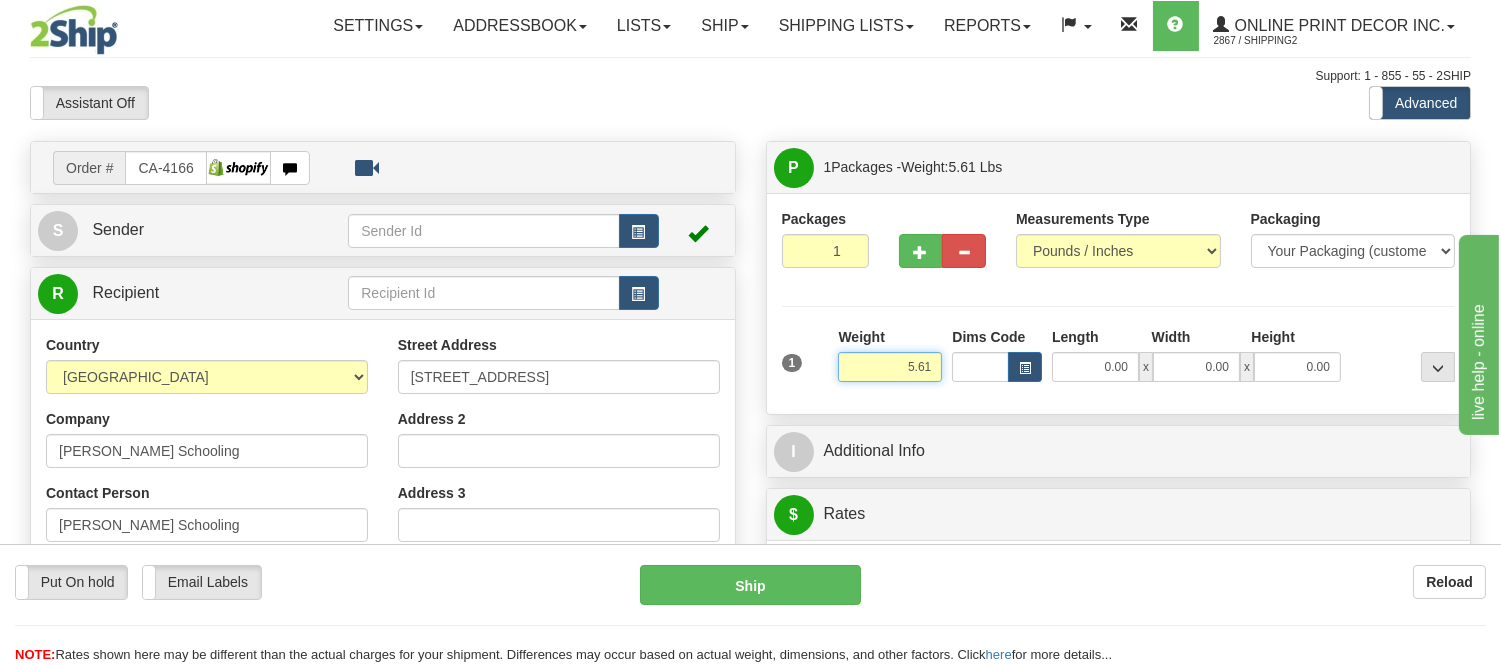 drag, startPoint x: 937, startPoint y: 365, endPoint x: 845, endPoint y: 378, distance: 92.91394 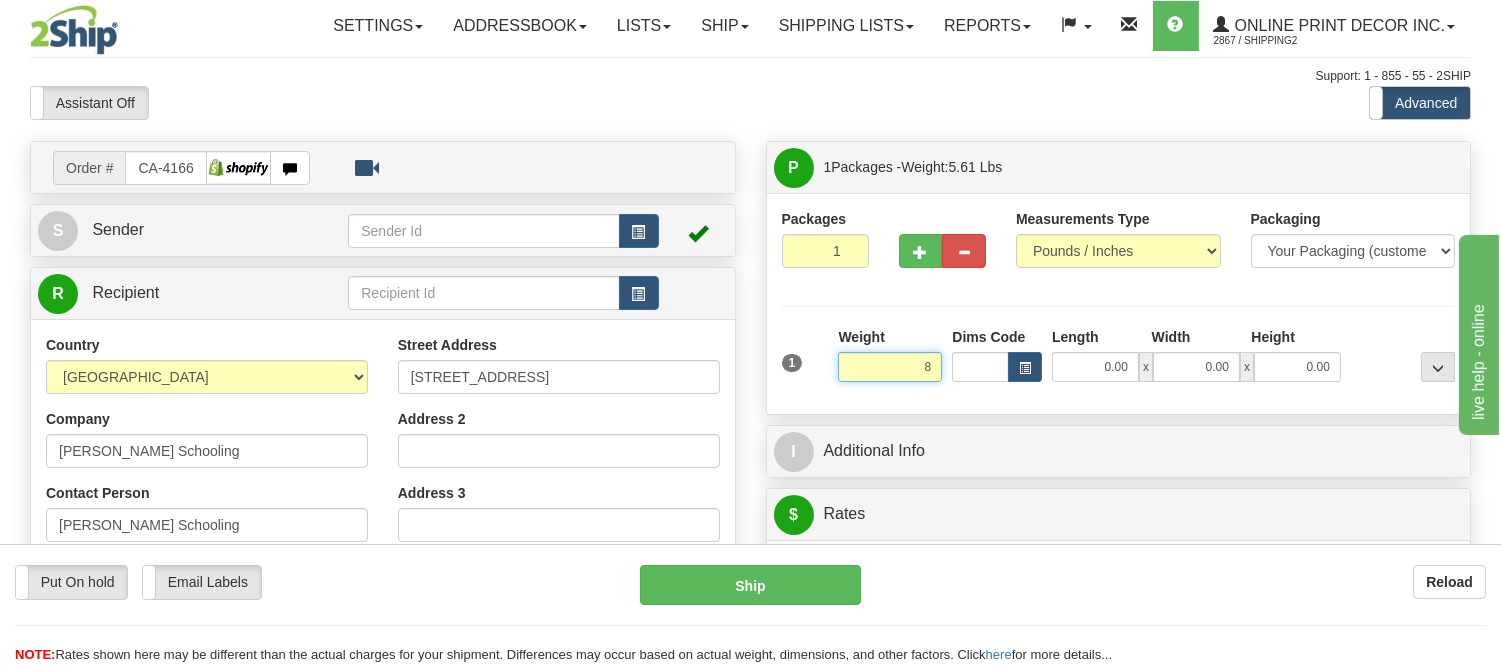 click on "Delete" at bounding box center [0, 0] 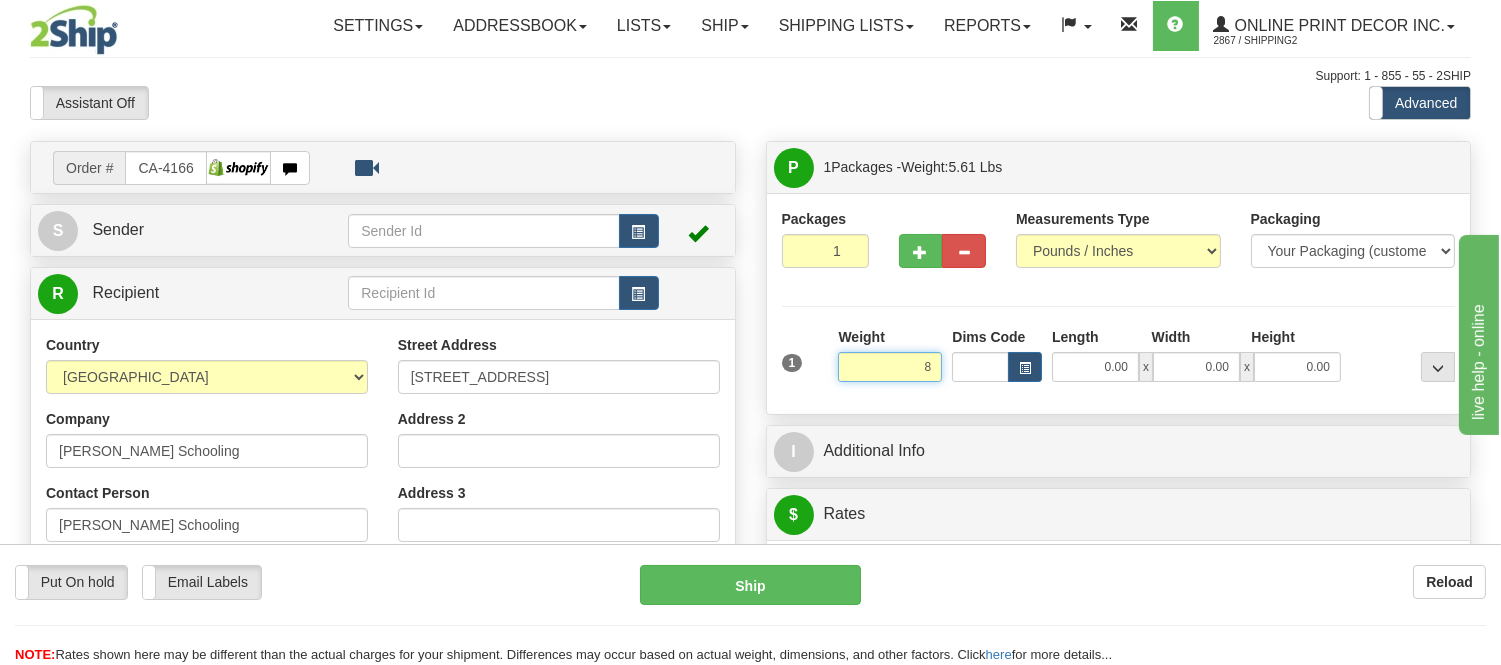 type on "8.00" 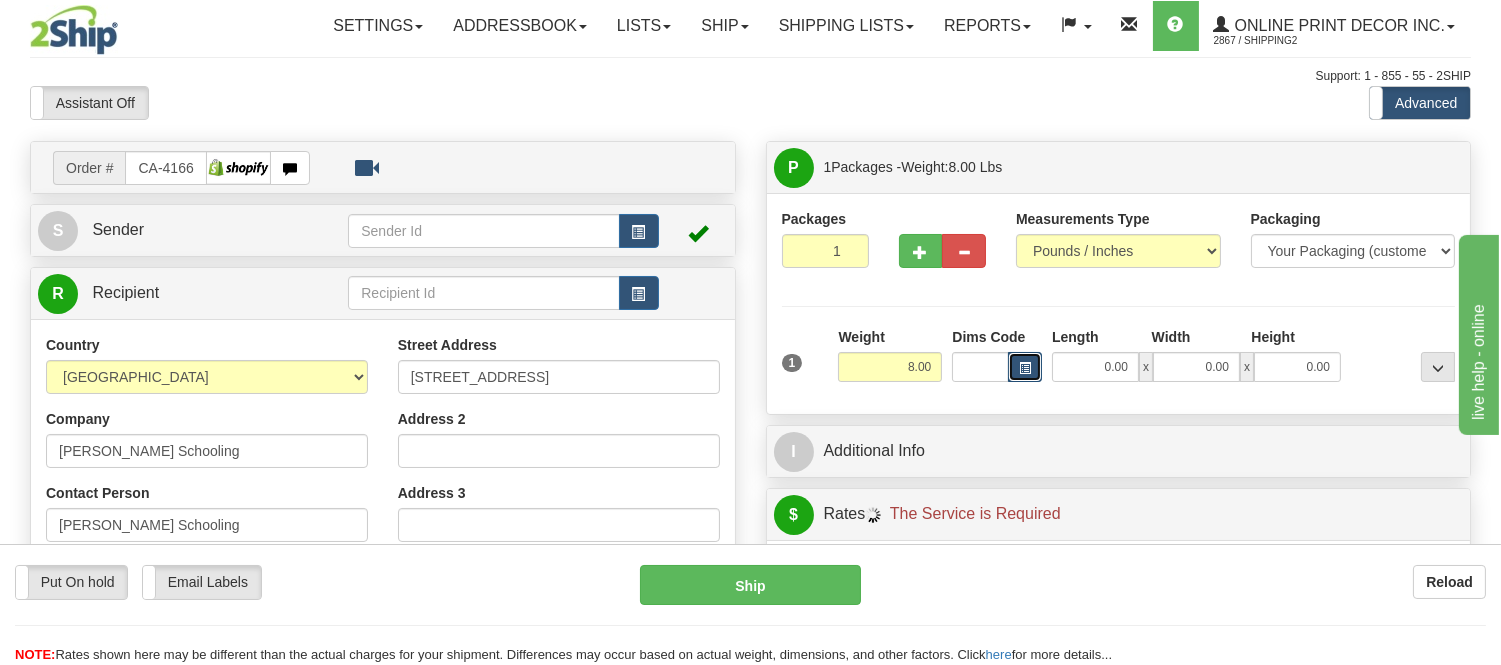 click at bounding box center (1025, 367) 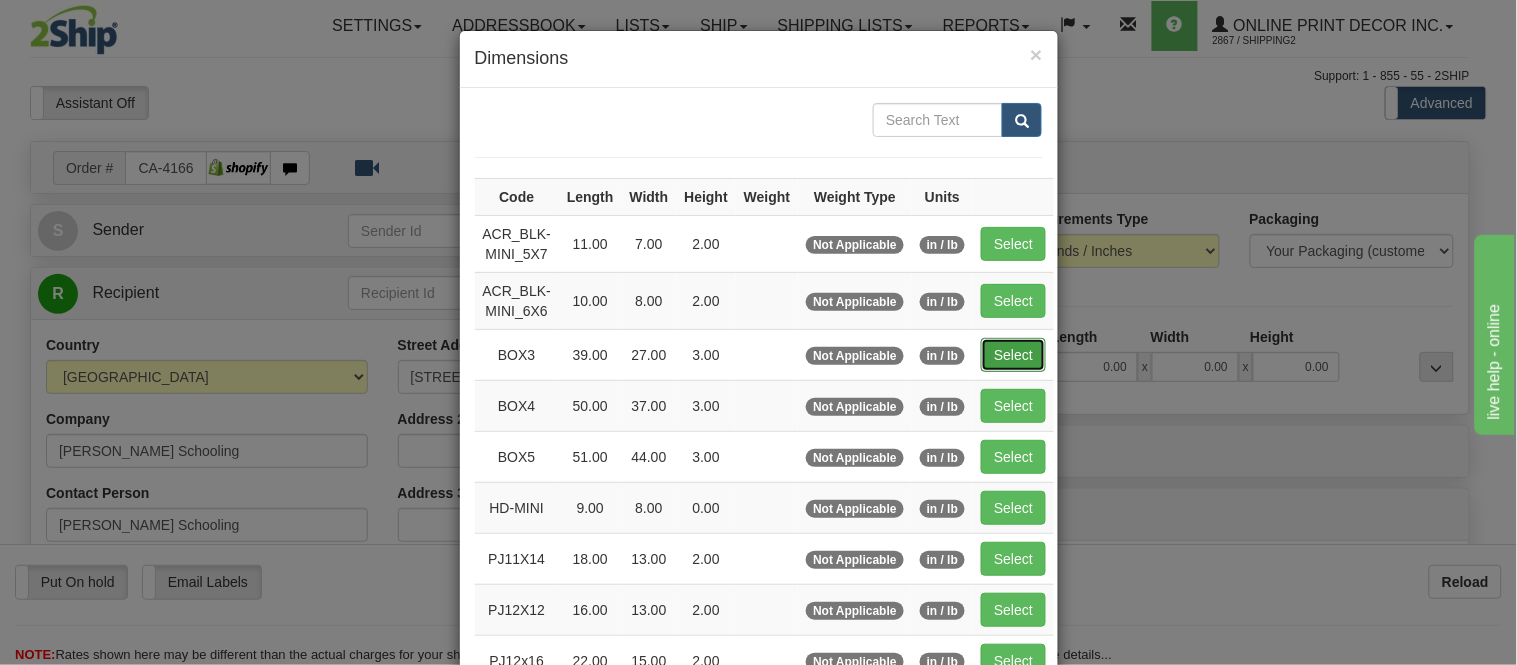 click on "Select" at bounding box center (1013, 355) 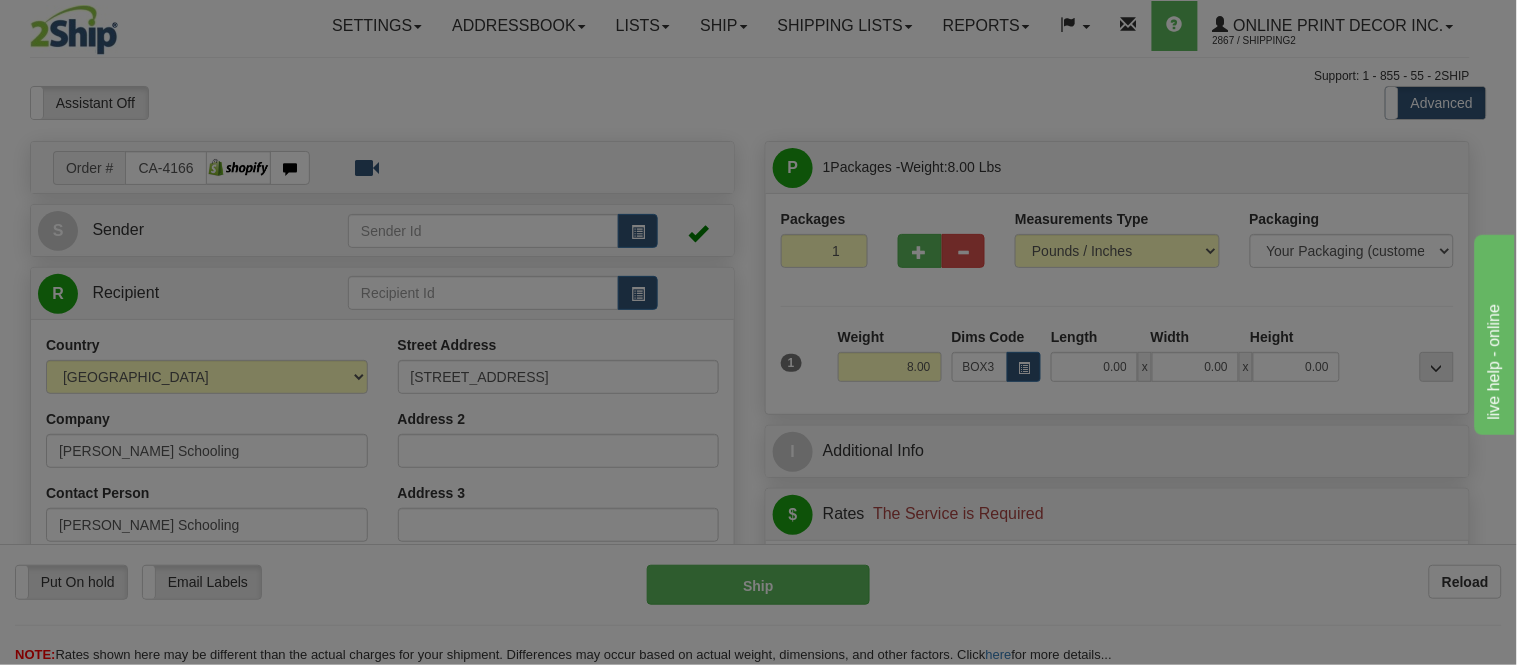 type on "39.00" 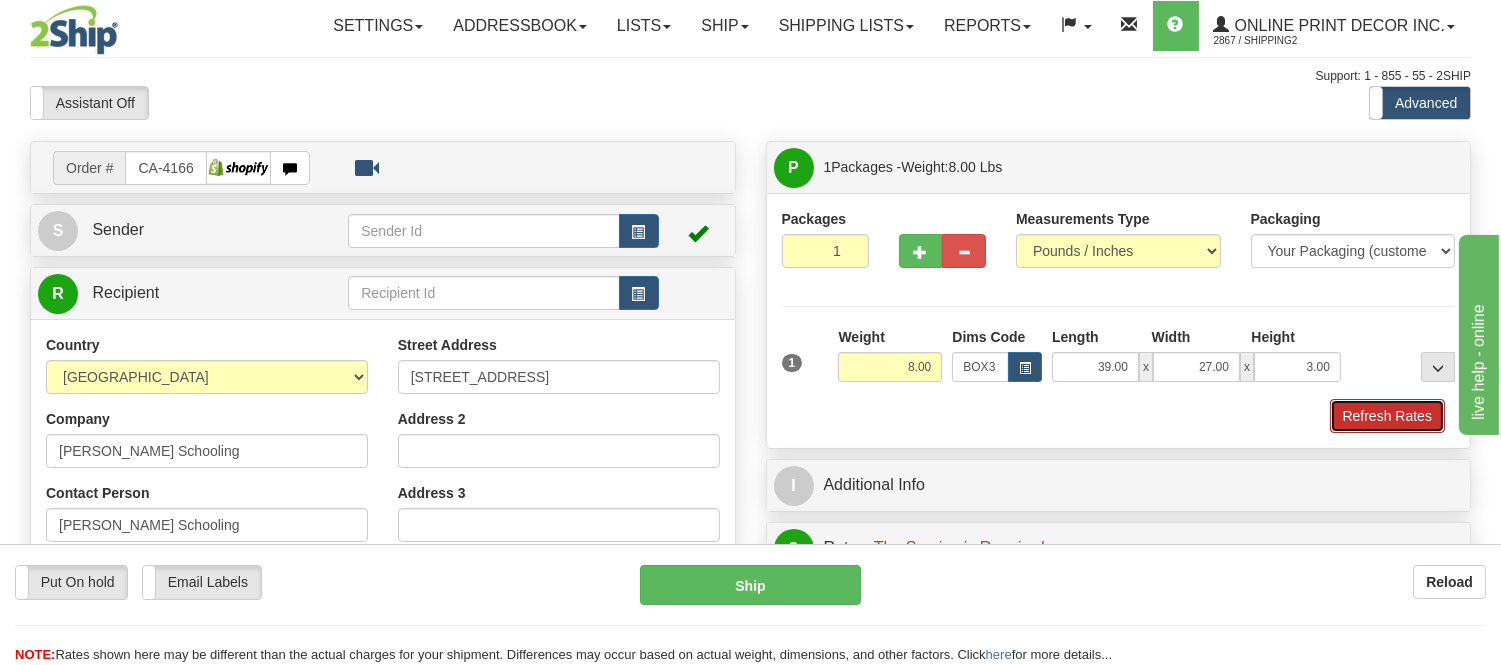 click on "Refresh Rates" at bounding box center [1387, 416] 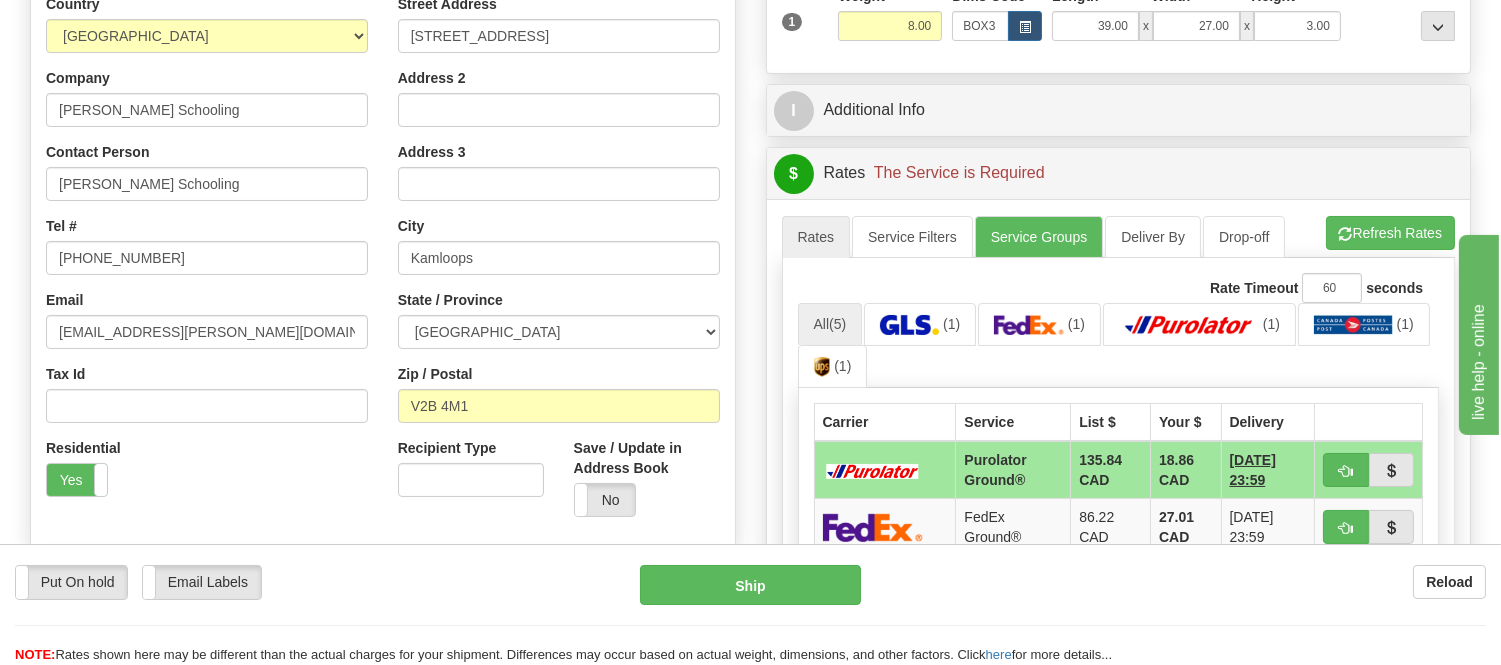 scroll, scrollTop: 466, scrollLeft: 0, axis: vertical 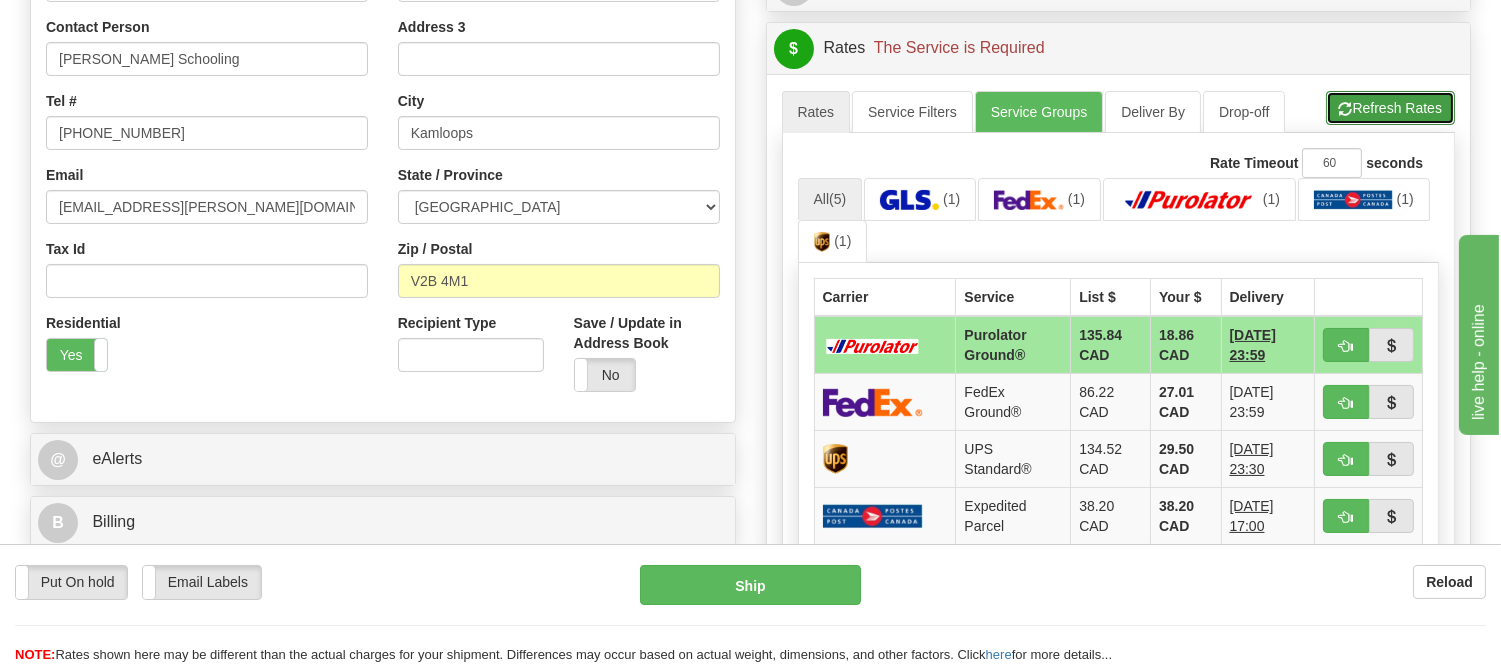 click on "Refresh Rates" at bounding box center (1390, 108) 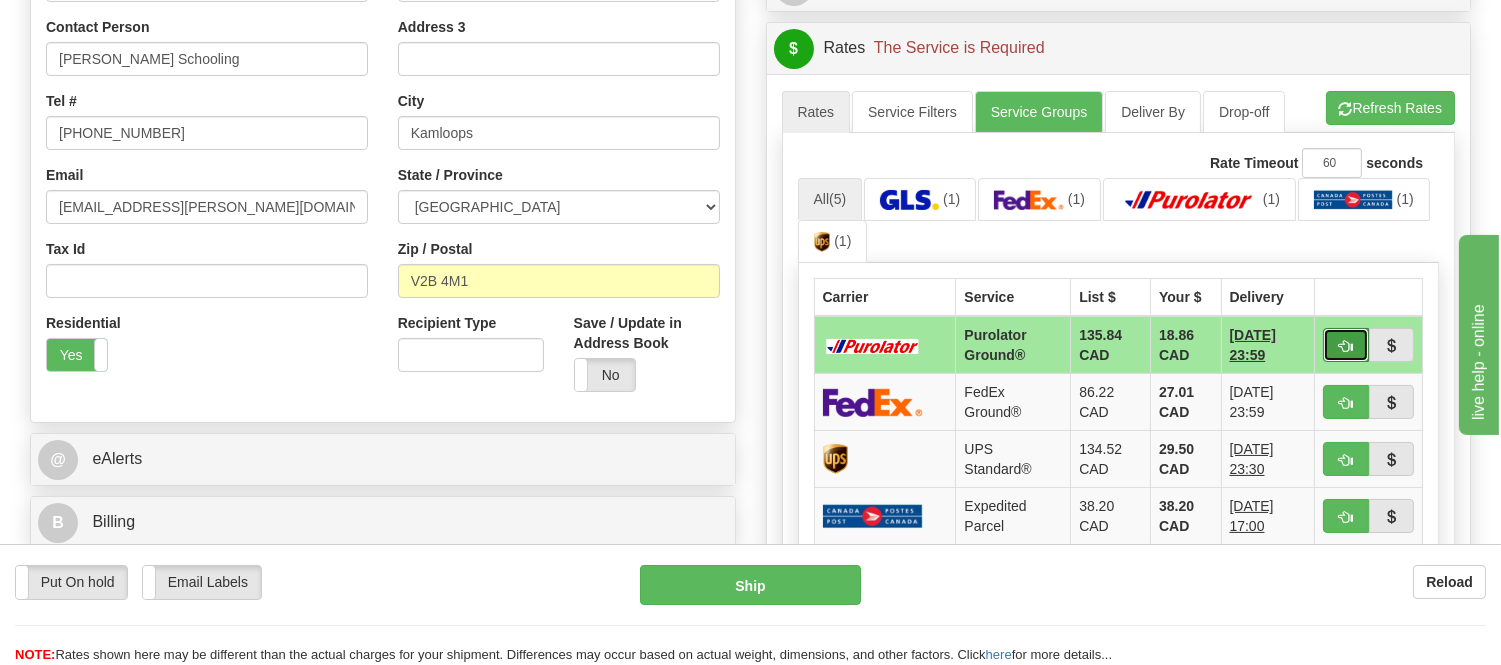 click at bounding box center (1346, 346) 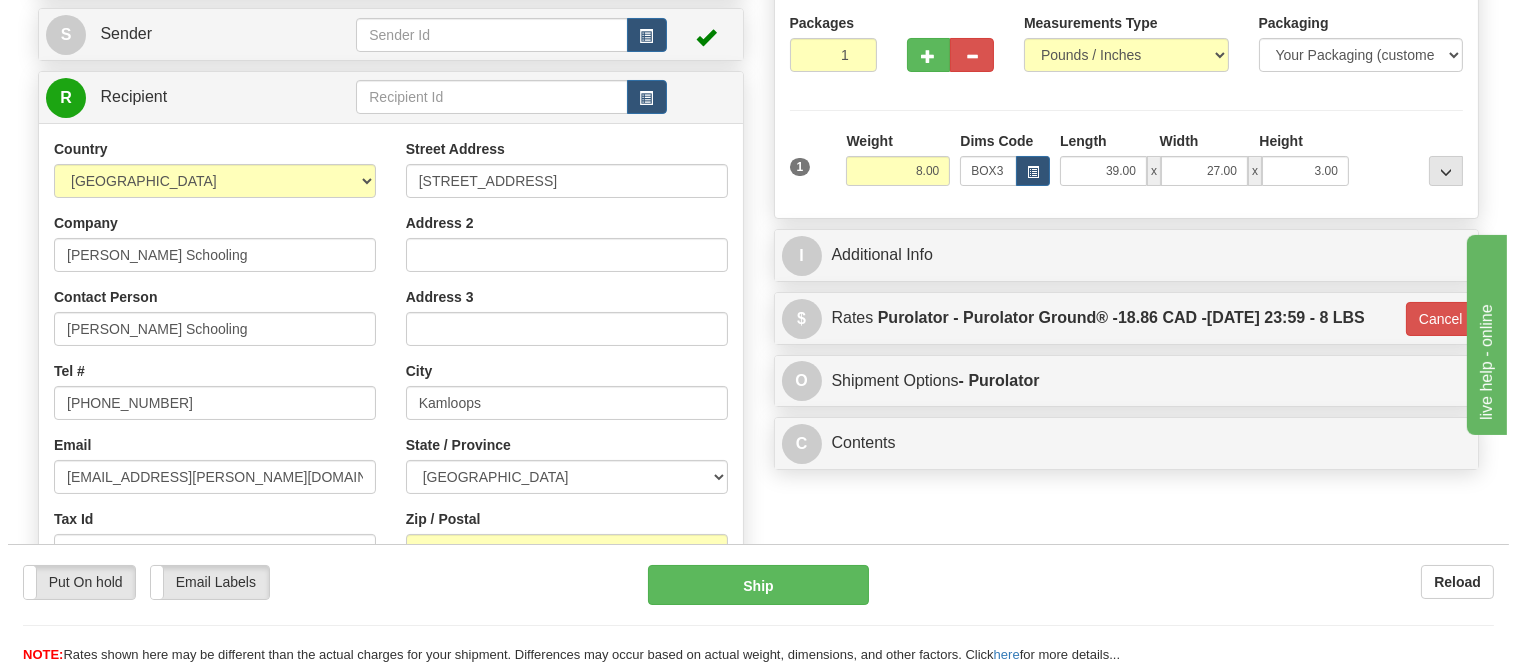 scroll, scrollTop: 133, scrollLeft: 0, axis: vertical 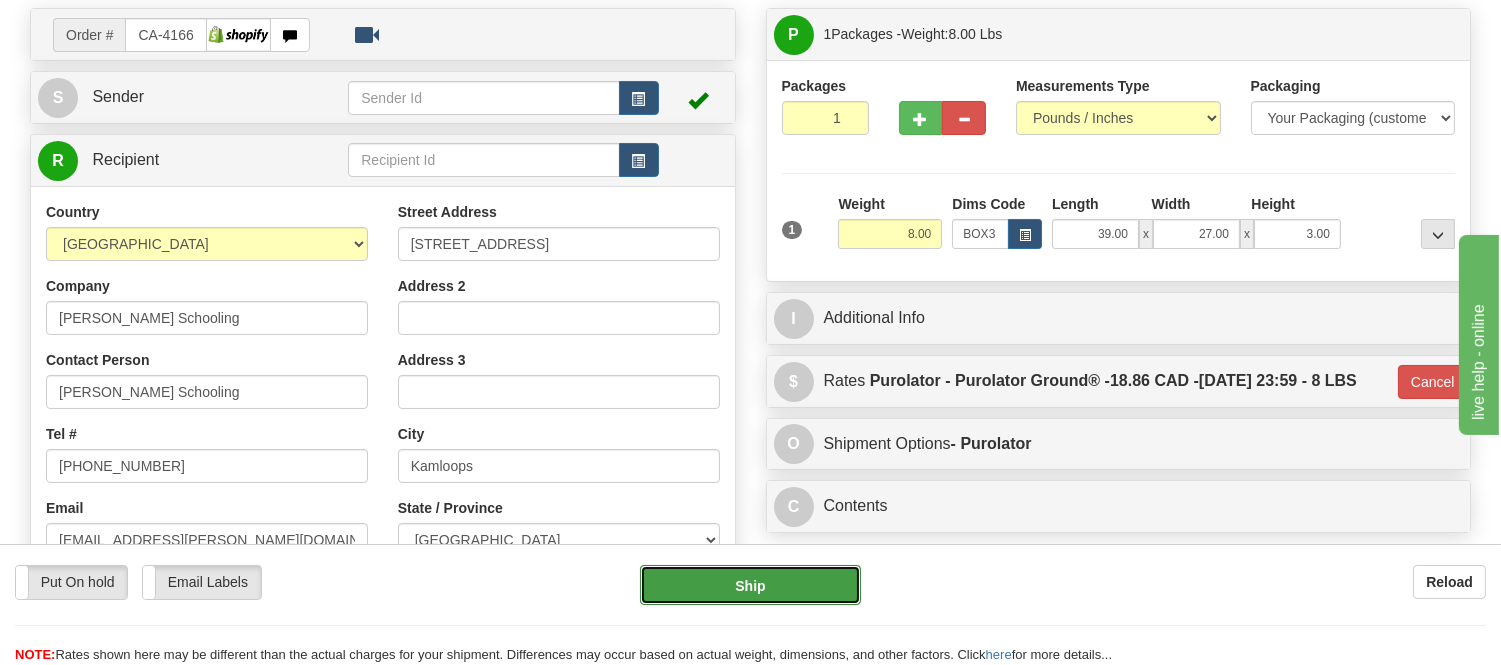 click on "Ship" at bounding box center (750, 585) 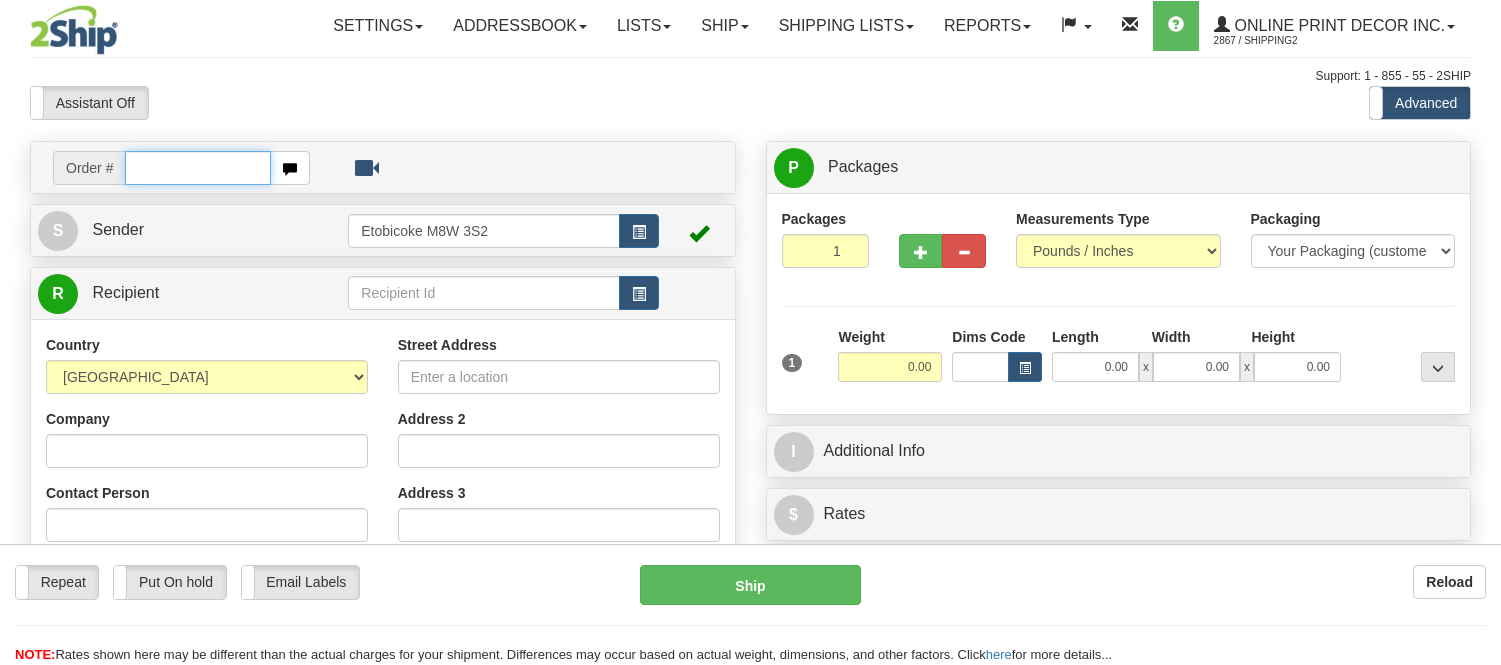 scroll, scrollTop: 0, scrollLeft: 0, axis: both 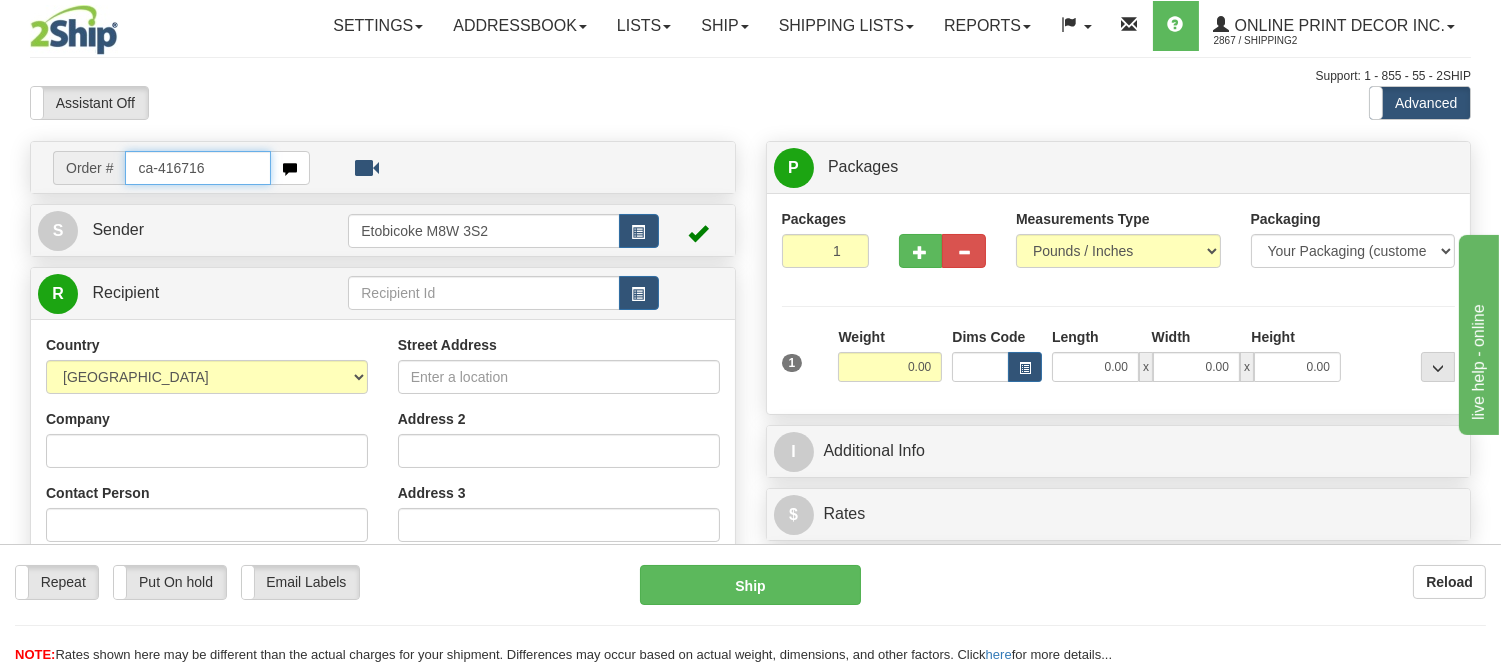 type on "ca-416716" 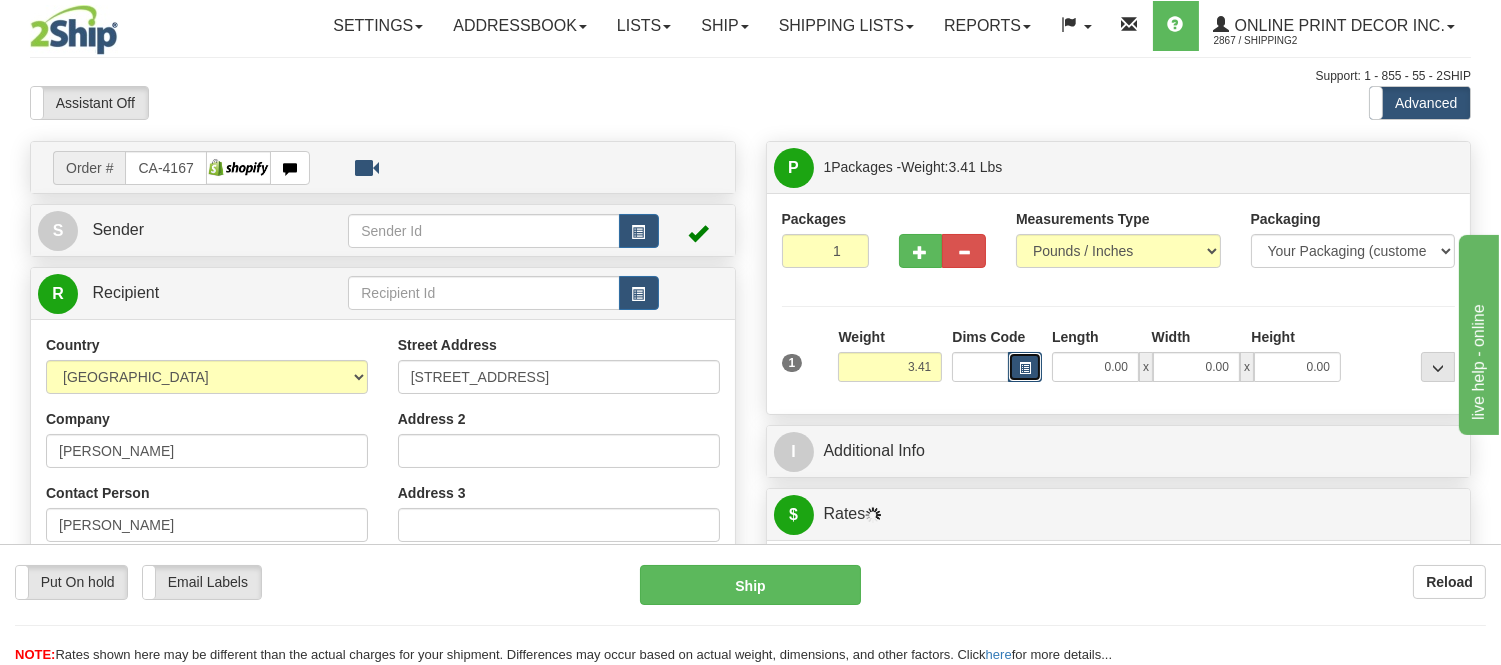 click at bounding box center (1025, 367) 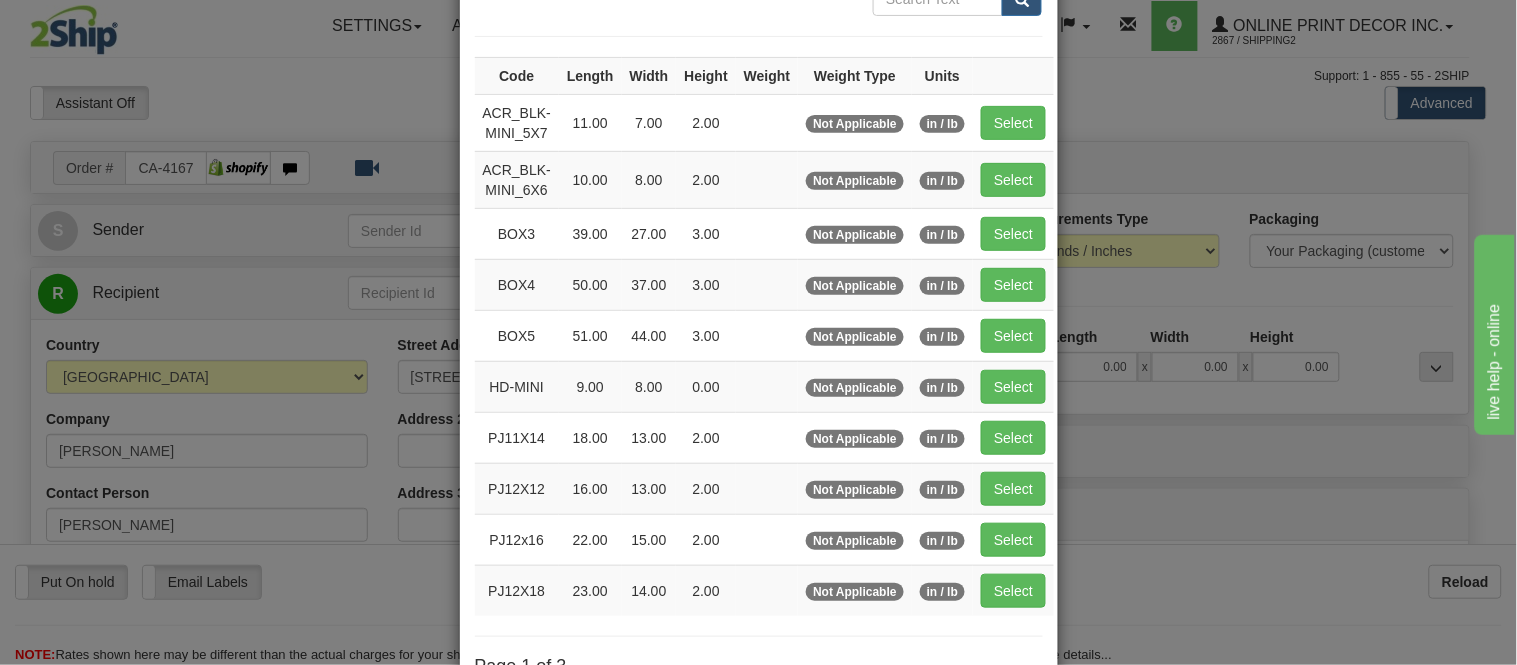 scroll, scrollTop: 333, scrollLeft: 0, axis: vertical 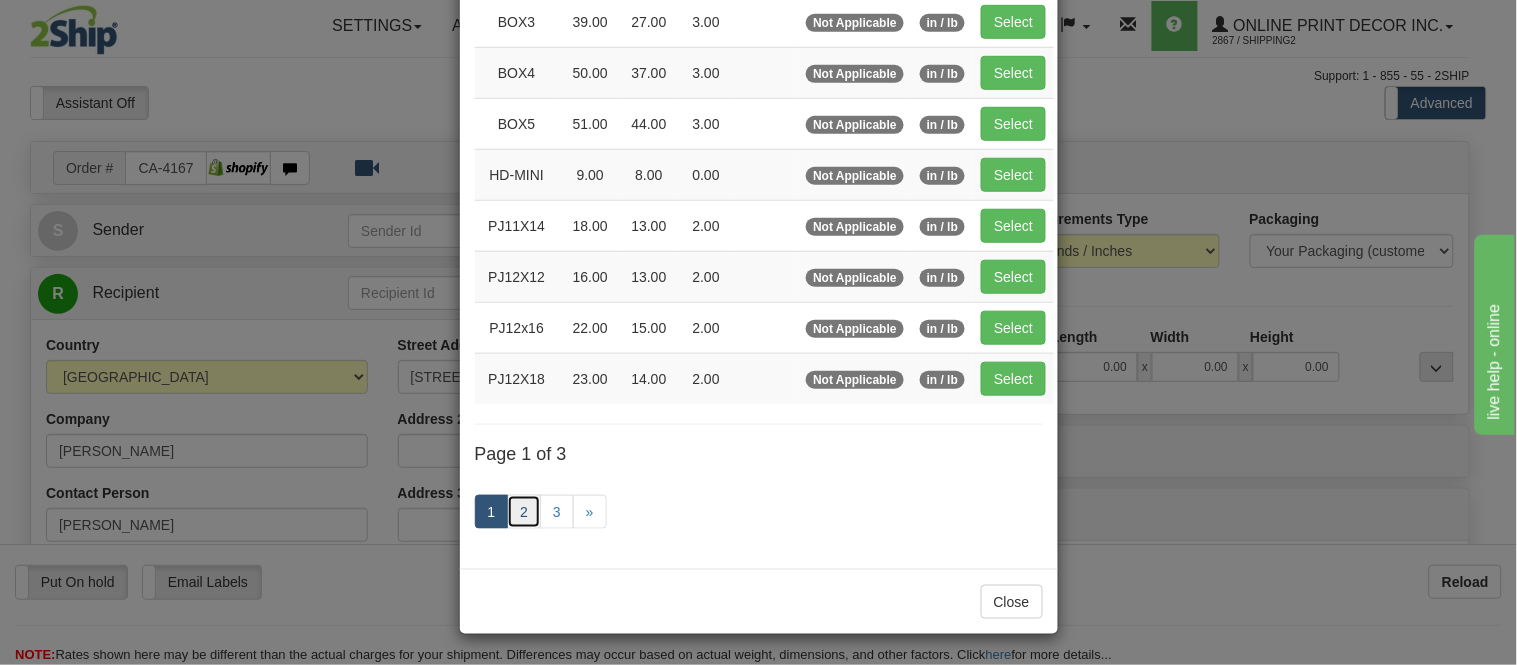 click on "2" at bounding box center (524, 512) 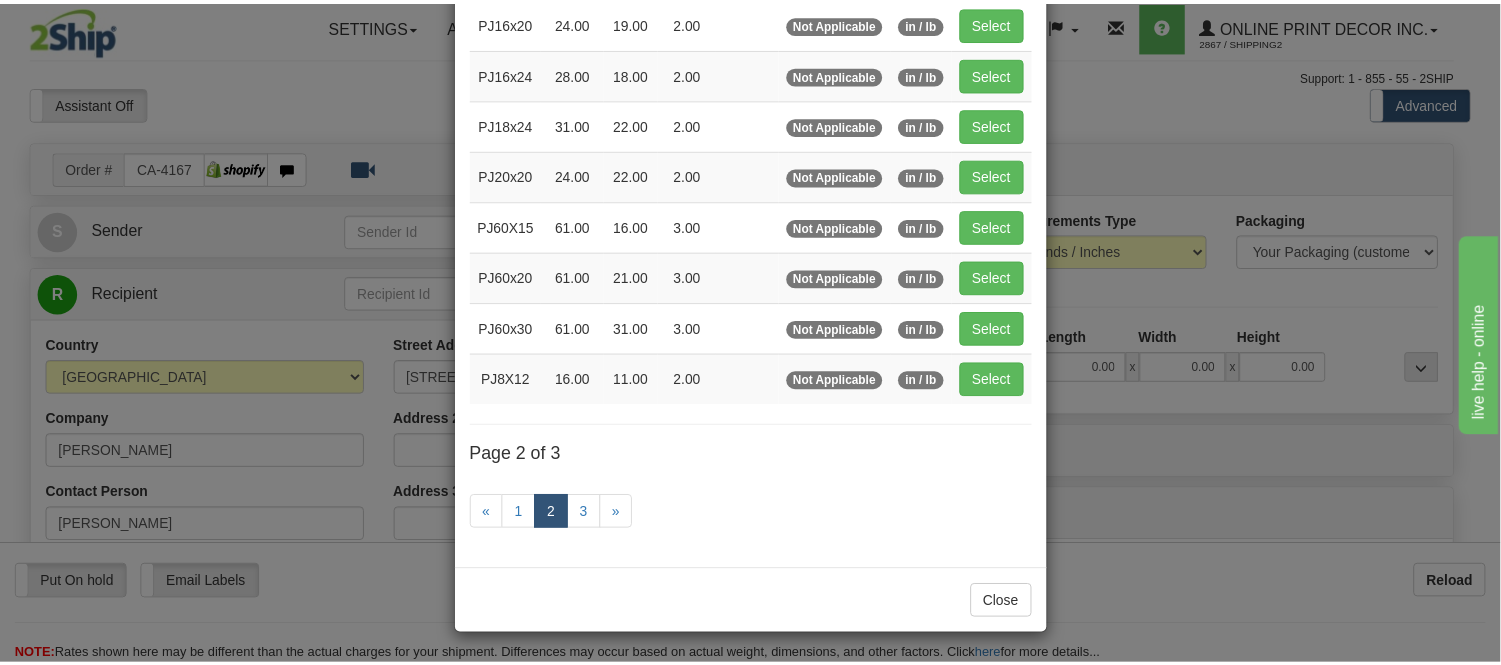 scroll, scrollTop: 325, scrollLeft: 0, axis: vertical 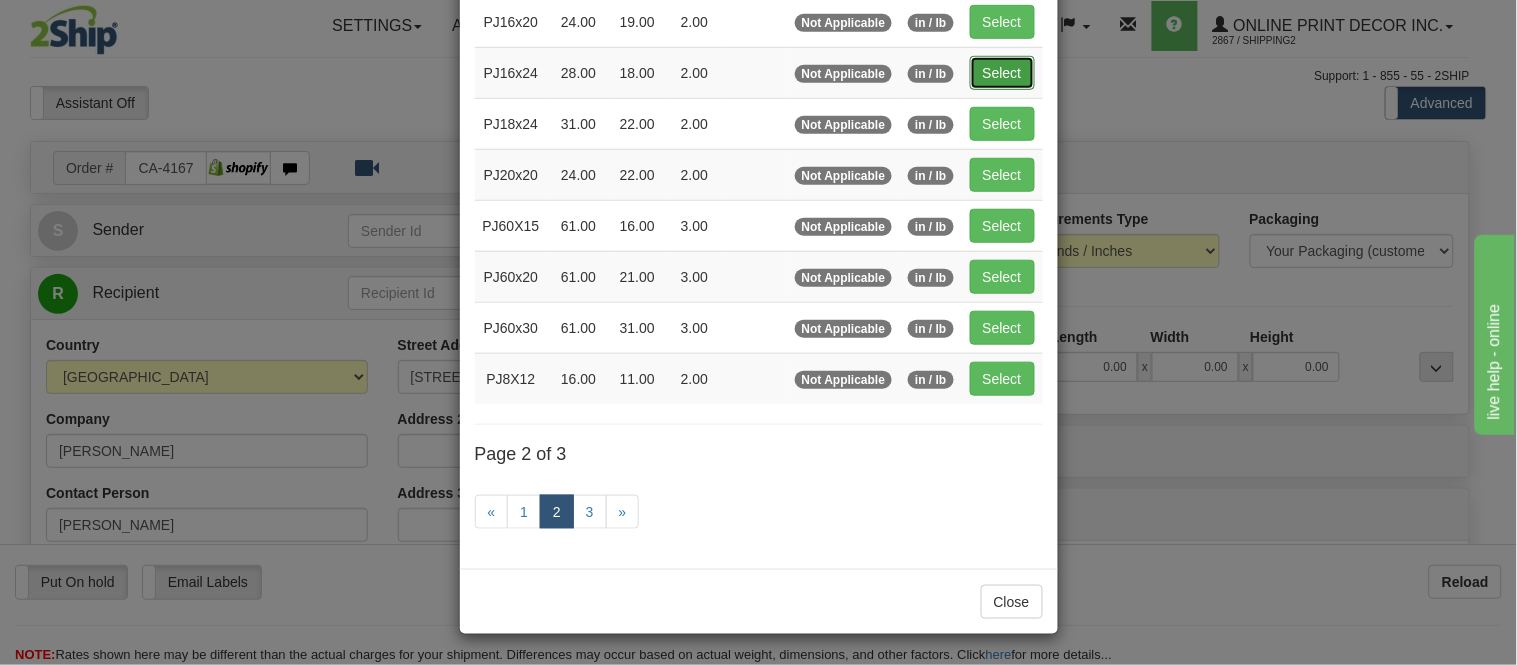 click on "Select" at bounding box center [1002, 73] 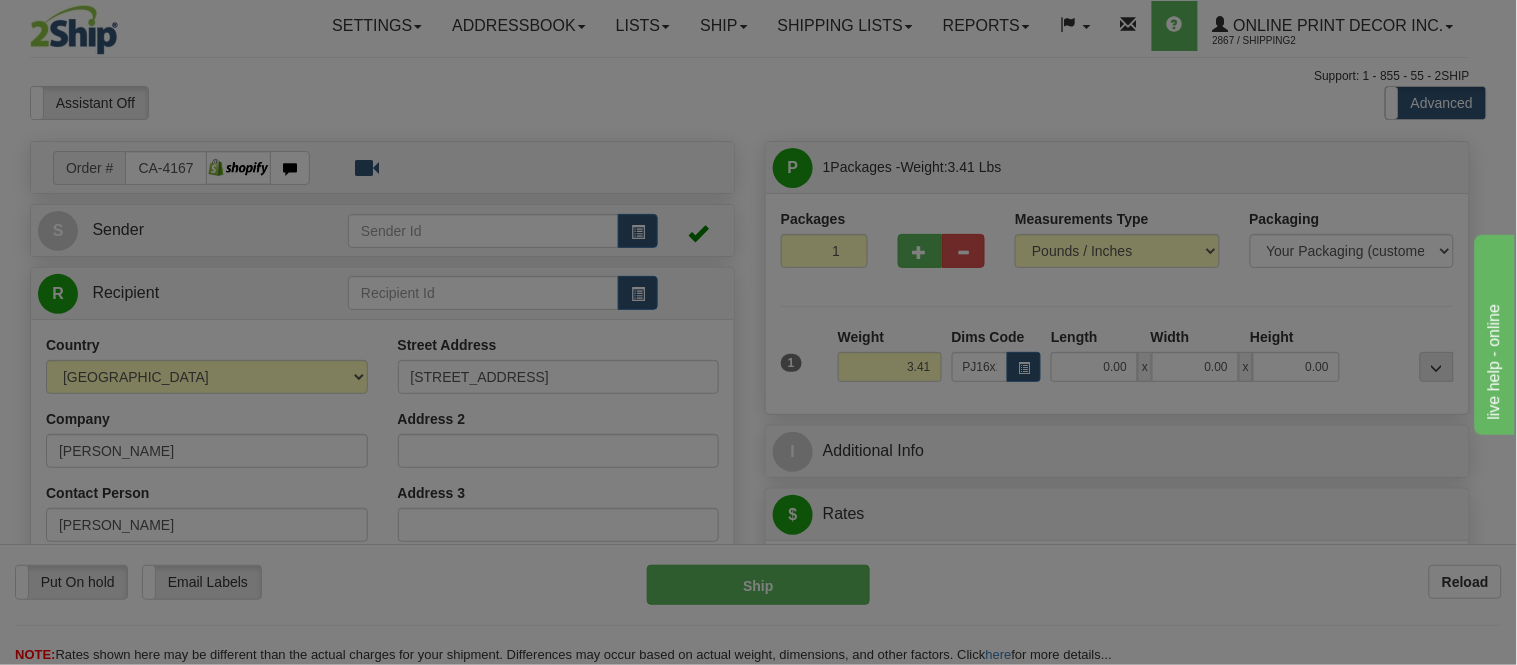 type on "28.00" 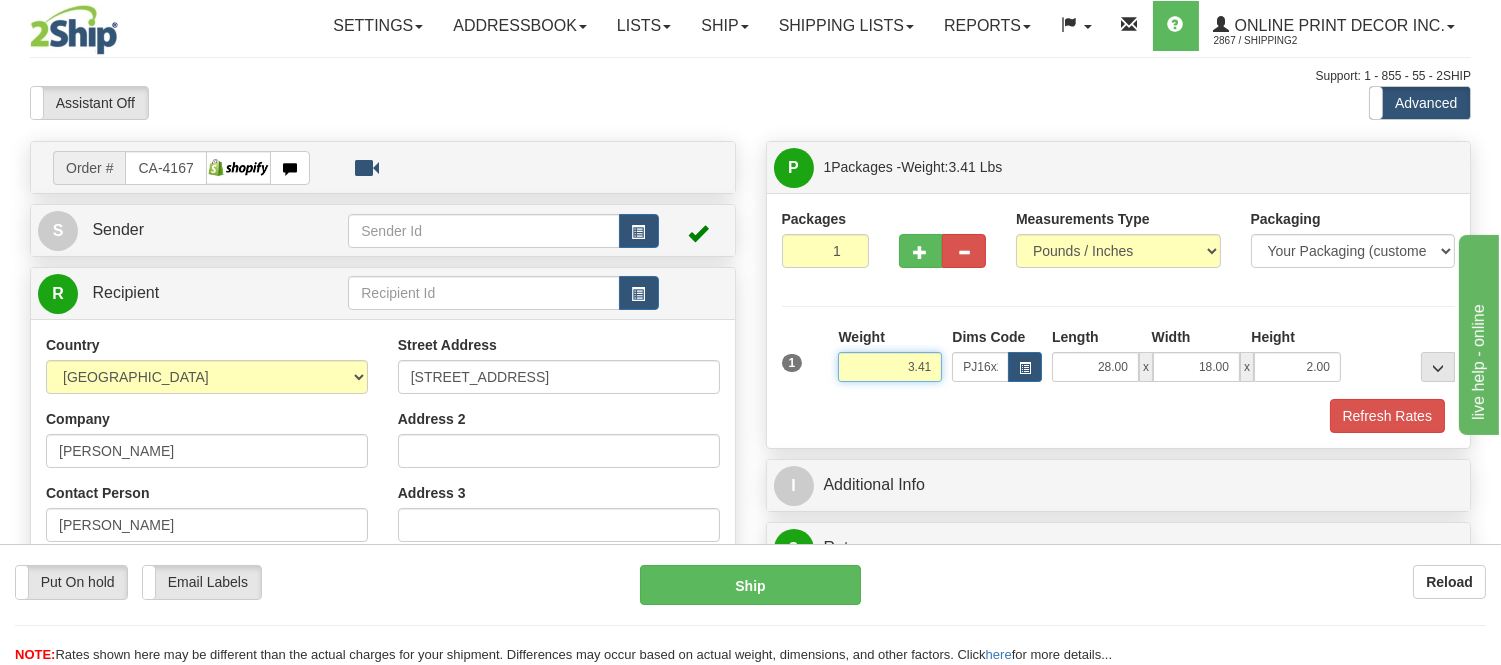drag, startPoint x: 934, startPoint y: 376, endPoint x: 744, endPoint y: 400, distance: 191.5098 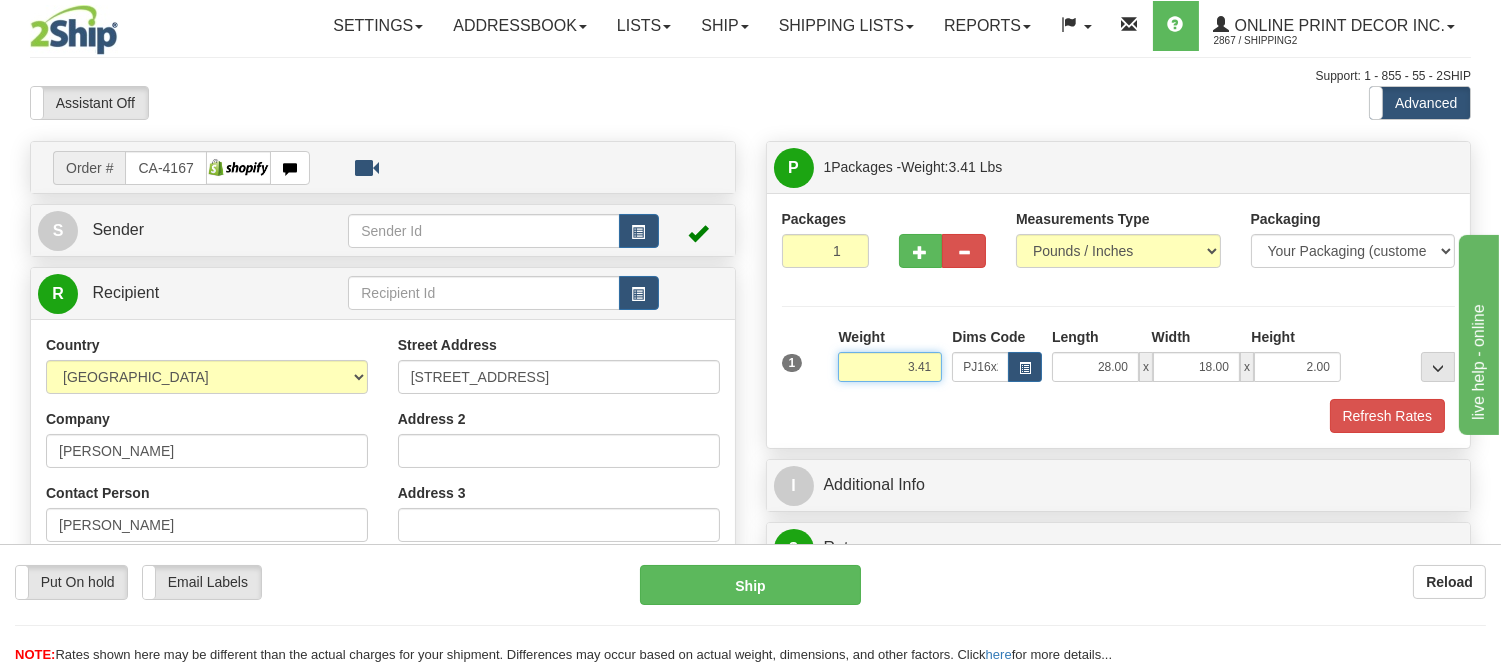 click on "Order #
CA-416716
S" at bounding box center [750, 141] 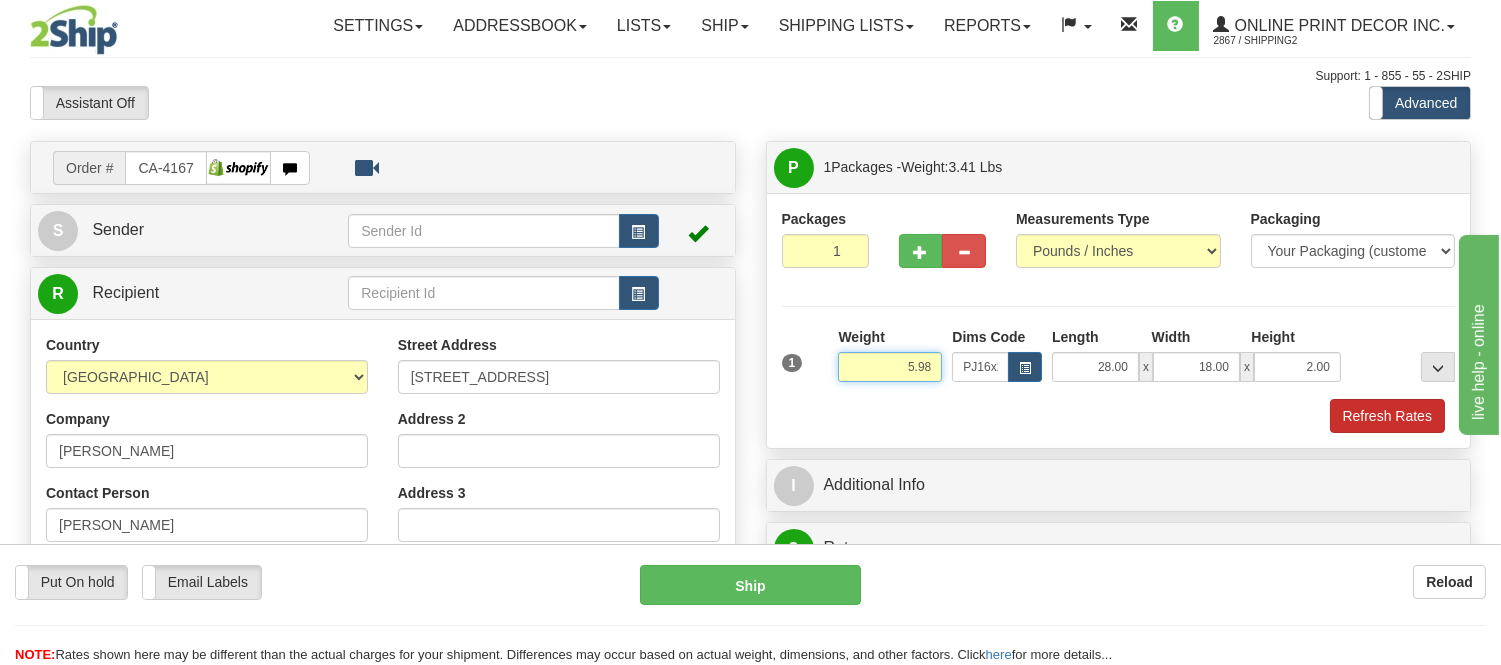 type on "5.98" 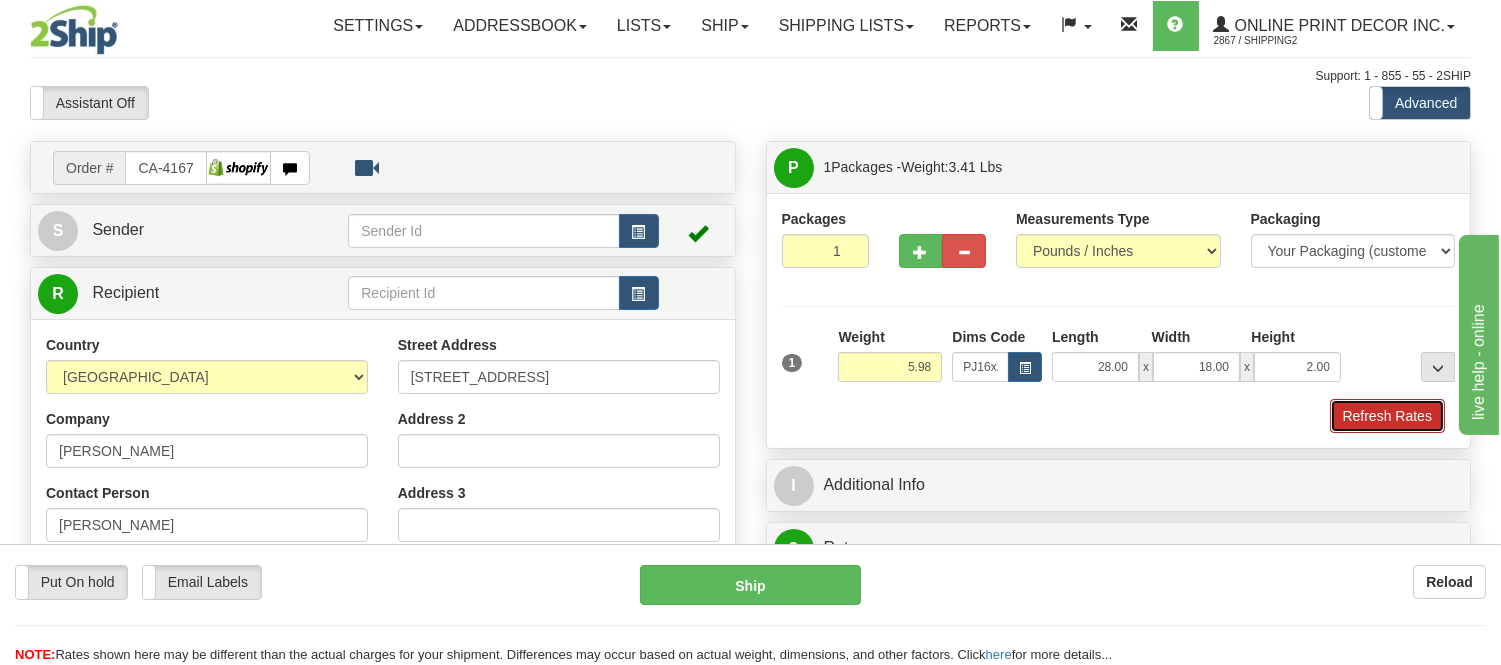 click on "Refresh Rates" at bounding box center (1387, 416) 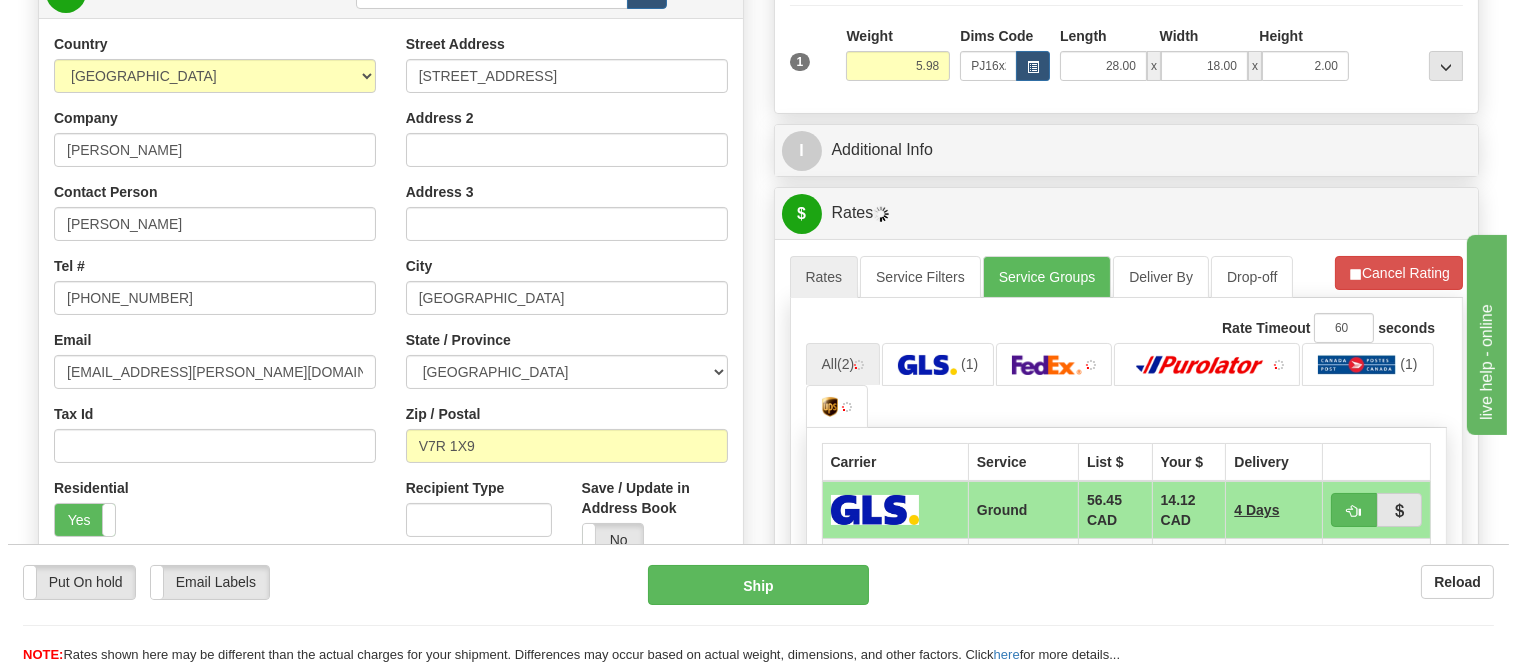 scroll, scrollTop: 314, scrollLeft: 0, axis: vertical 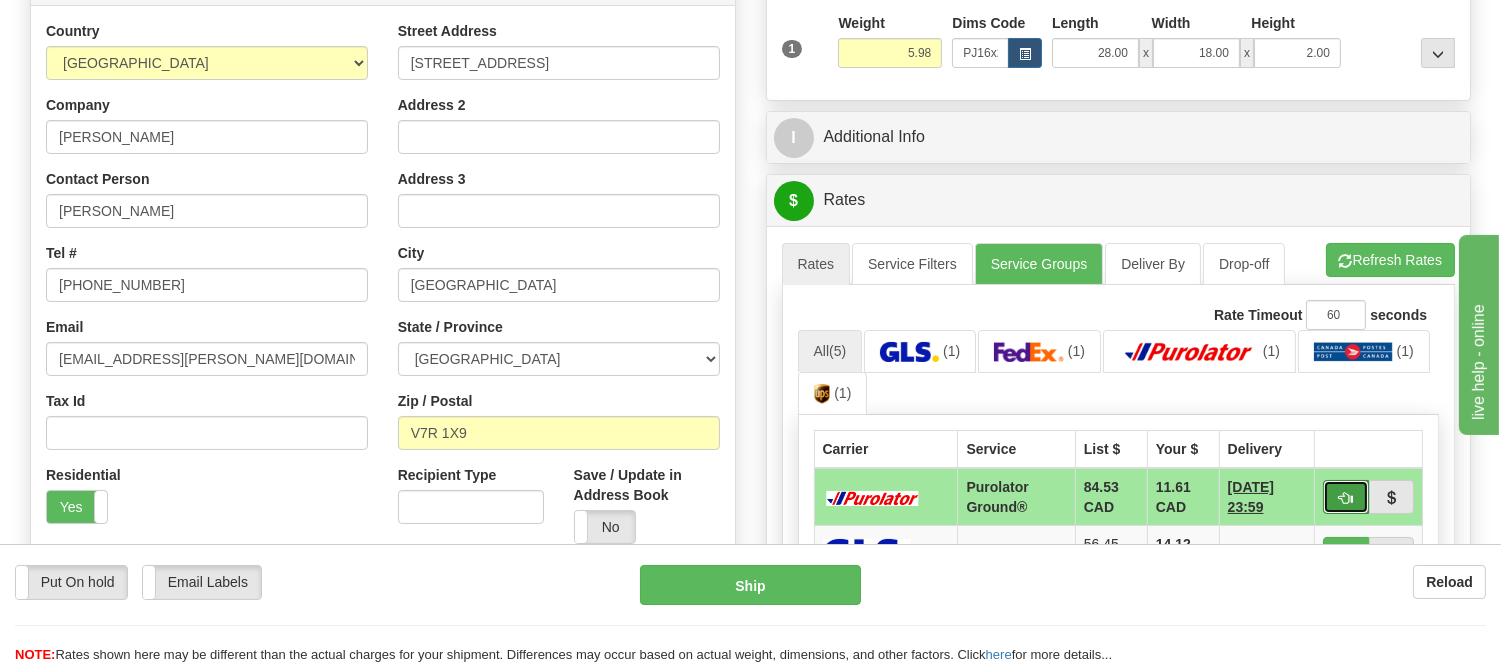 click at bounding box center (1346, 498) 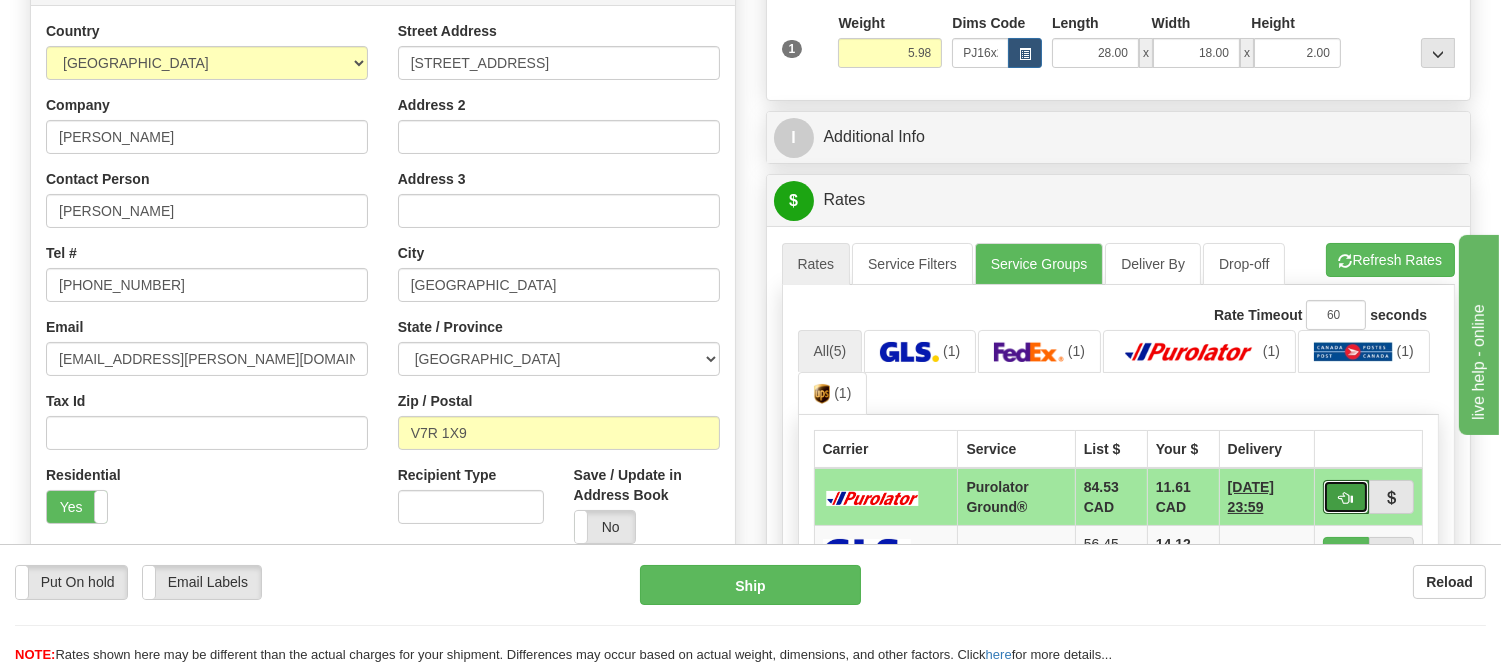 type on "260" 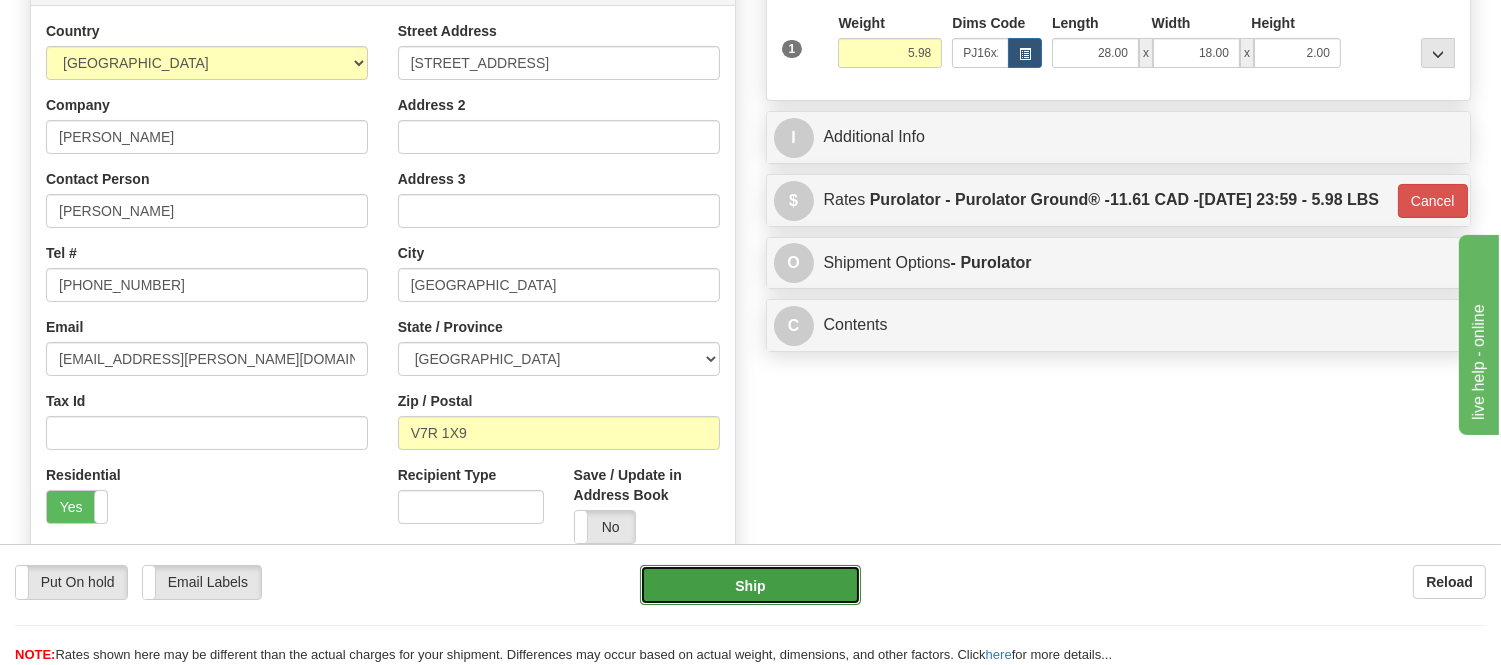 click on "Ship" at bounding box center [750, 585] 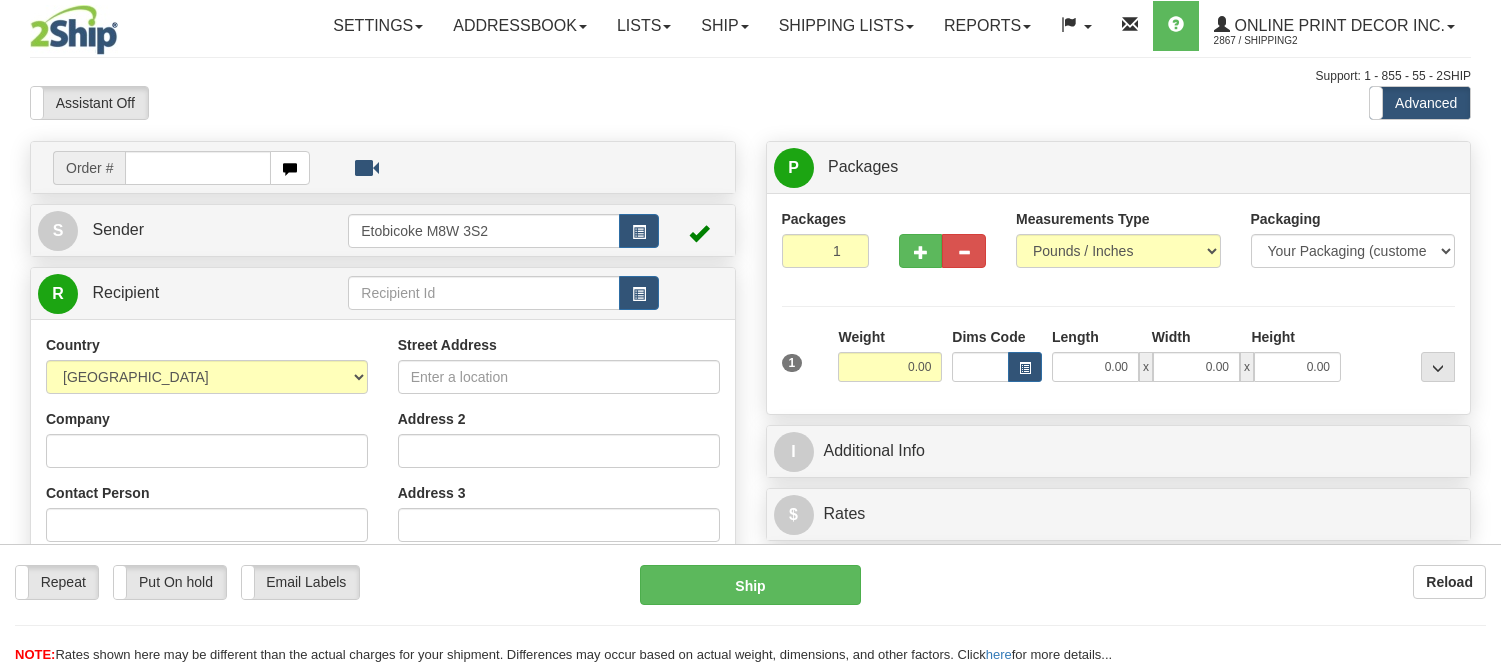 scroll, scrollTop: 0, scrollLeft: 0, axis: both 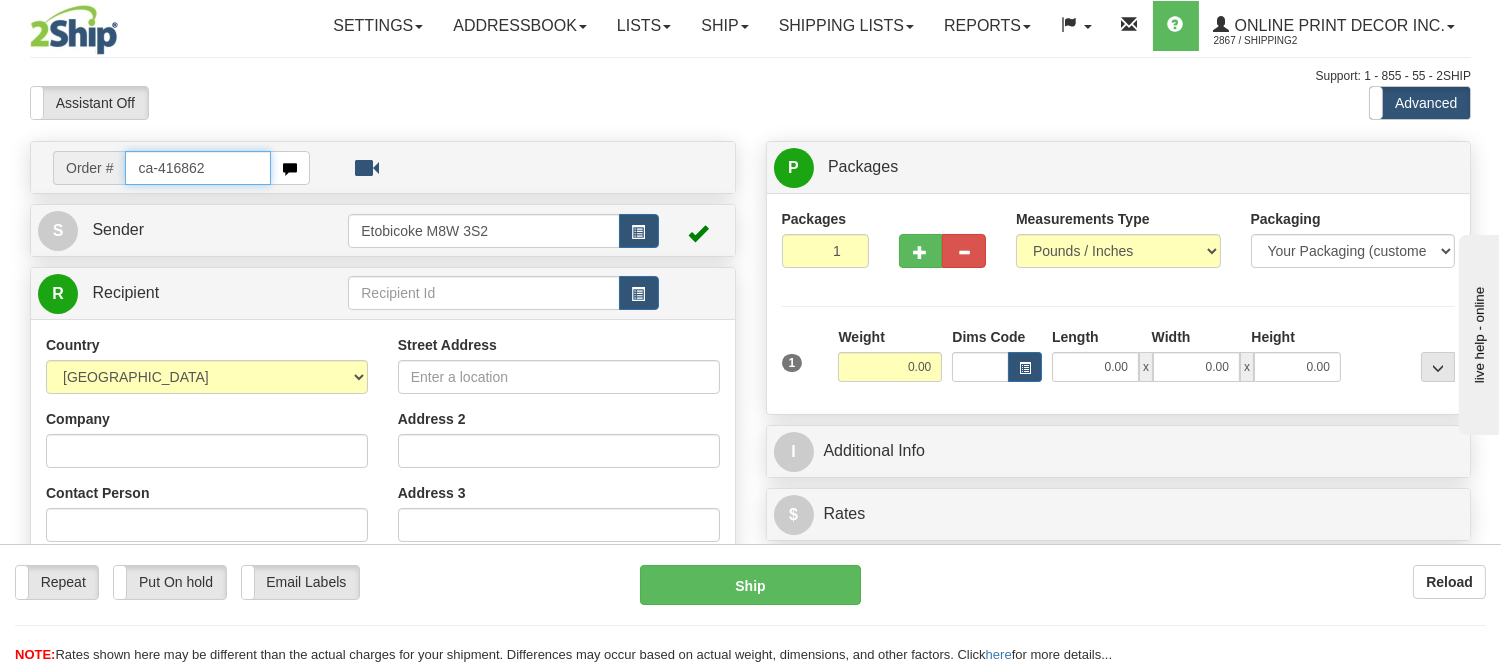 type on "ca-416862" 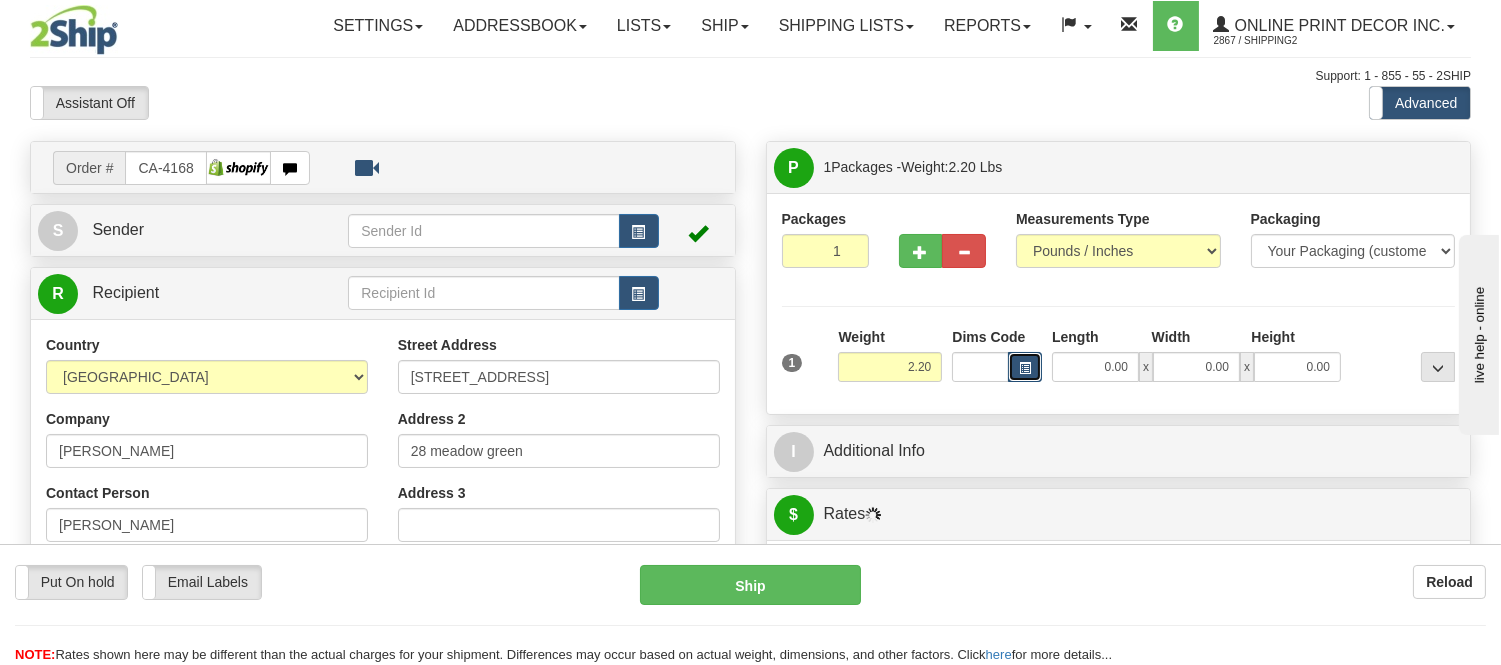 click at bounding box center [1025, 368] 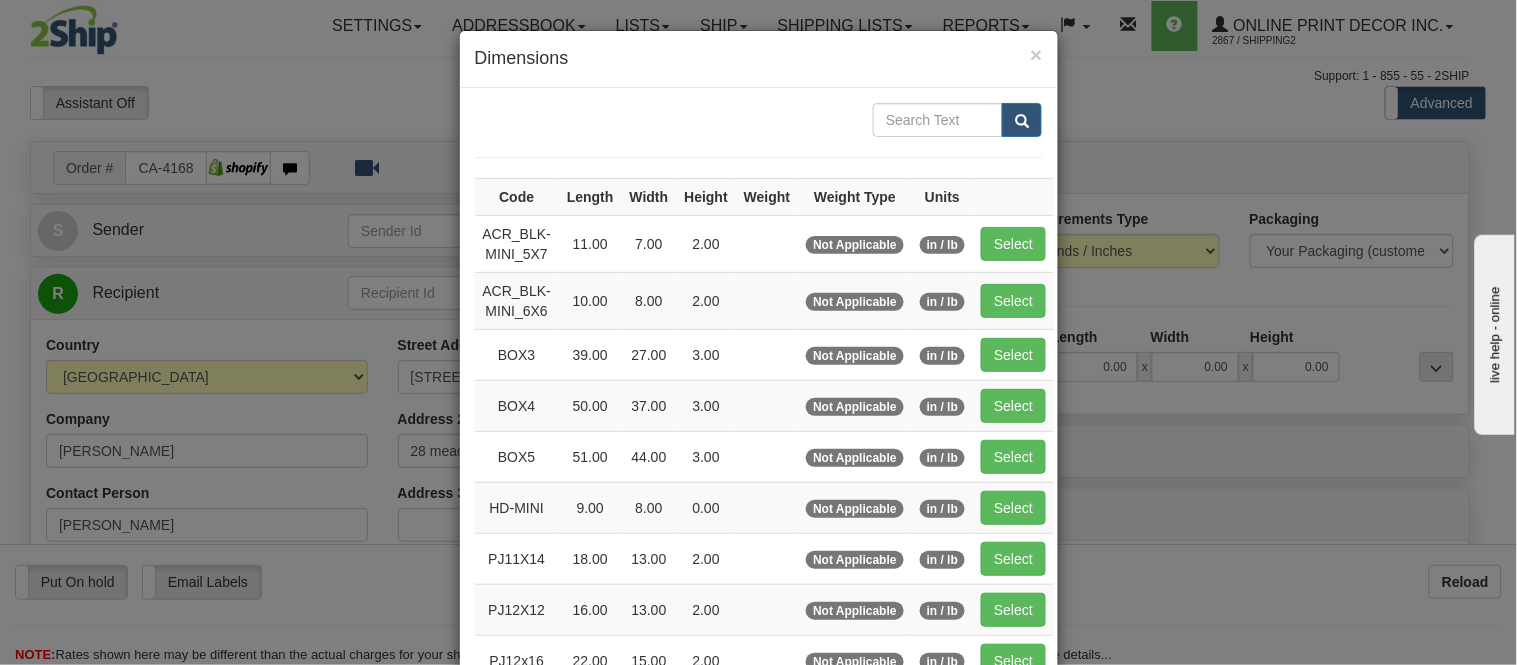 type on "ONANOLE" 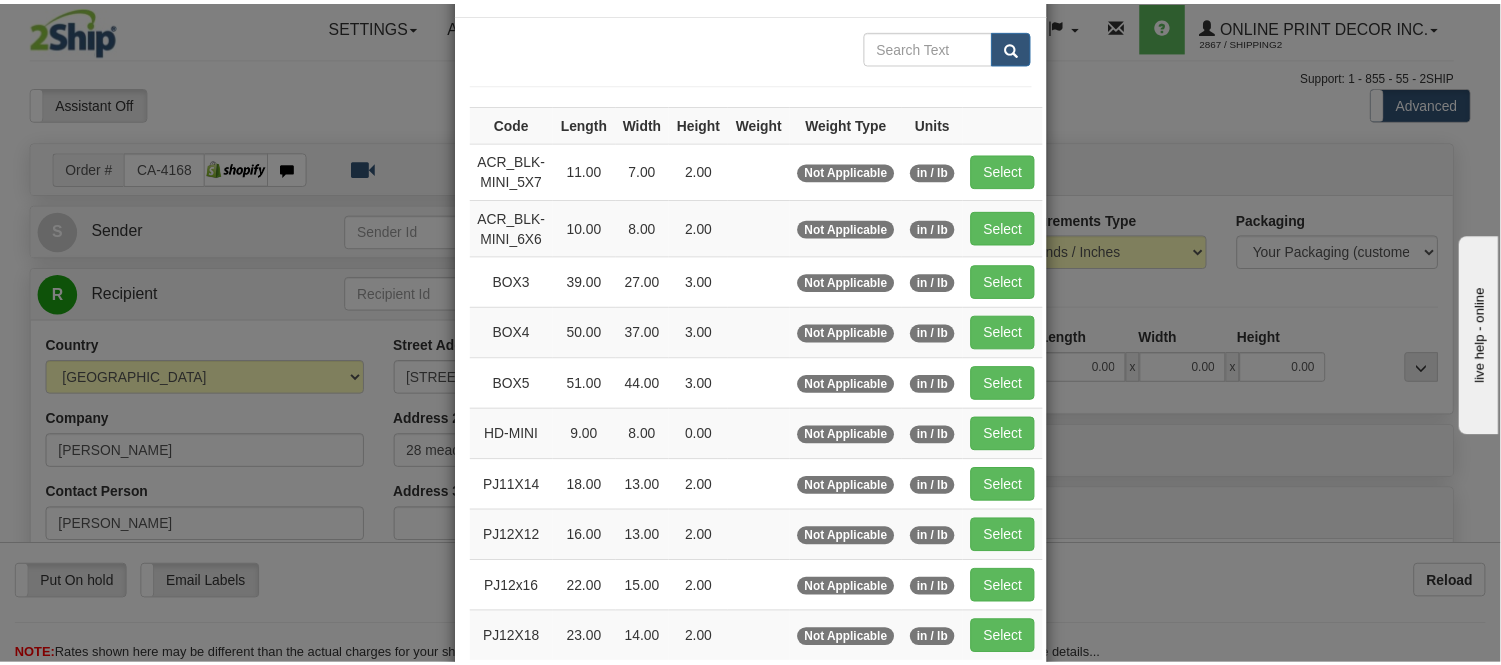 scroll, scrollTop: 222, scrollLeft: 0, axis: vertical 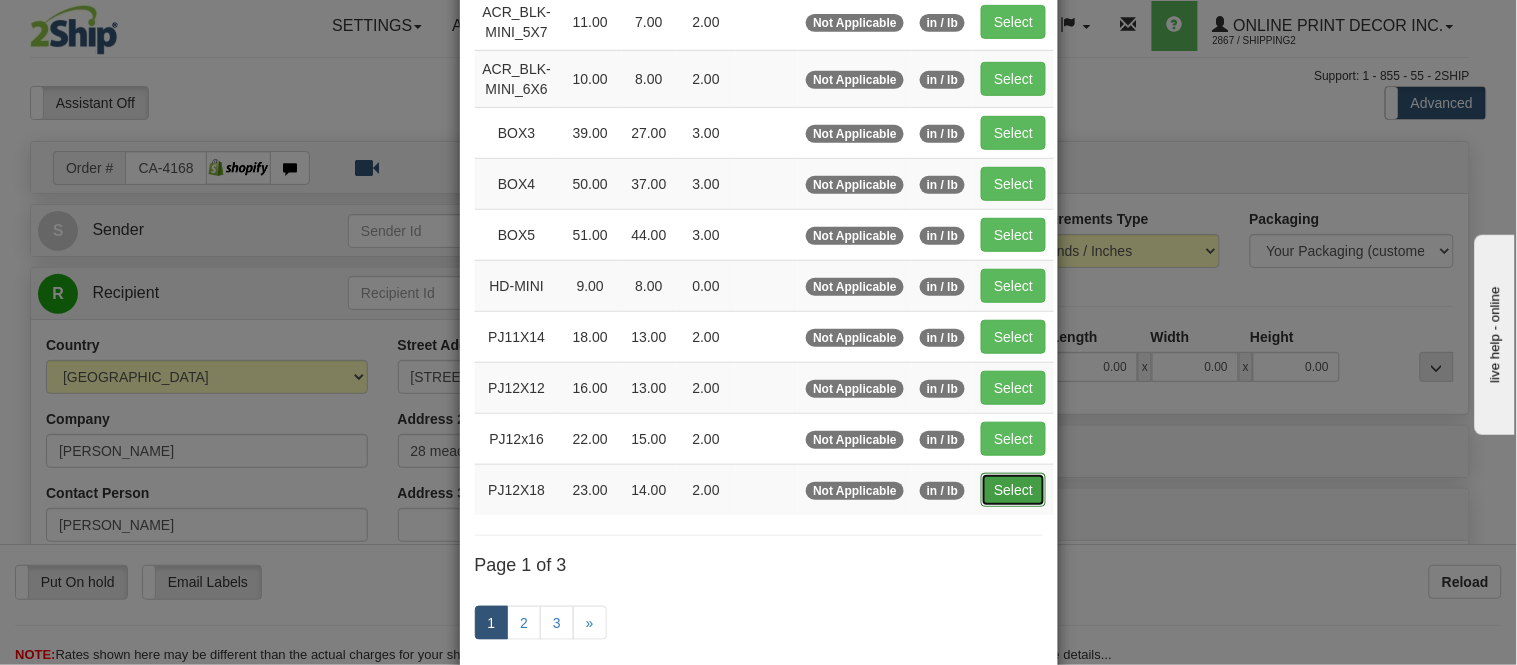 click on "Select" at bounding box center (1013, 490) 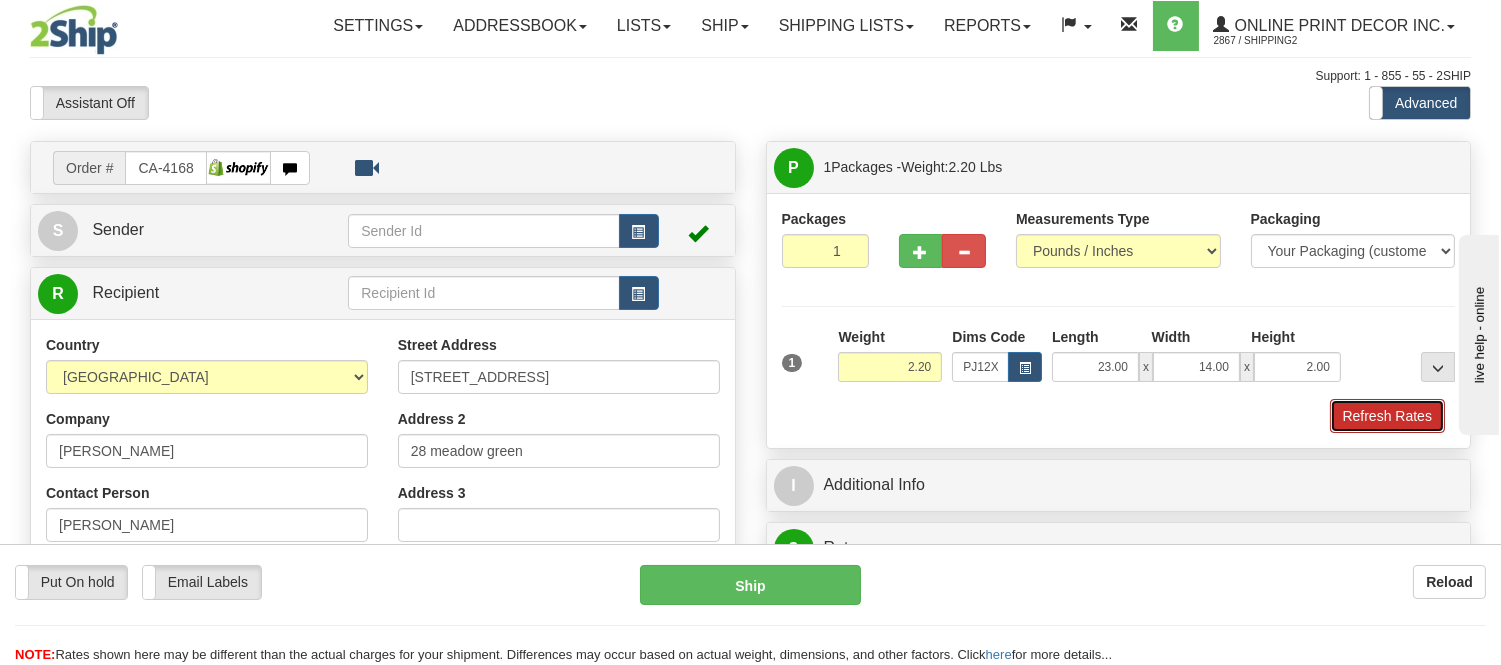 click on "Refresh Rates" at bounding box center (1387, 416) 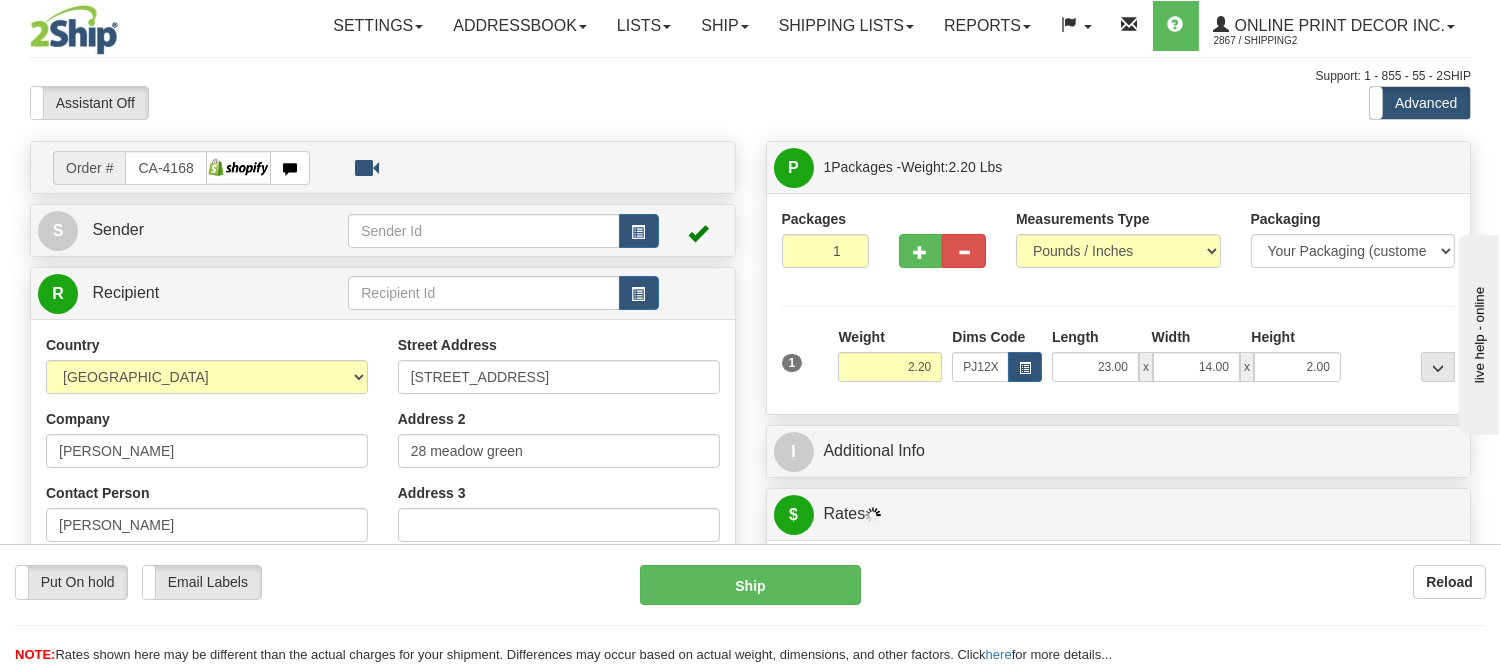 scroll, scrollTop: 582, scrollLeft: 0, axis: vertical 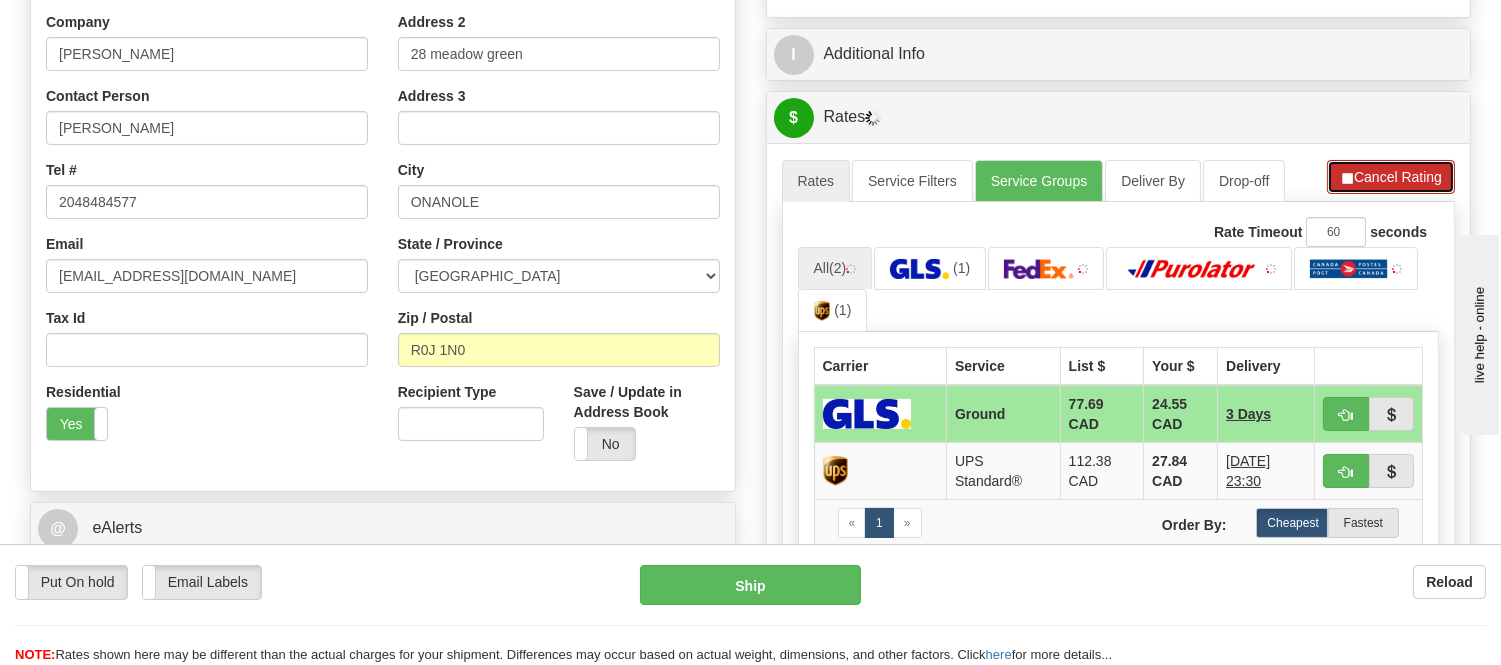 click on "Cancel Rating" at bounding box center [1391, 177] 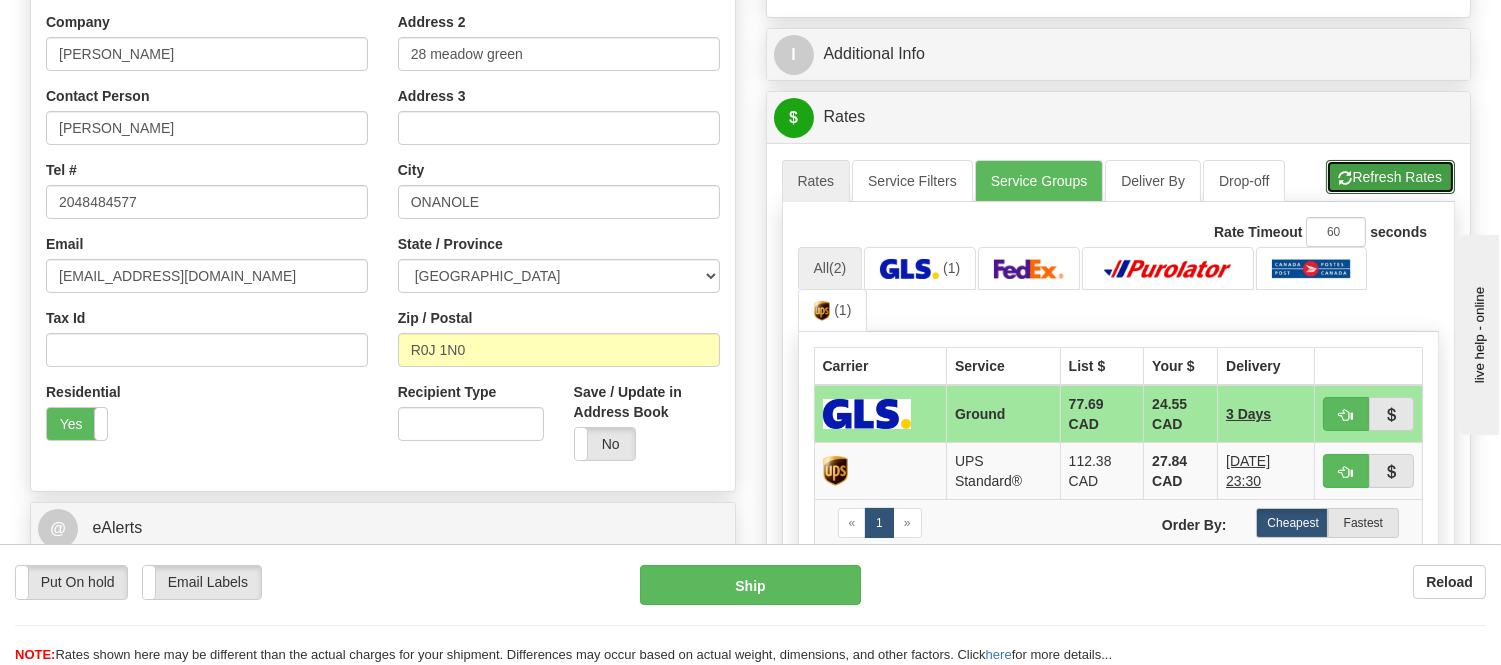 click on "Refresh Rates" at bounding box center (1390, 177) 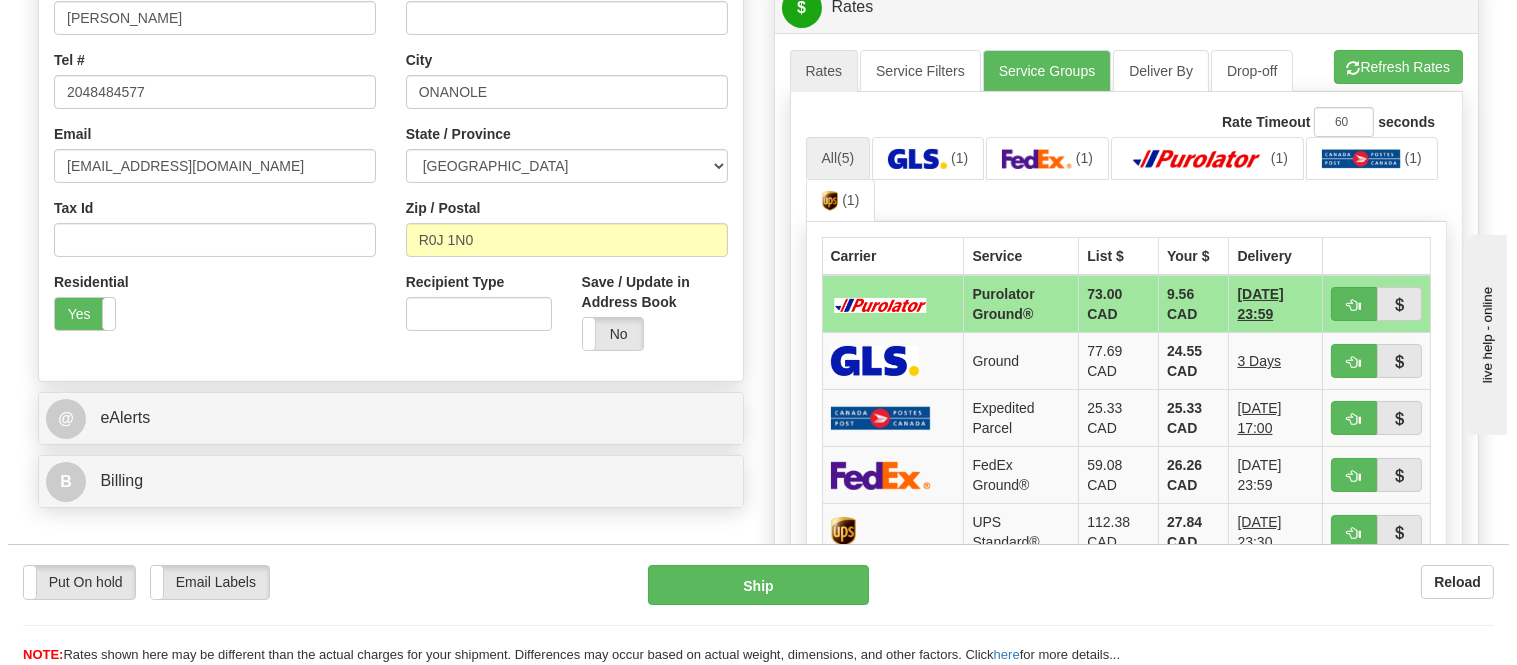 scroll, scrollTop: 508, scrollLeft: 0, axis: vertical 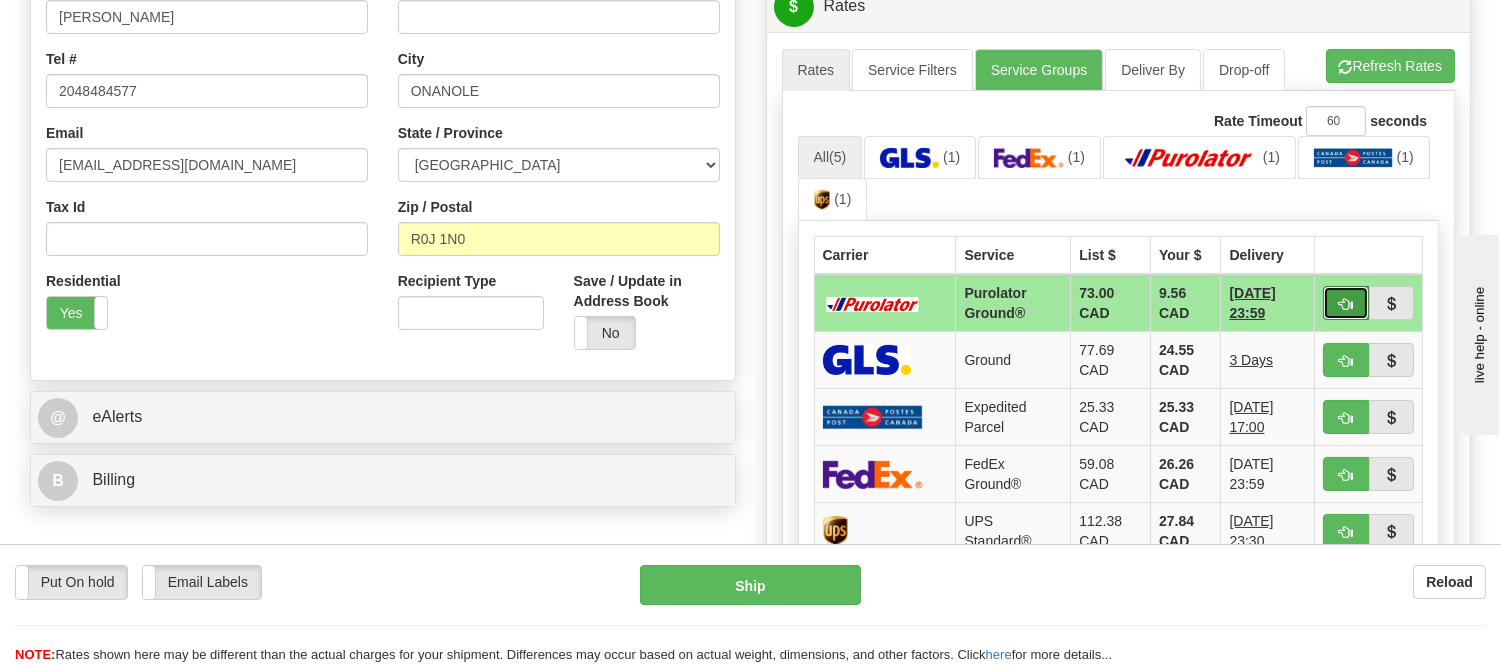 click at bounding box center [1346, 304] 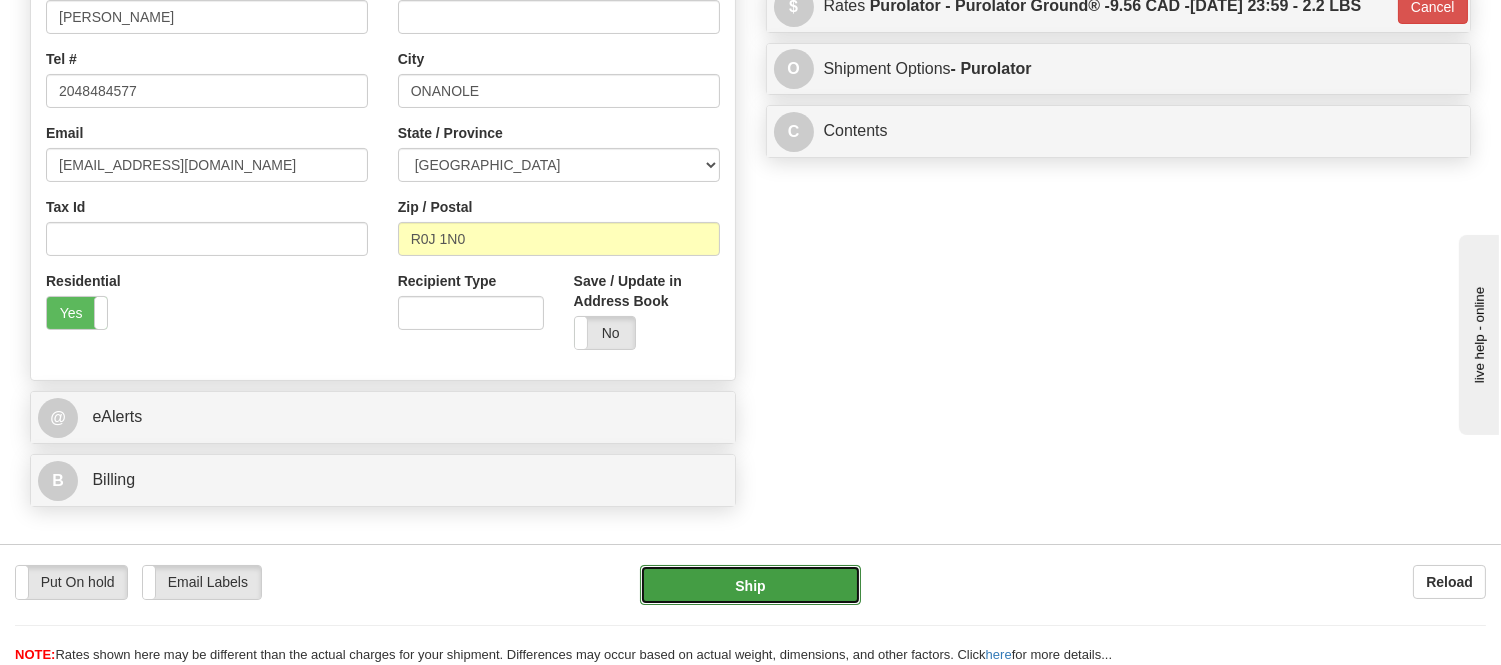 click on "Ship" at bounding box center (750, 585) 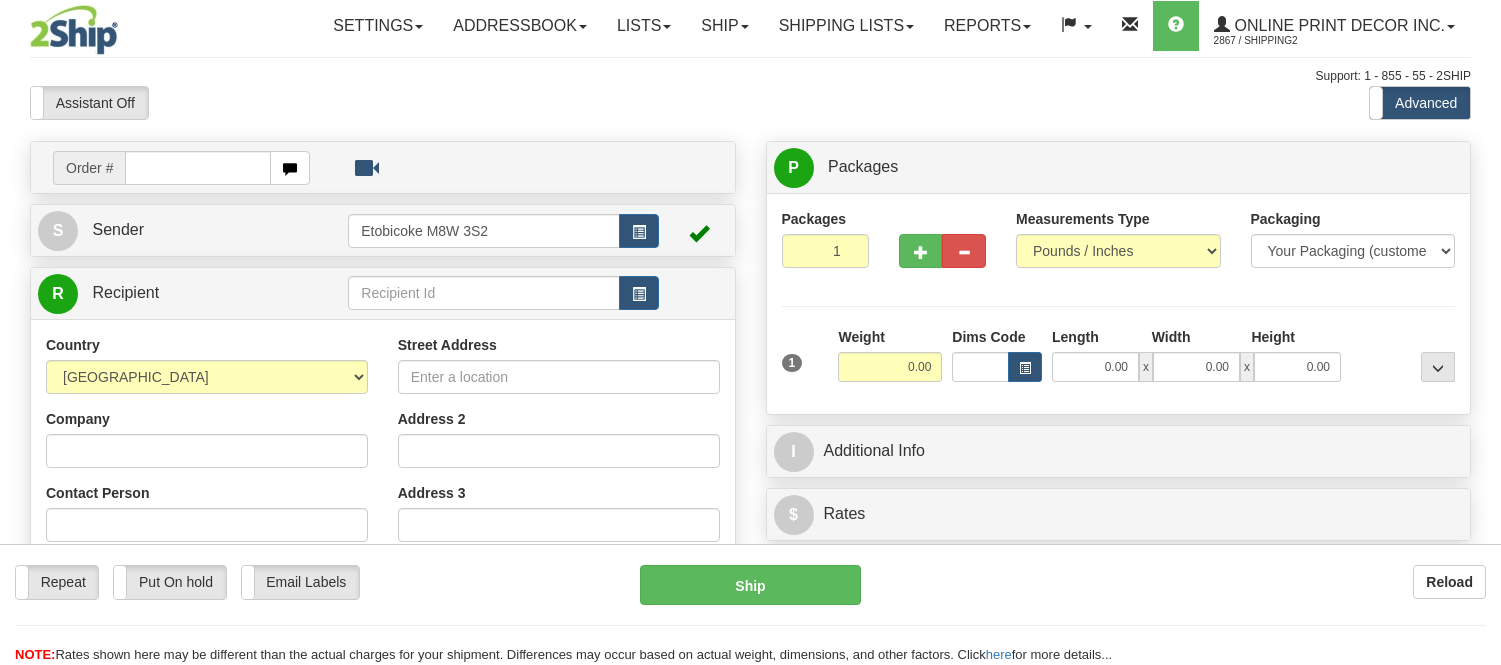 scroll, scrollTop: 0, scrollLeft: 0, axis: both 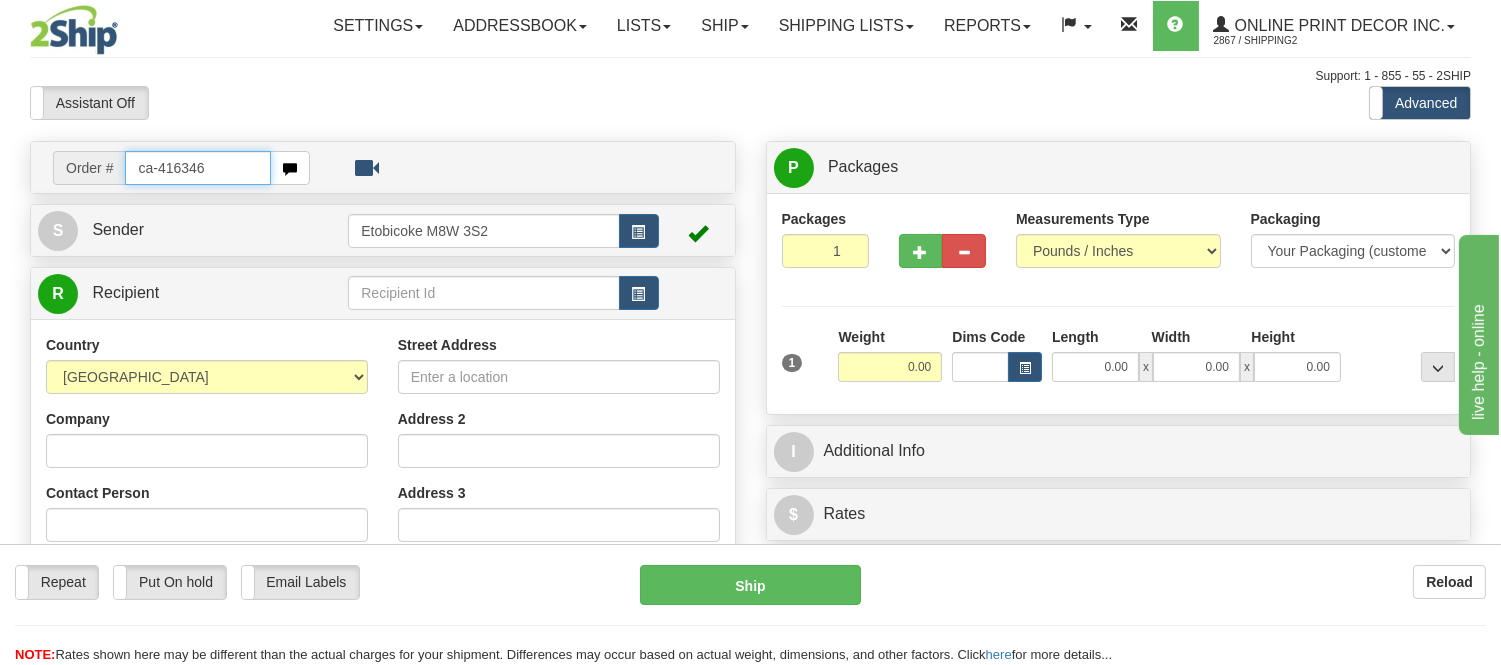 type on "ca-416346" 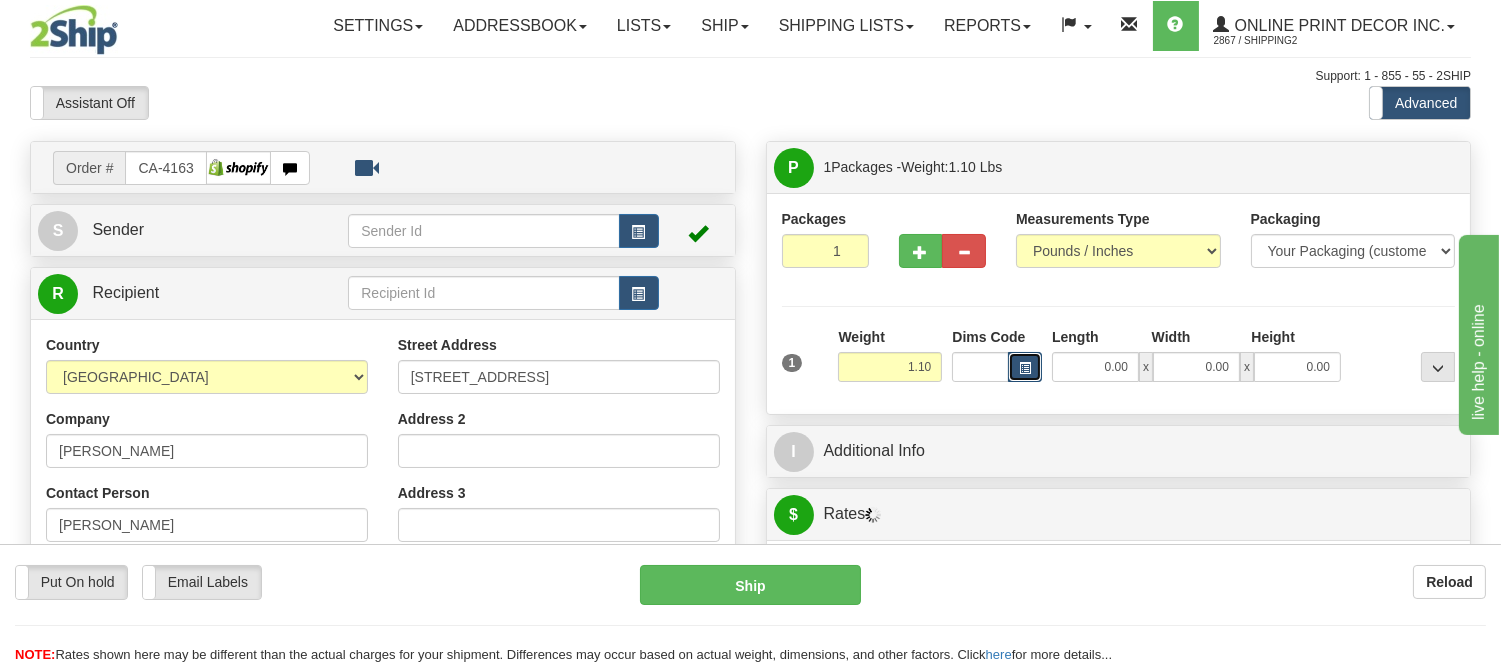 click at bounding box center (1025, 367) 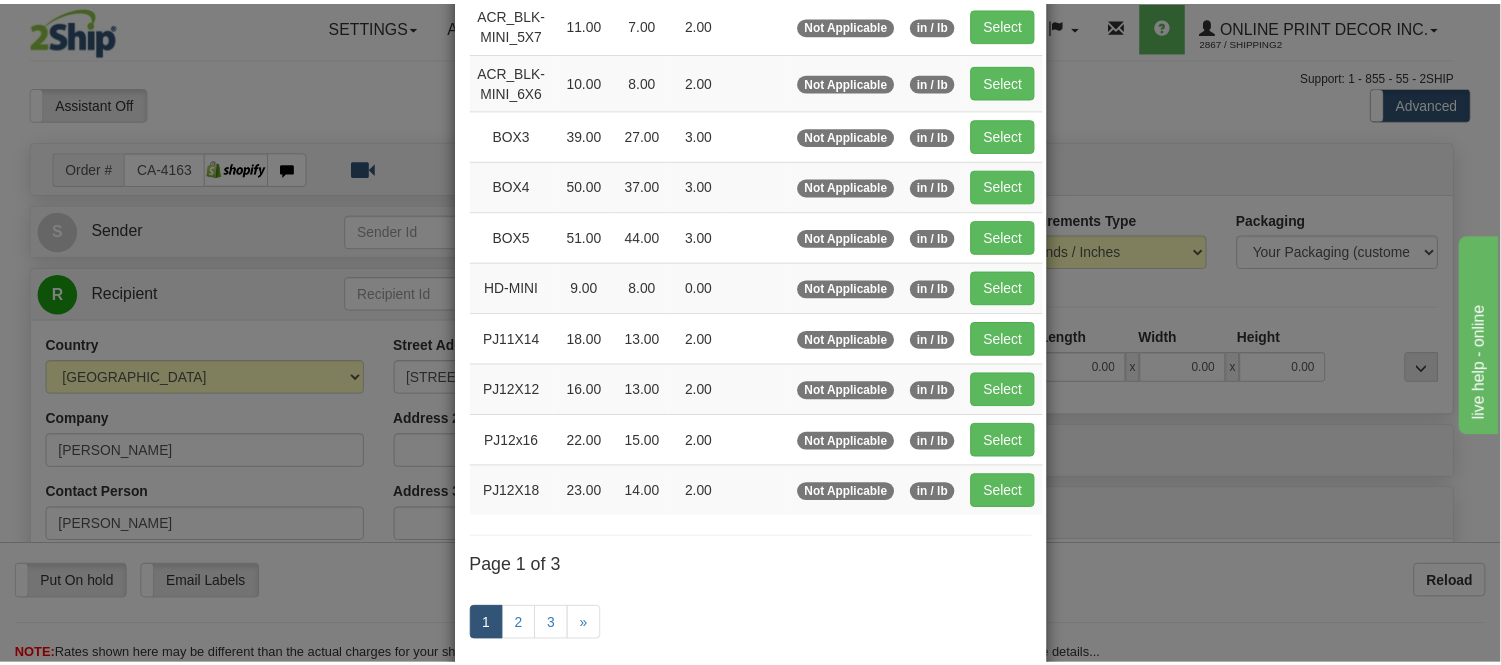 scroll, scrollTop: 222, scrollLeft: 0, axis: vertical 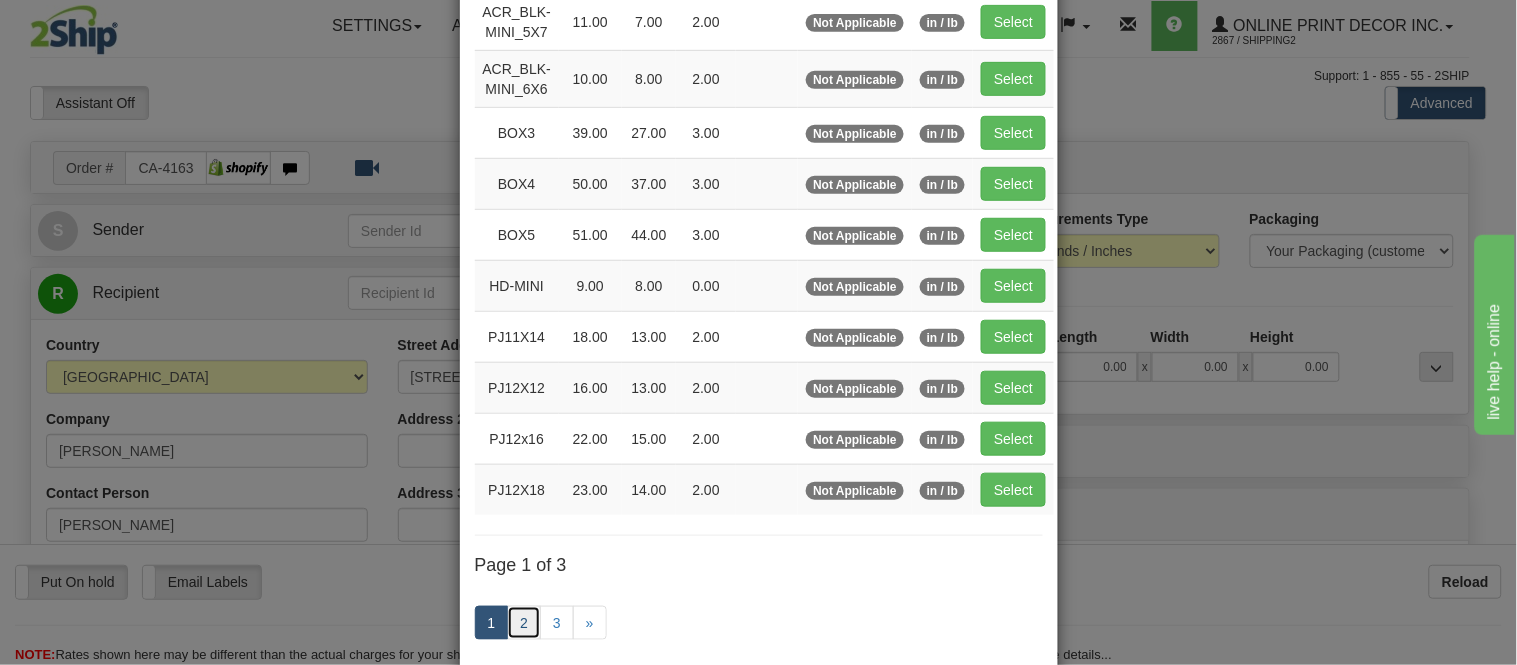 click on "2" at bounding box center (524, 623) 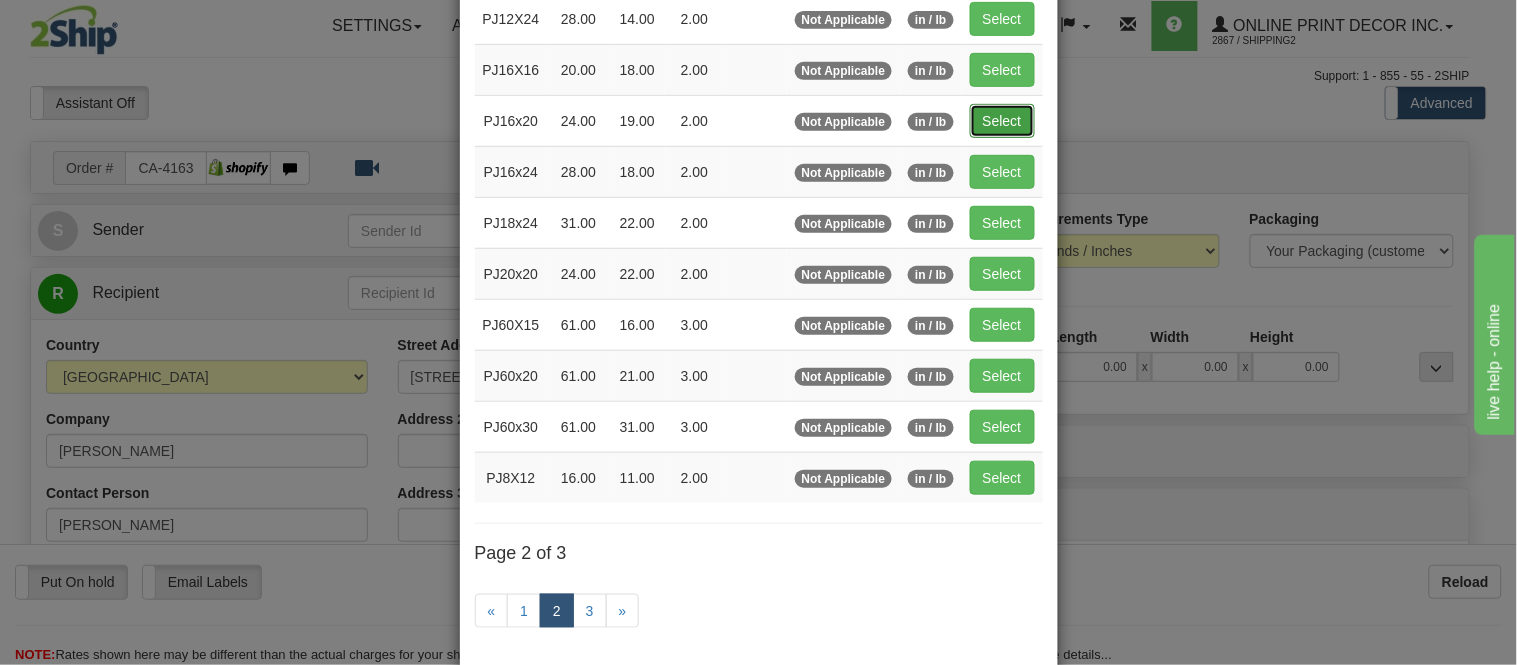click on "Select" at bounding box center (1002, 121) 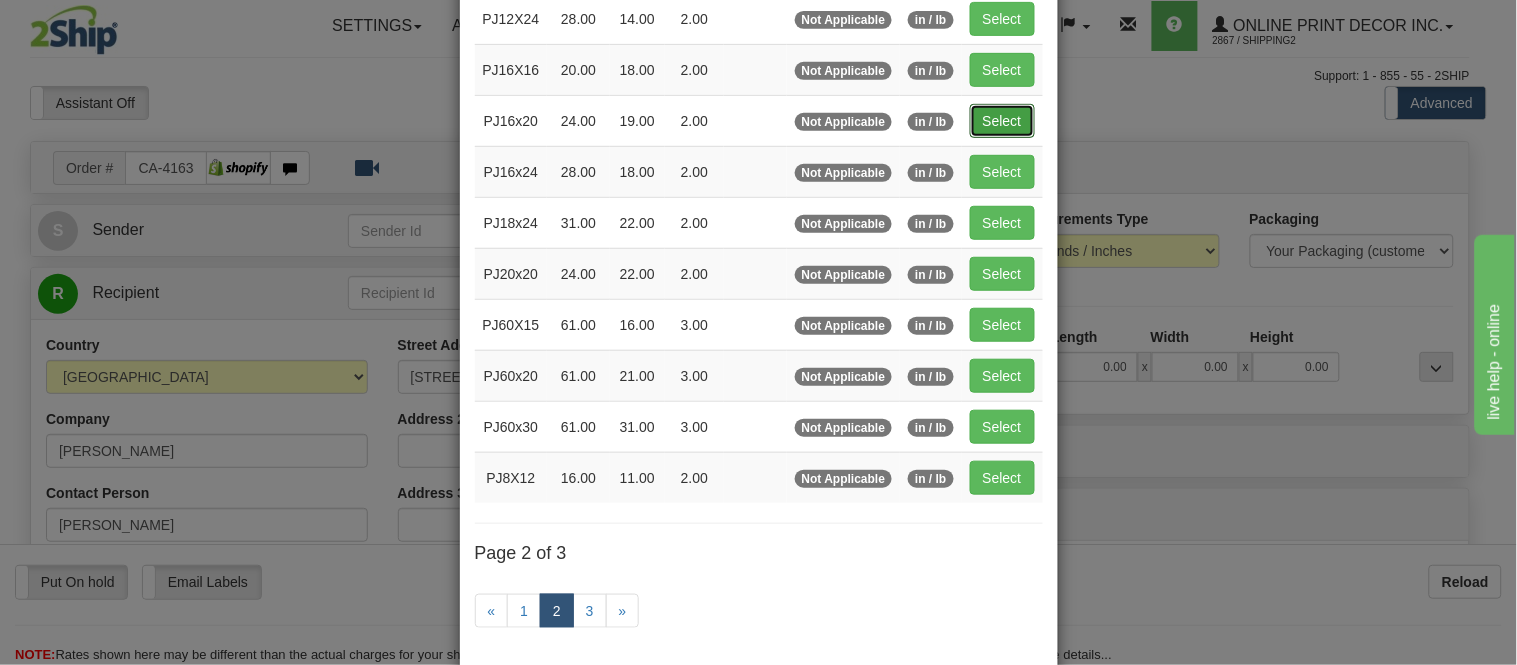 type on "24.00" 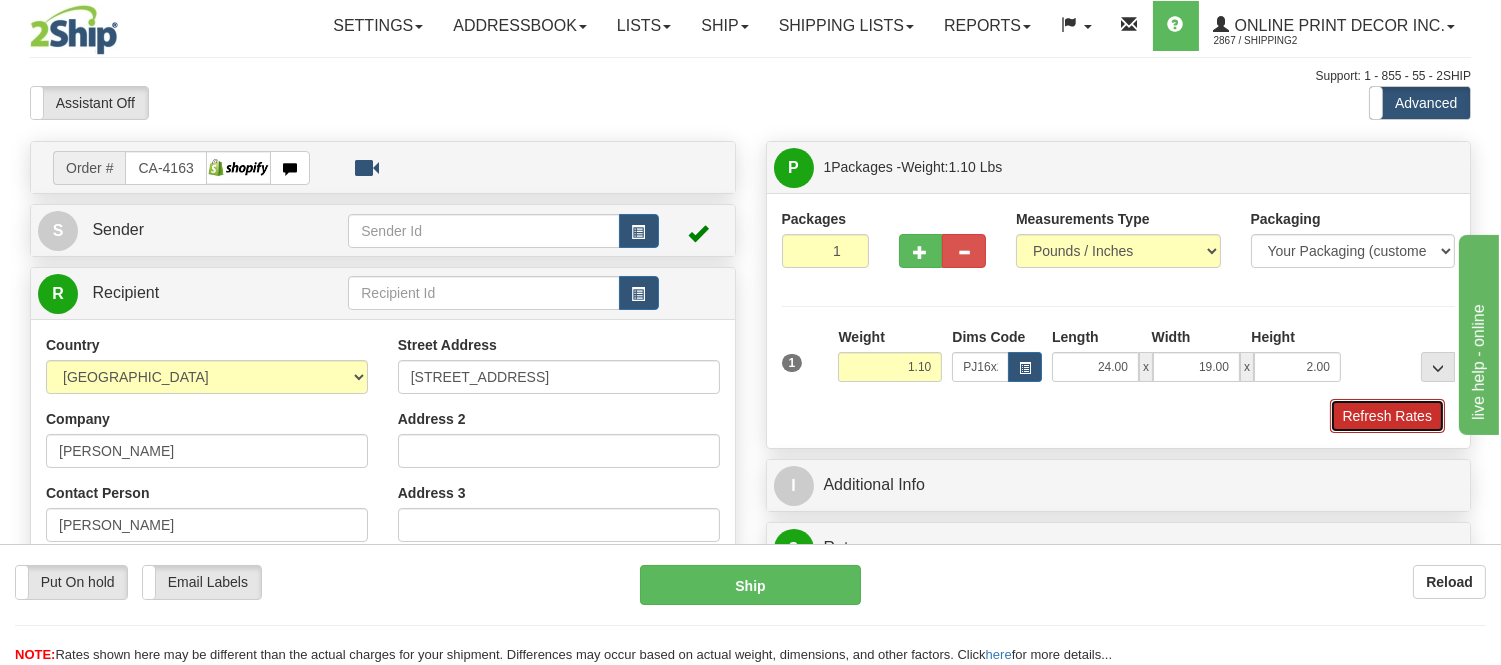 click on "Refresh Rates" at bounding box center (1387, 416) 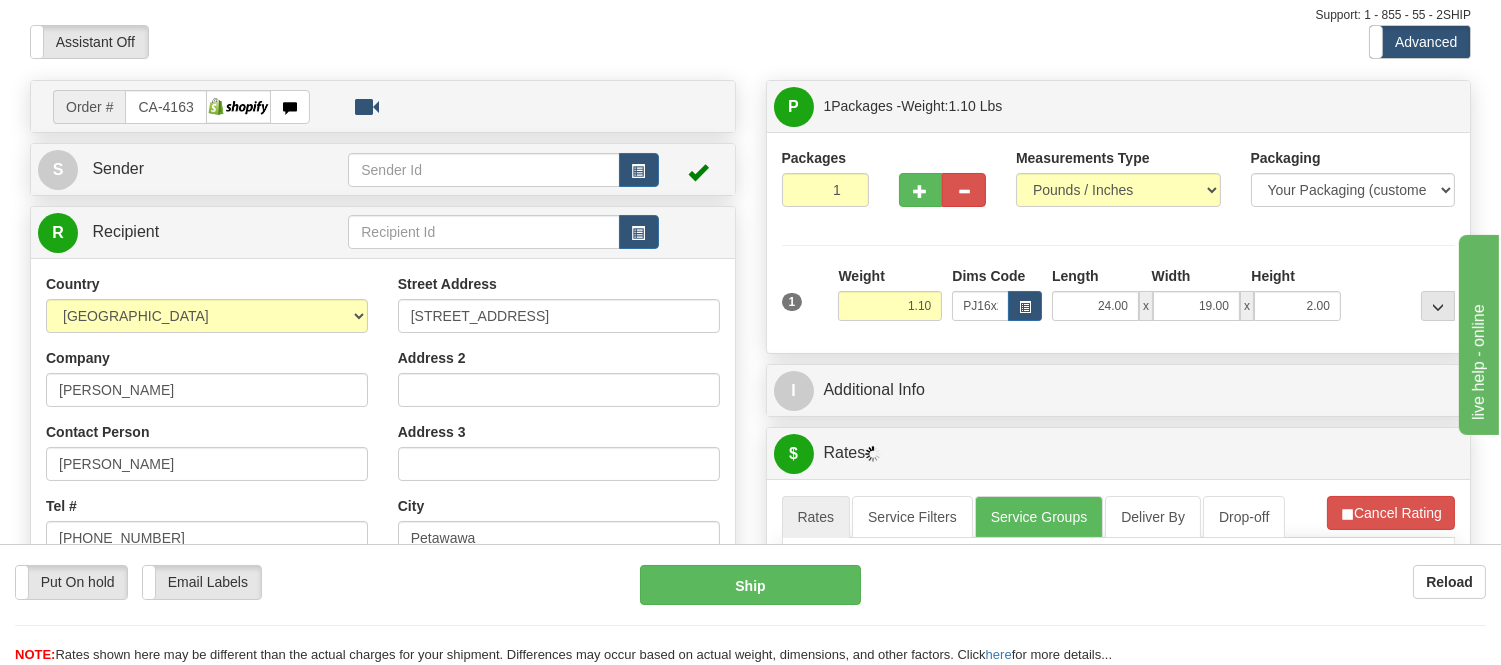 scroll, scrollTop: 73, scrollLeft: 0, axis: vertical 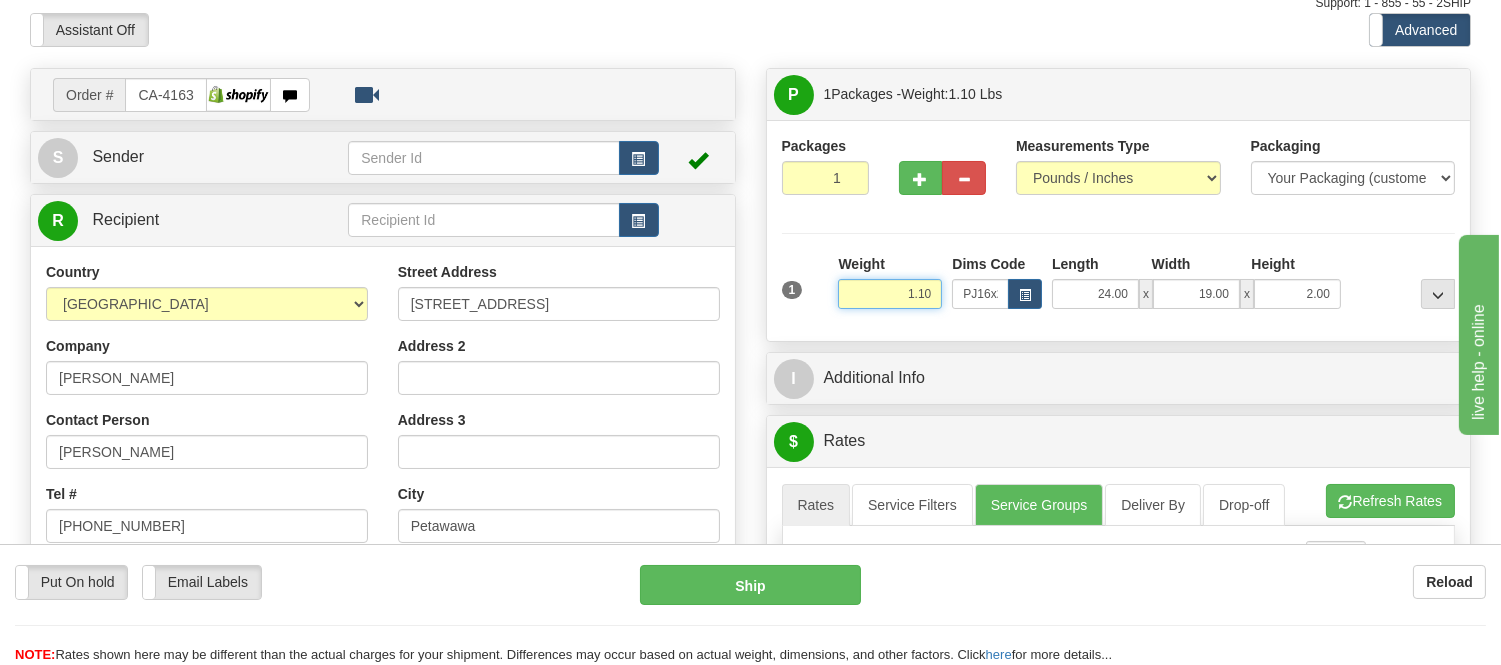 drag, startPoint x: 933, startPoint y: 293, endPoint x: 782, endPoint y: 337, distance: 157.28 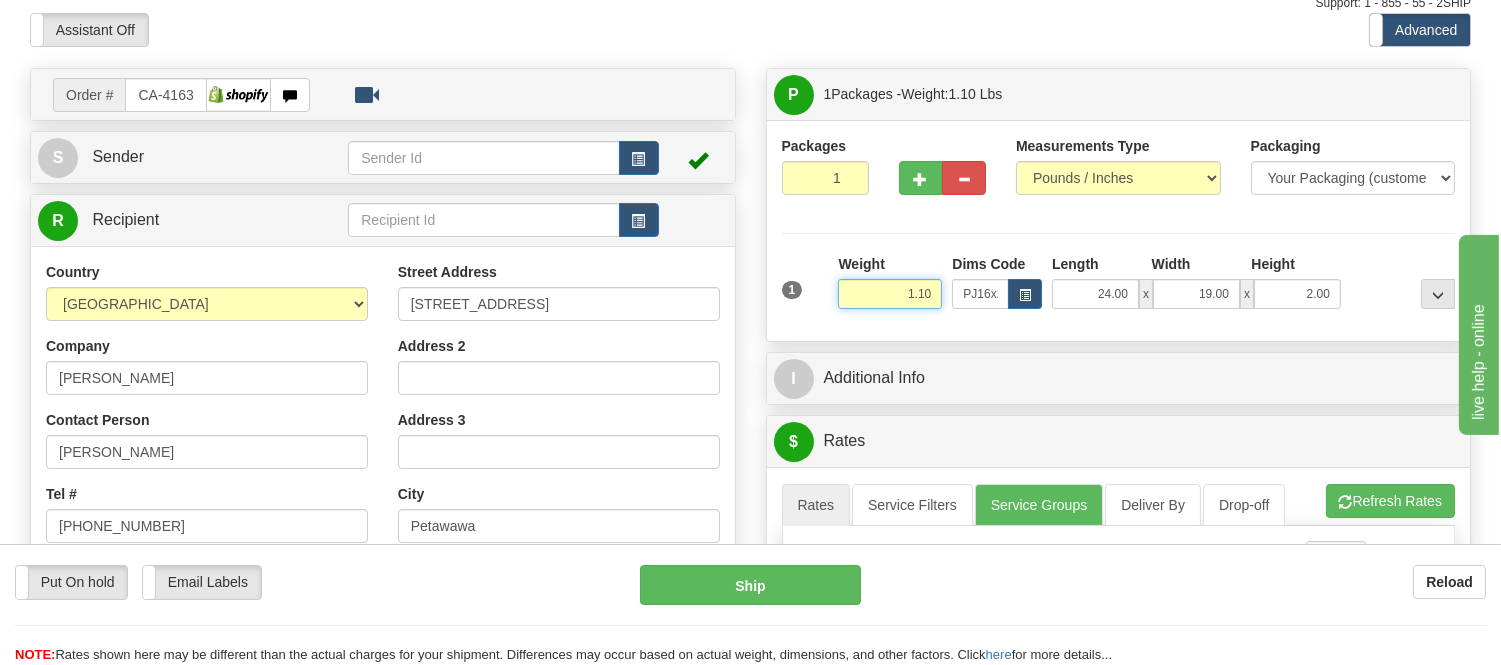click on "Packages                                              1
1
Measurements Type" at bounding box center [1119, 230] 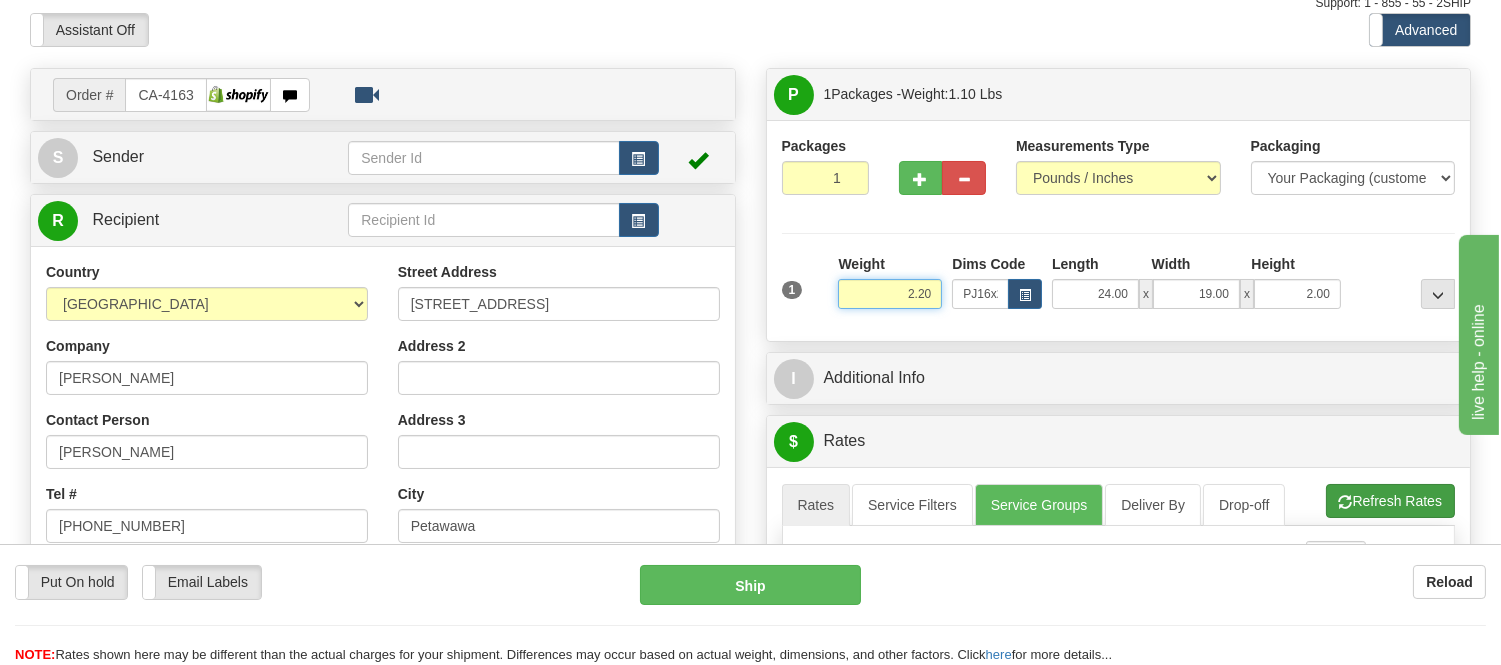 type on "2.20" 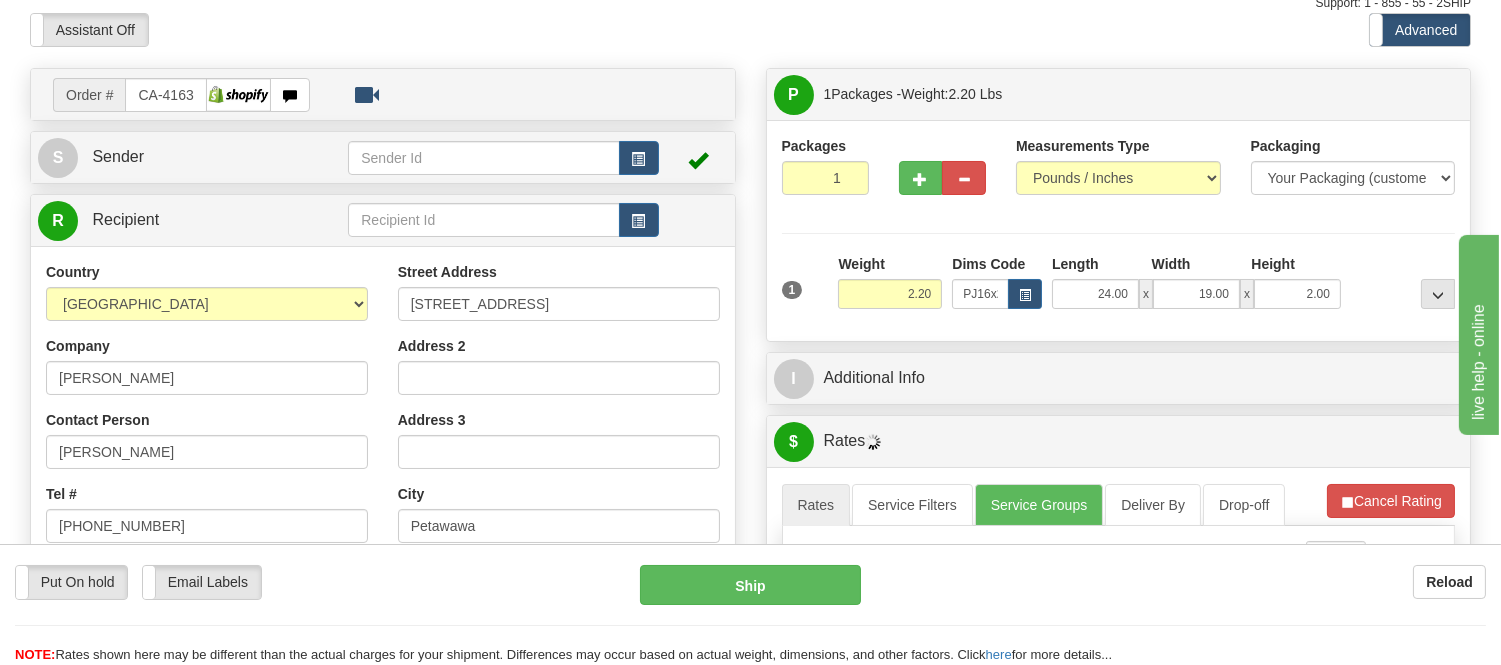 click on "Refresh Rates
Cancel Rating" at bounding box center [1391, 501] 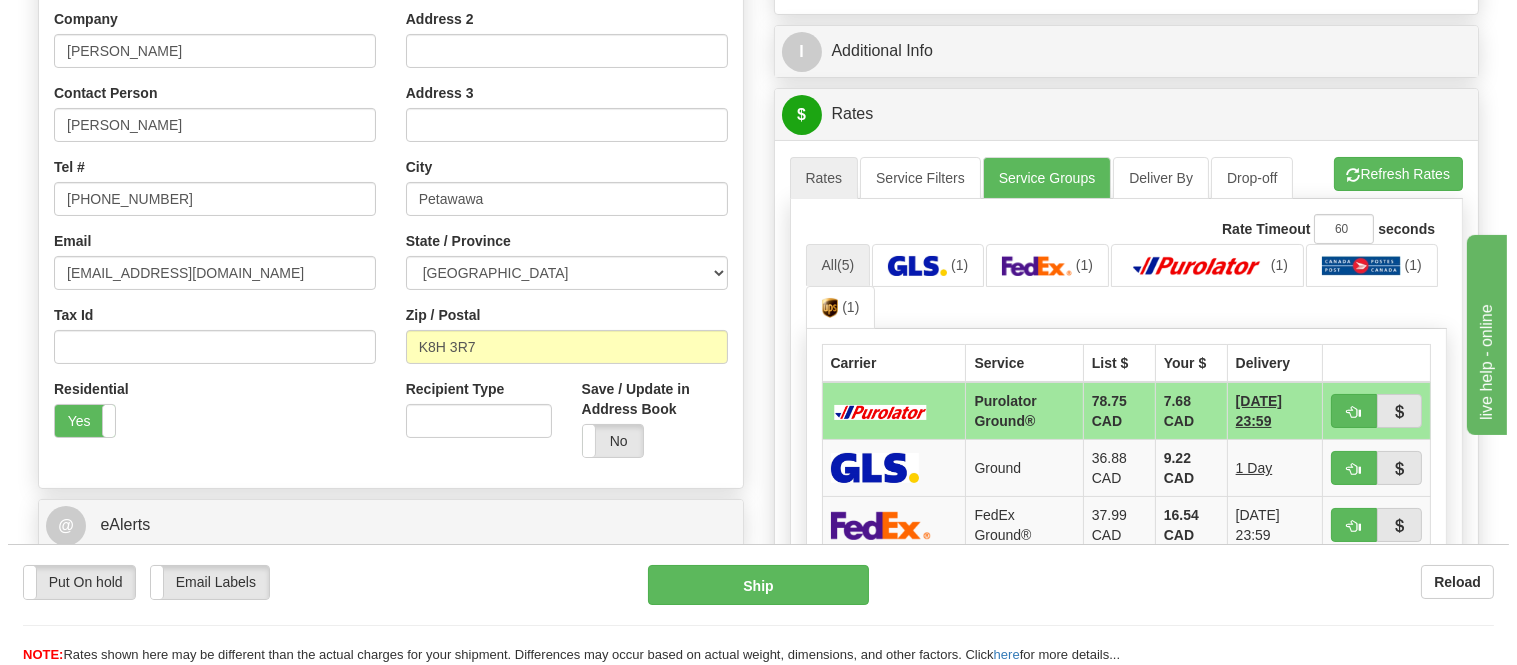 scroll, scrollTop: 538, scrollLeft: 0, axis: vertical 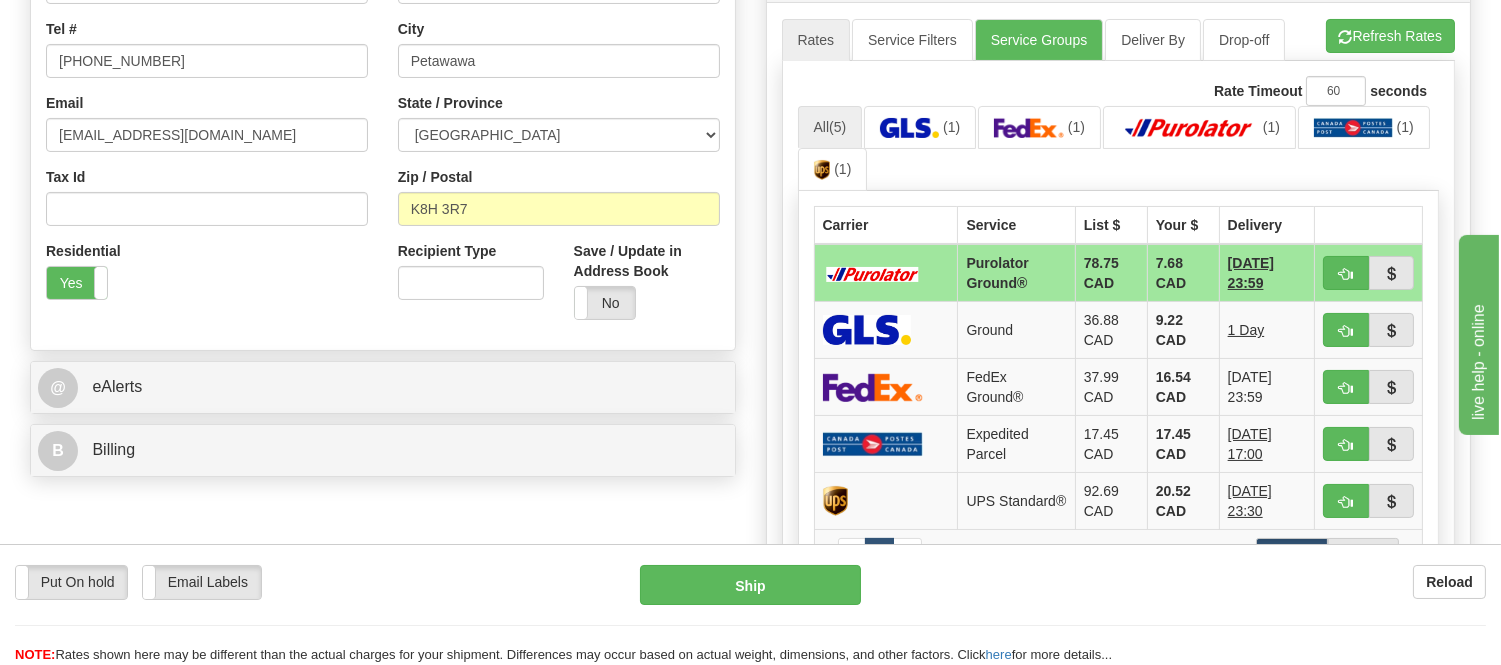 drag, startPoint x: 1505, startPoint y: 156, endPoint x: 165, endPoint y: 34, distance: 1345.5422 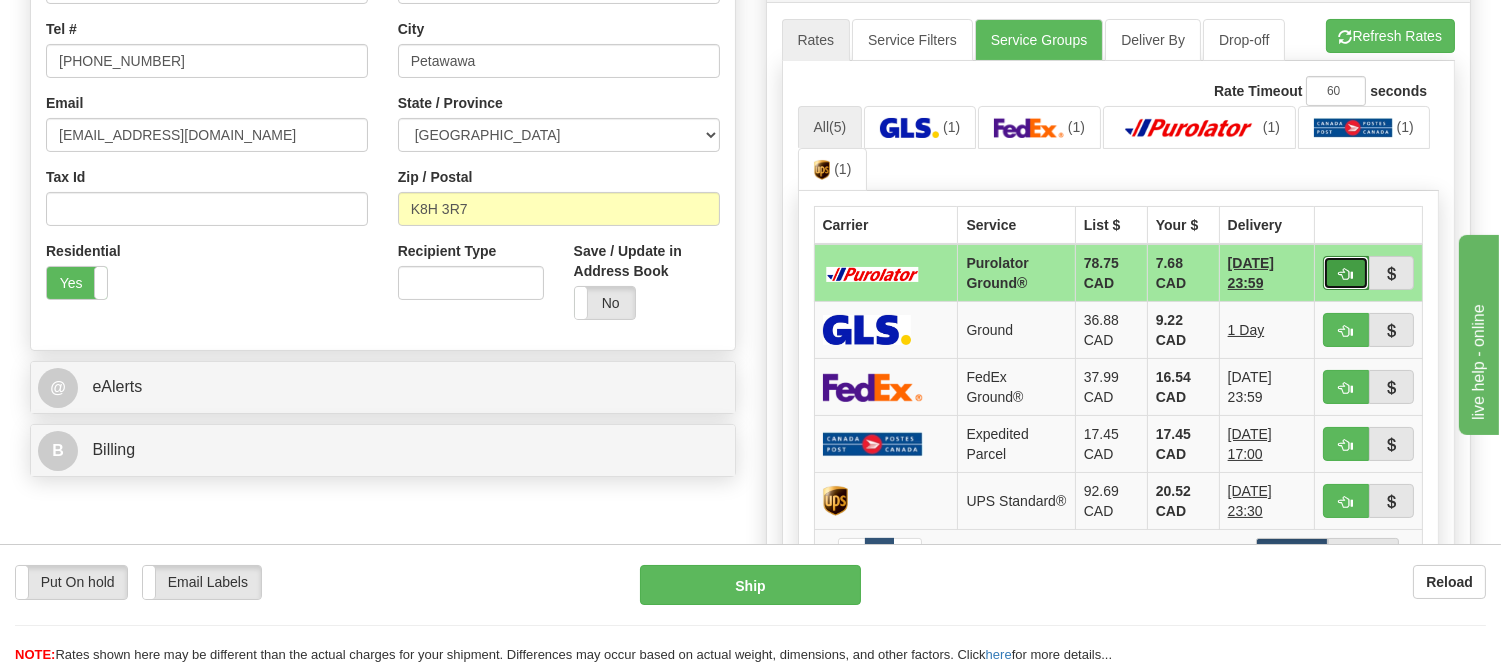 click at bounding box center (1346, 274) 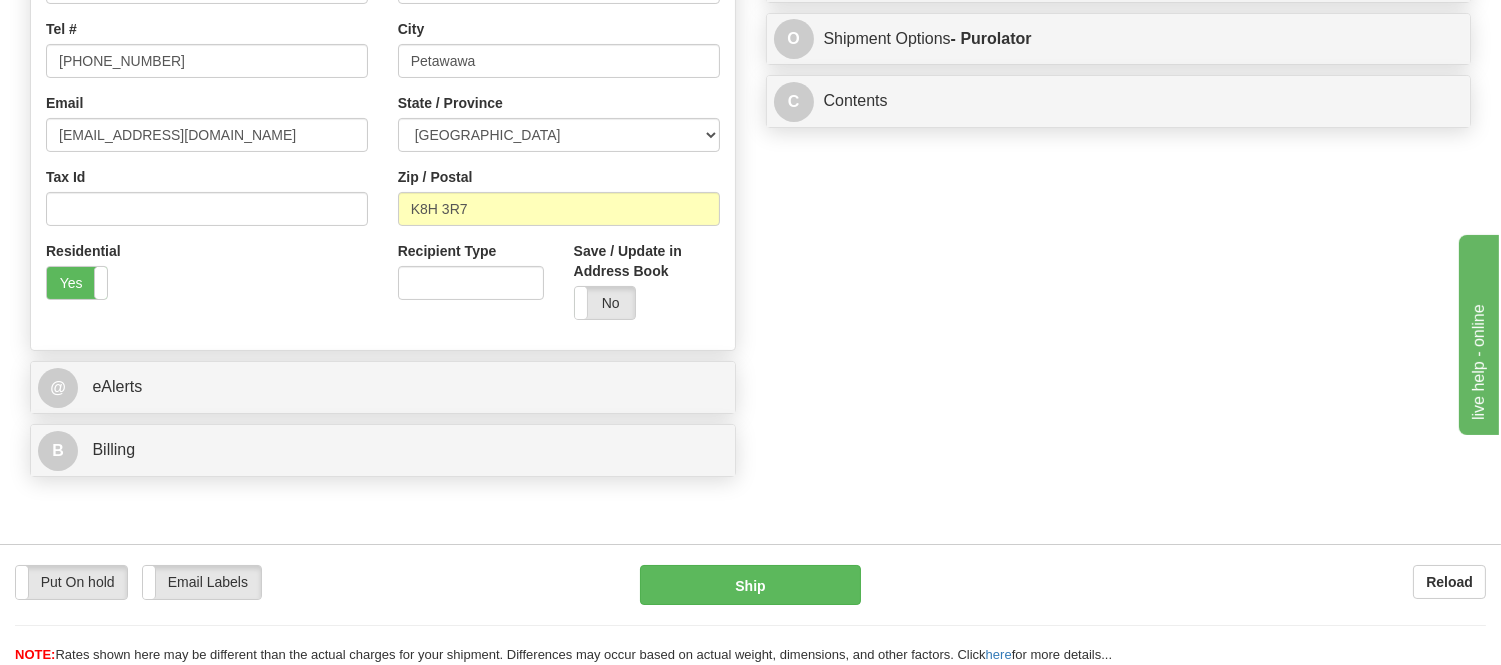 type on "260" 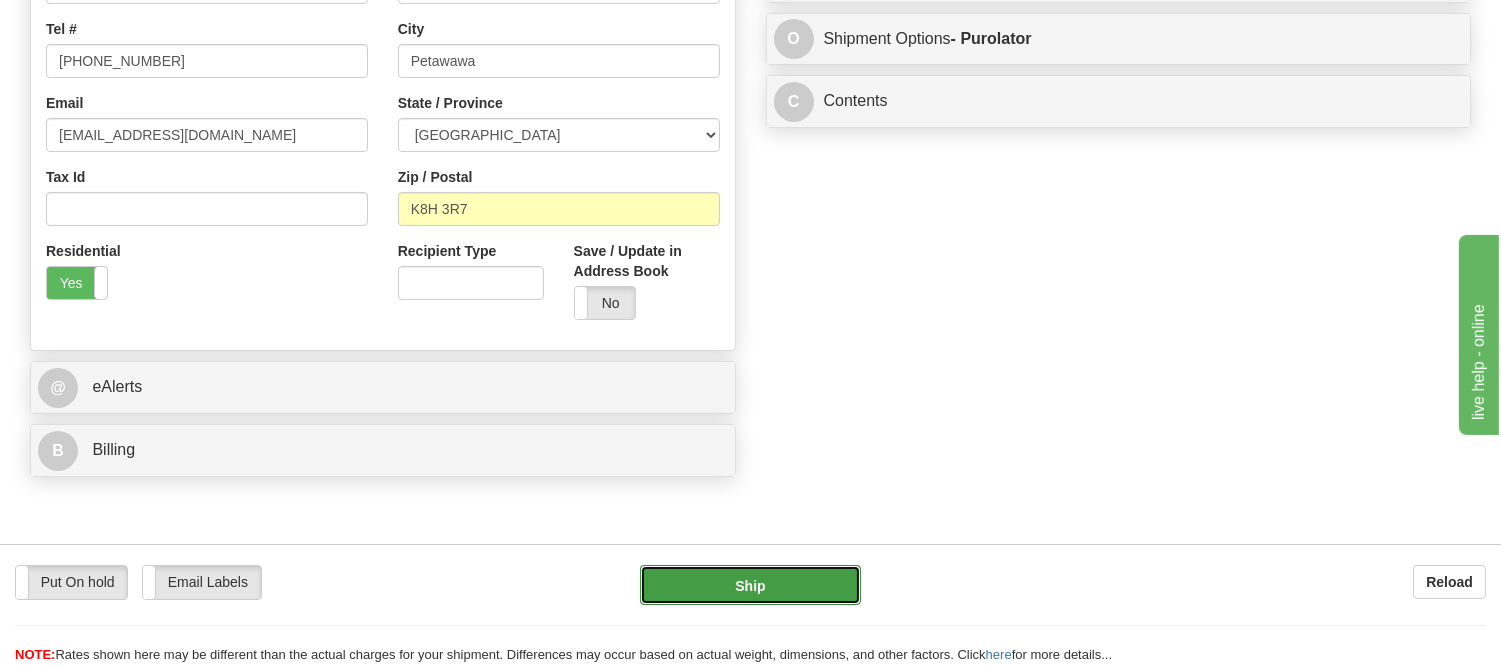 click on "Ship" at bounding box center (750, 585) 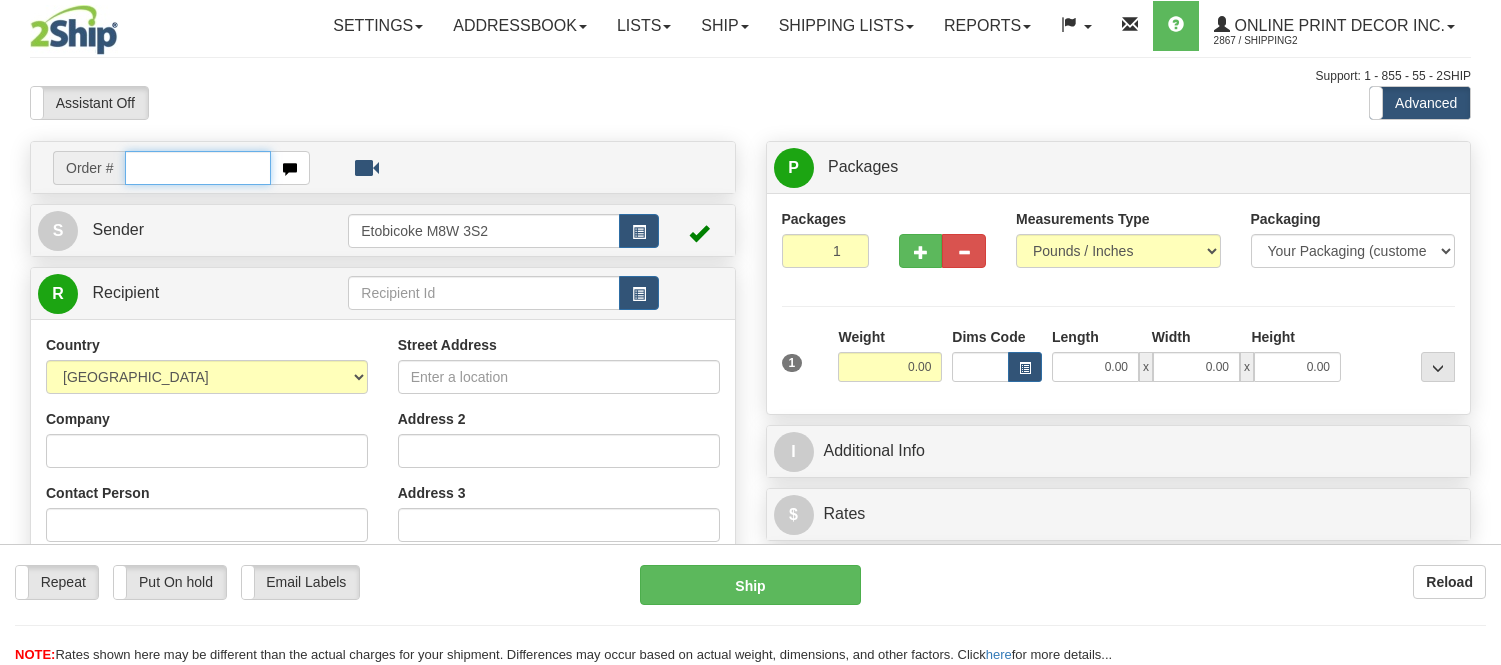 scroll, scrollTop: 0, scrollLeft: 0, axis: both 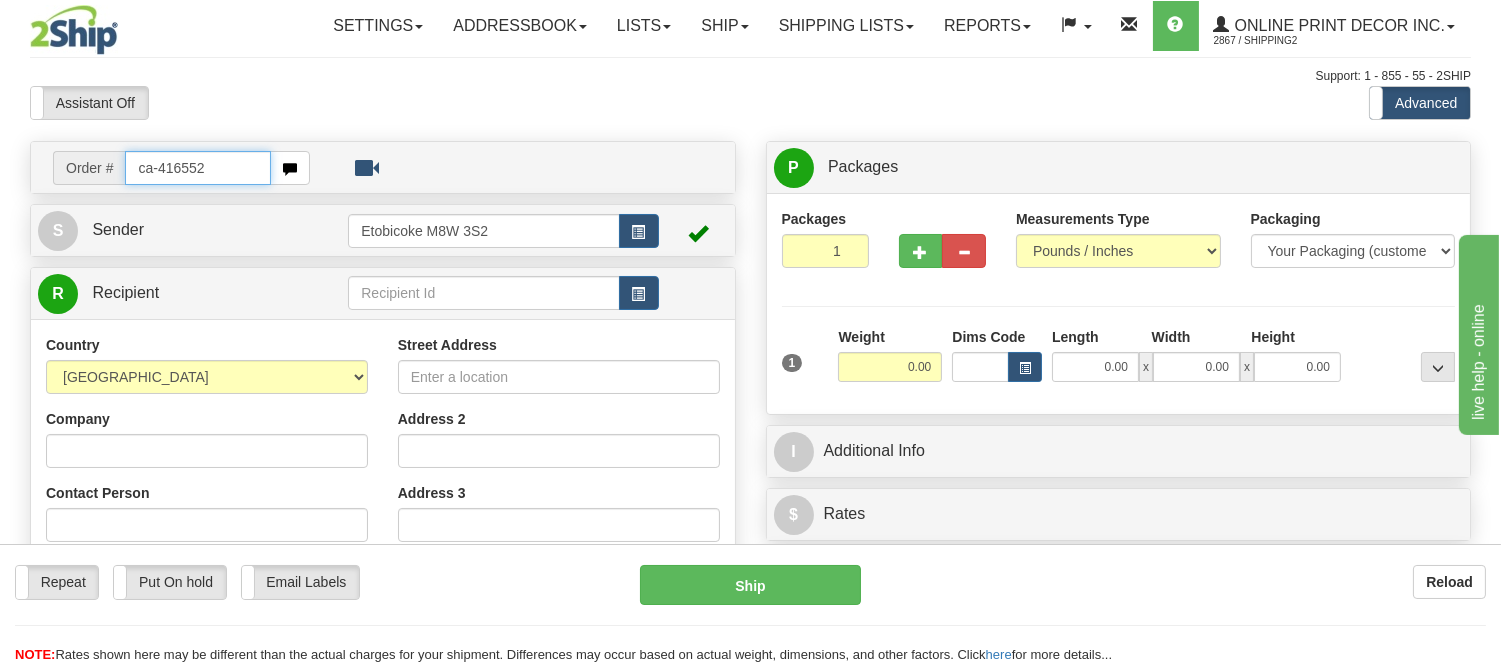 type on "ca-416552" 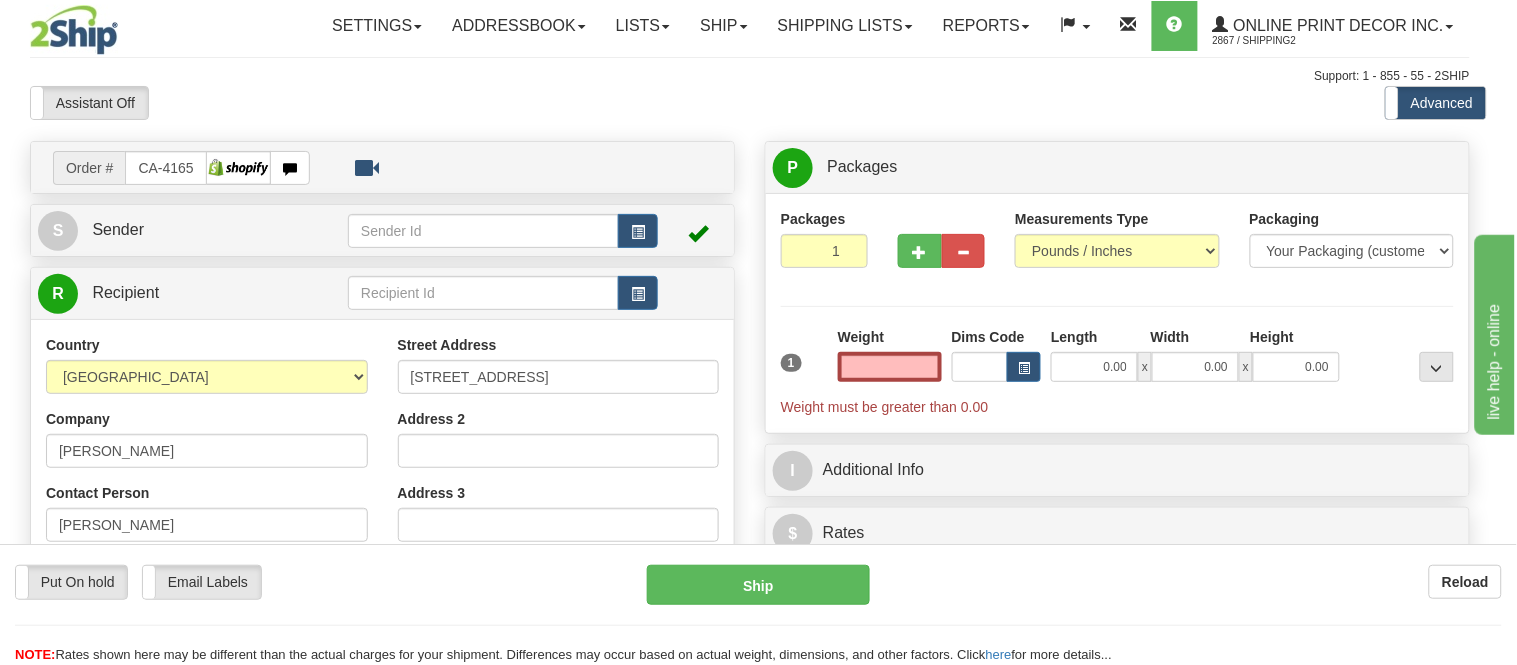 type on "EAST YORK" 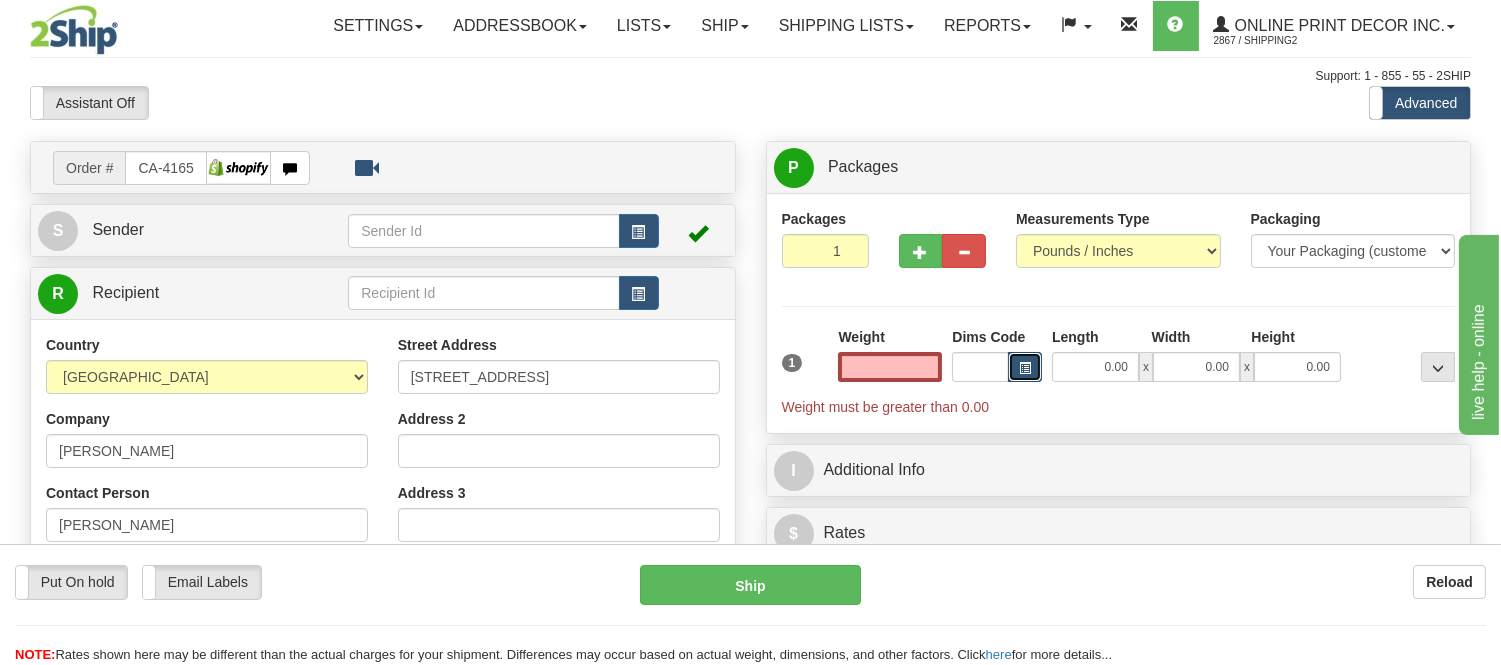 type on "0.00" 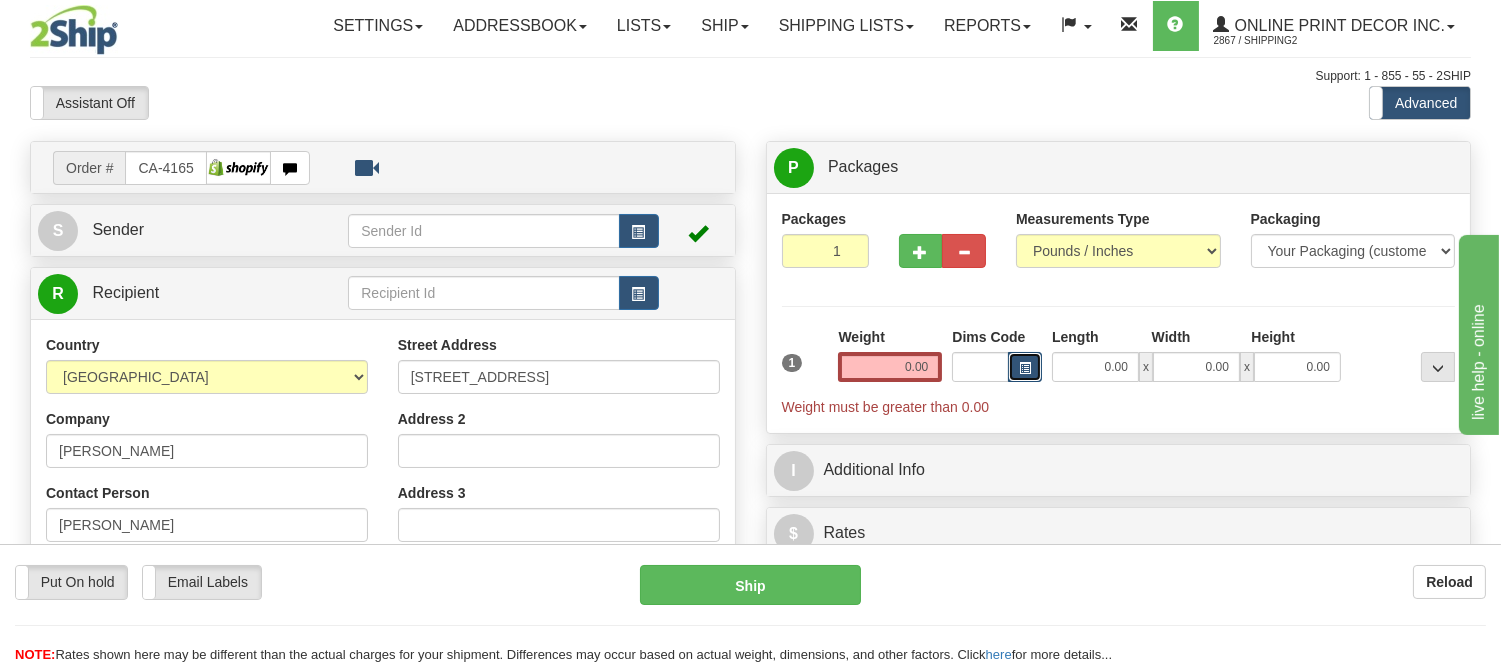 click at bounding box center [1025, 368] 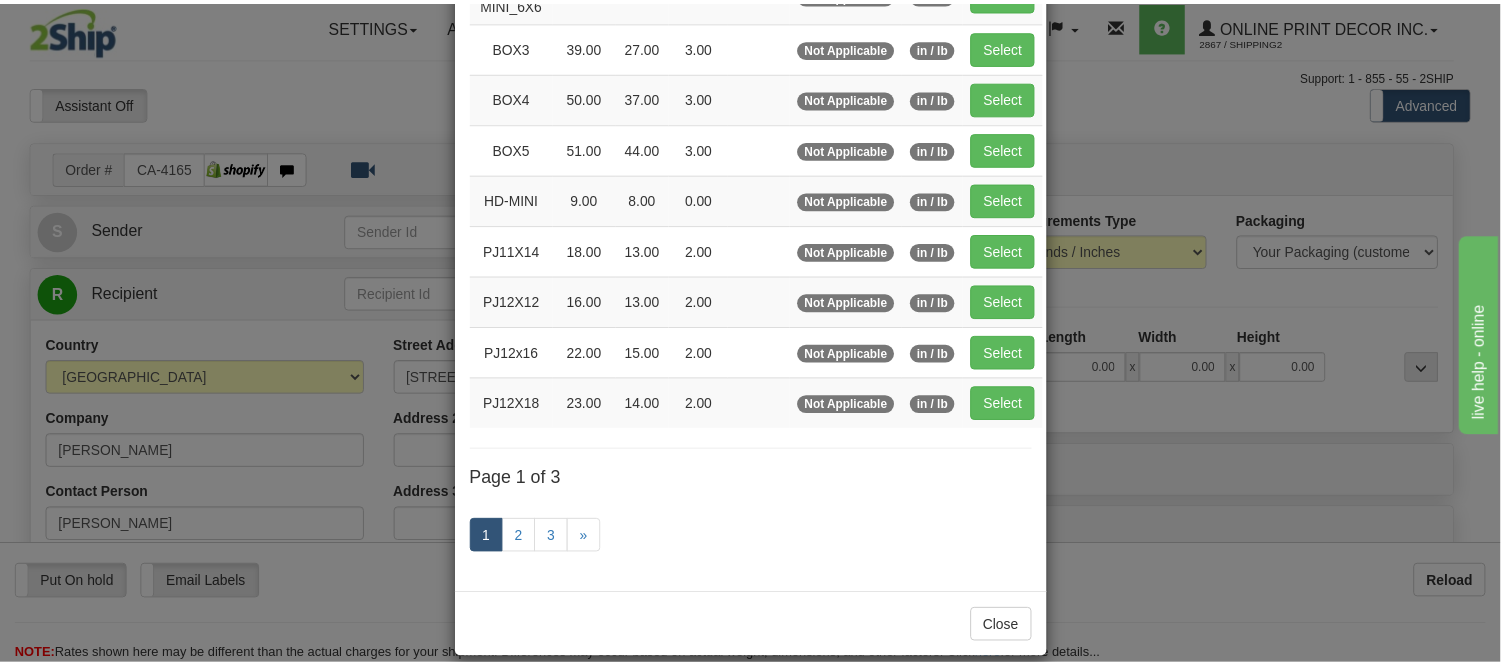 scroll, scrollTop: 336, scrollLeft: 0, axis: vertical 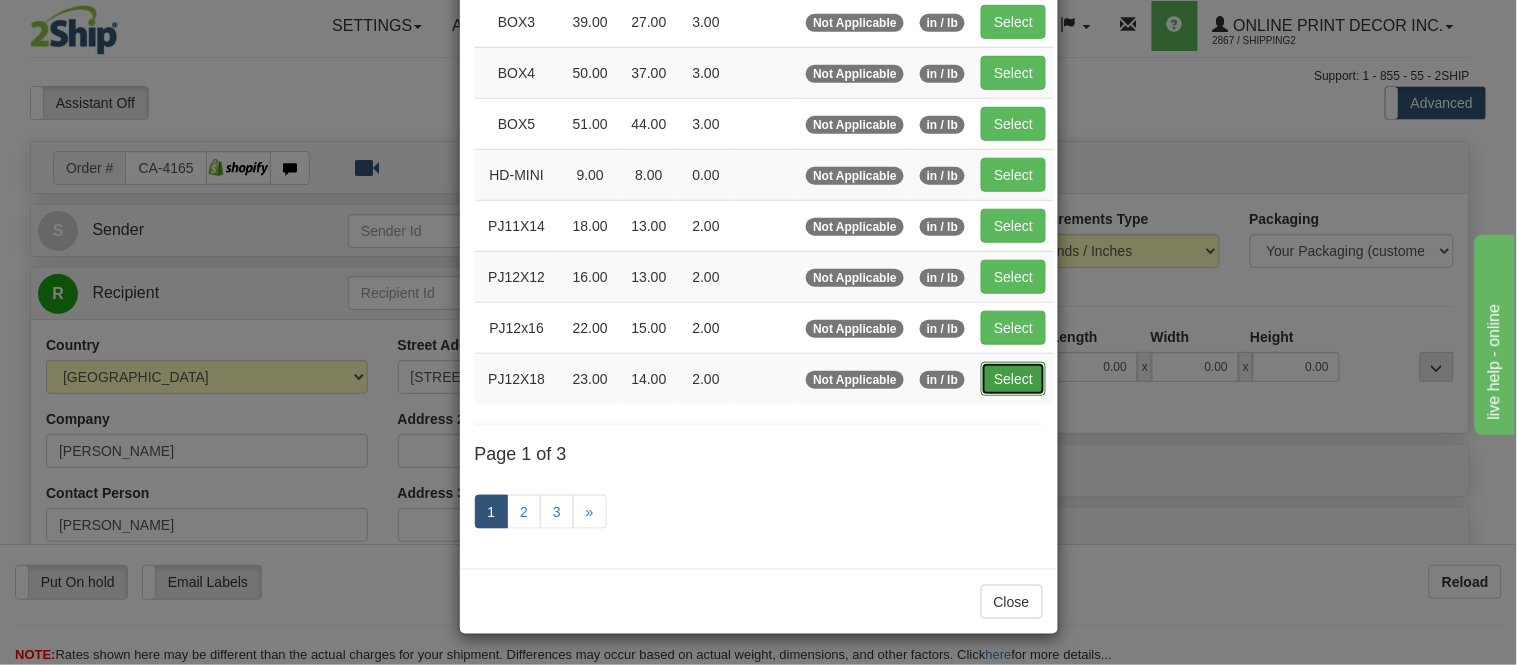 click on "Select" at bounding box center (1013, 379) 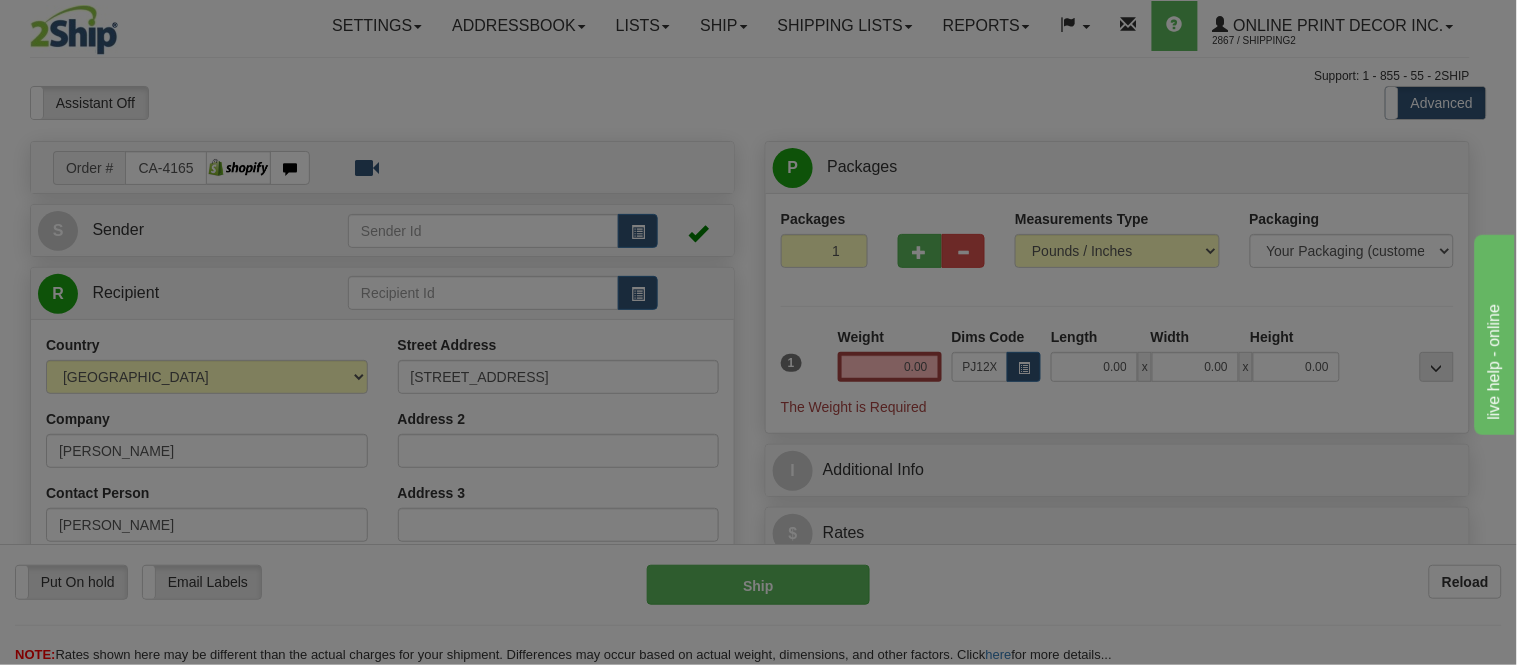 type on "23.00" 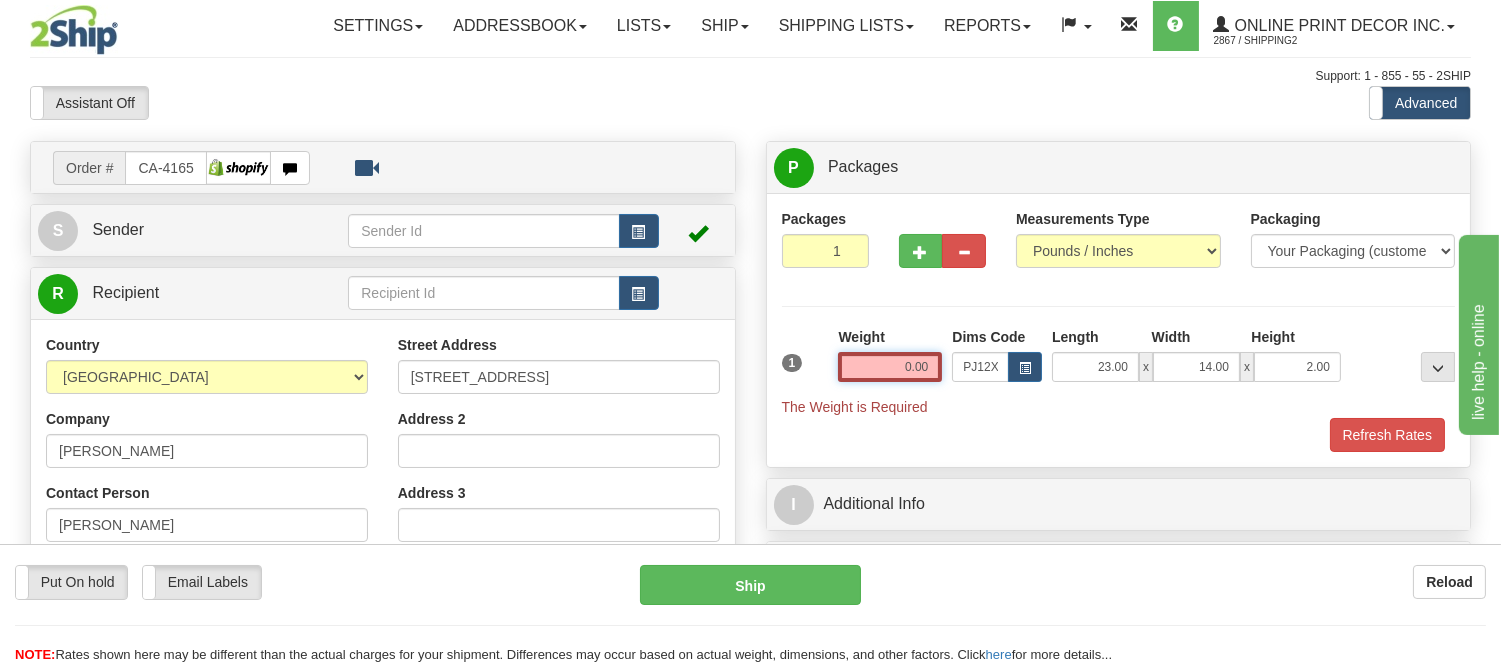 drag, startPoint x: 930, startPoint y: 367, endPoint x: 813, endPoint y: 413, distance: 125.71794 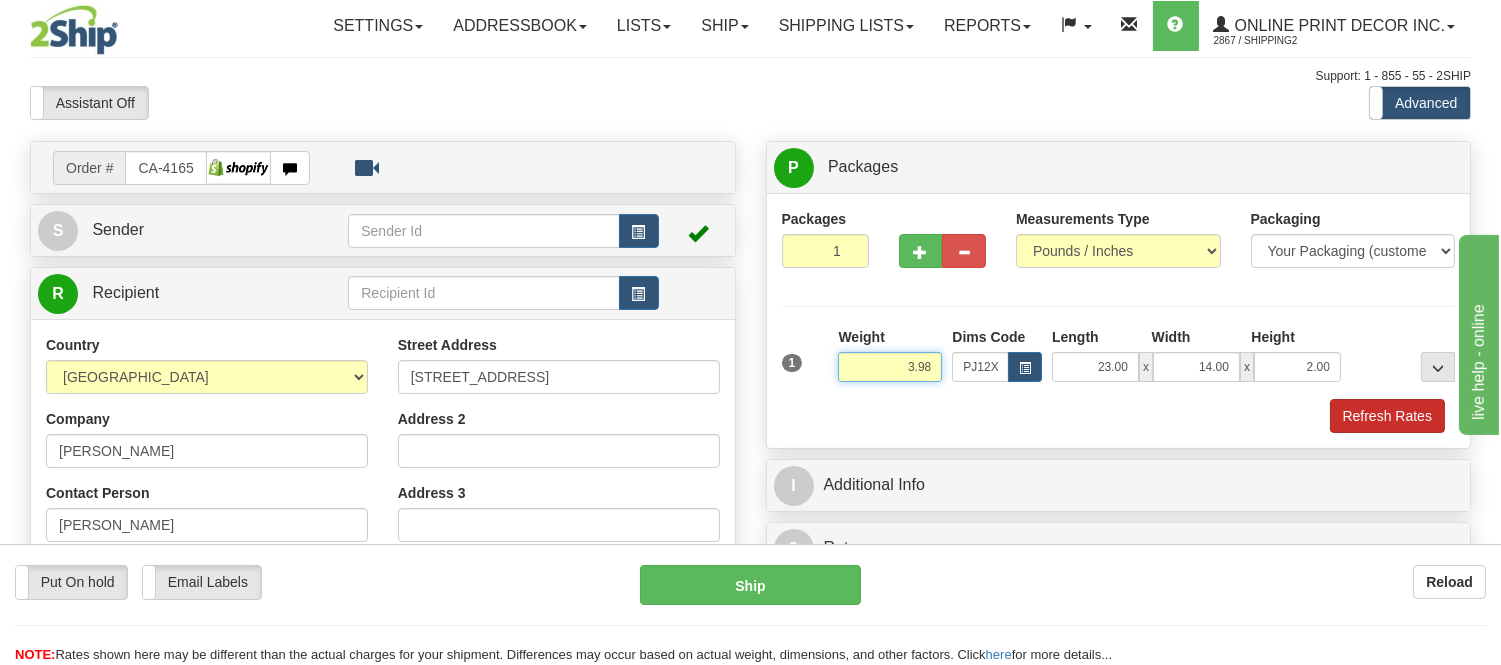 type on "3.98" 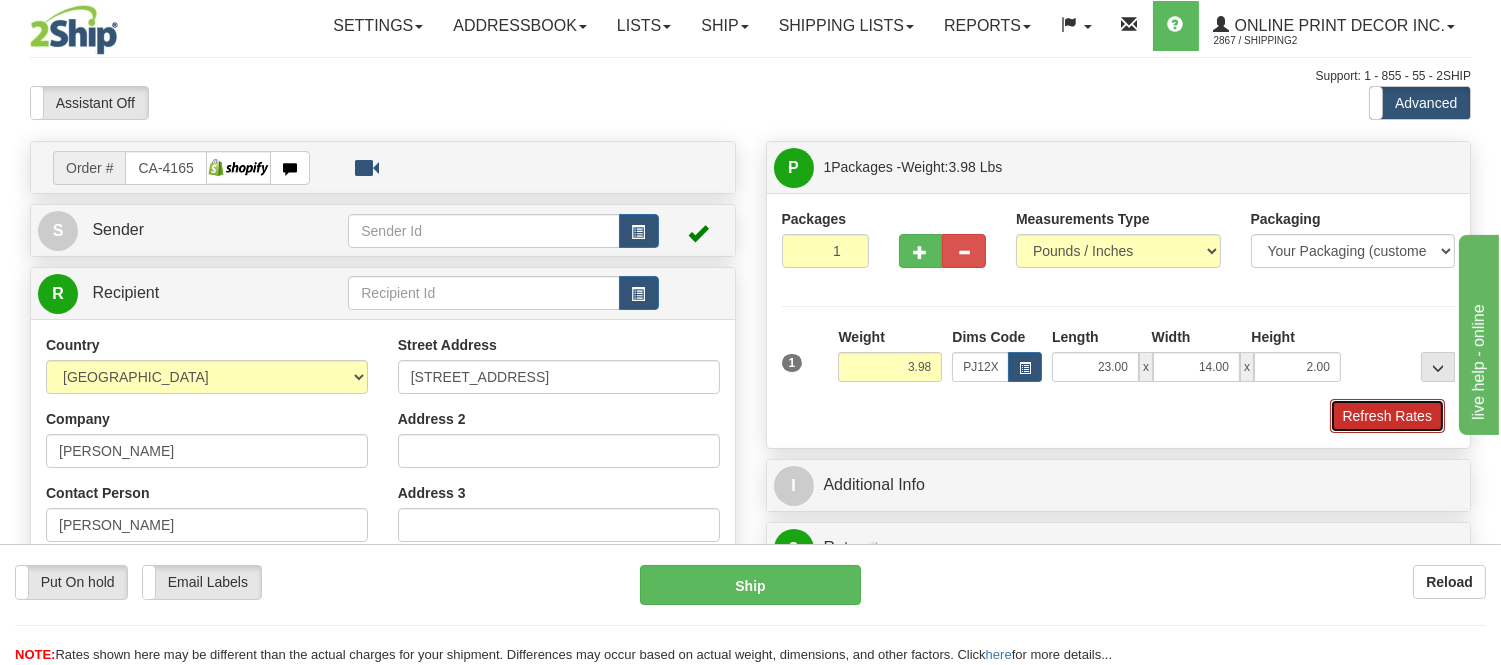 click on "Refresh Rates" at bounding box center (1387, 416) 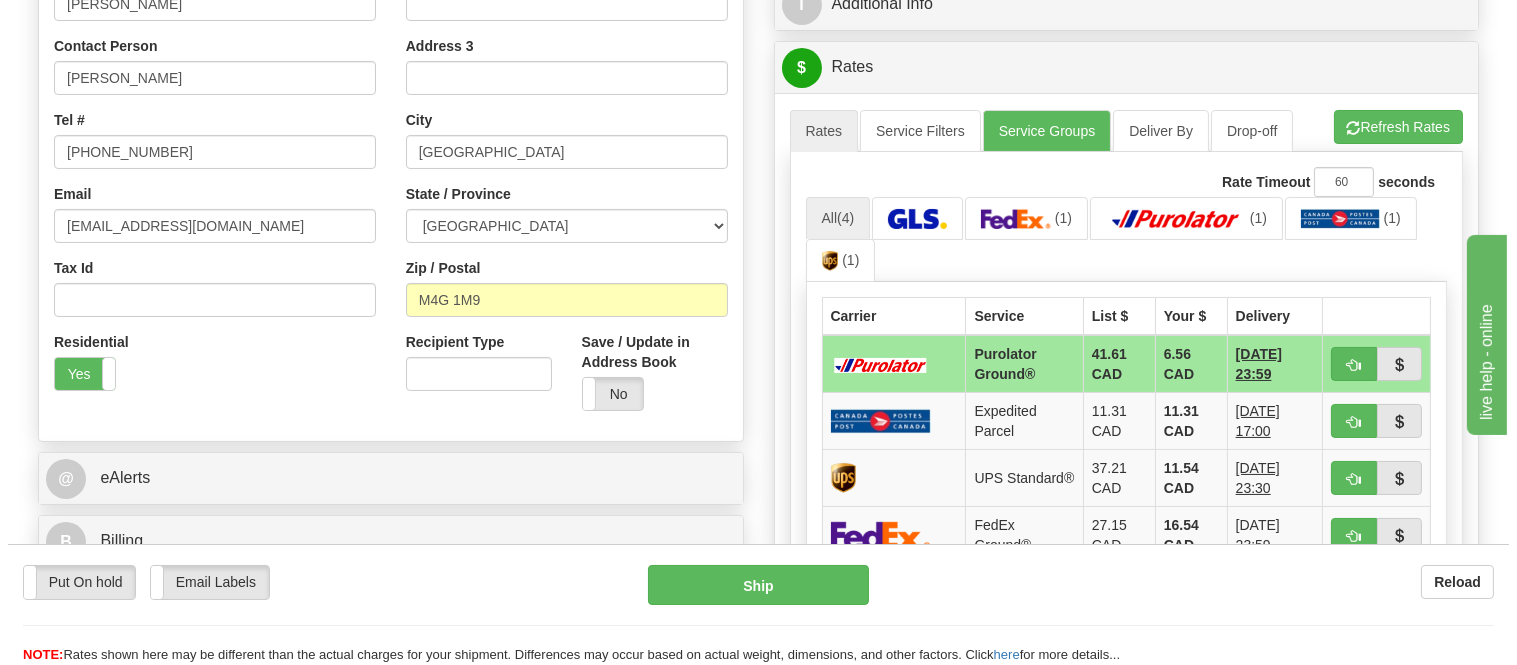 scroll, scrollTop: 451, scrollLeft: 0, axis: vertical 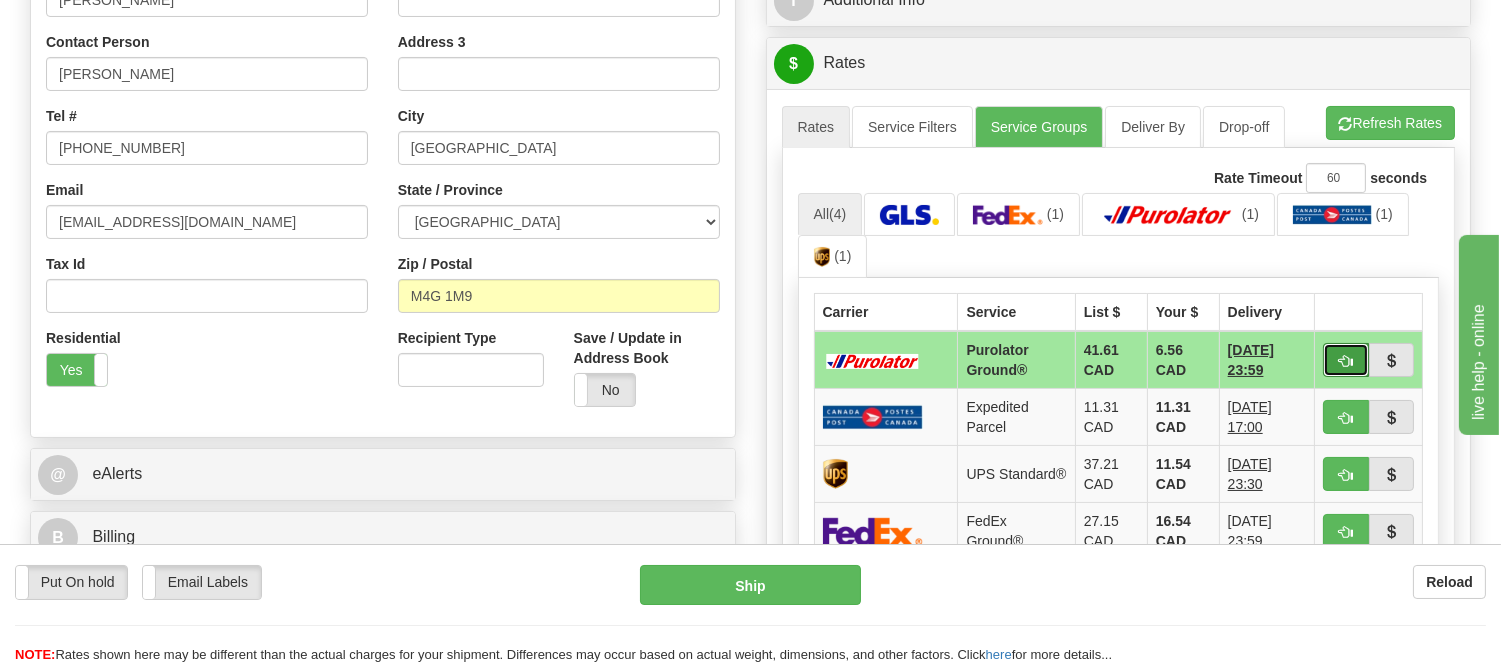 click at bounding box center (1346, 360) 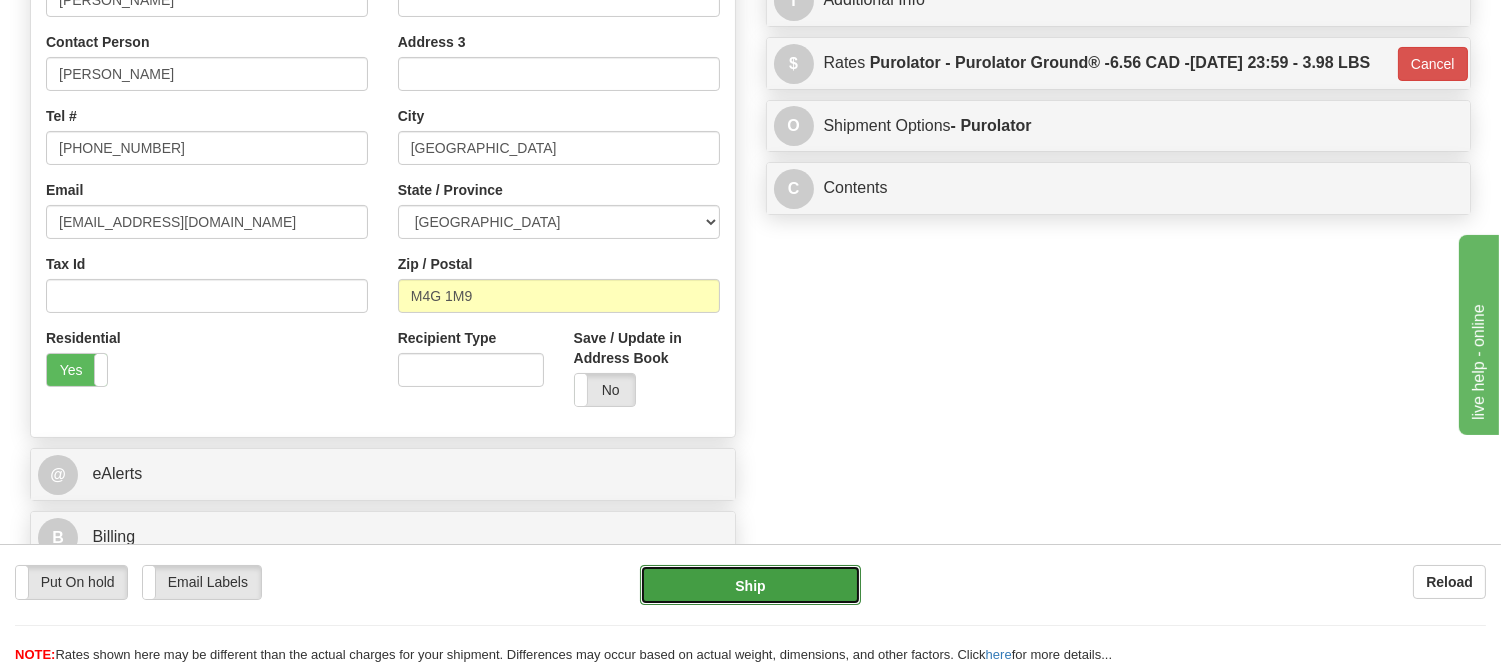 click on "Ship" at bounding box center [750, 585] 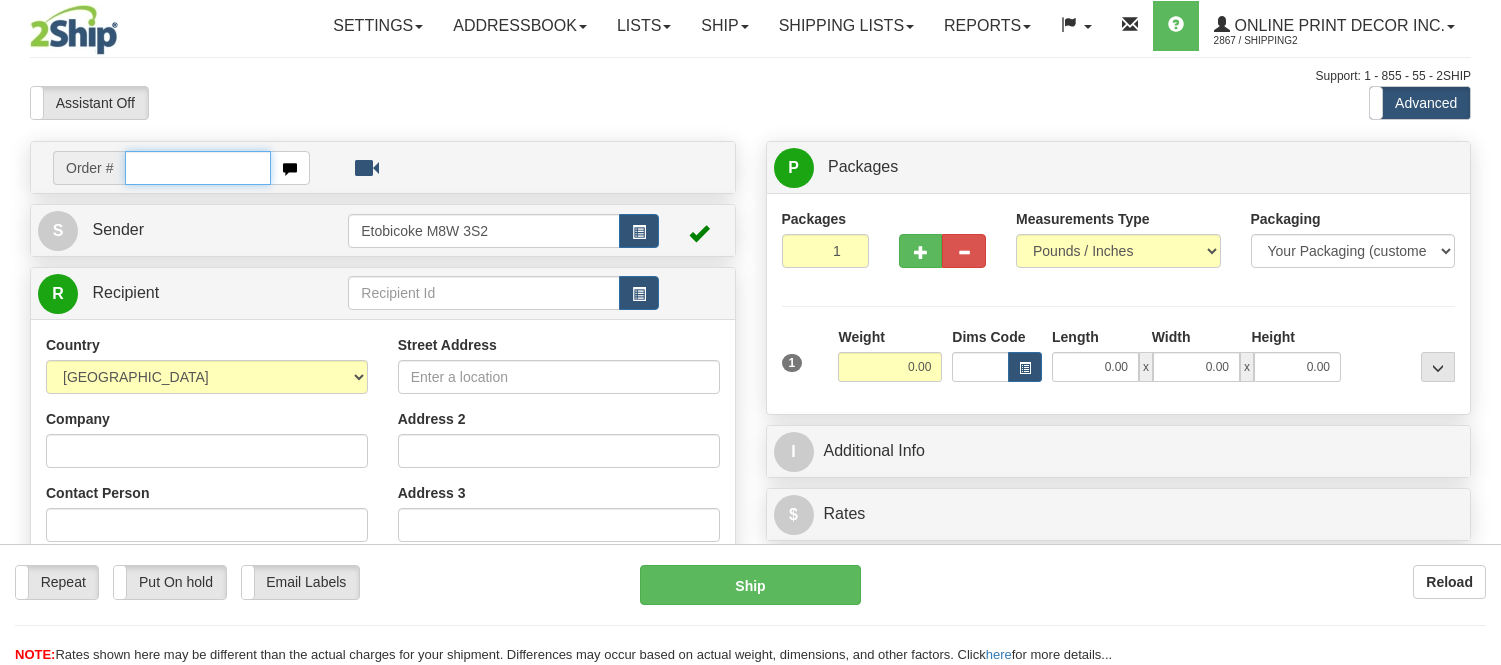 scroll, scrollTop: 0, scrollLeft: 0, axis: both 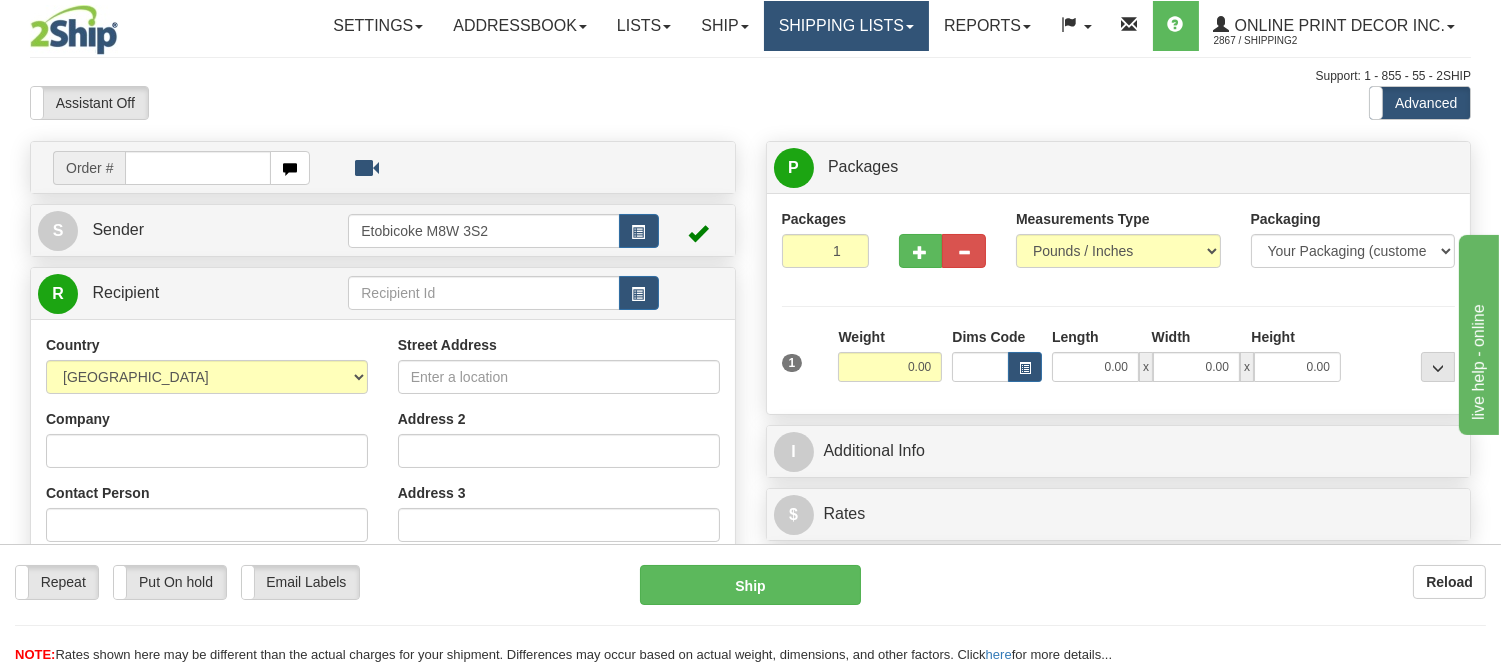 click on "Shipping lists" at bounding box center (846, 26) 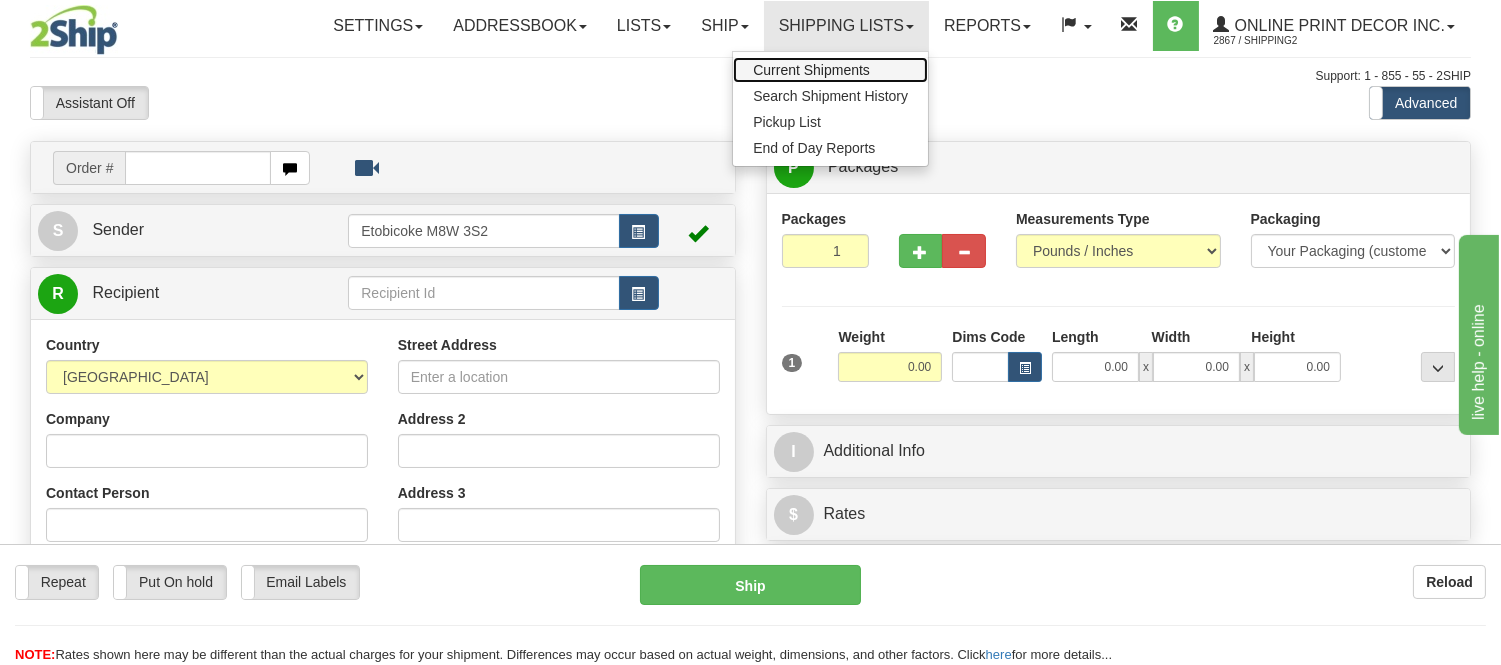 click on "Current Shipments" at bounding box center [830, 70] 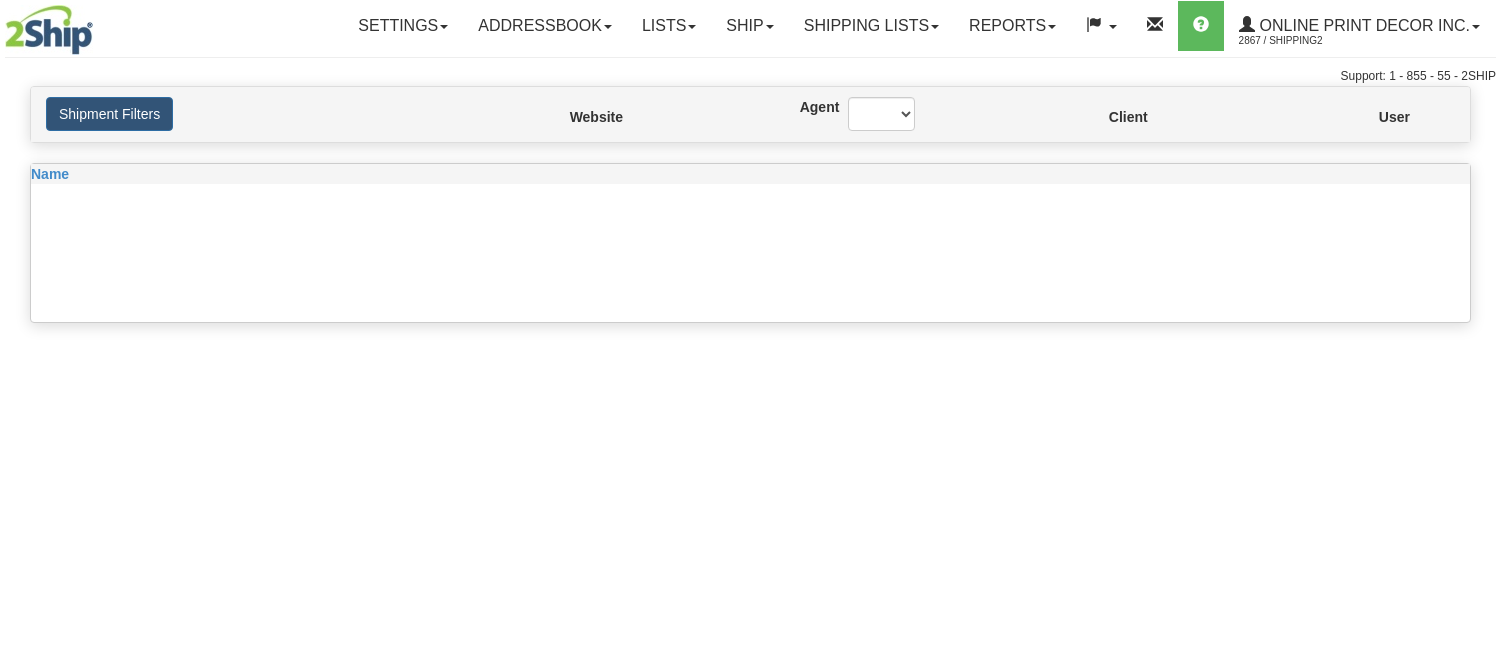 scroll, scrollTop: 0, scrollLeft: 0, axis: both 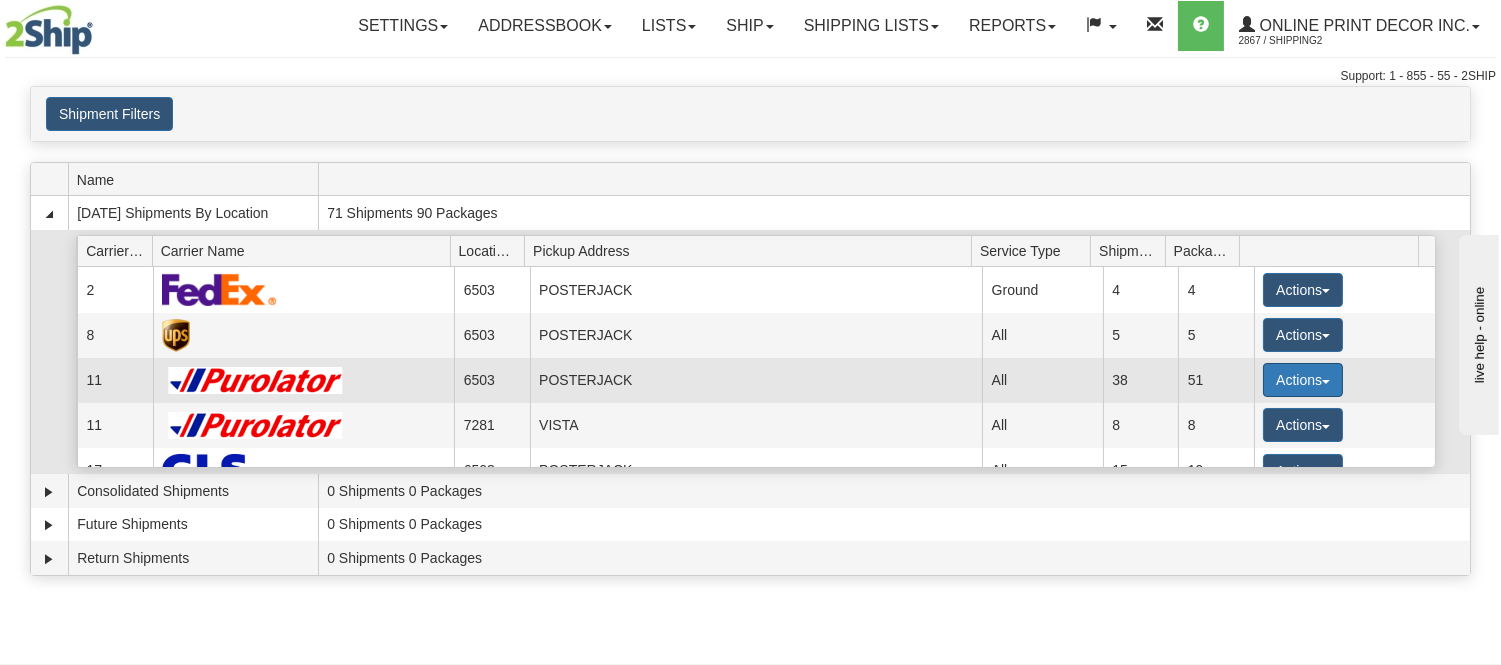 click on "Actions" at bounding box center [1303, 380] 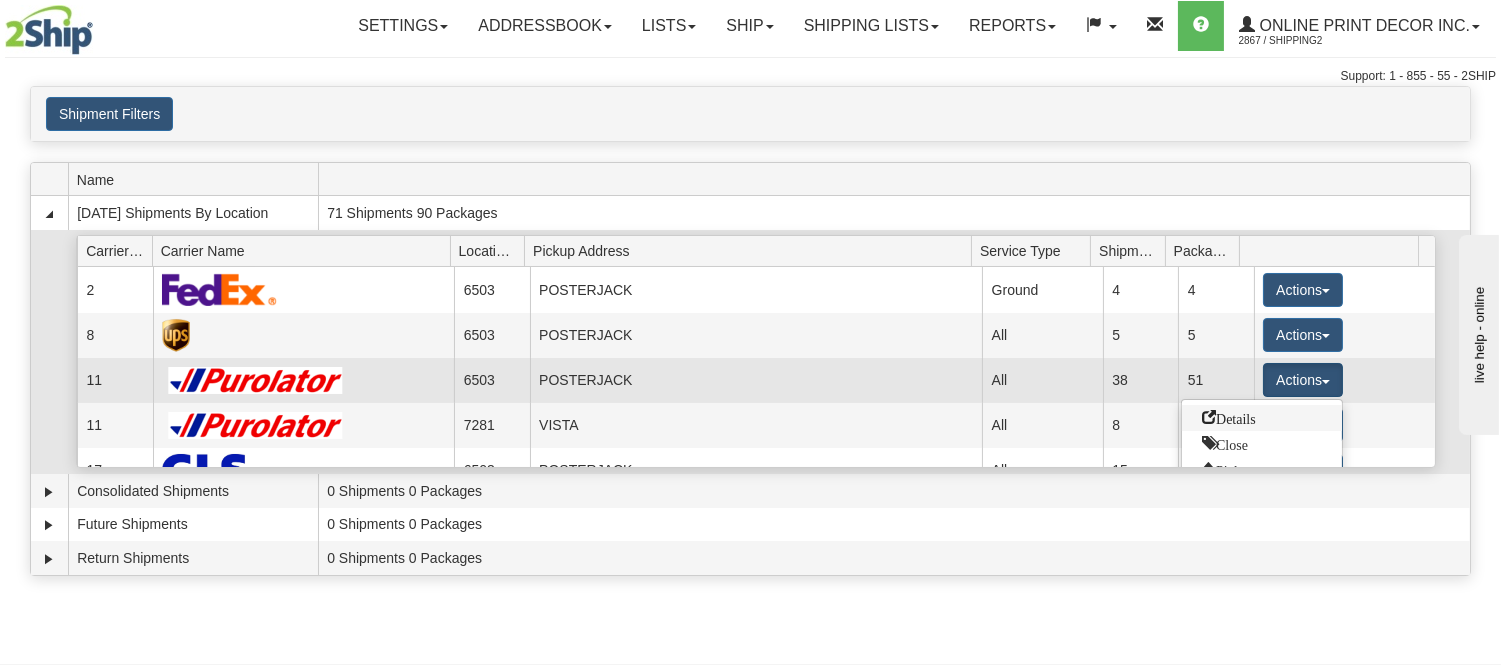 click on "Details" at bounding box center (1229, 417) 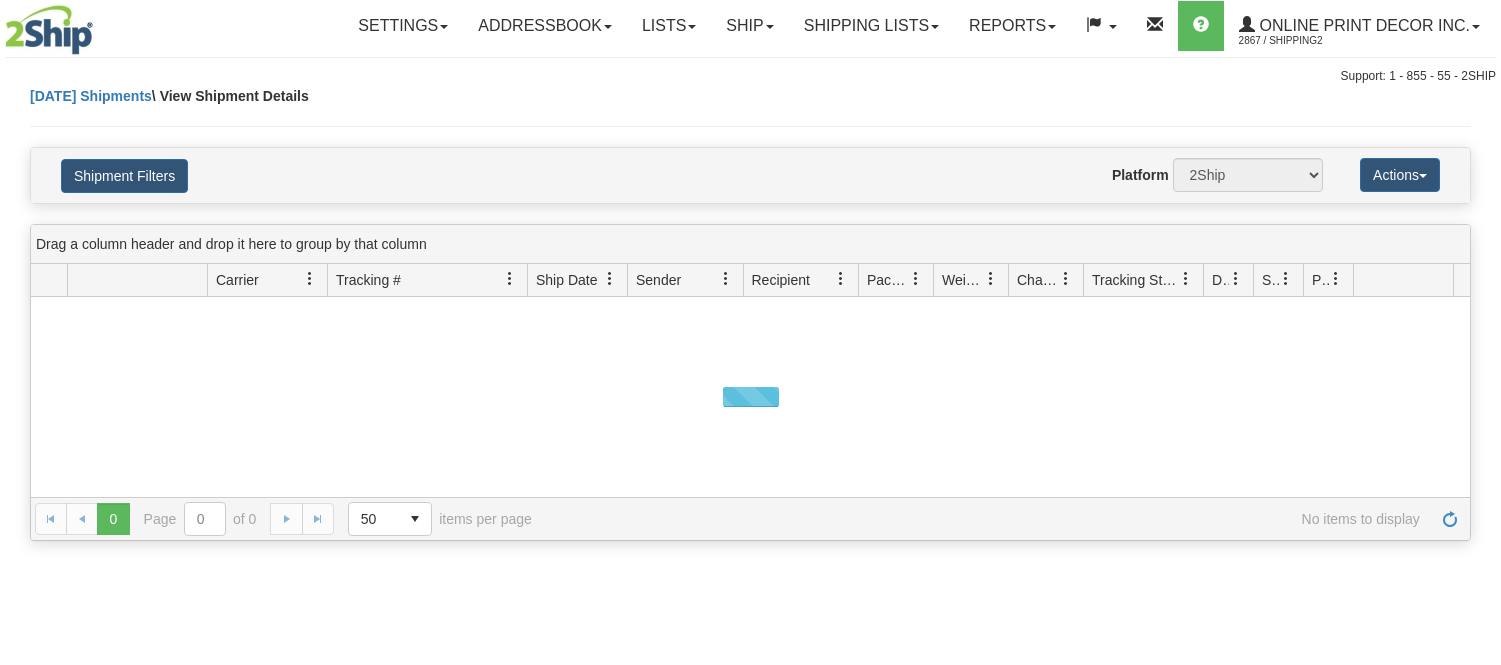 scroll, scrollTop: 0, scrollLeft: 0, axis: both 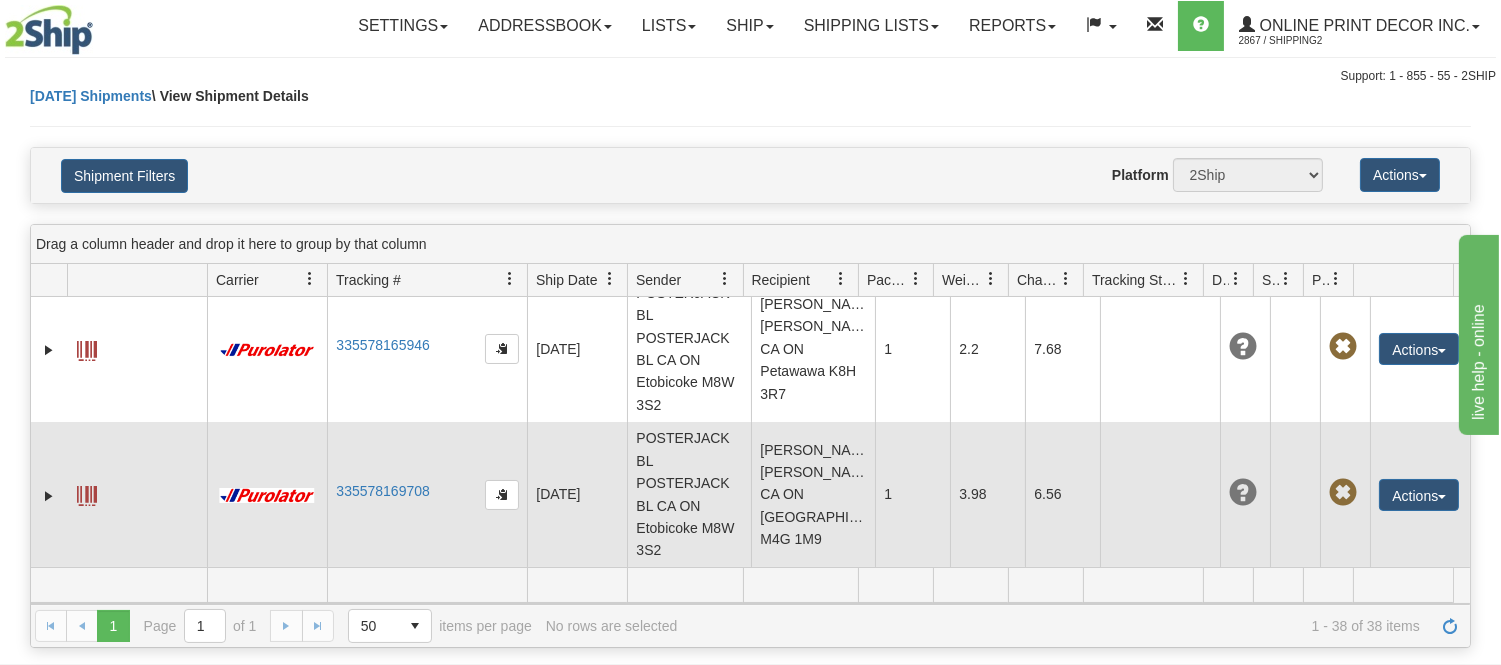 click at bounding box center (87, 496) 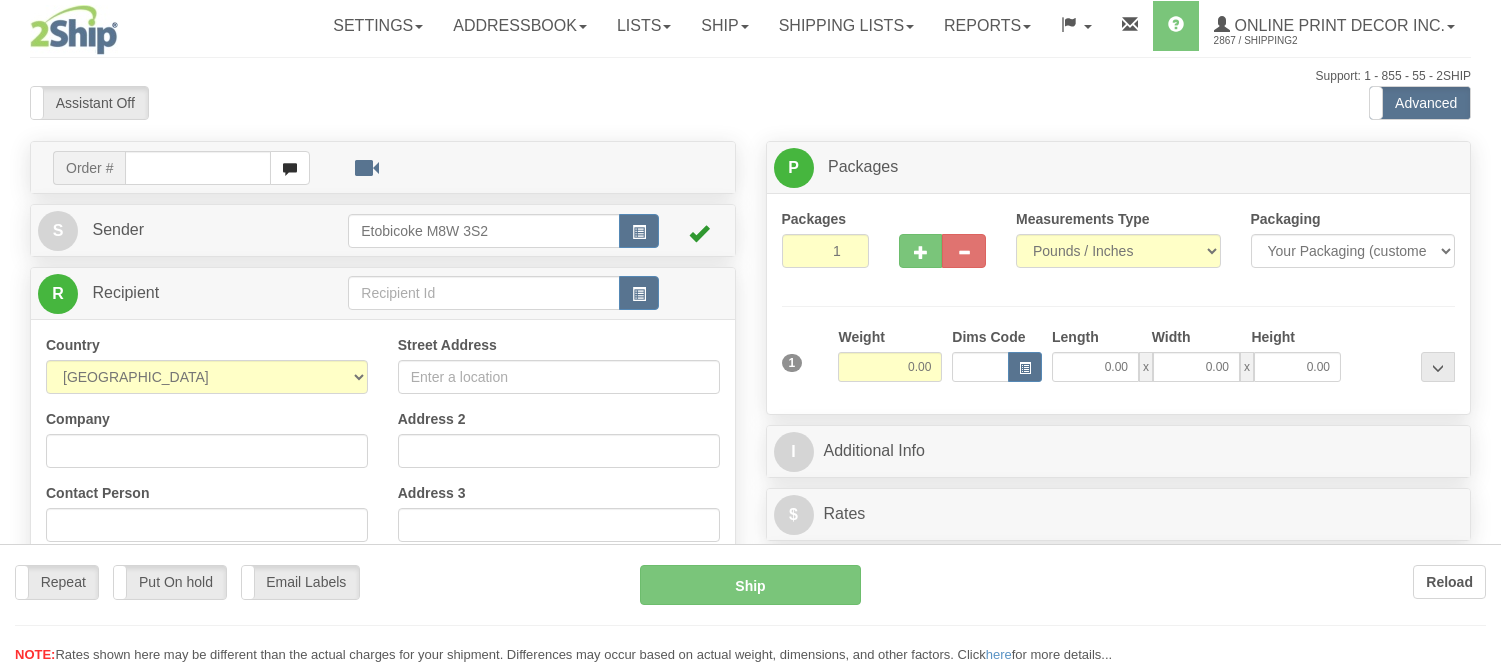 scroll, scrollTop: 0, scrollLeft: 0, axis: both 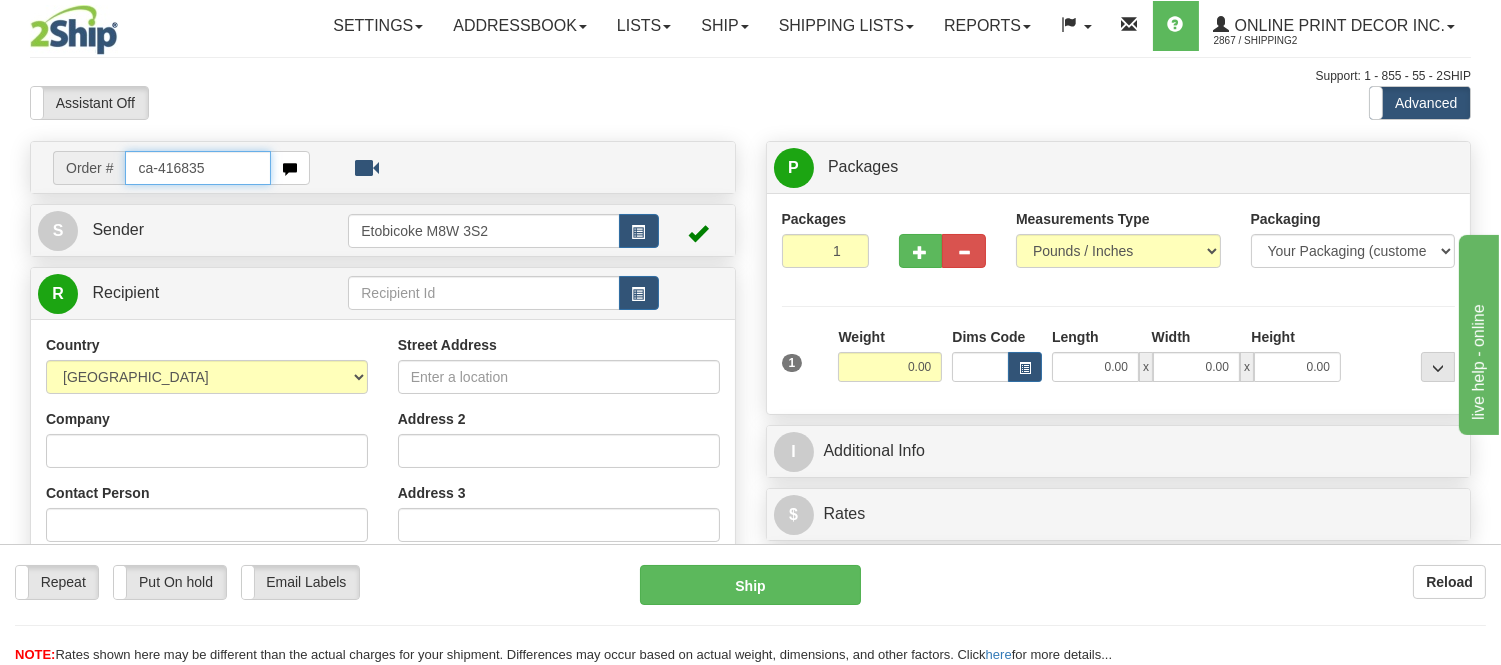 type on "ca-416835" 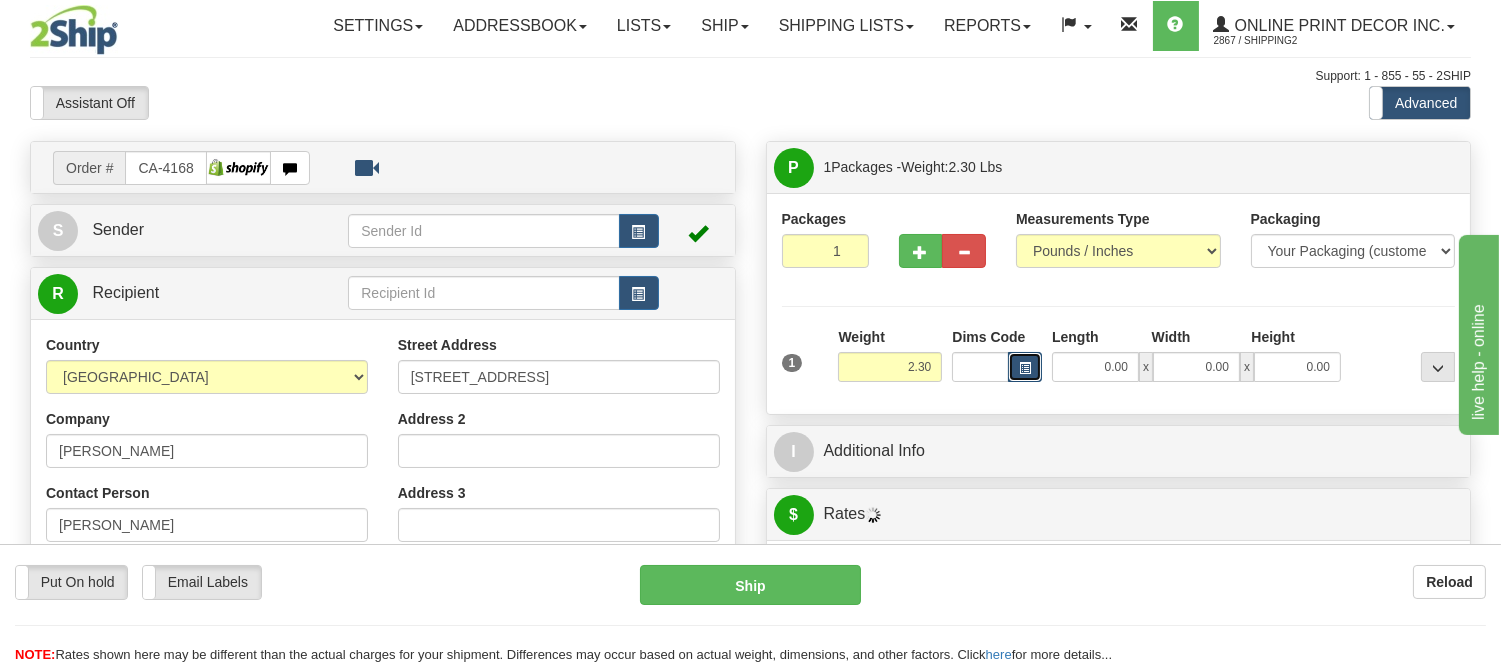 click at bounding box center [1025, 368] 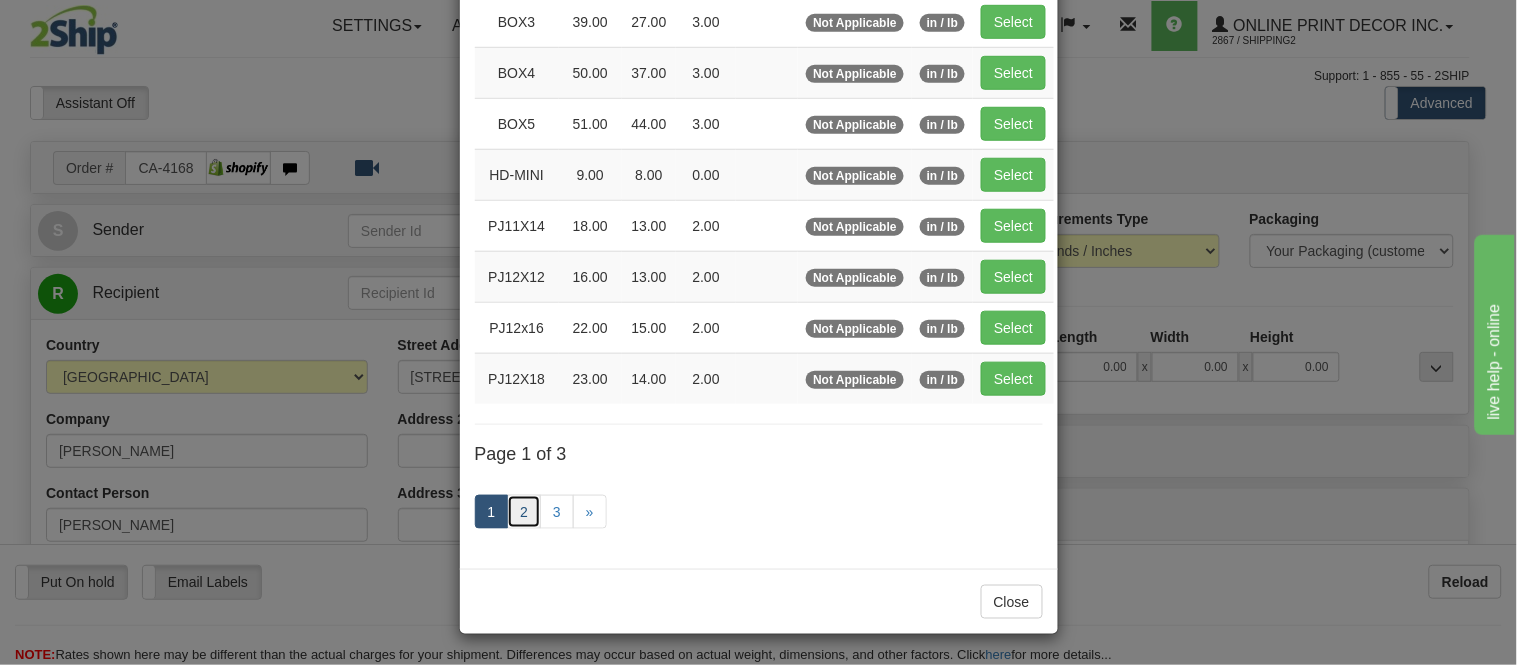 click on "2" at bounding box center [524, 512] 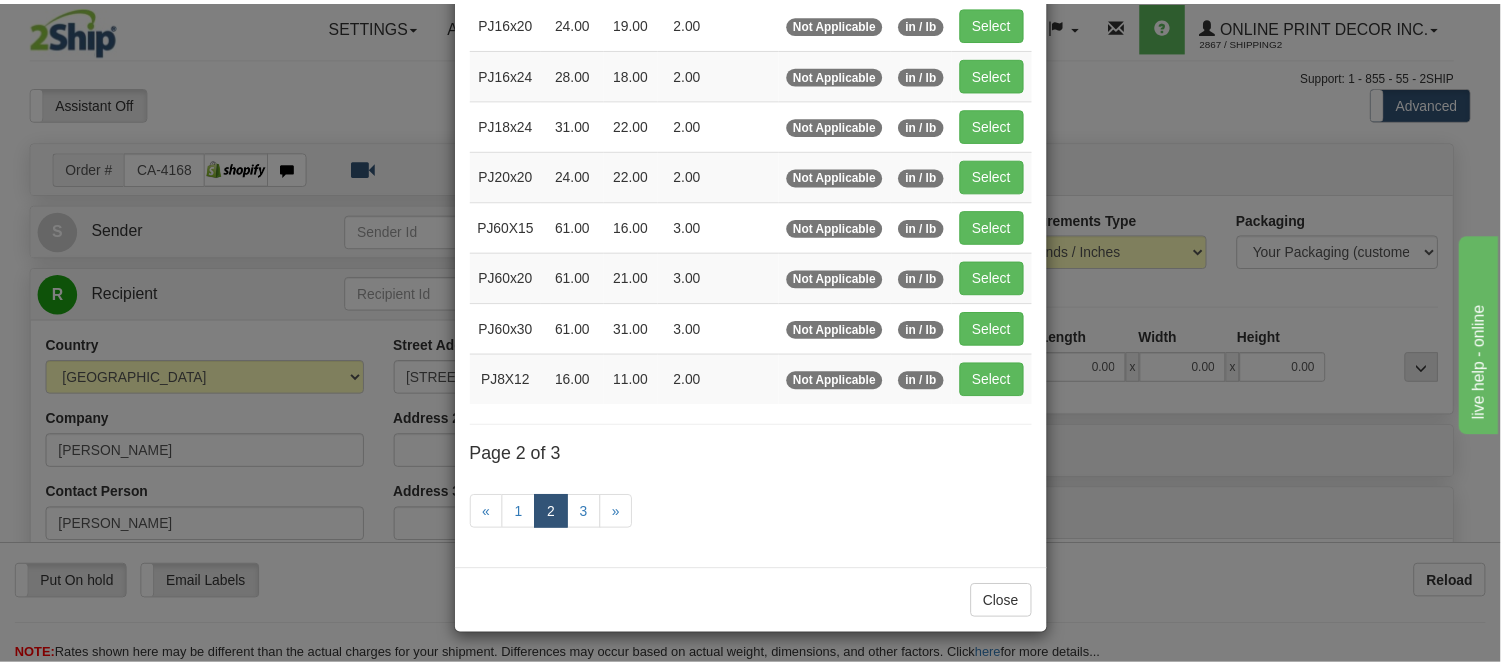 scroll, scrollTop: 325, scrollLeft: 0, axis: vertical 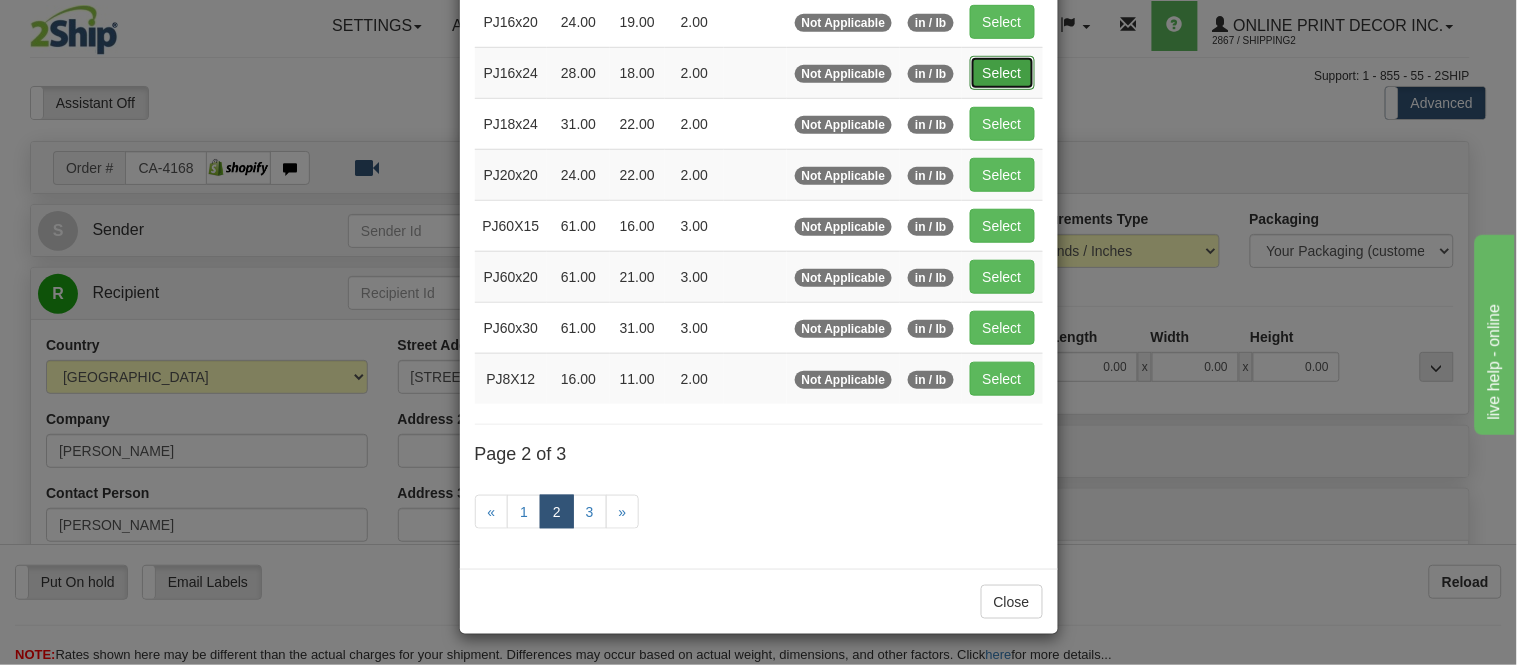 click on "Select" at bounding box center [1002, 73] 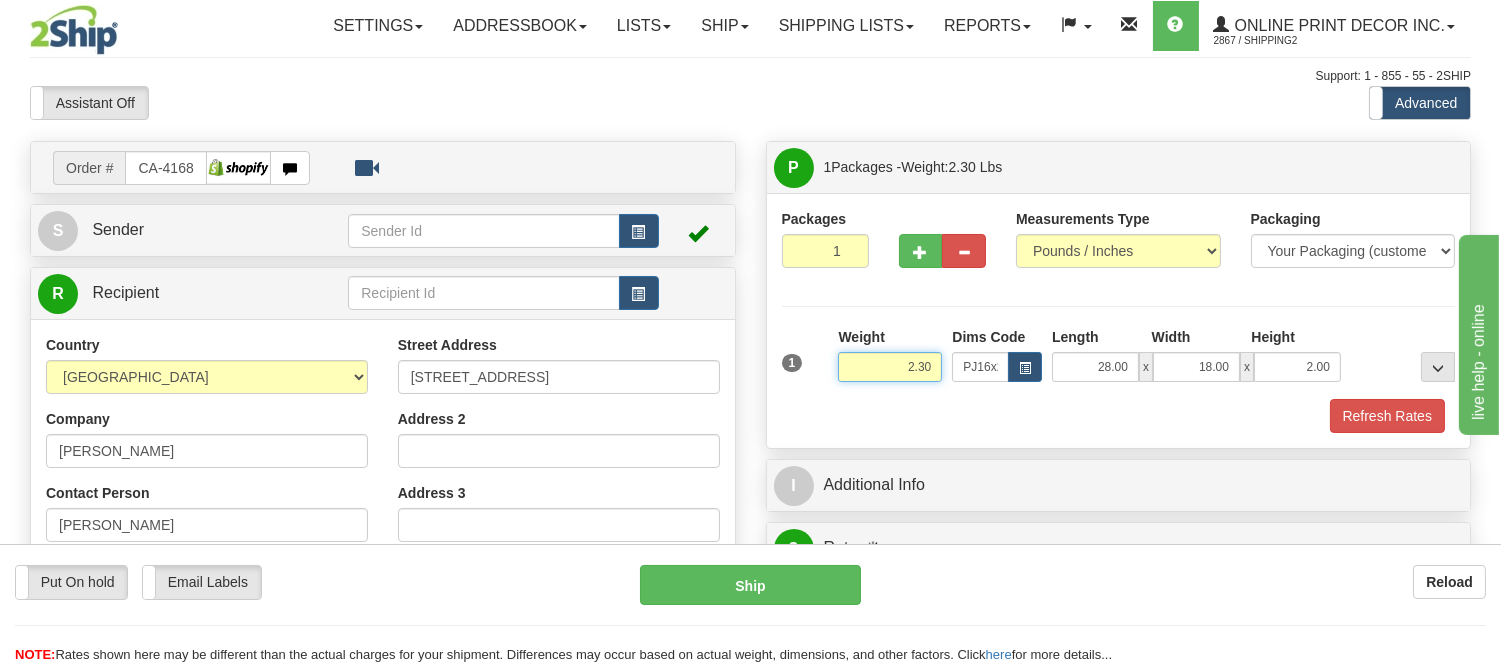 drag, startPoint x: 932, startPoint y: 370, endPoint x: 867, endPoint y: 375, distance: 65.192024 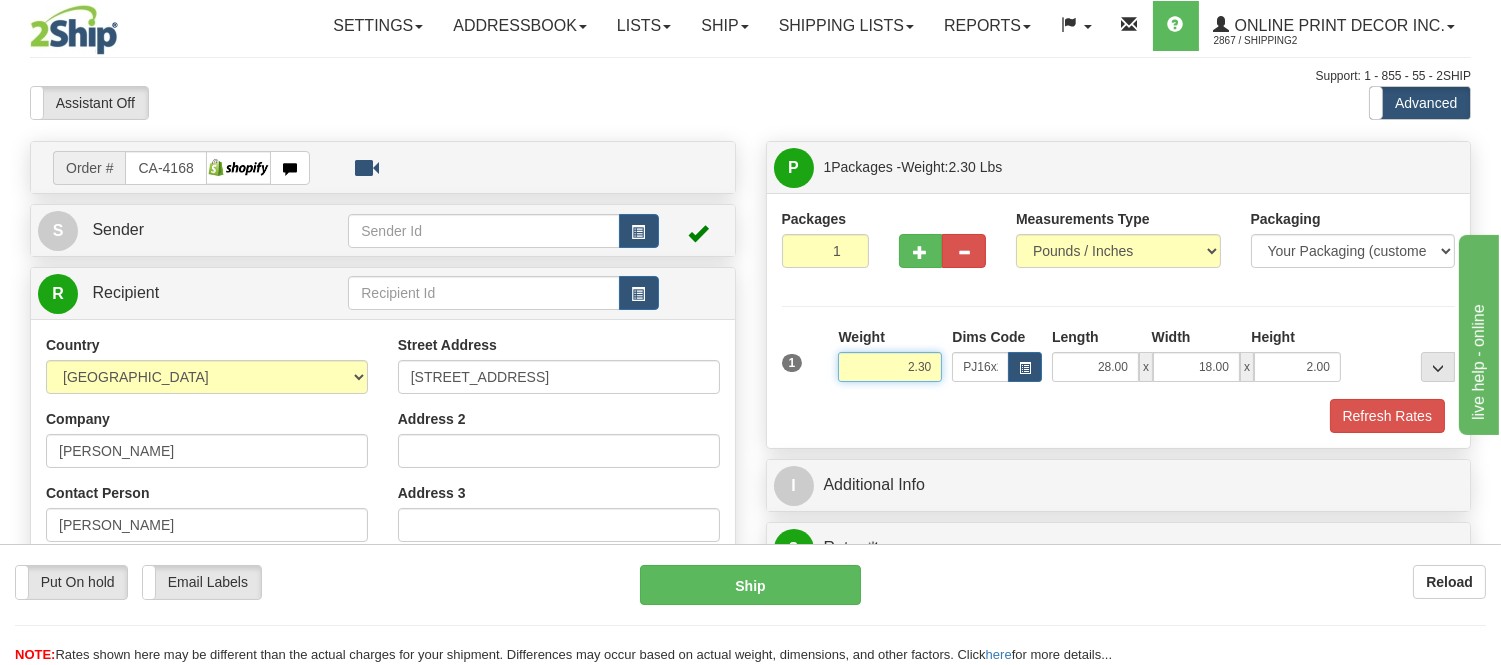 click on "2.30" at bounding box center [890, 367] 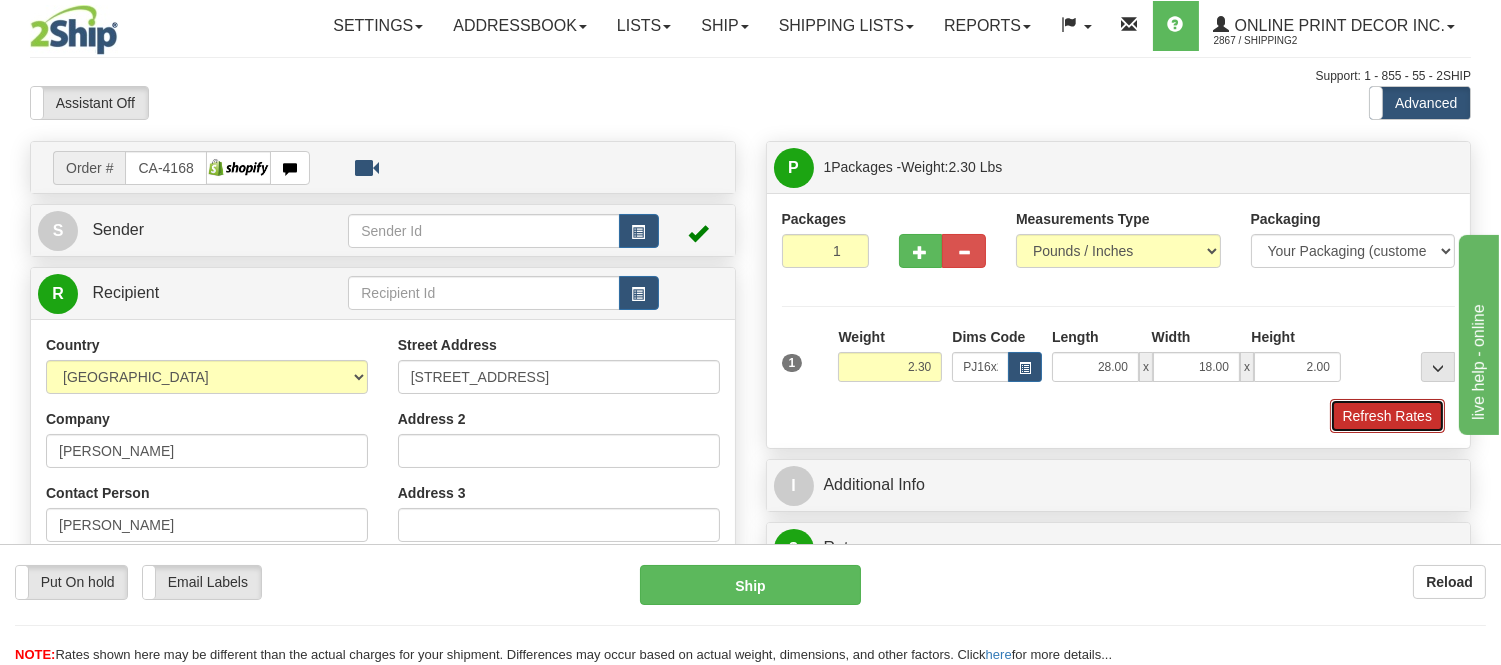 click on "Refresh Rates" at bounding box center [1387, 416] 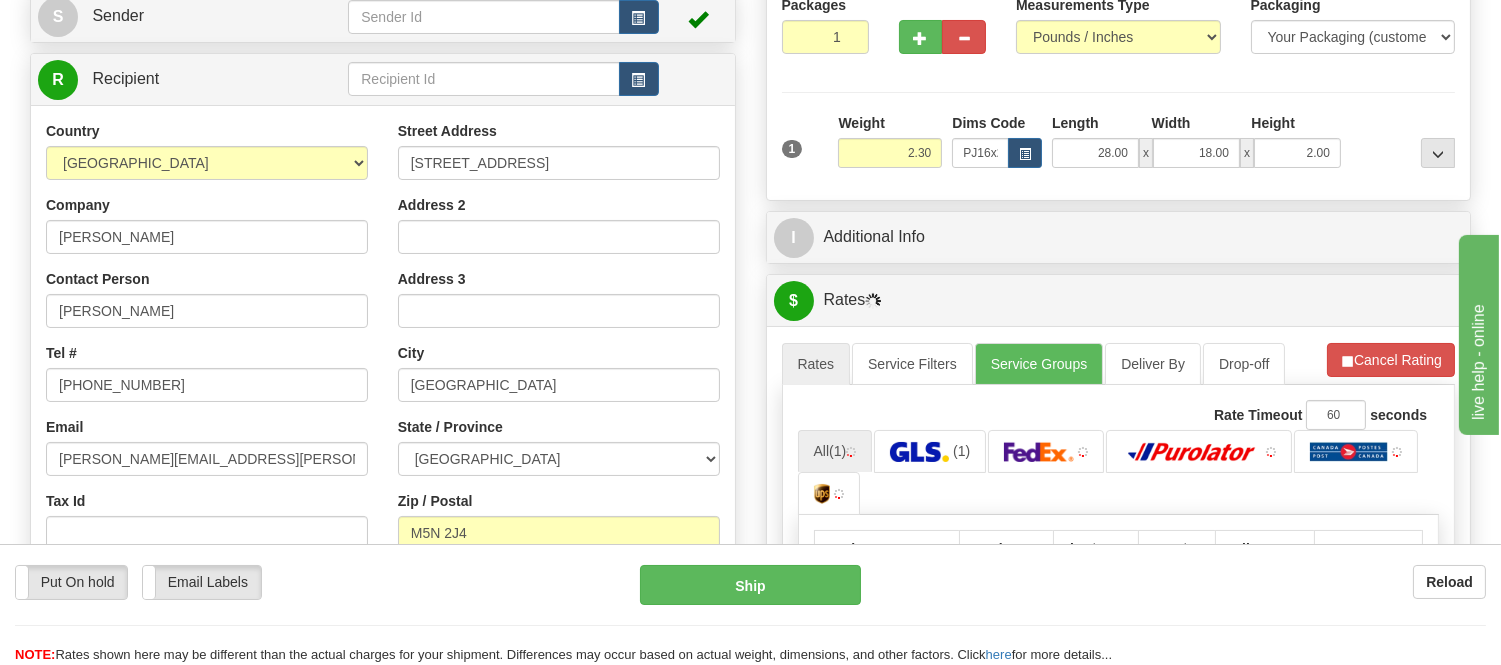 scroll, scrollTop: 230, scrollLeft: 0, axis: vertical 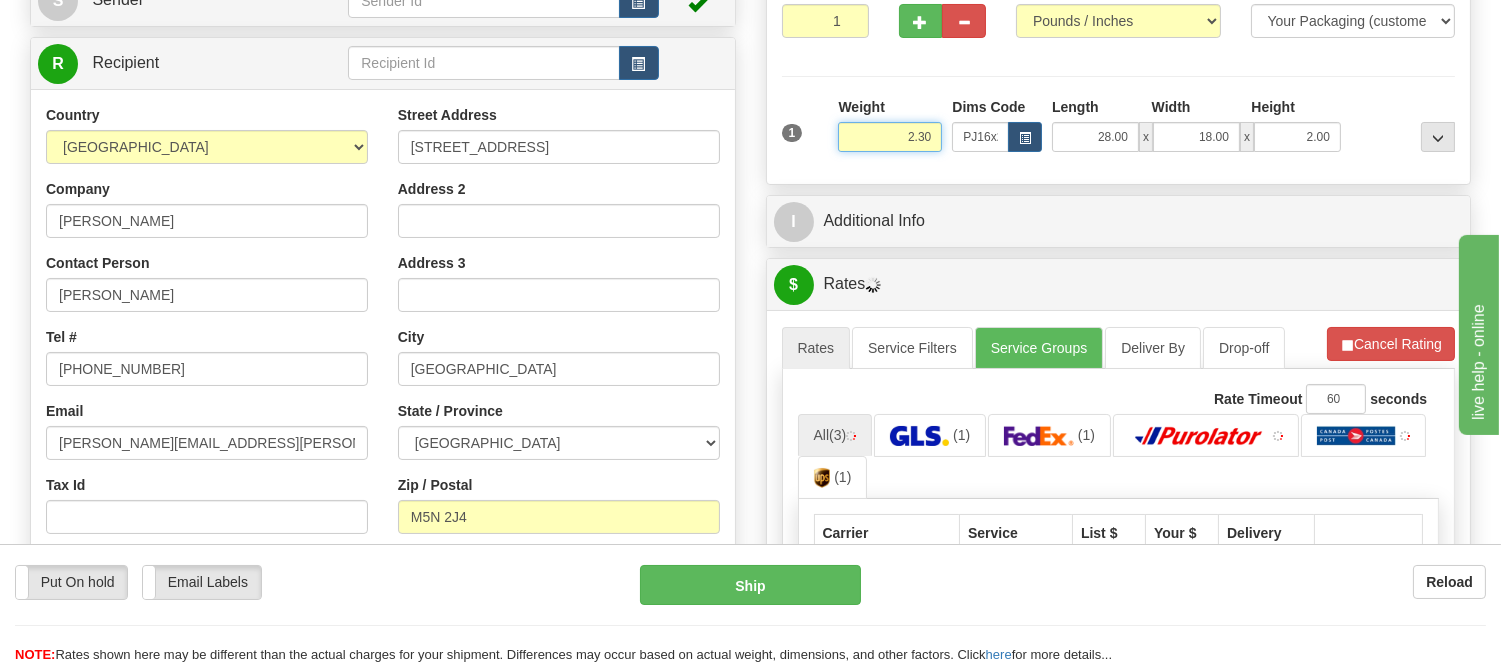 click on "2.30" at bounding box center [890, 137] 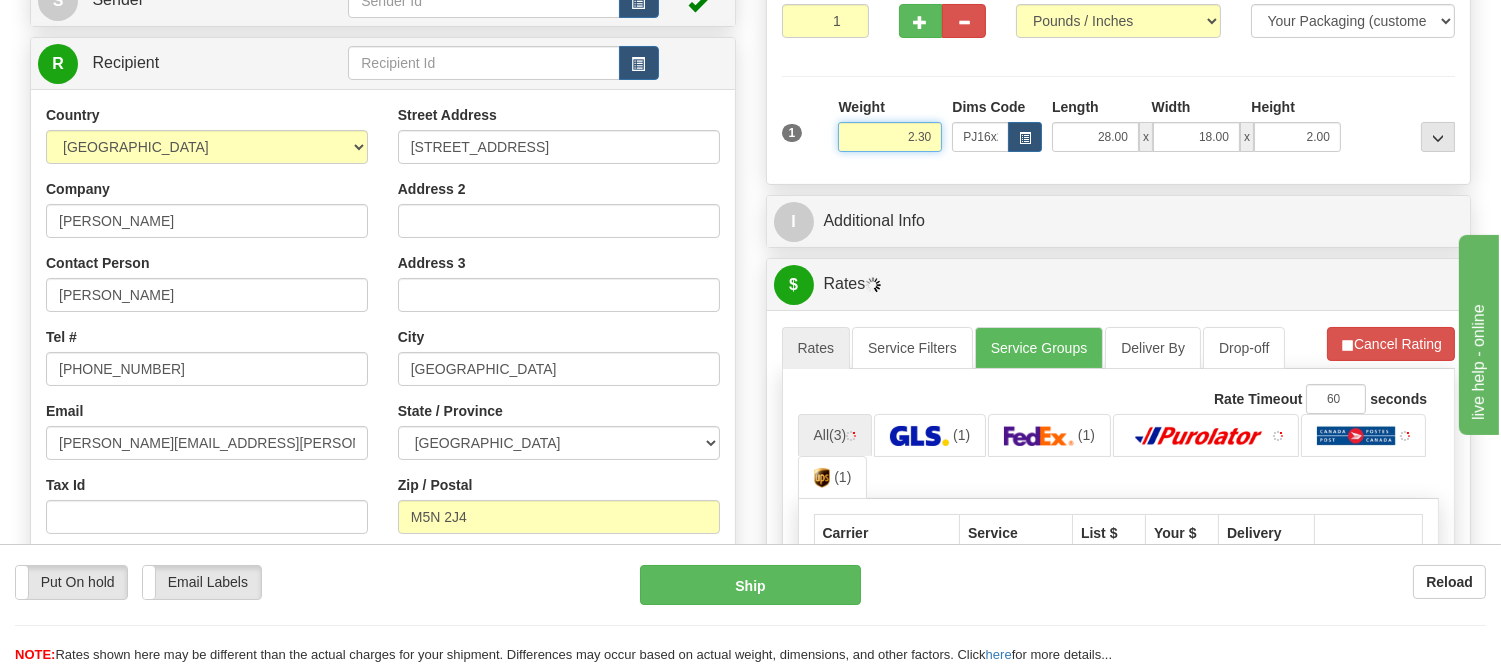 click on "2.30" at bounding box center [890, 137] 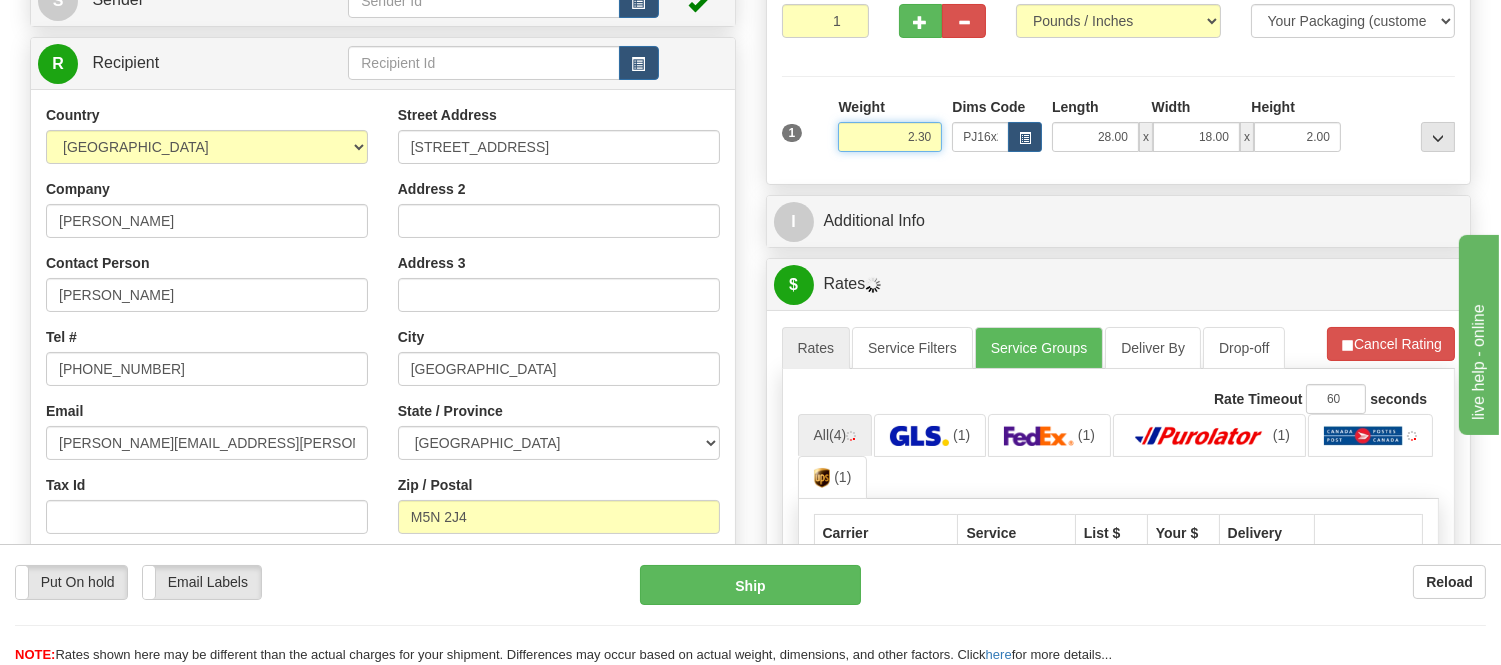 click on "2.30" at bounding box center (890, 137) 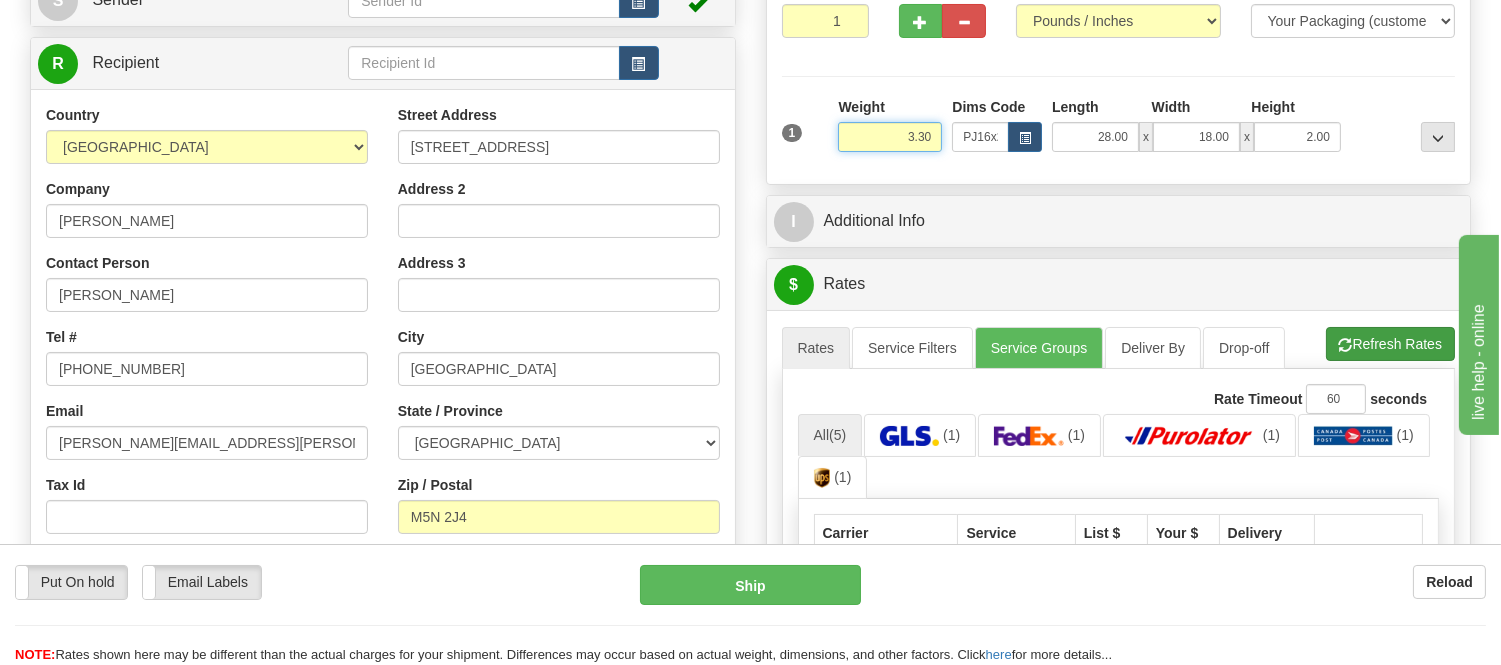 type on "3.30" 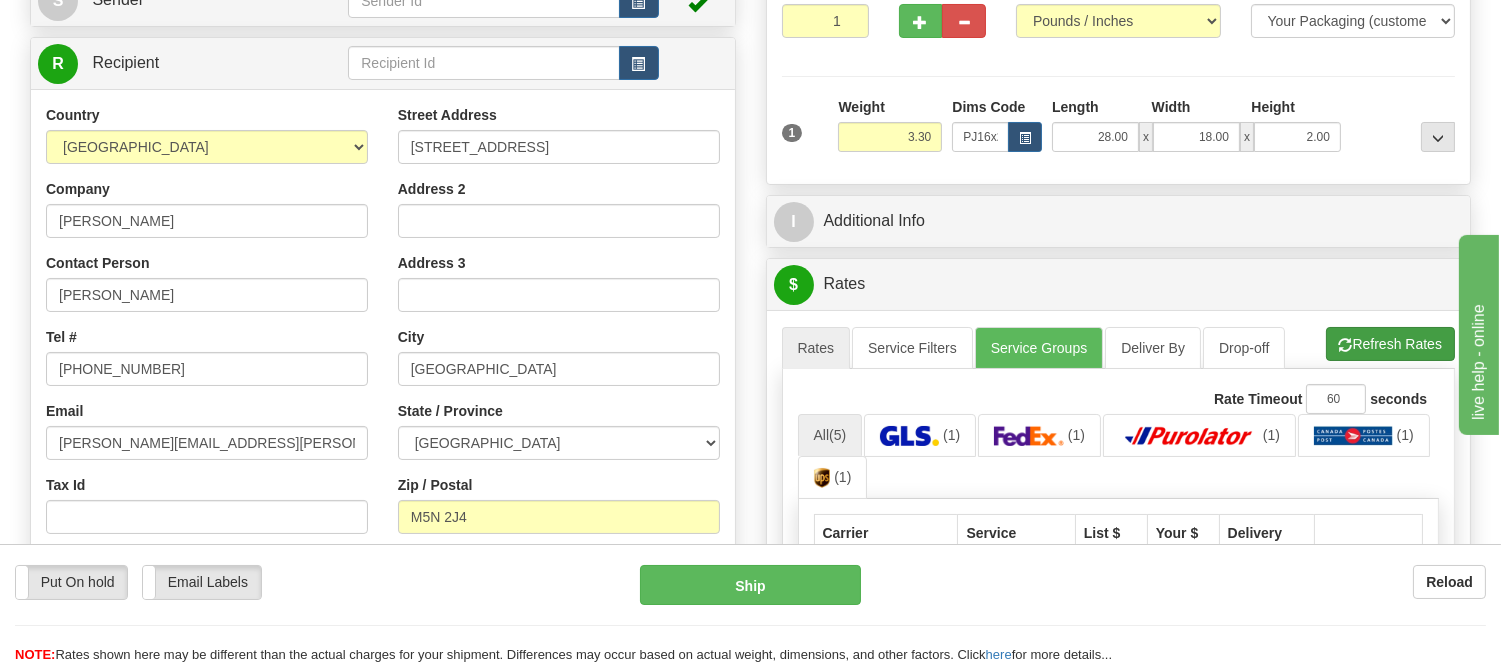 click on "Refresh Rates
Cancel Rating" at bounding box center (1390, 344) 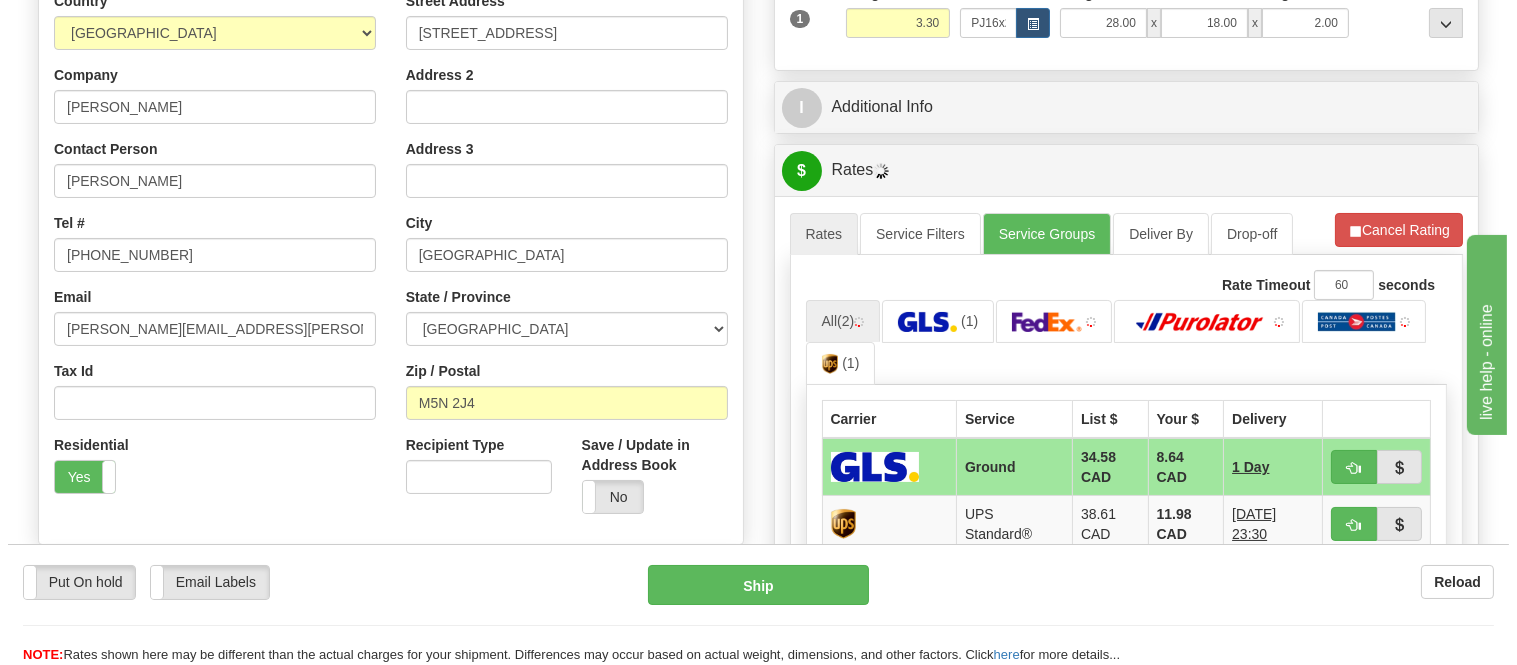 scroll, scrollTop: 452, scrollLeft: 0, axis: vertical 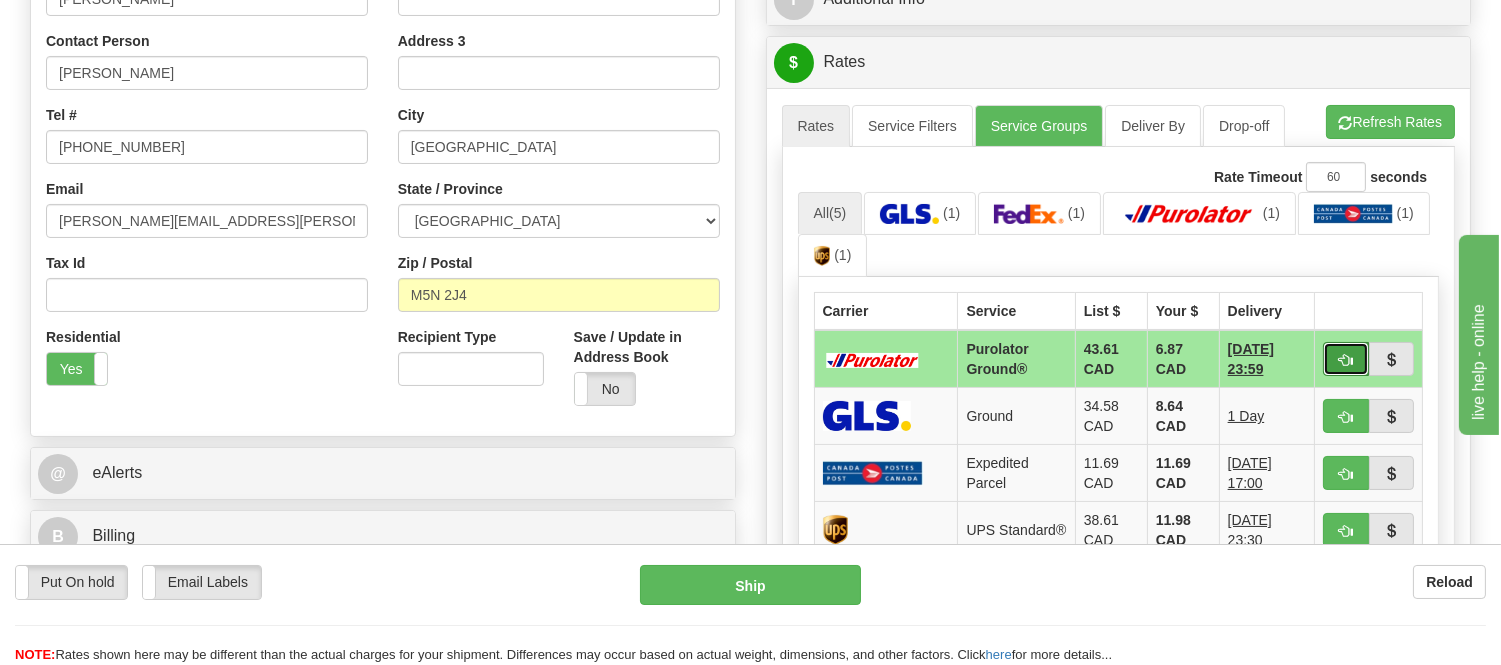 click at bounding box center (1346, 359) 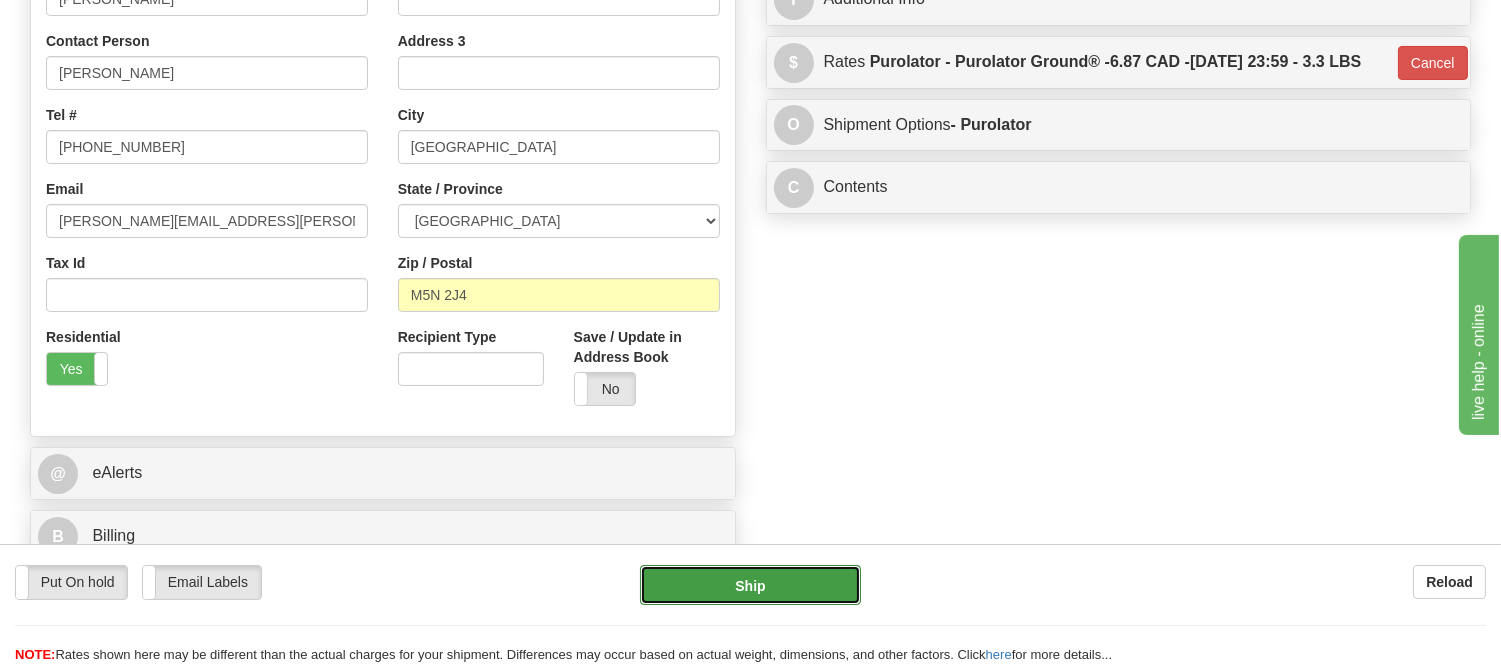 click on "Ship" at bounding box center [750, 585] 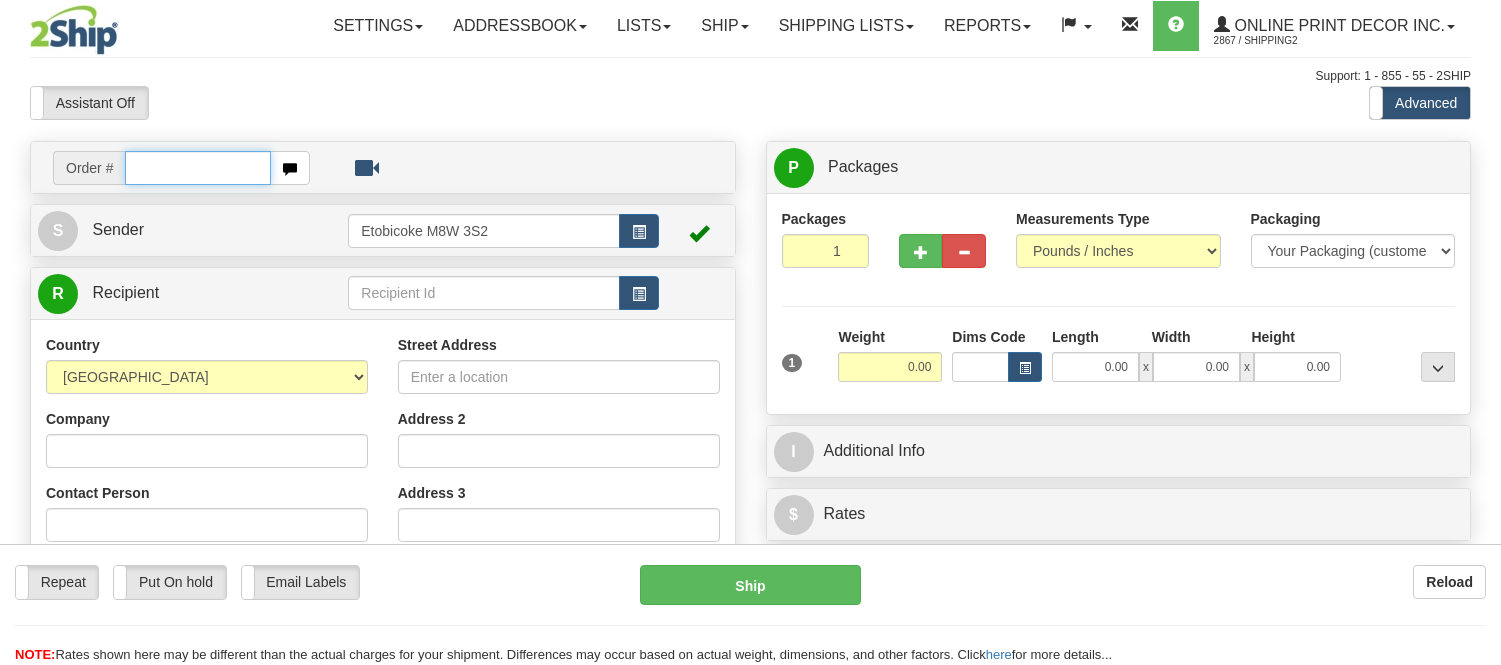 scroll, scrollTop: 0, scrollLeft: 0, axis: both 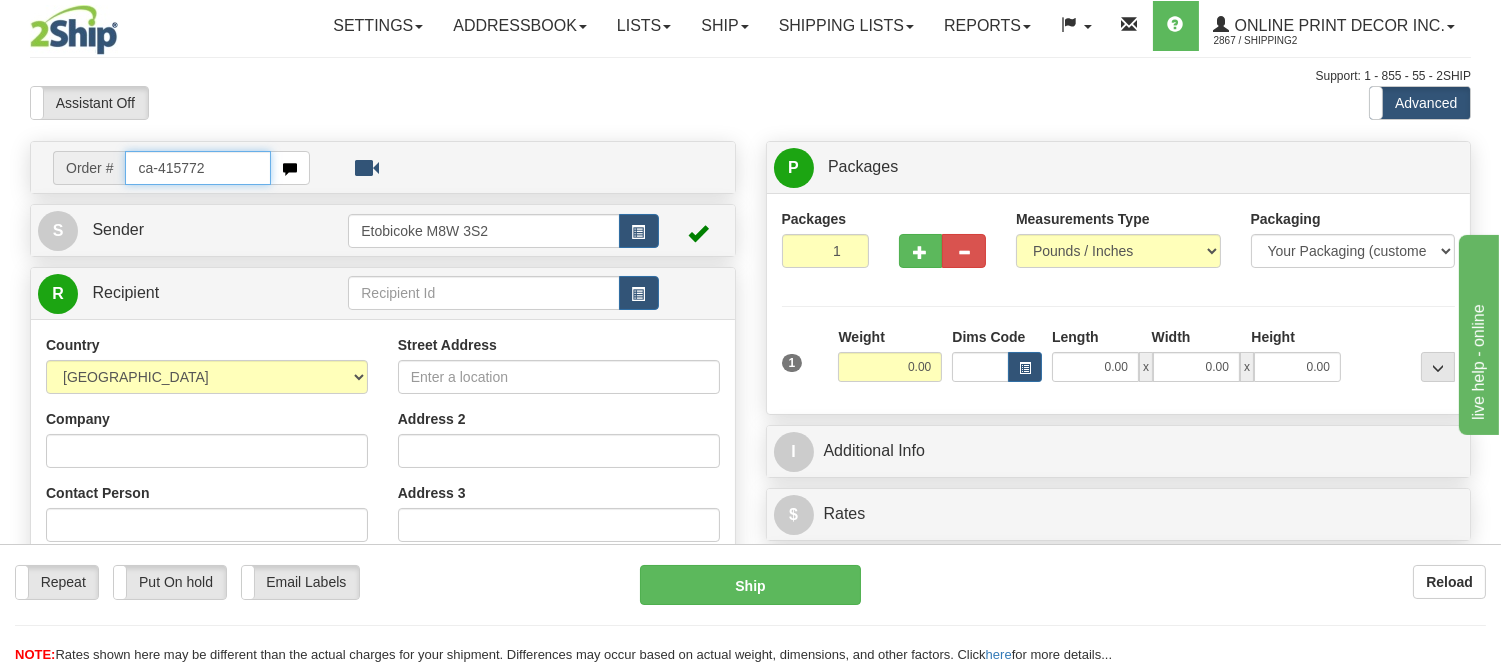 type on "ca-415772" 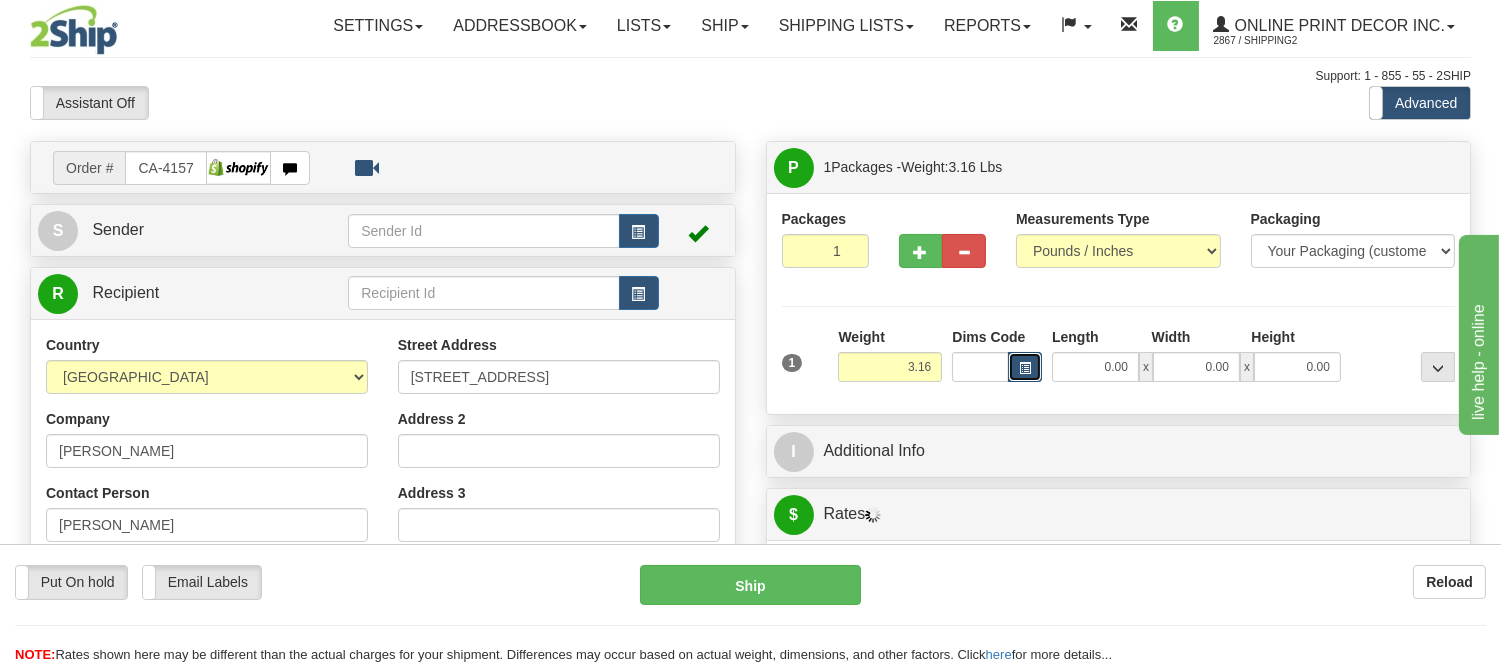 click at bounding box center [1025, 368] 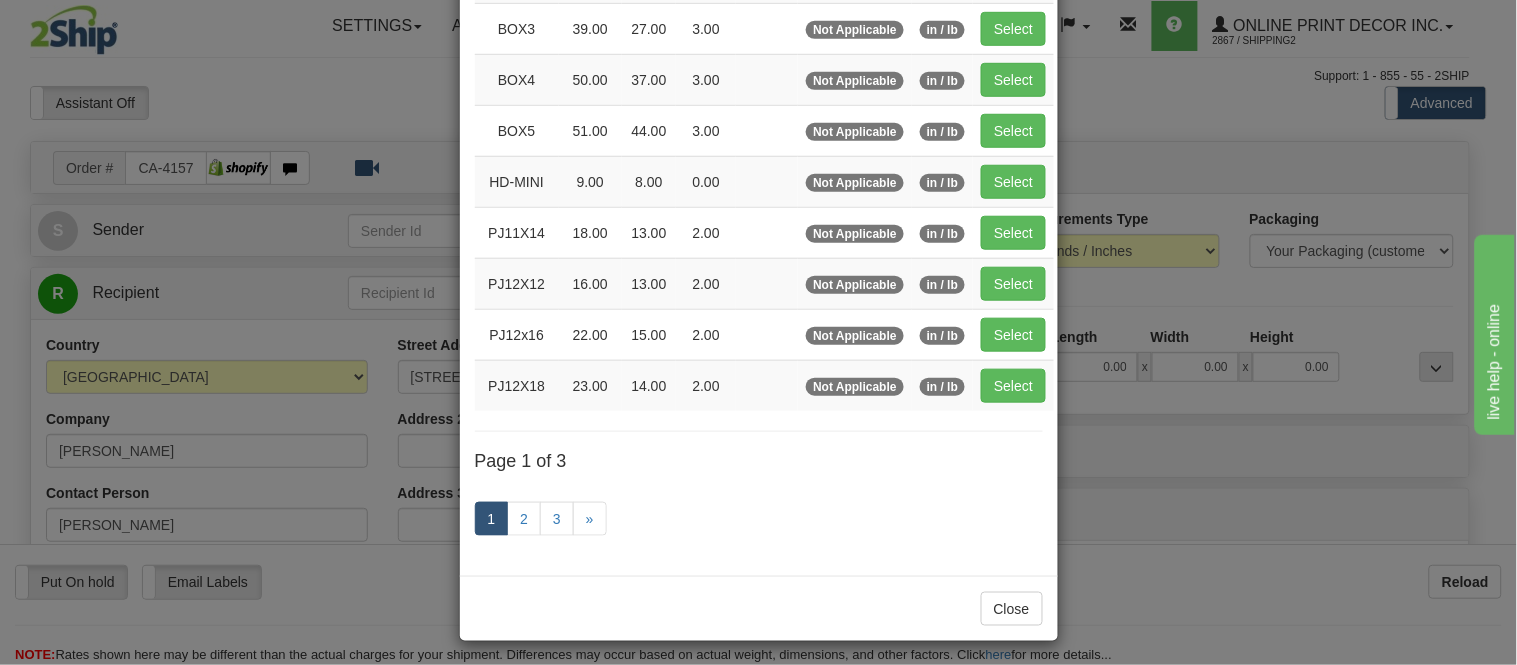 scroll, scrollTop: 333, scrollLeft: 0, axis: vertical 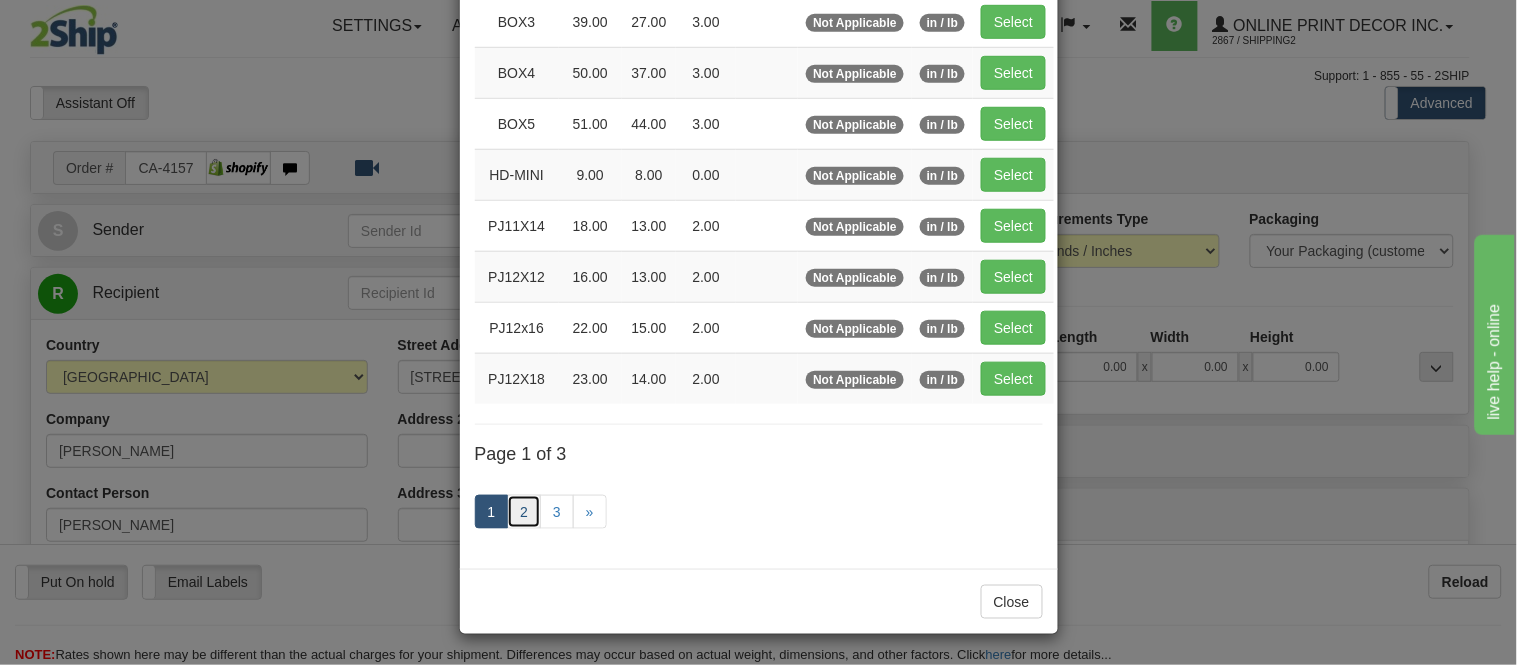 click on "2" at bounding box center [524, 512] 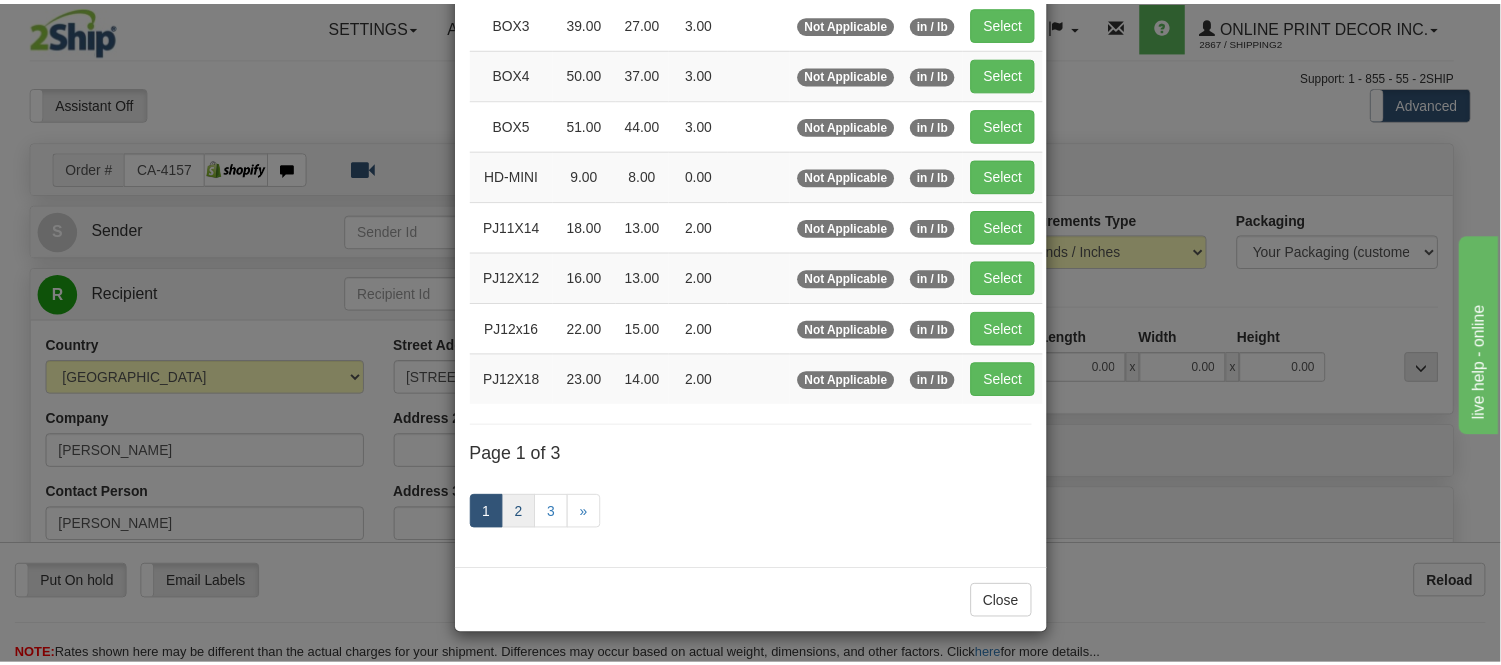 scroll, scrollTop: 325, scrollLeft: 0, axis: vertical 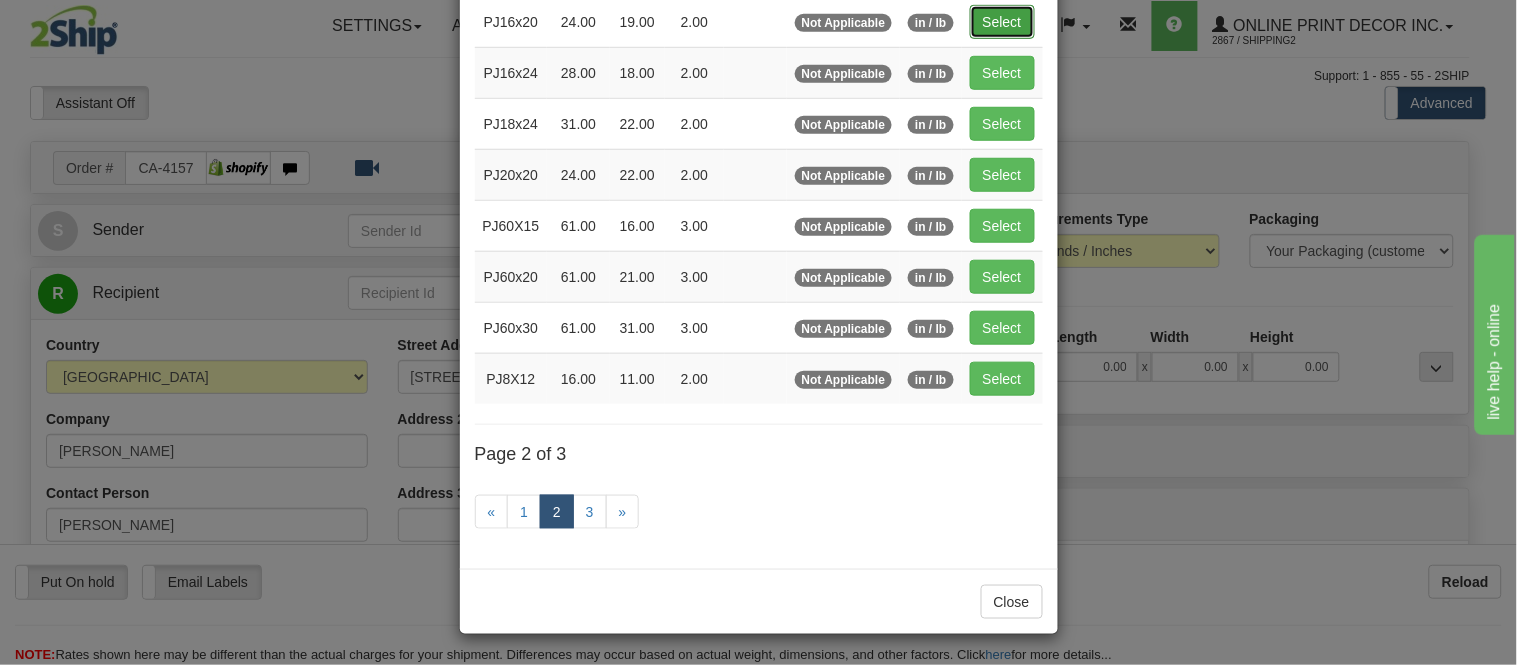 click on "Select" at bounding box center [1002, 22] 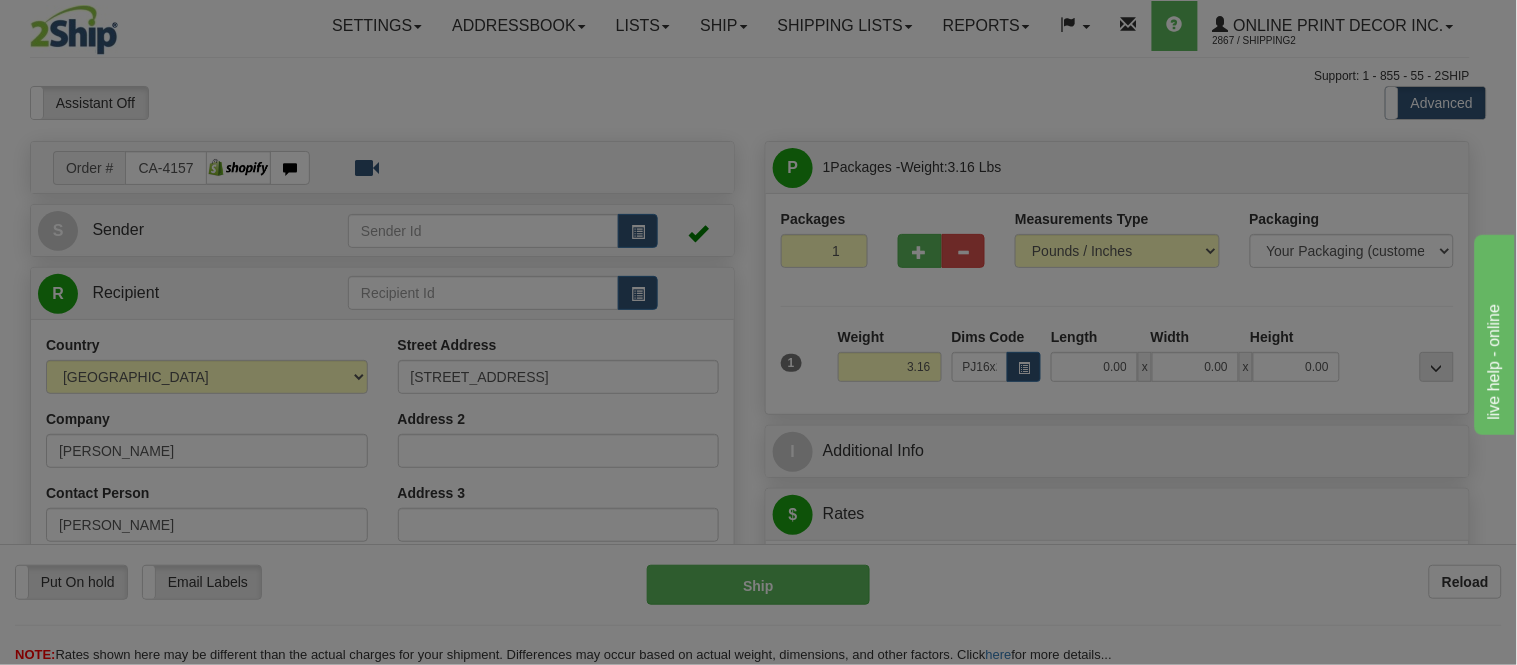 type on "24.00" 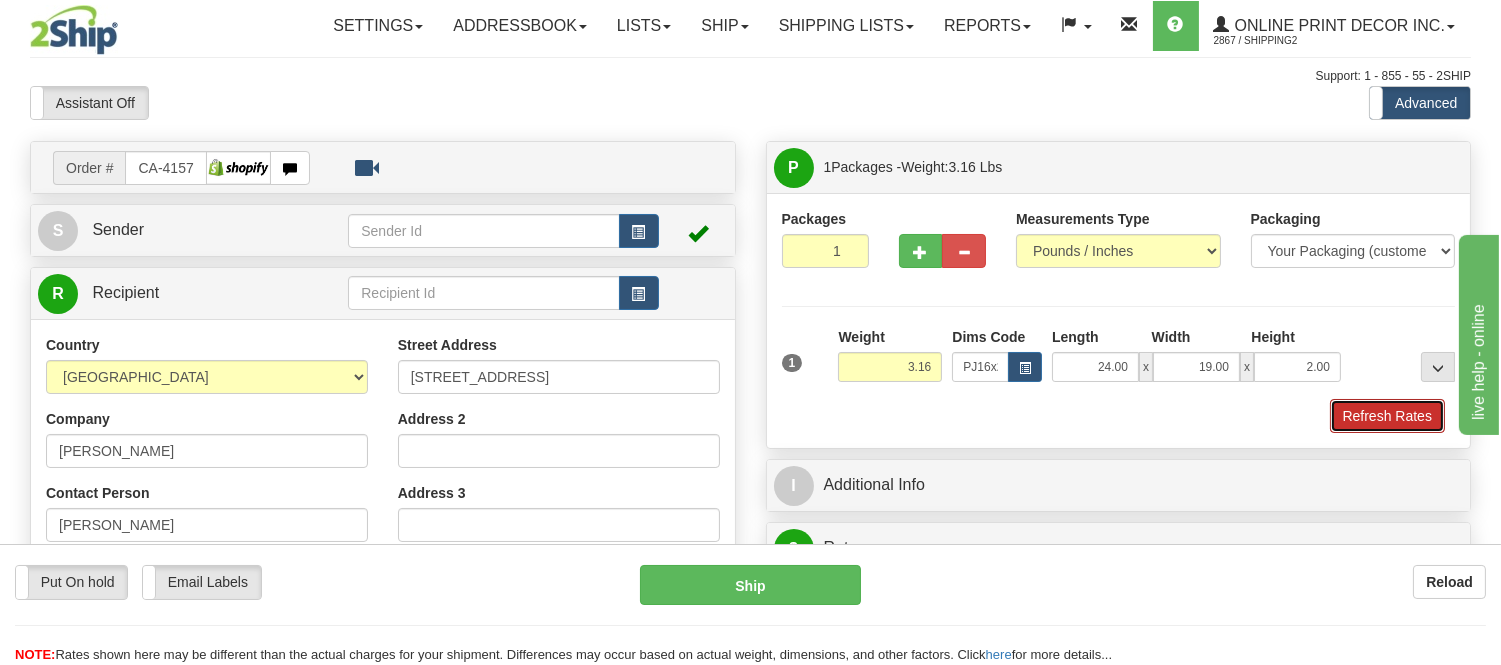 click on "Refresh Rates" at bounding box center [1387, 416] 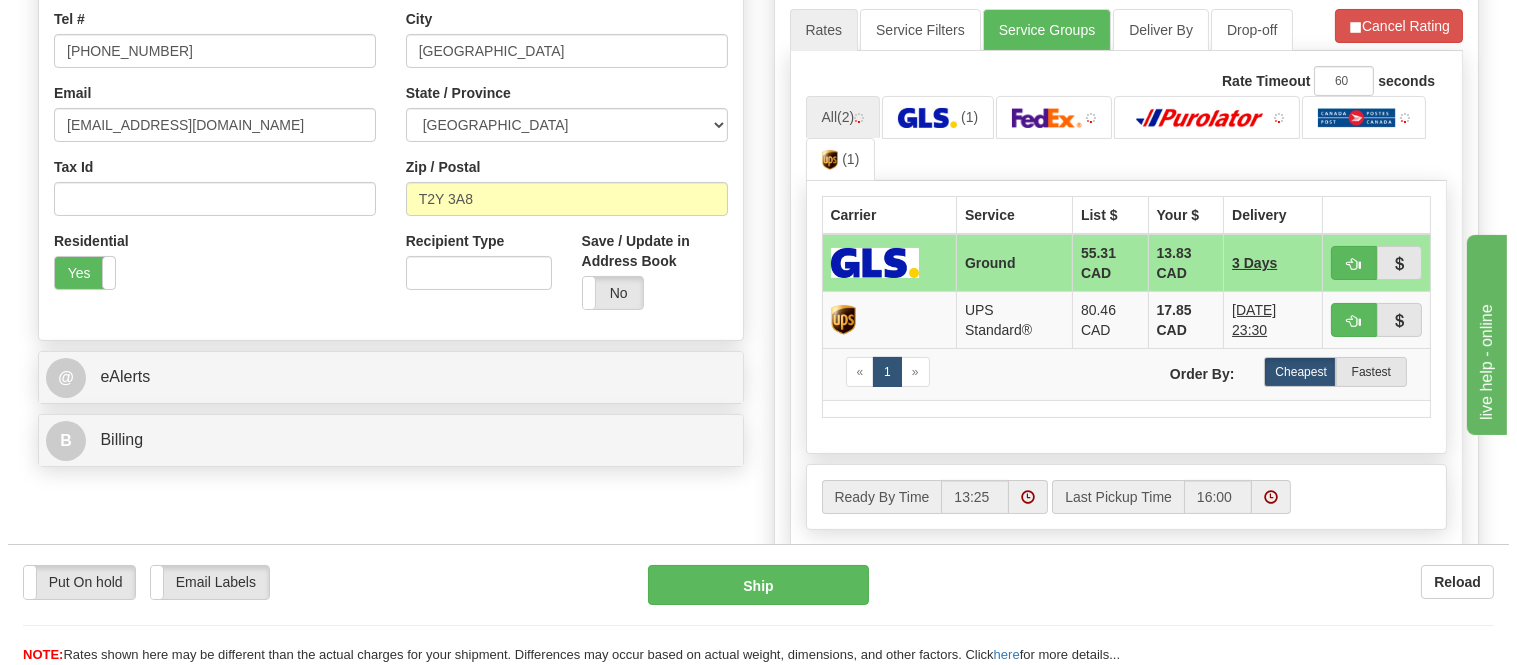 scroll, scrollTop: 552, scrollLeft: 0, axis: vertical 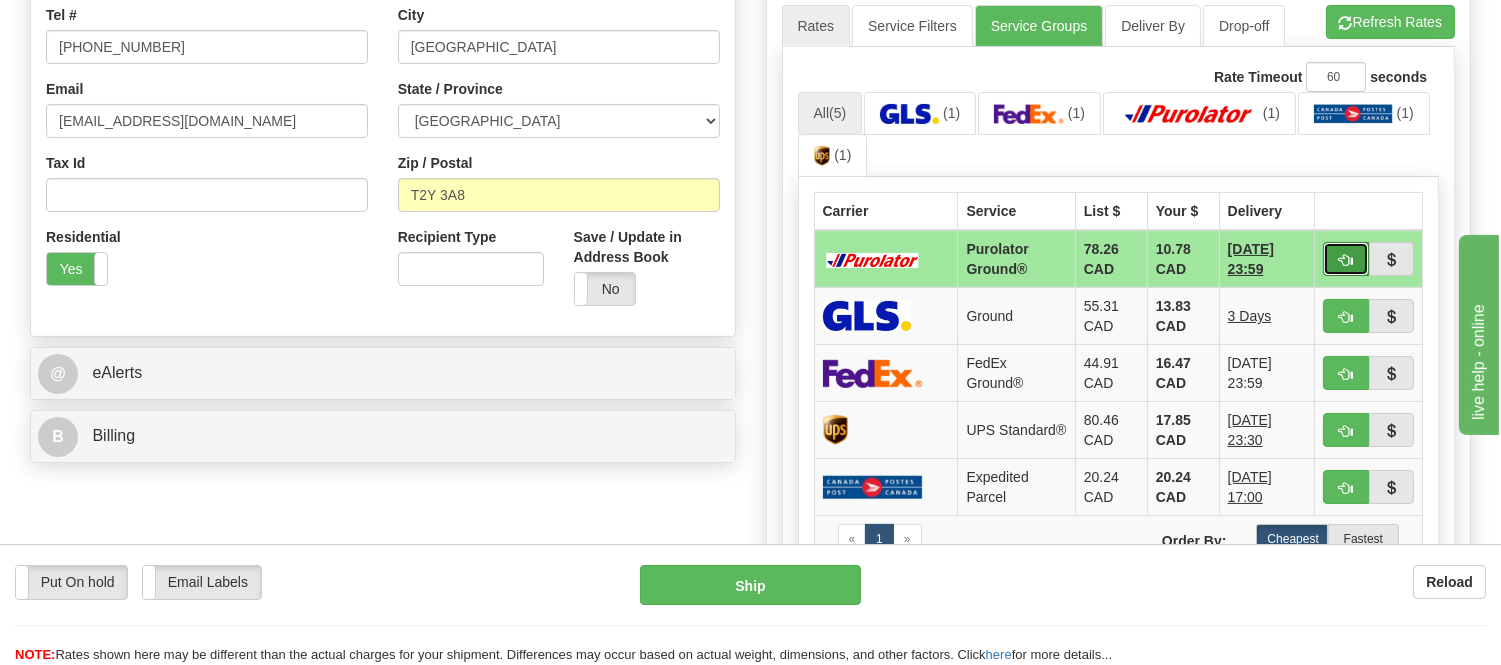 click at bounding box center (1346, 259) 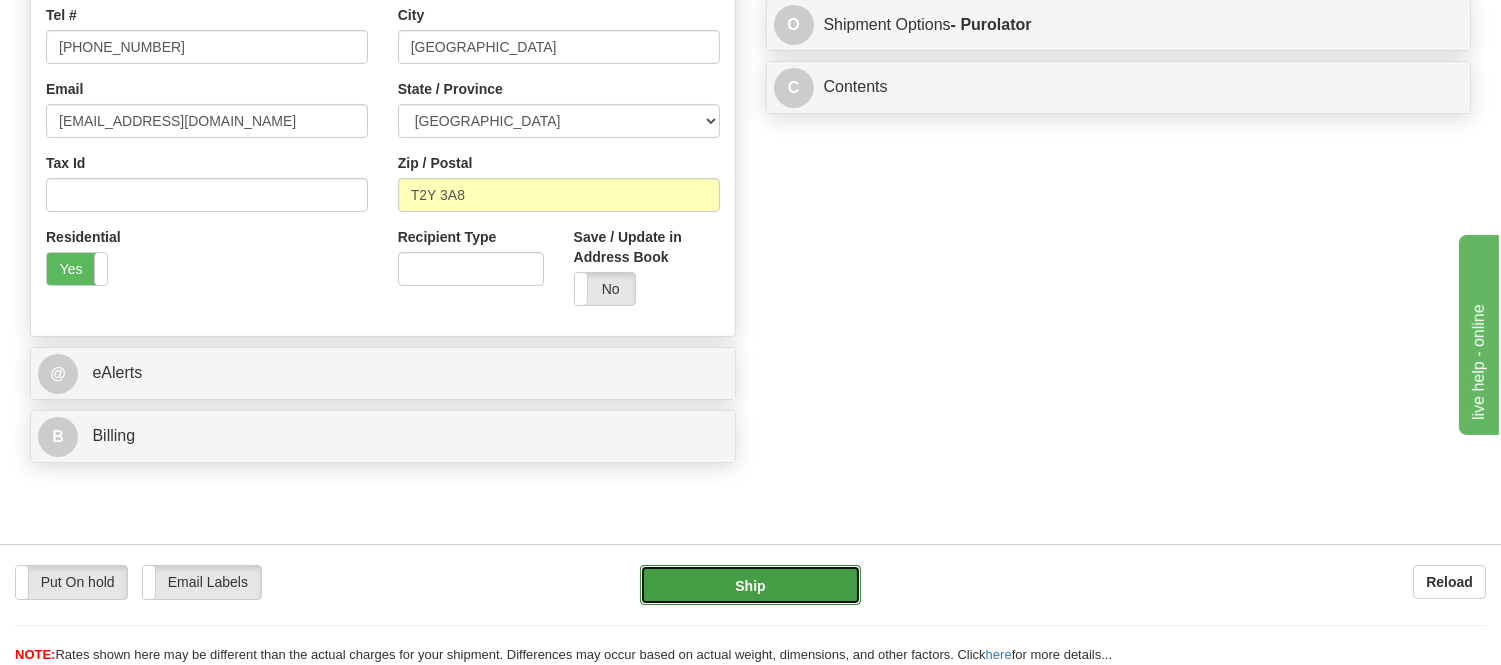 click on "Ship" at bounding box center (750, 585) 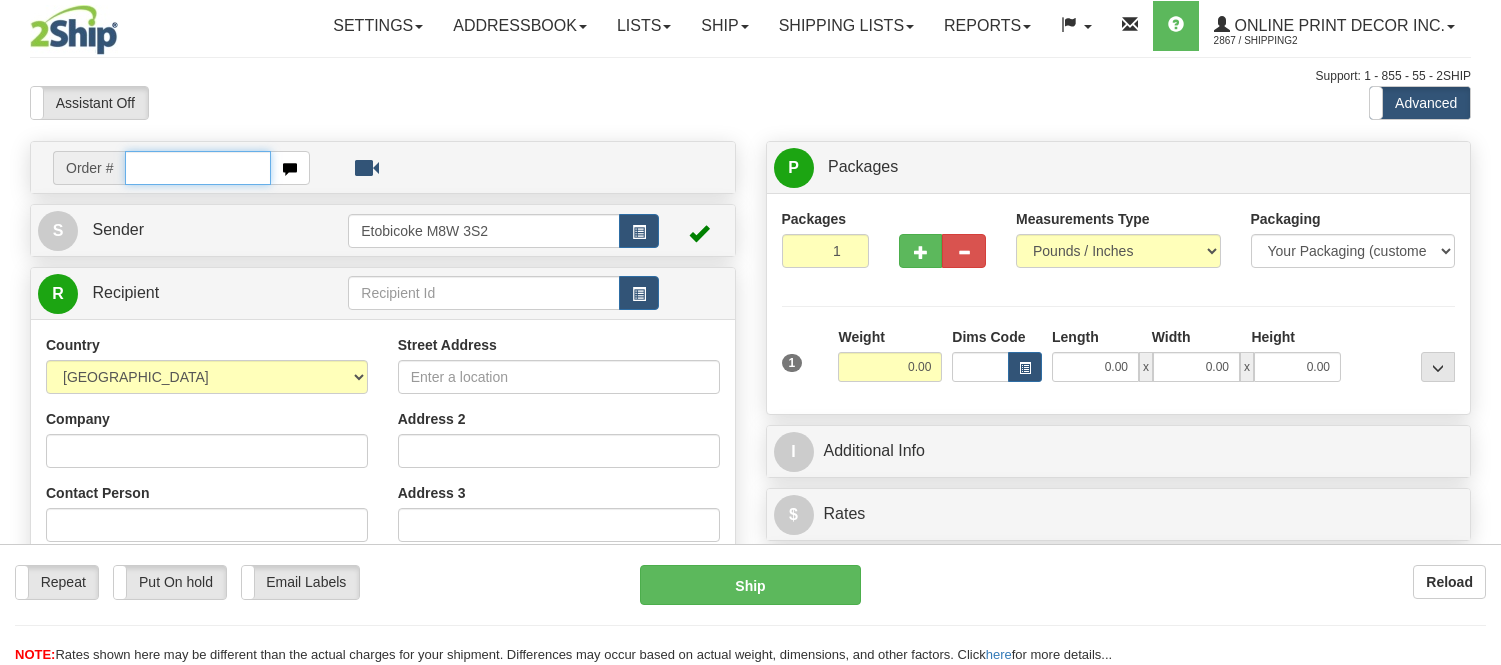 scroll, scrollTop: 0, scrollLeft: 0, axis: both 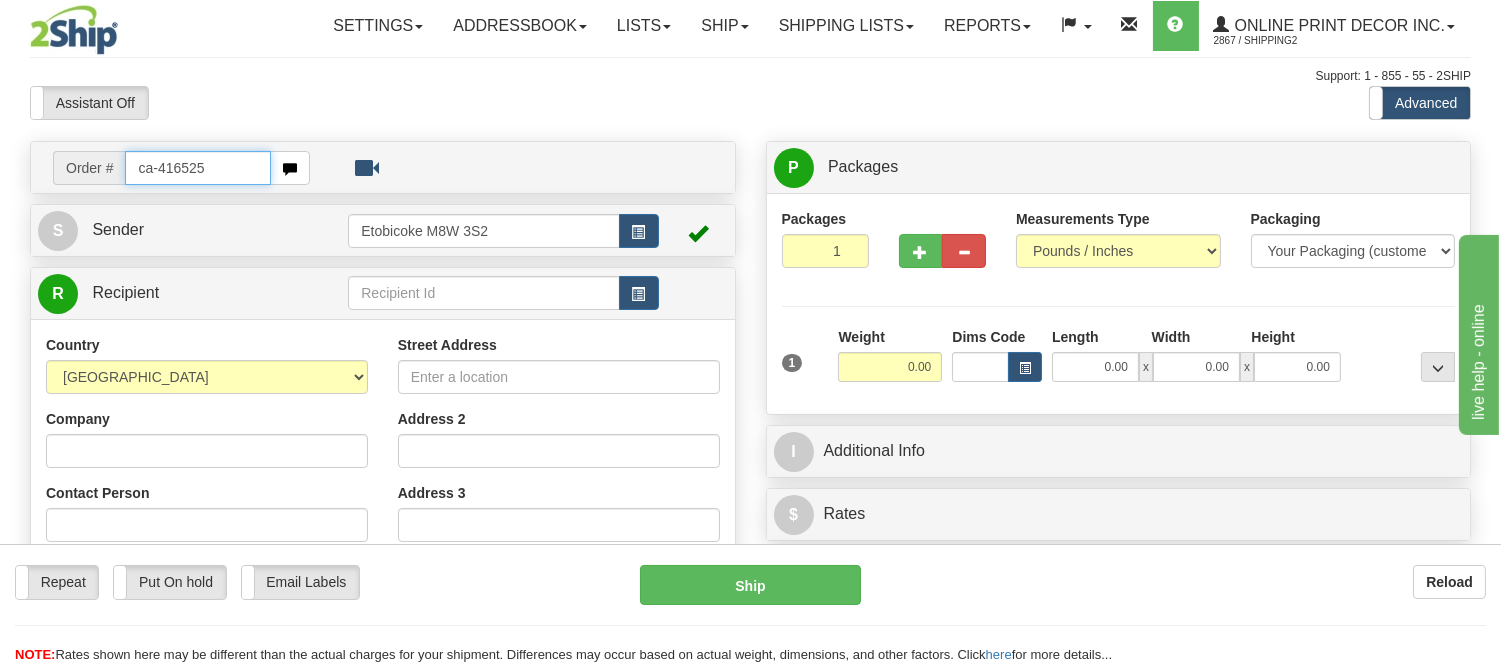 type on "ca-416525" 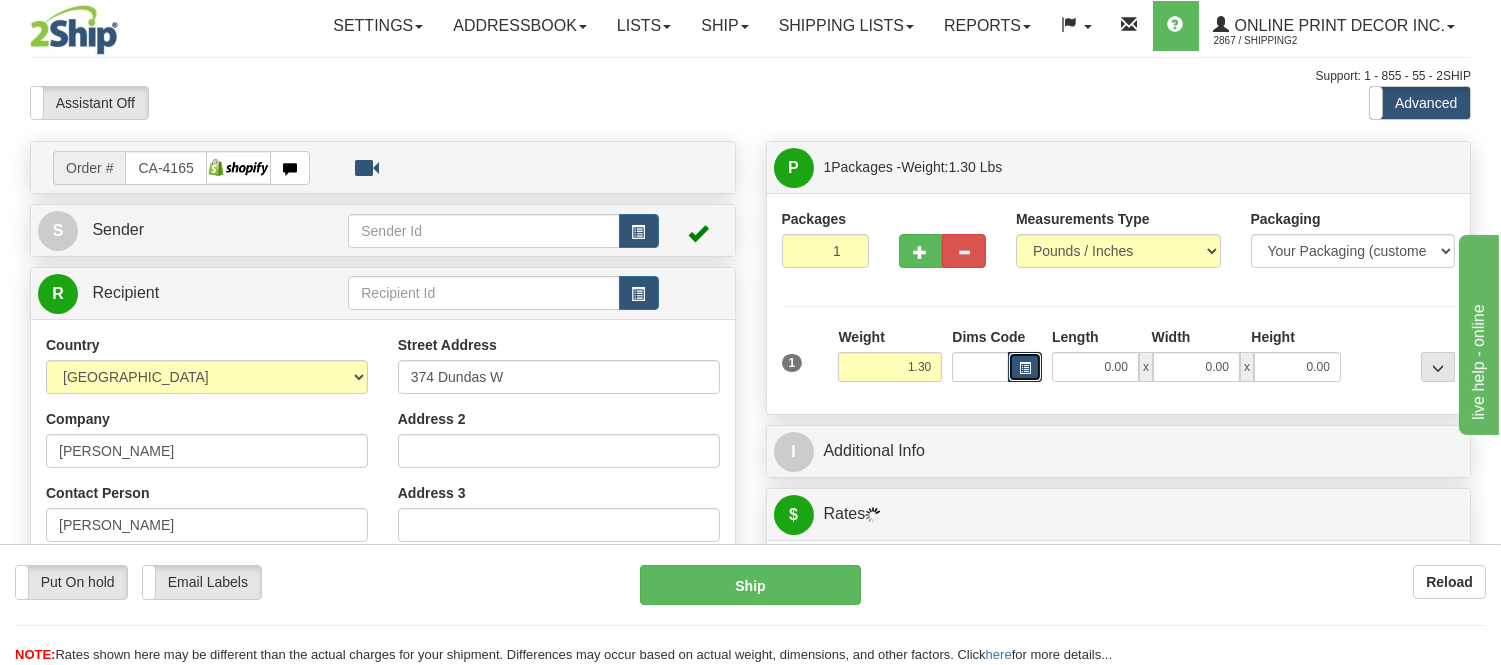 click at bounding box center [1025, 367] 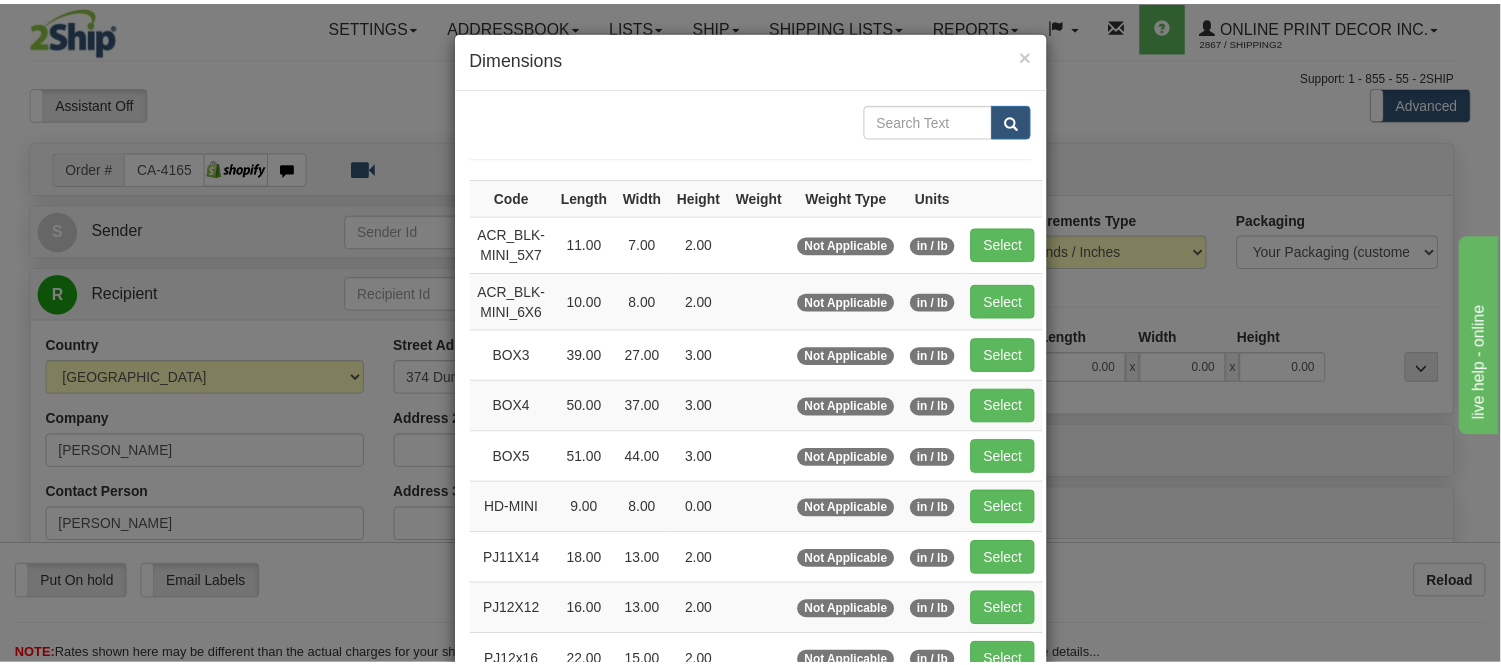 scroll, scrollTop: 222, scrollLeft: 0, axis: vertical 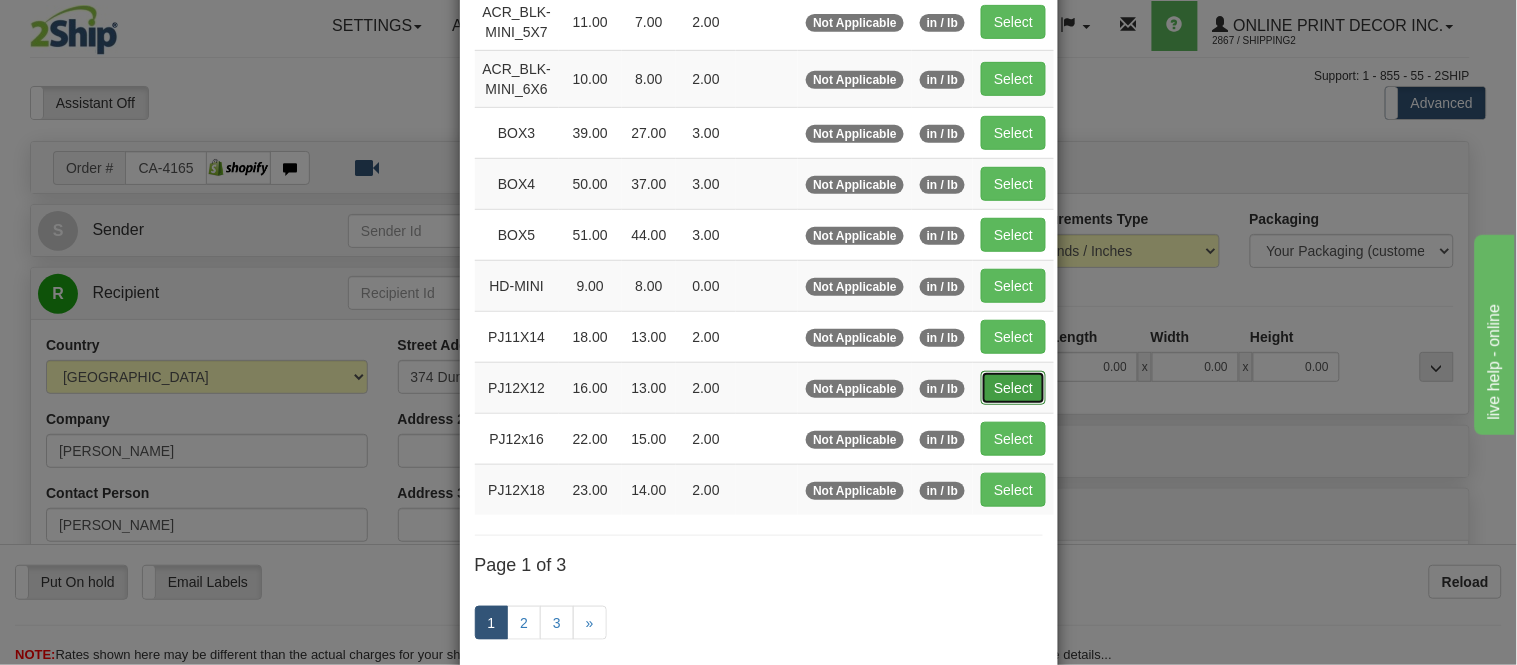click on "Select" at bounding box center [1013, 388] 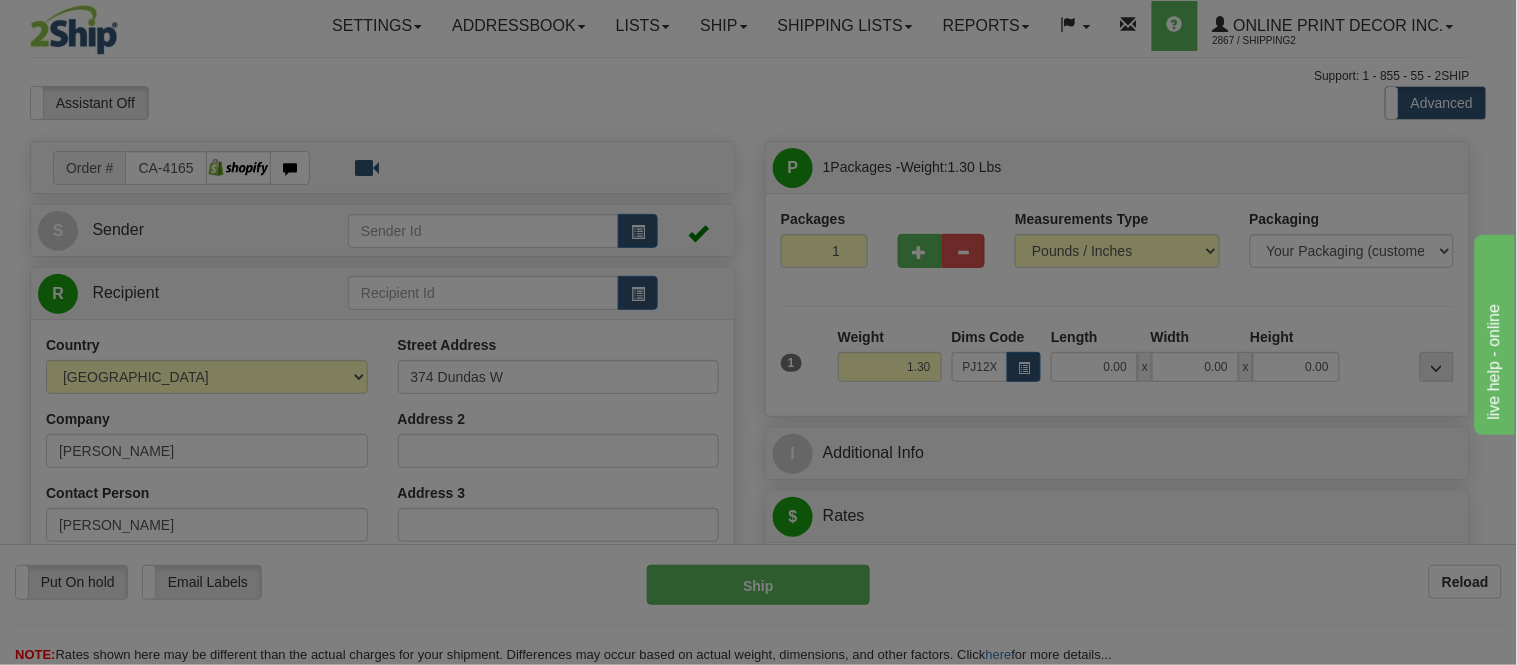type on "16.00" 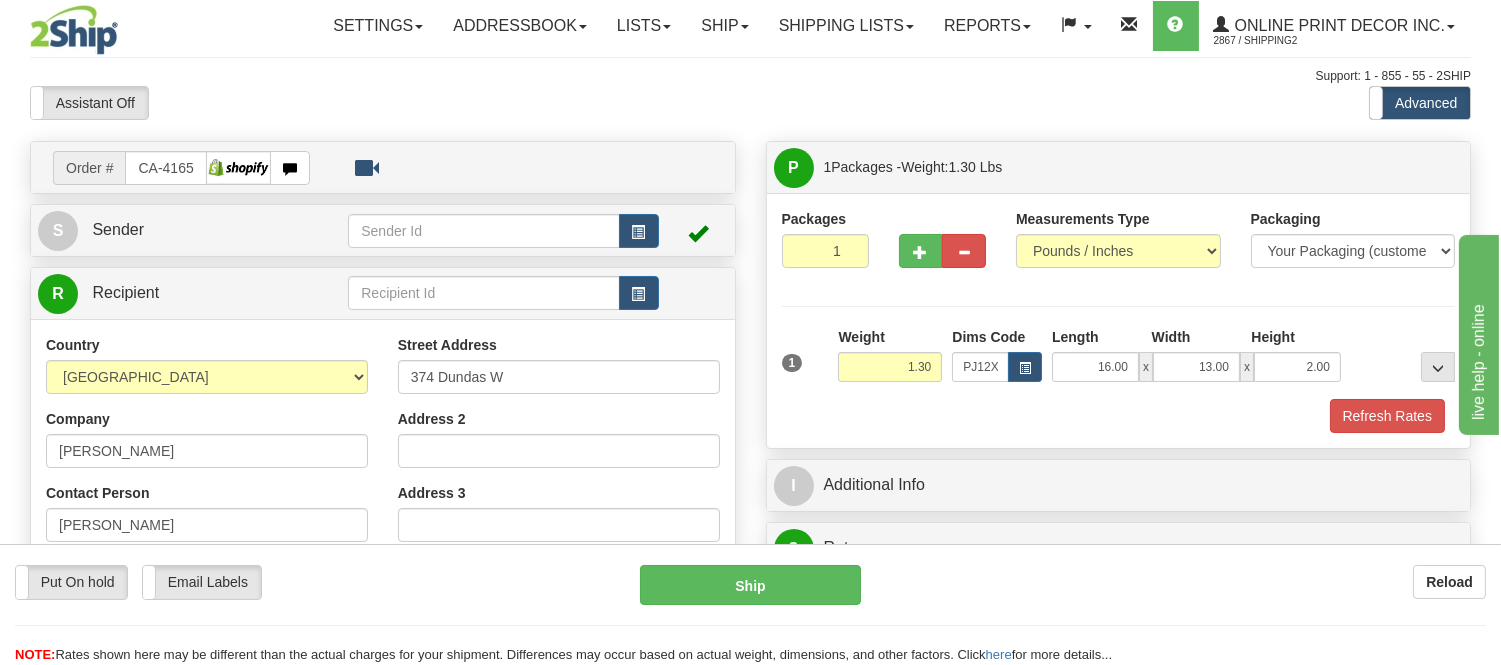 click on "Weight
1.30" at bounding box center (890, 354) 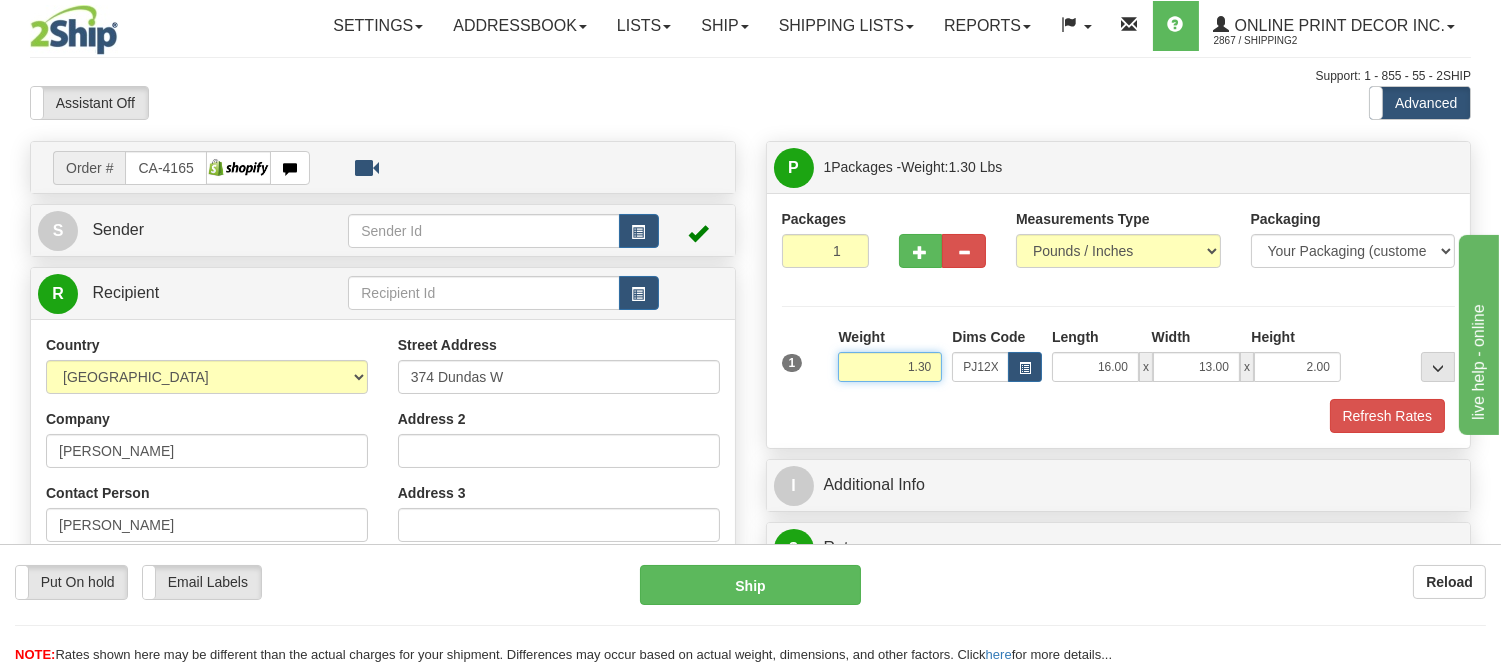 drag, startPoint x: 928, startPoint y: 364, endPoint x: 814, endPoint y: 364, distance: 114 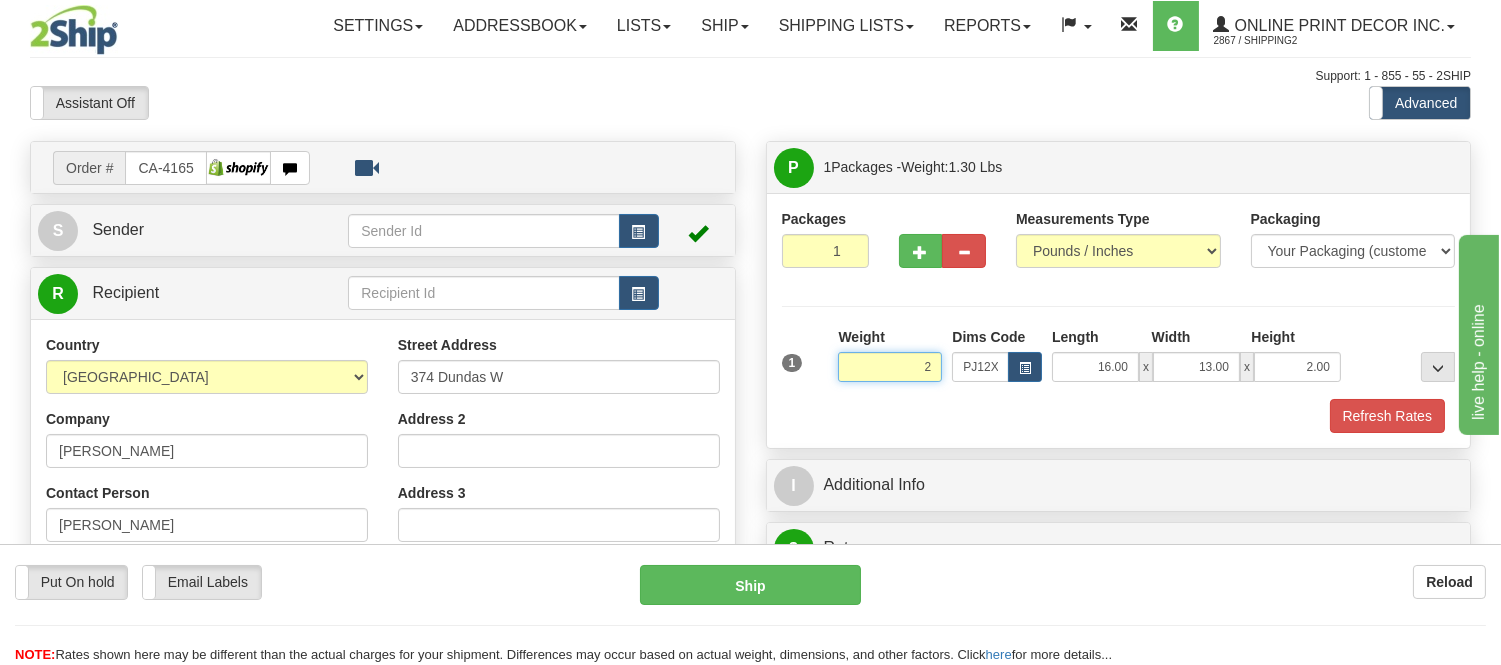 click on "Delete" at bounding box center [0, 0] 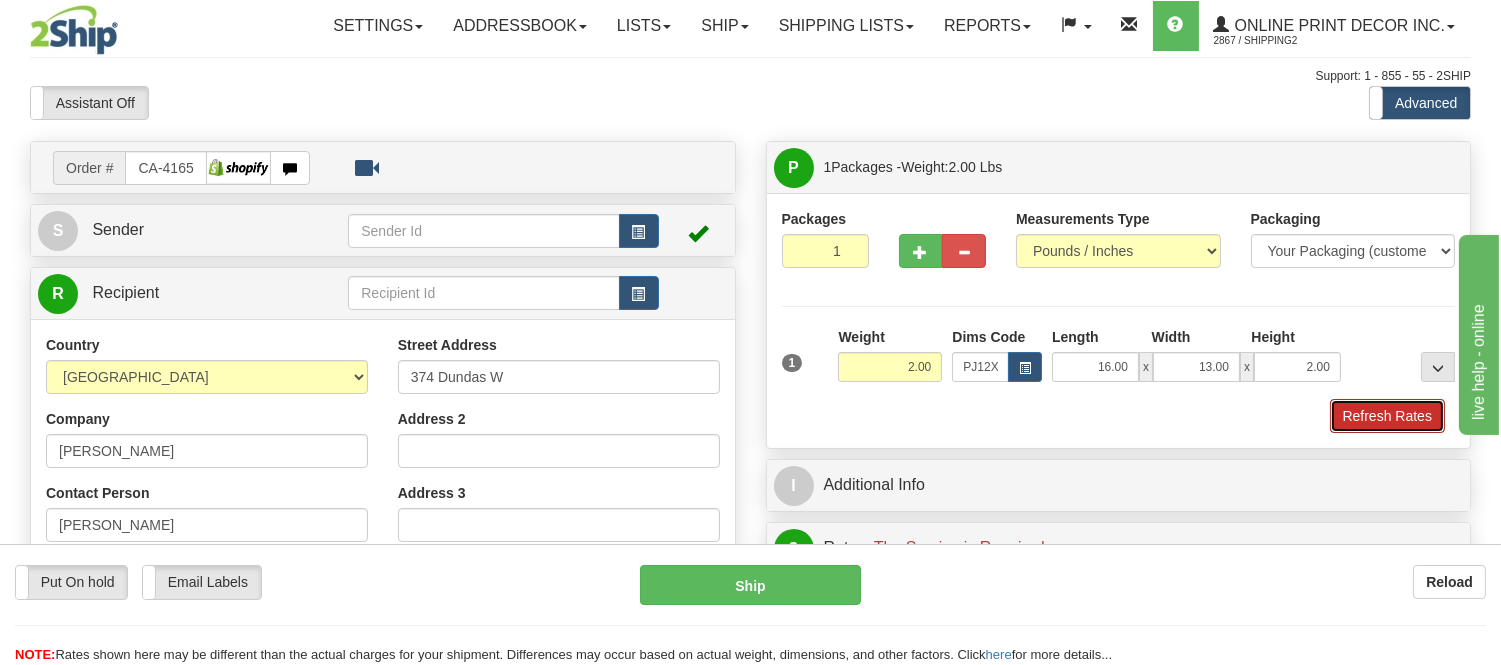 click on "Refresh Rates" at bounding box center (1387, 416) 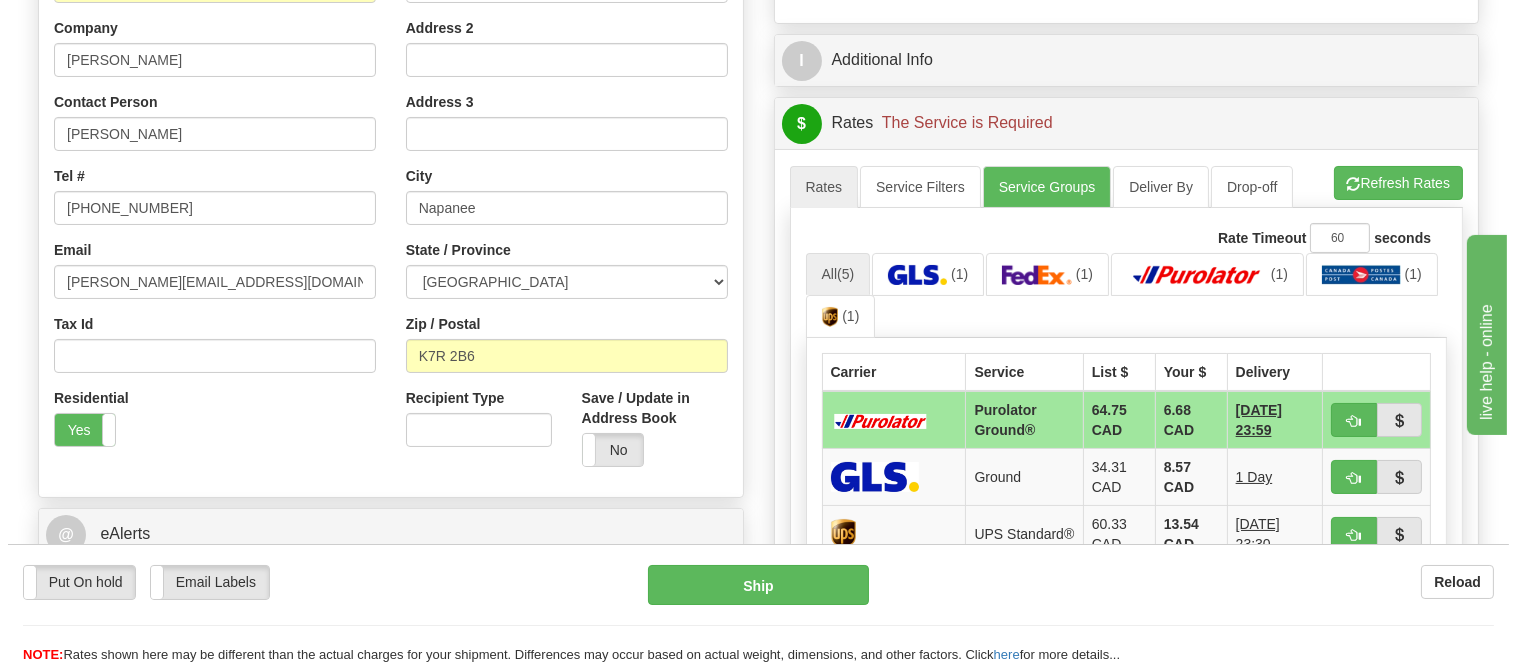 scroll, scrollTop: 444, scrollLeft: 0, axis: vertical 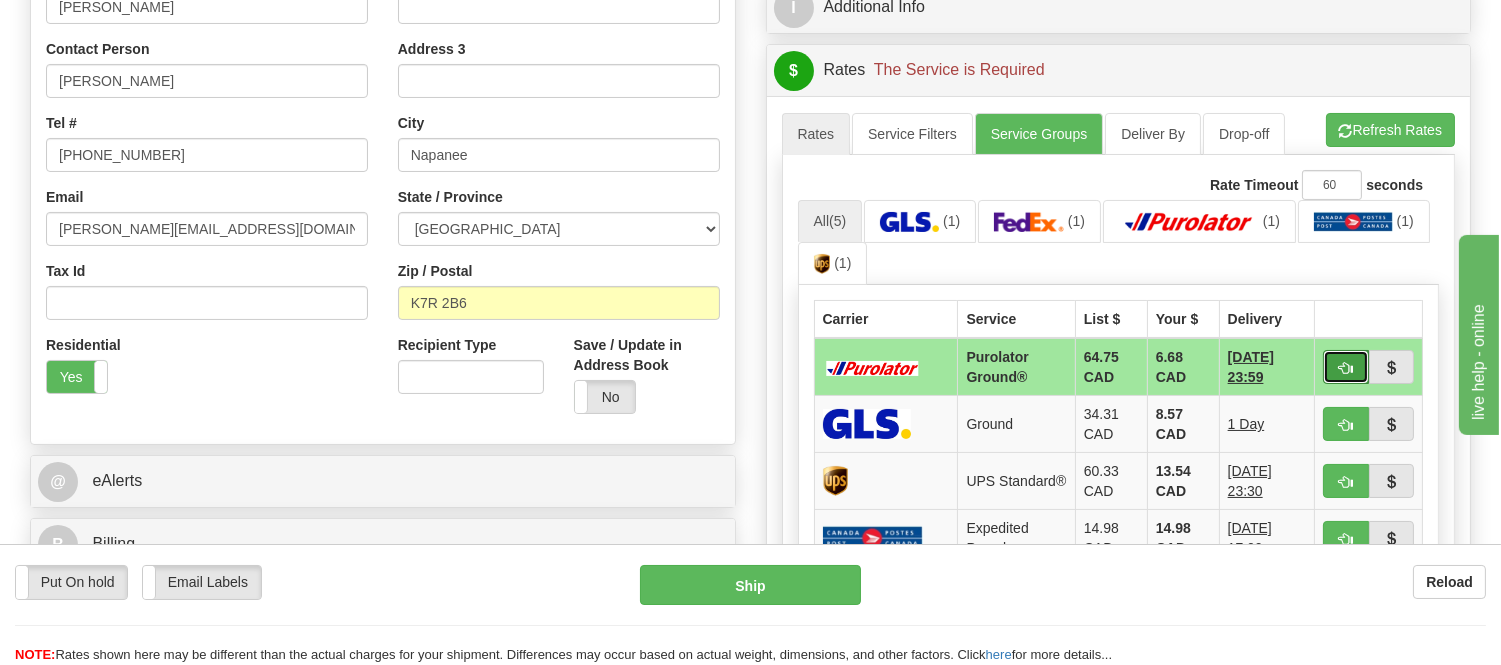 click at bounding box center (1346, 367) 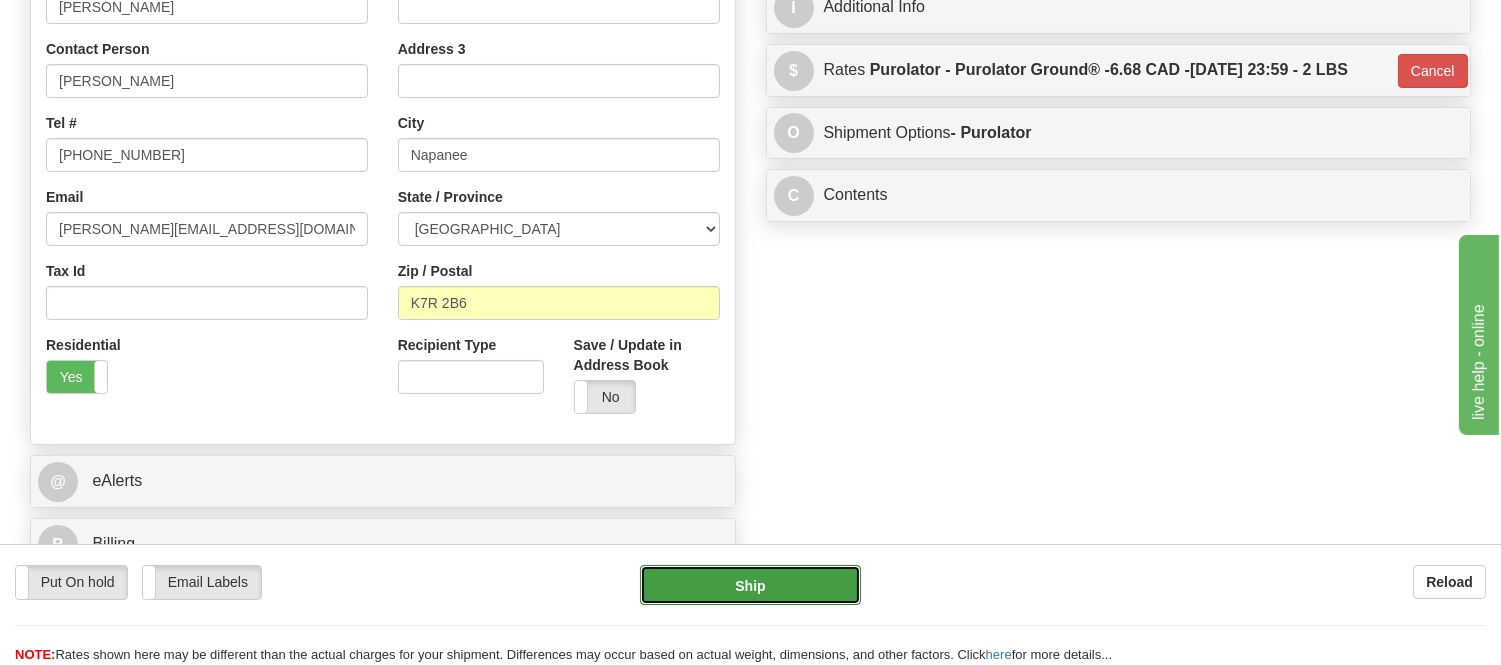 click on "Ship" at bounding box center [750, 585] 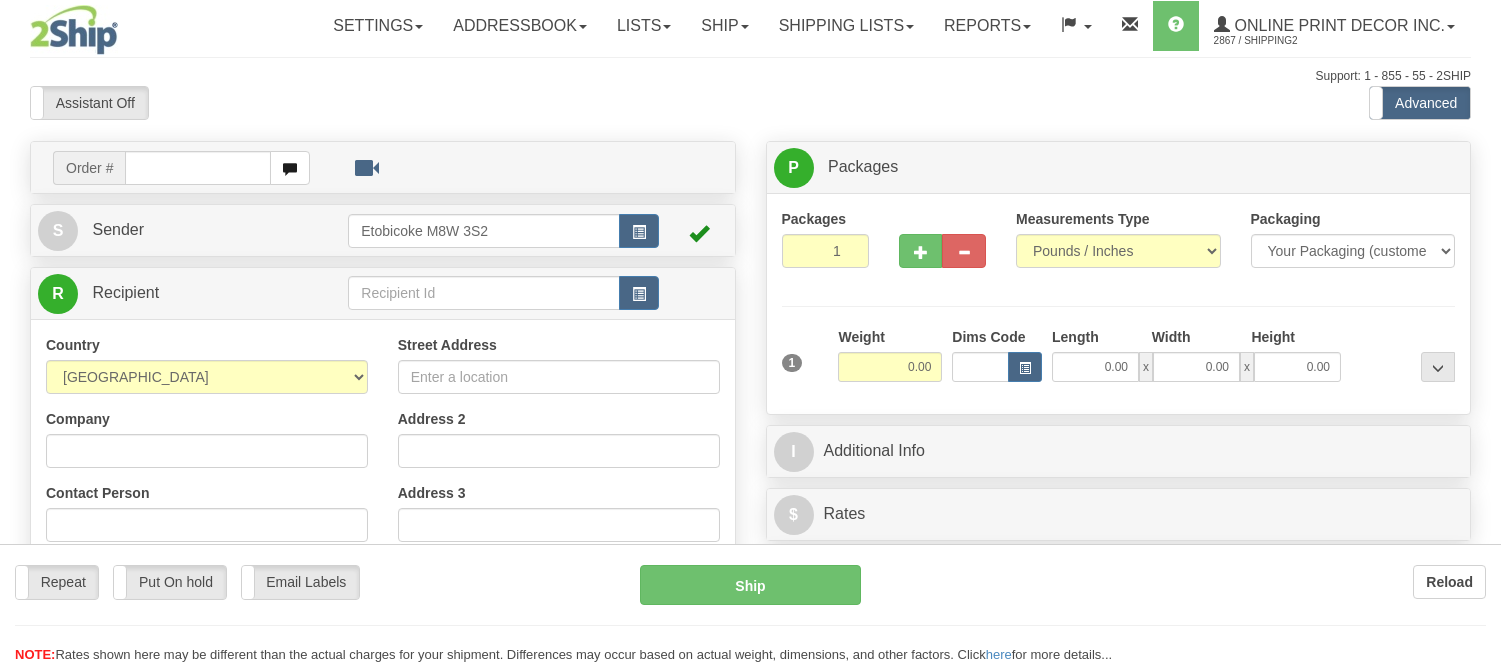 scroll, scrollTop: 0, scrollLeft: 0, axis: both 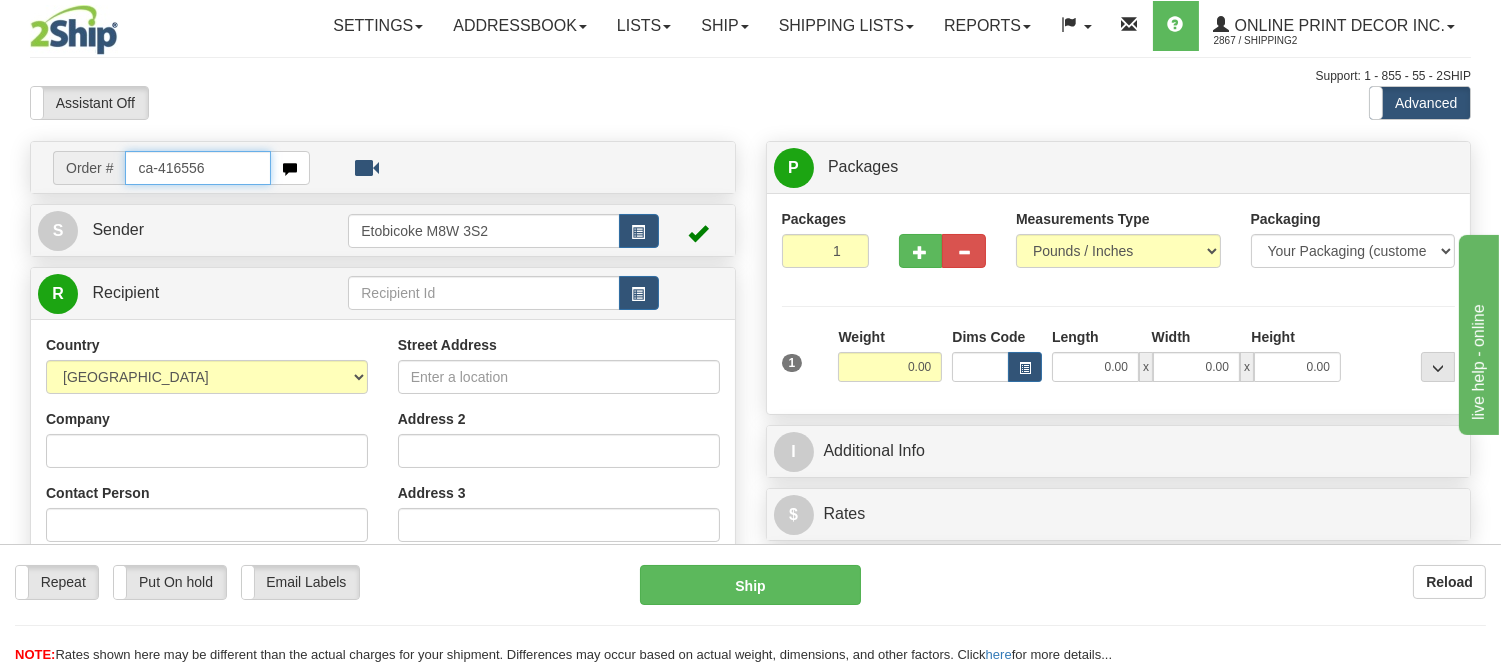 type on "ca-416556" 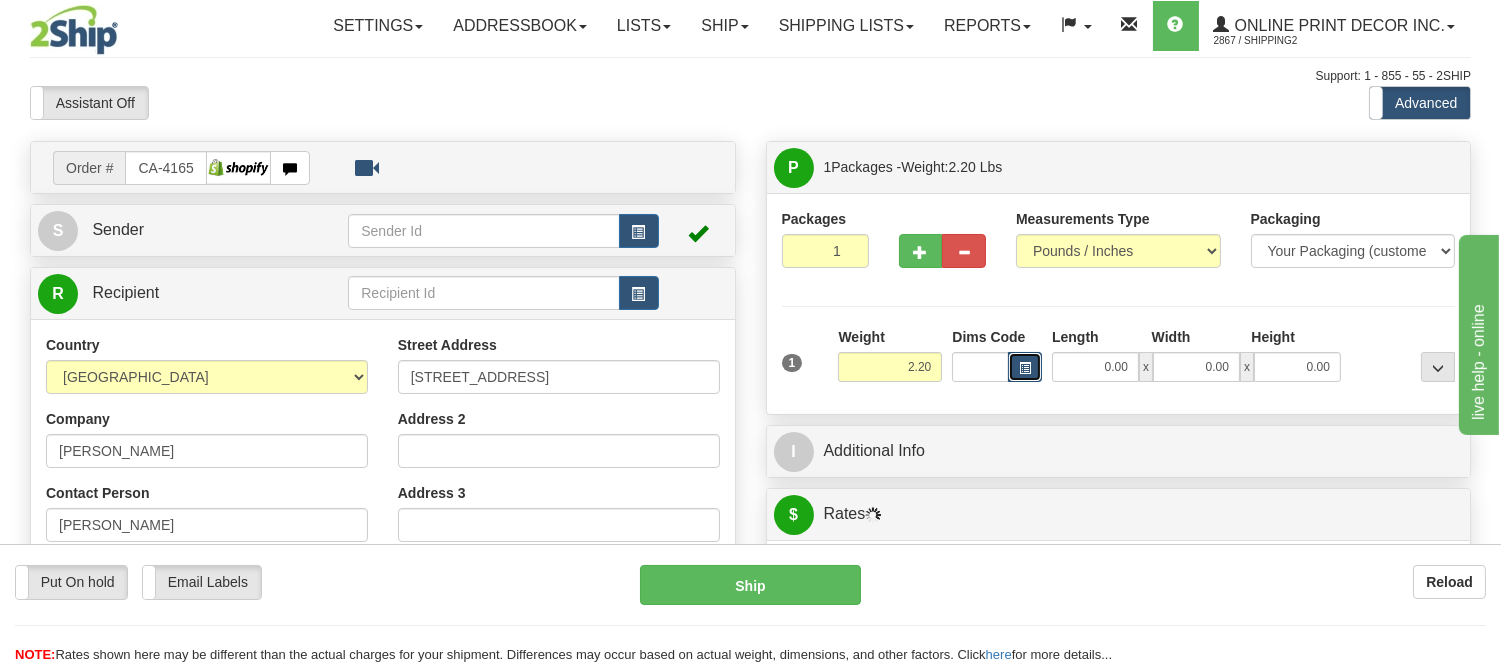 click at bounding box center [1025, 367] 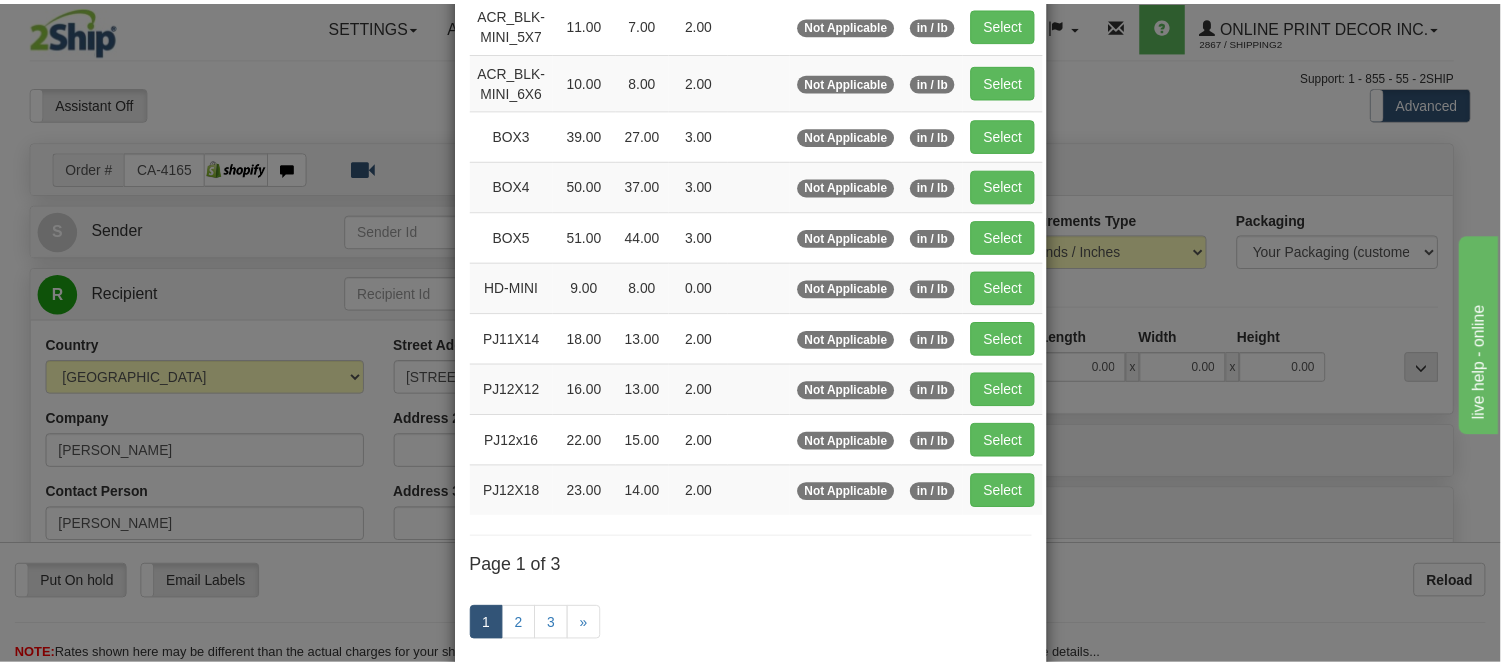 scroll, scrollTop: 222, scrollLeft: 0, axis: vertical 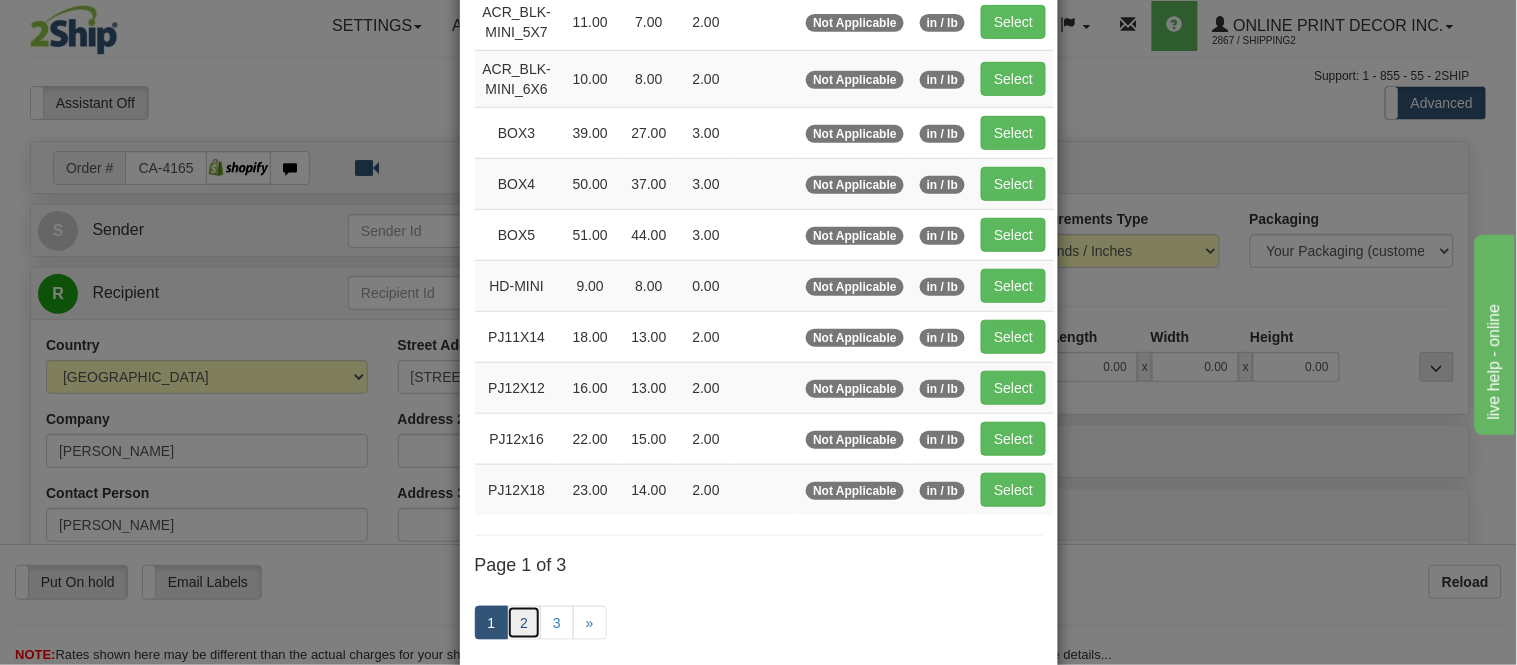 click on "2" at bounding box center [524, 623] 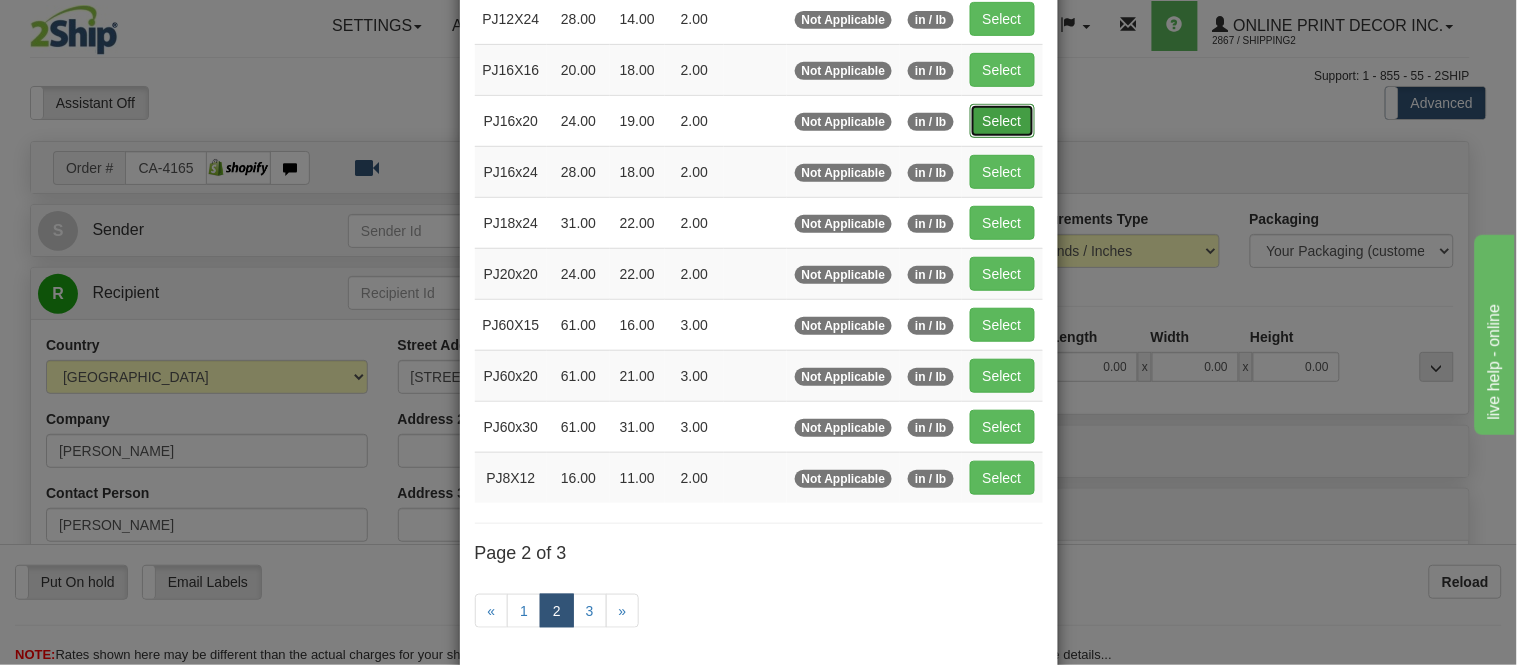 click on "Select" at bounding box center (1002, 121) 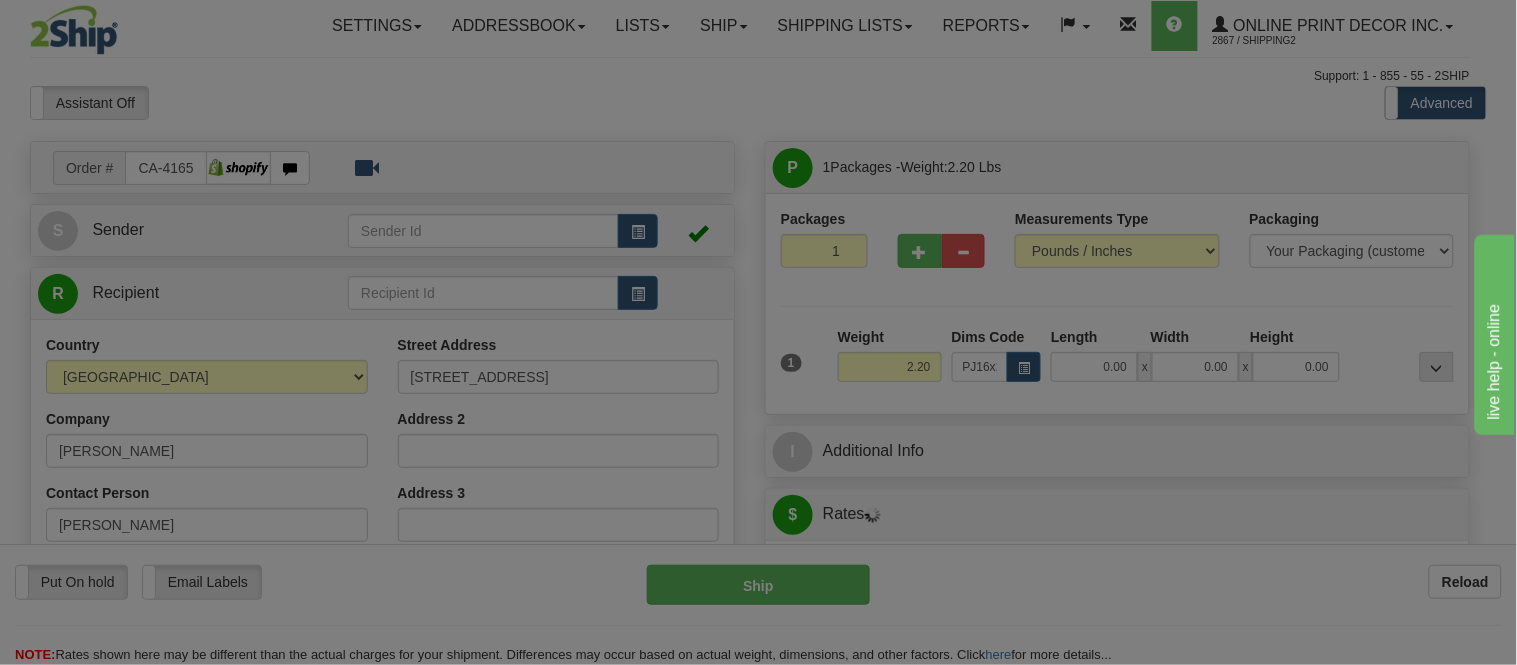 type on "24.00" 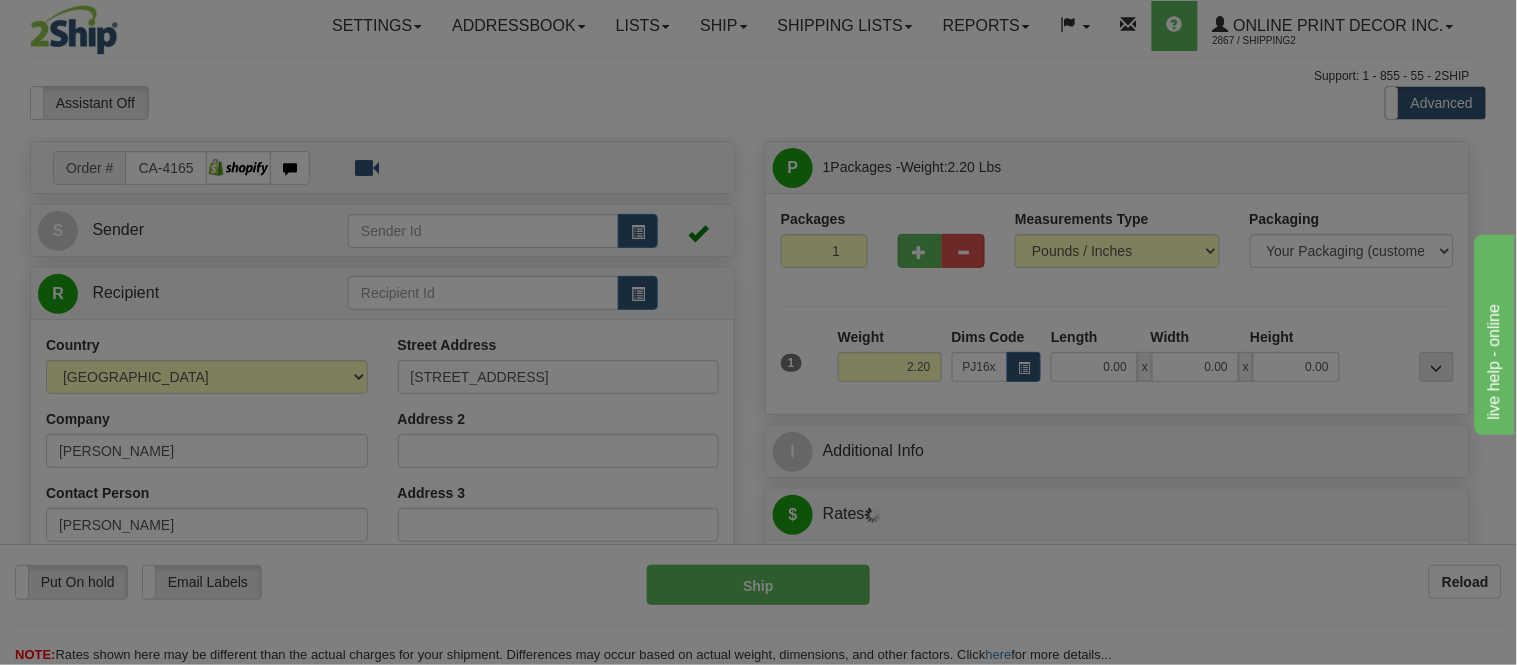 type on "19.00" 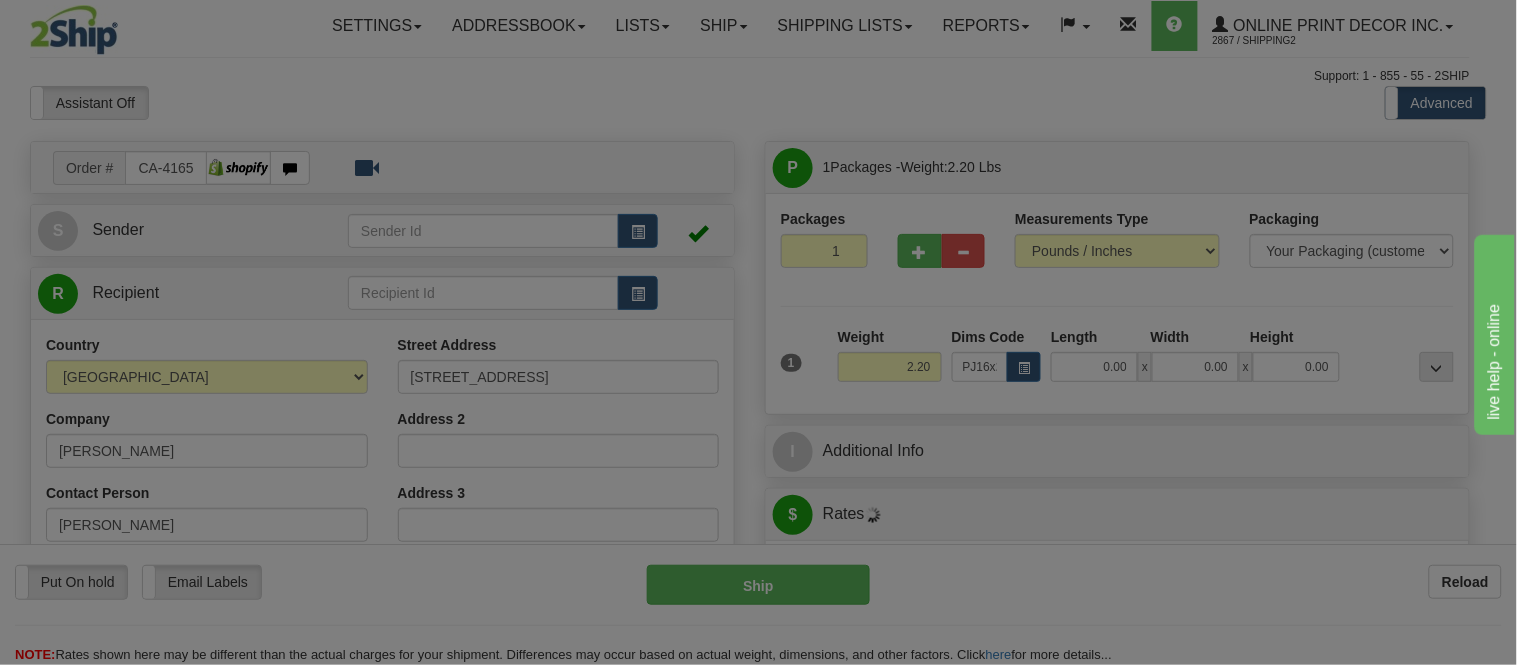 type on "2.00" 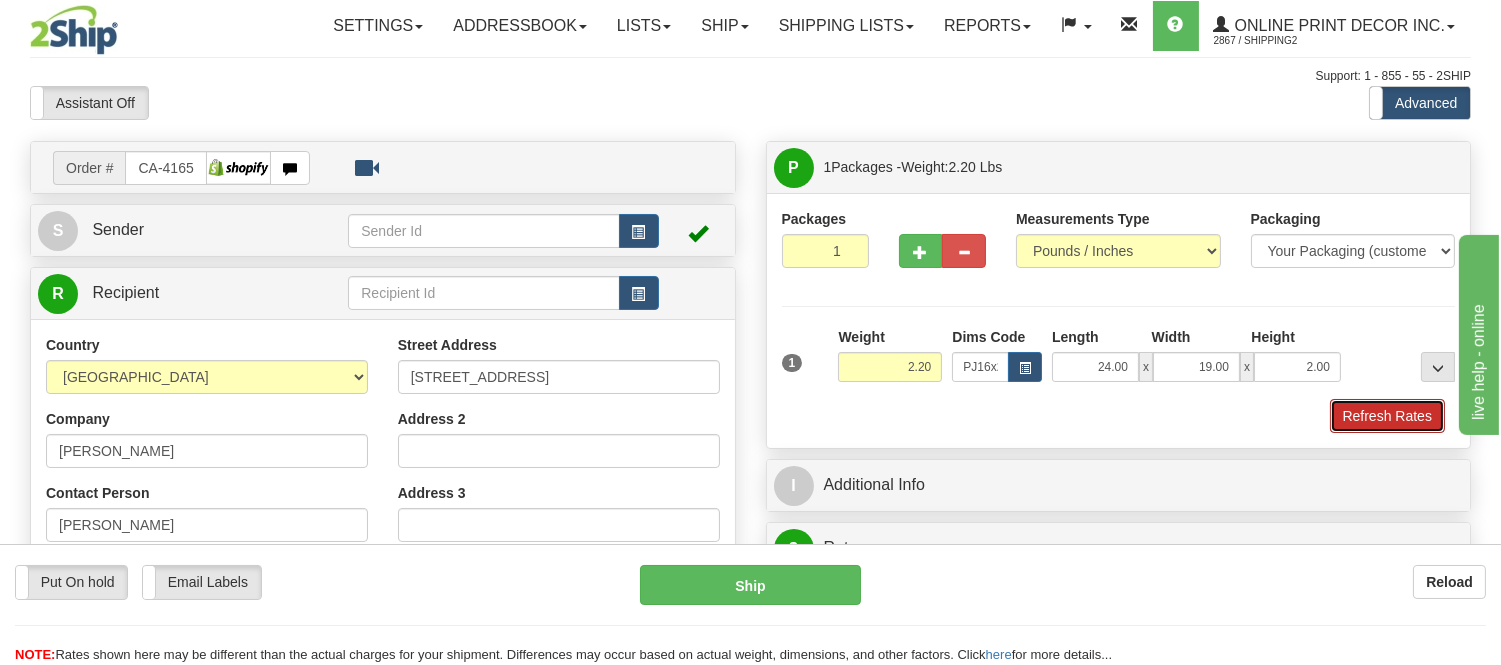 click on "Refresh Rates" at bounding box center [1387, 416] 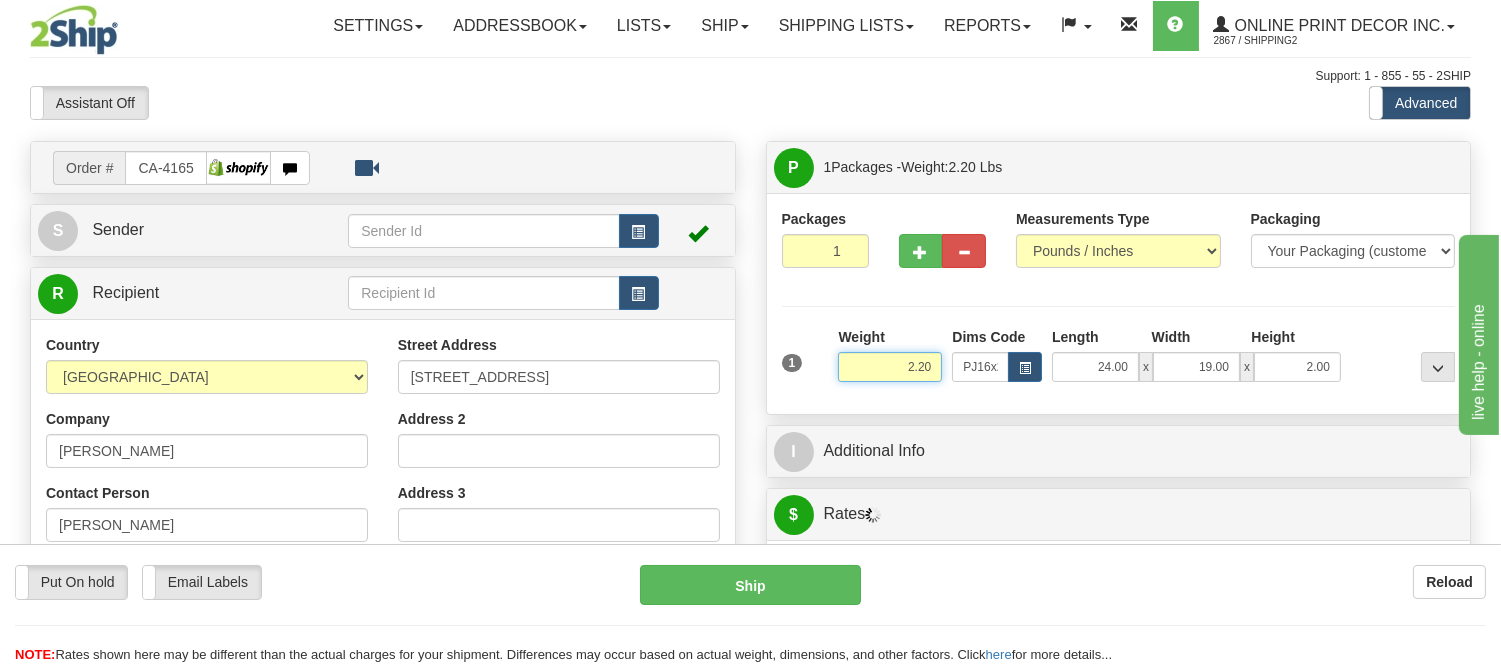 drag, startPoint x: 934, startPoint y: 364, endPoint x: 794, endPoint y: 397, distance: 143.83672 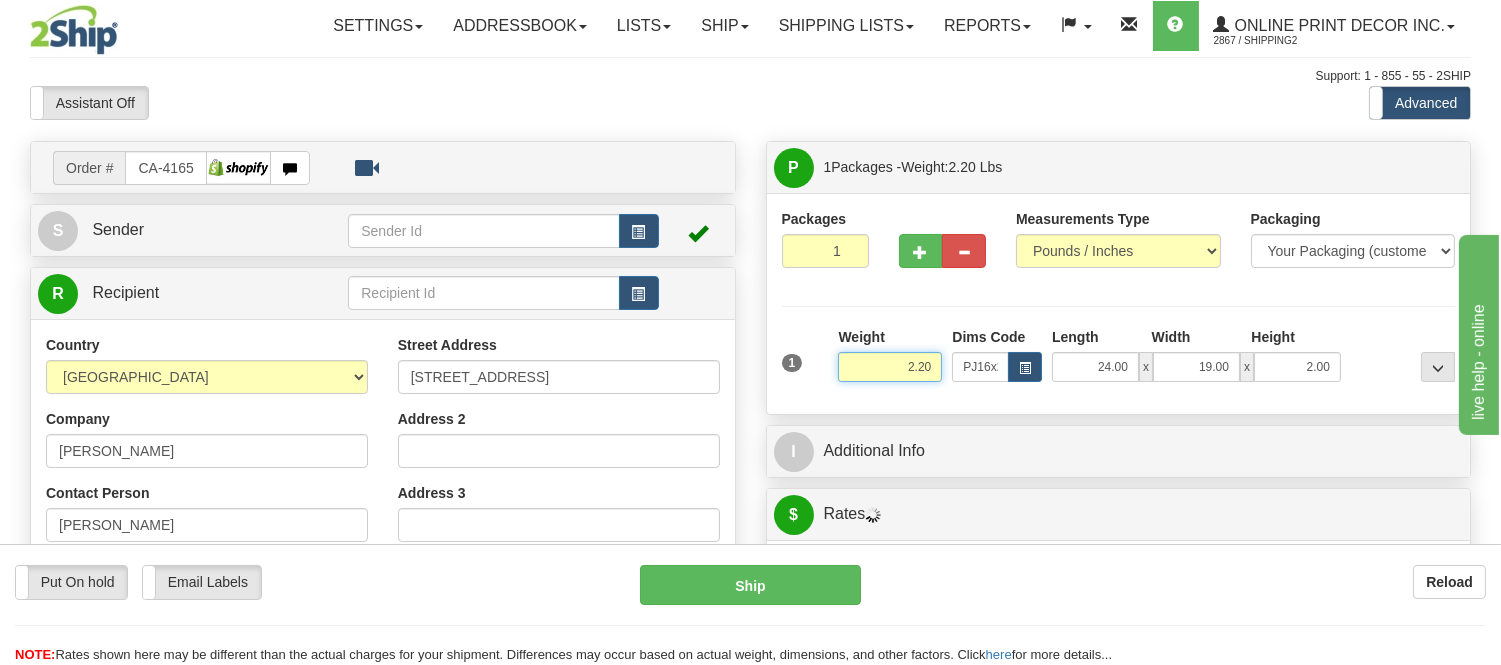 click on "1
Weight
2.20
Dims Code
x x" at bounding box center (1119, 362) 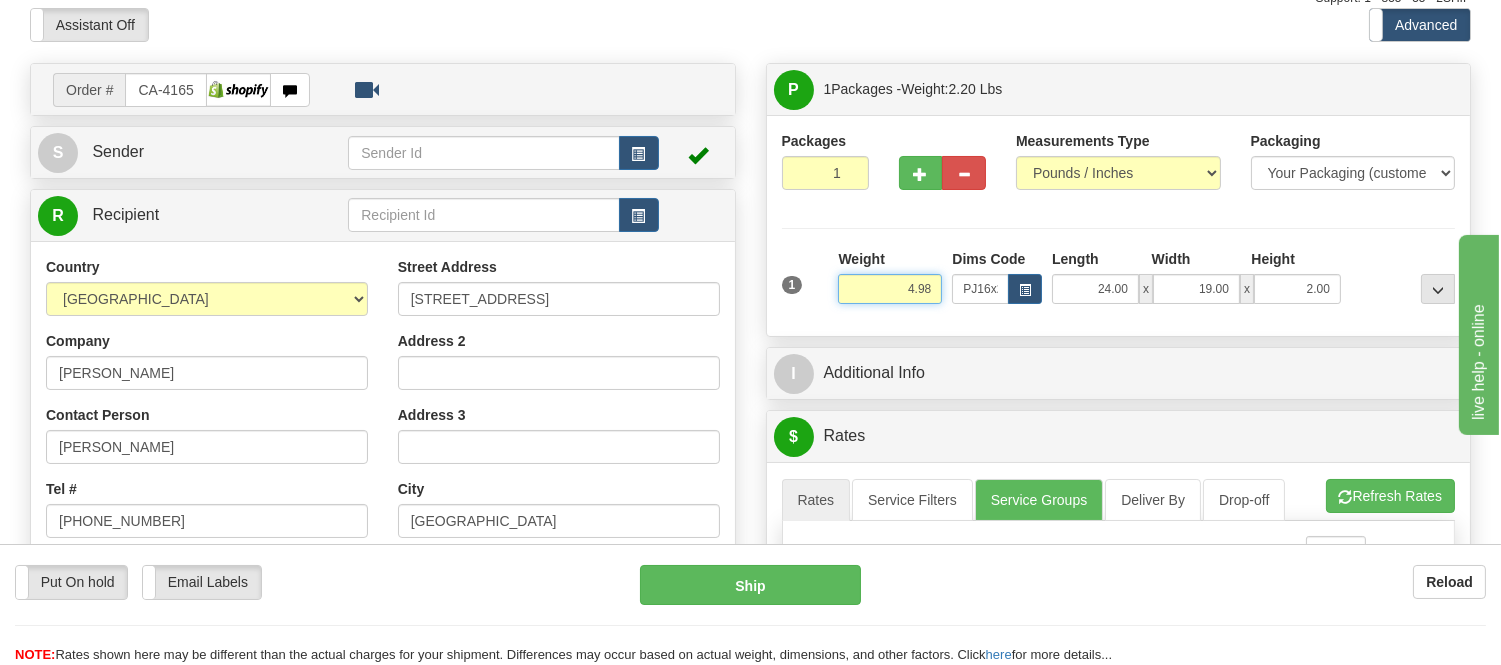 scroll, scrollTop: 222, scrollLeft: 0, axis: vertical 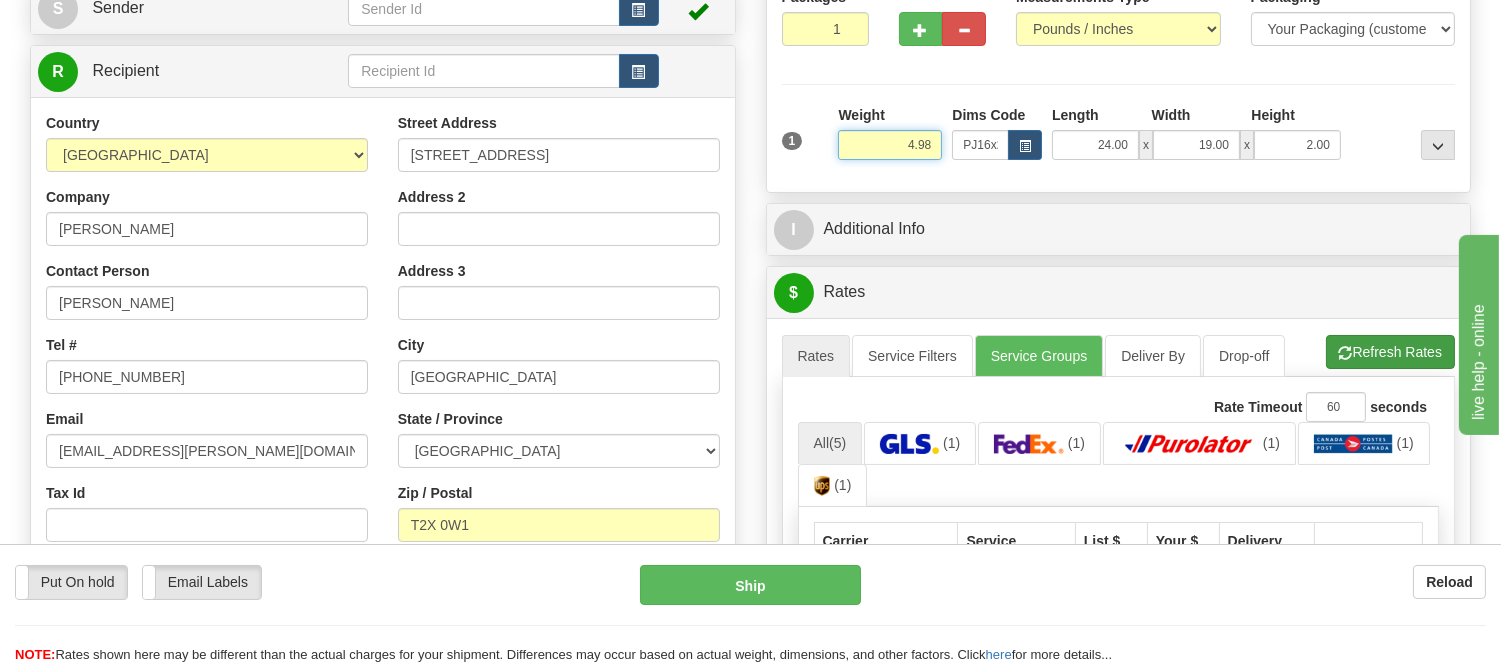 type on "4.98" 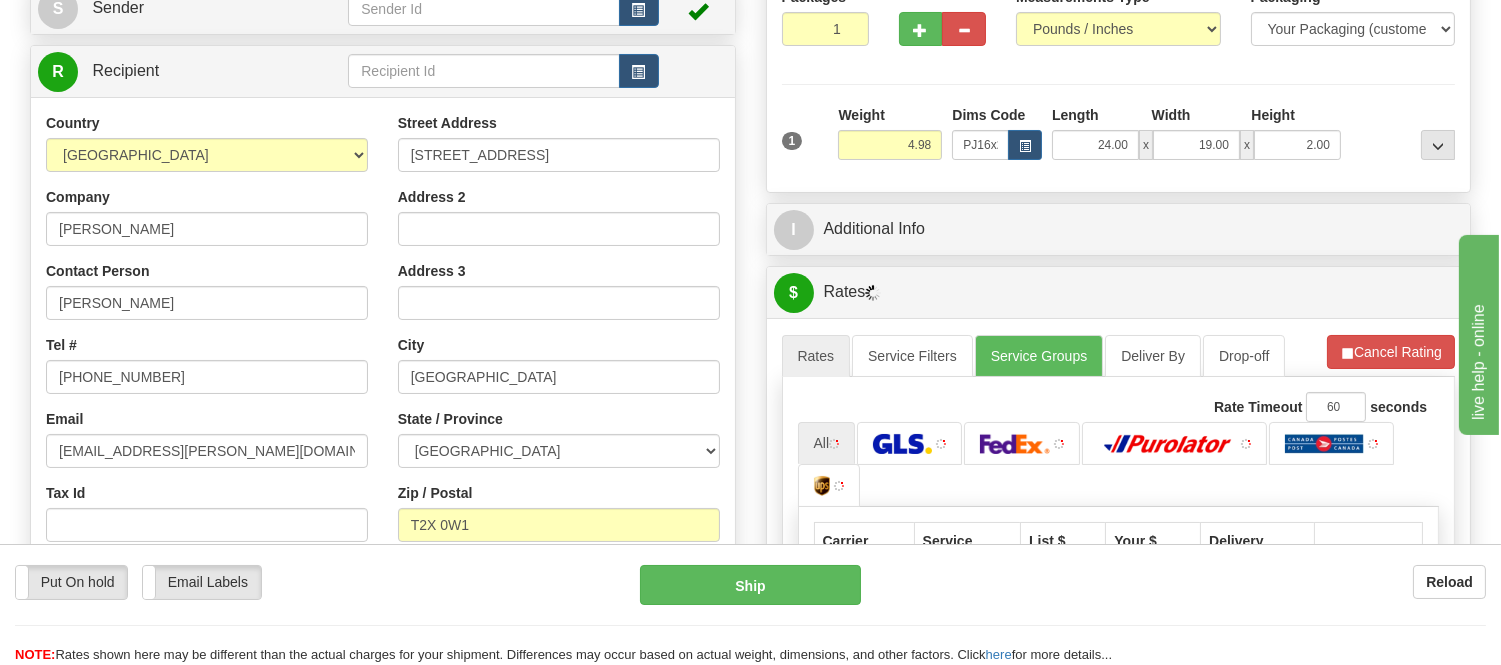 click on "Refresh Rates
Cancel Rating" at bounding box center [1391, 352] 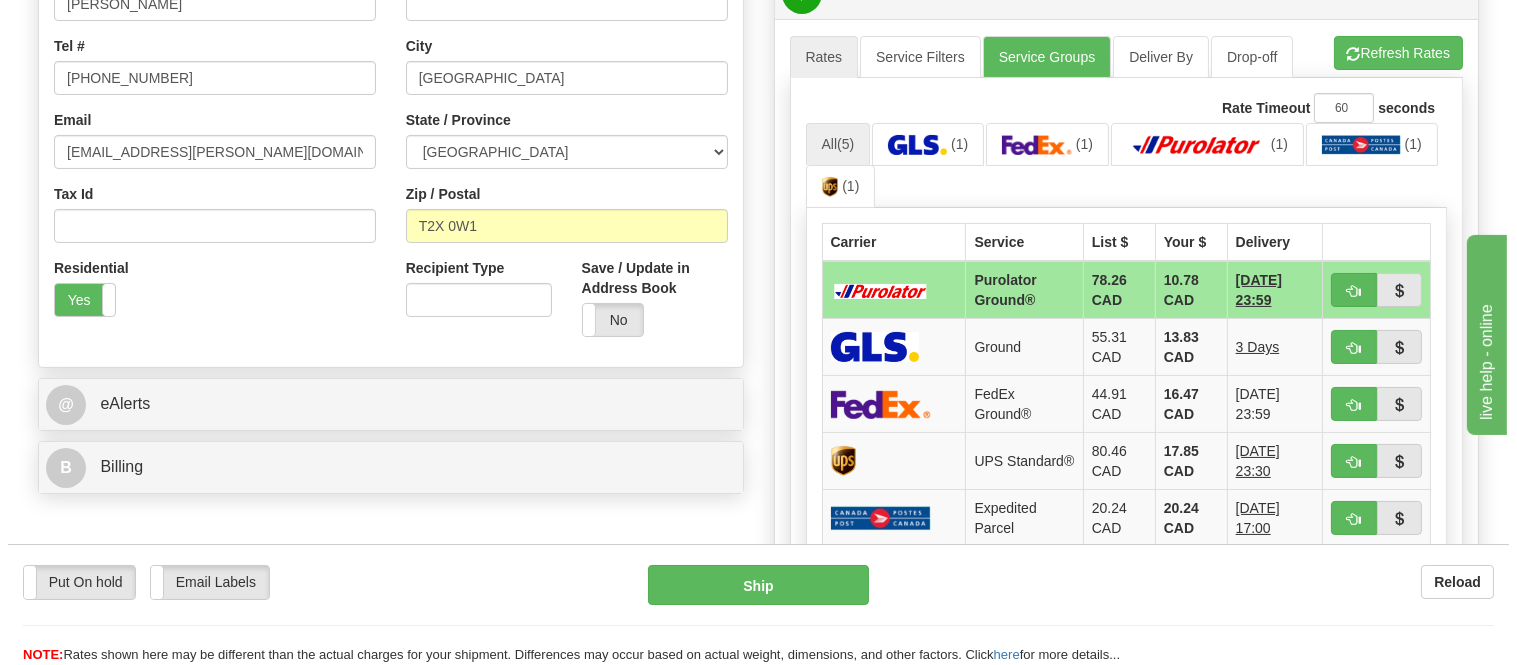 scroll, scrollTop: 534, scrollLeft: 0, axis: vertical 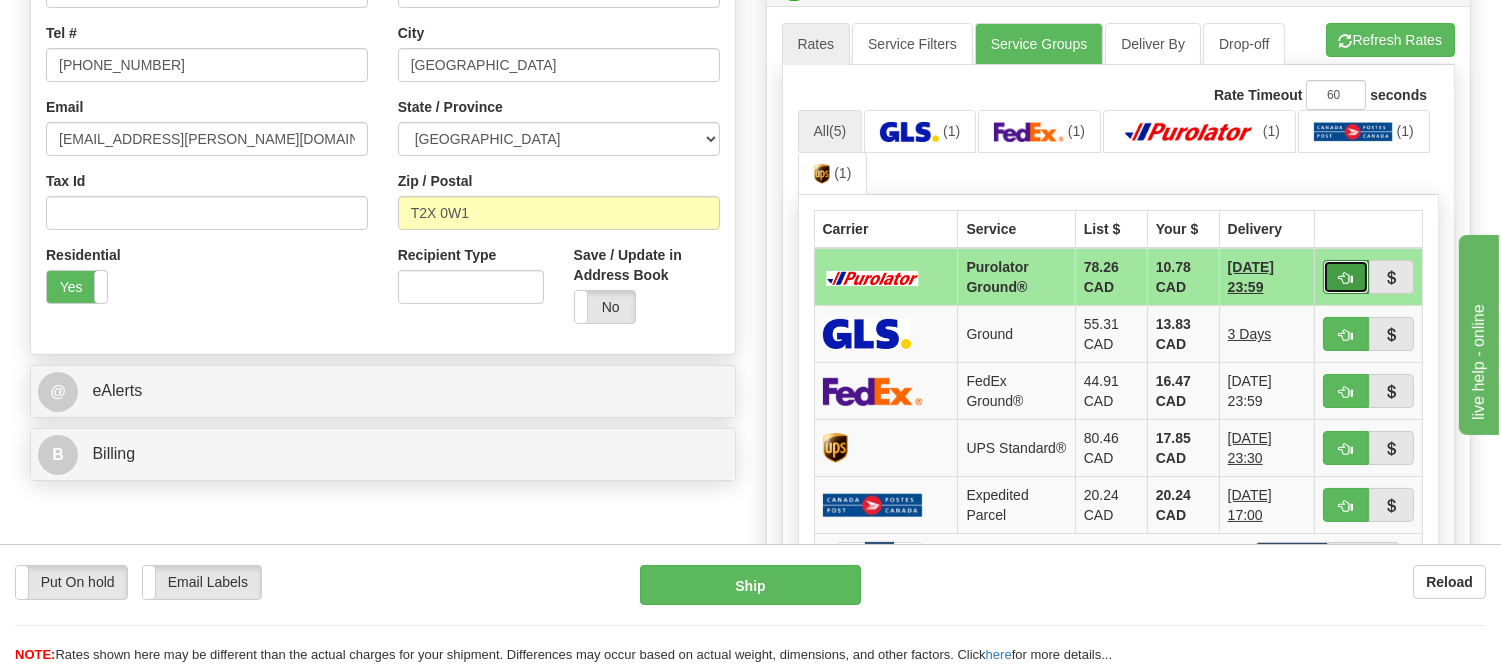 click at bounding box center [1346, 277] 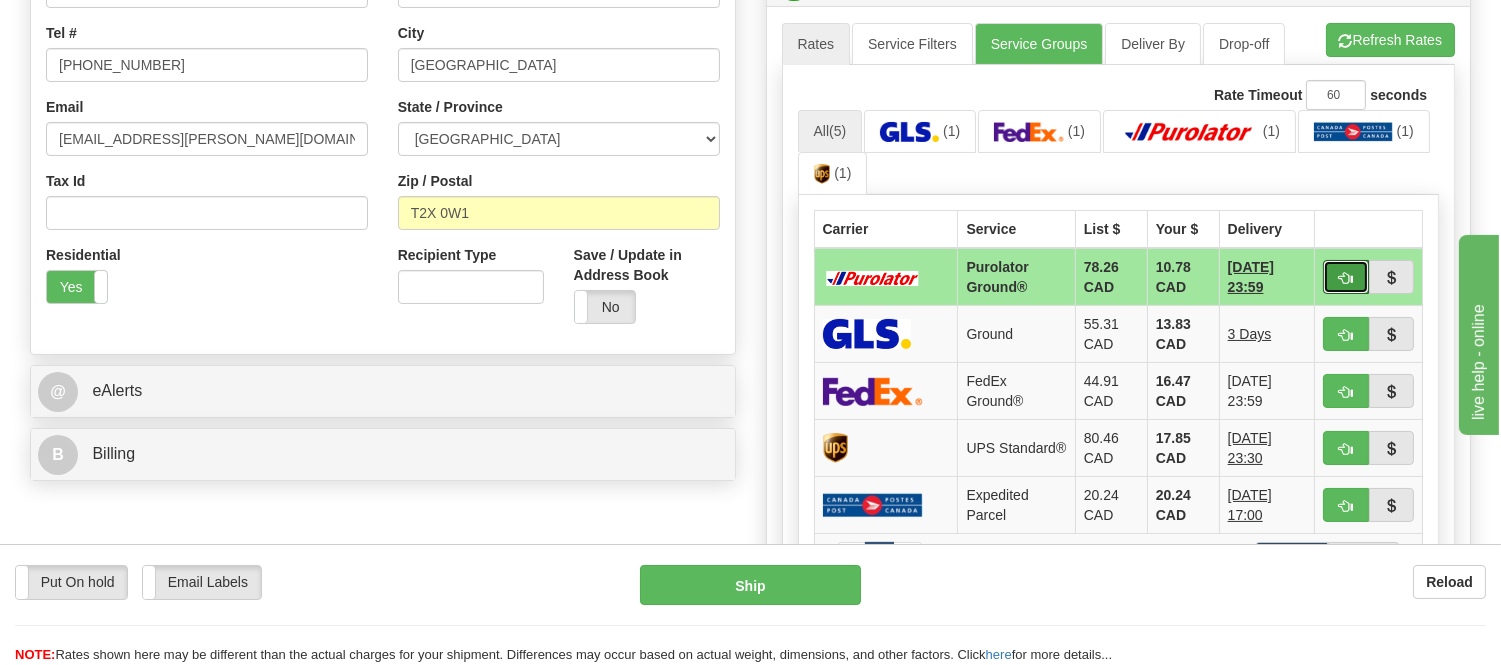 type on "260" 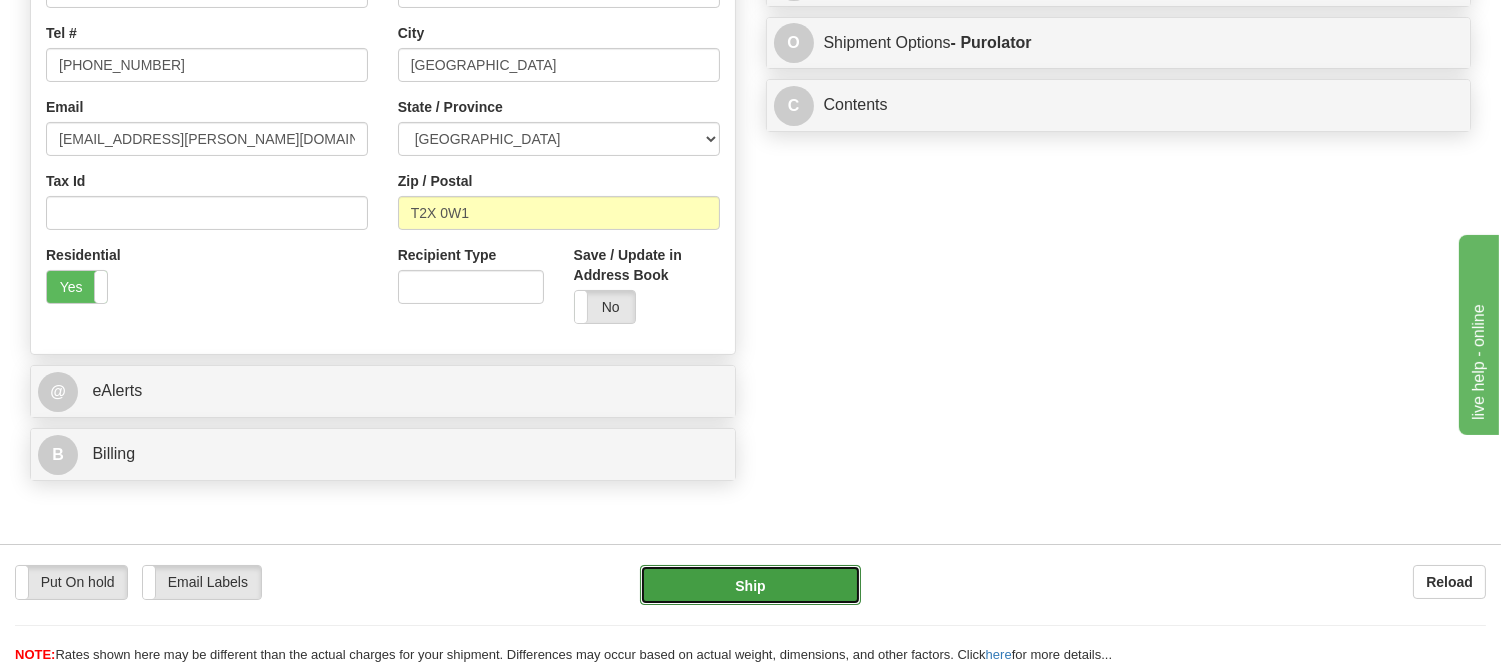 click on "Ship" at bounding box center [750, 585] 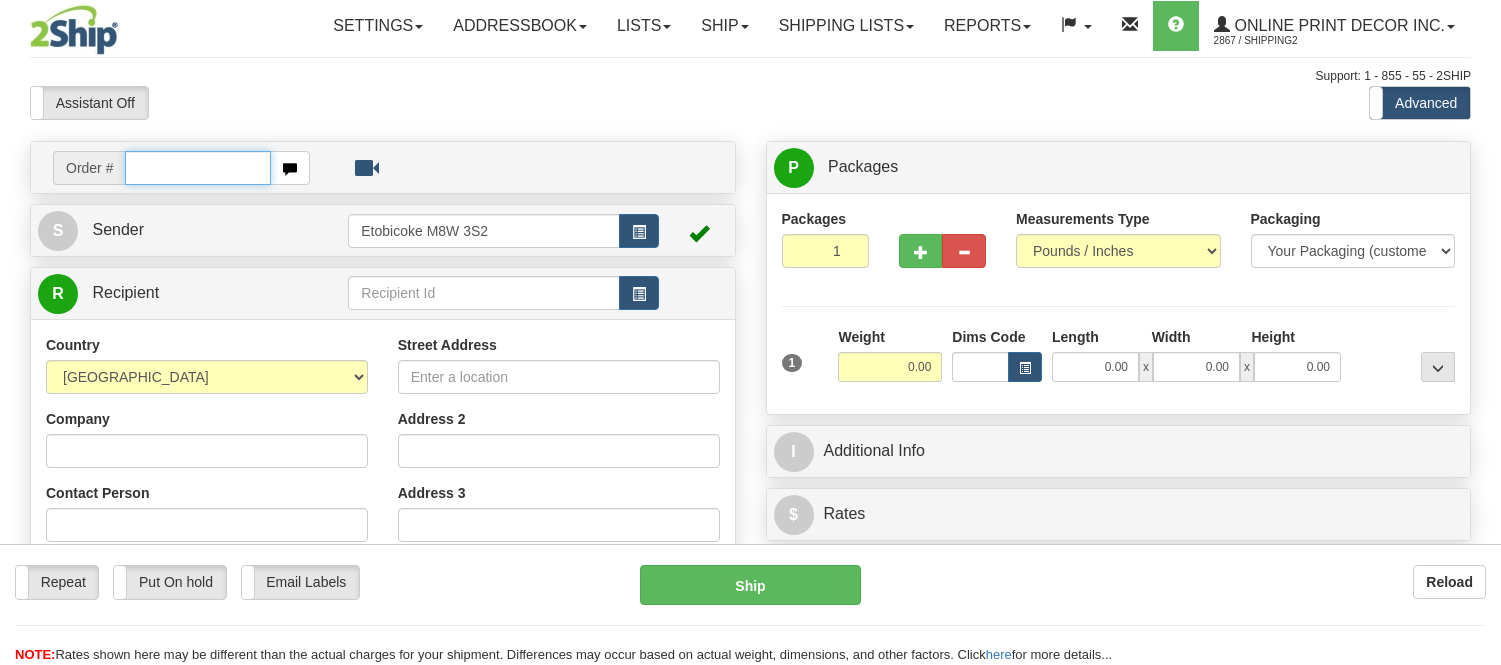scroll, scrollTop: 0, scrollLeft: 0, axis: both 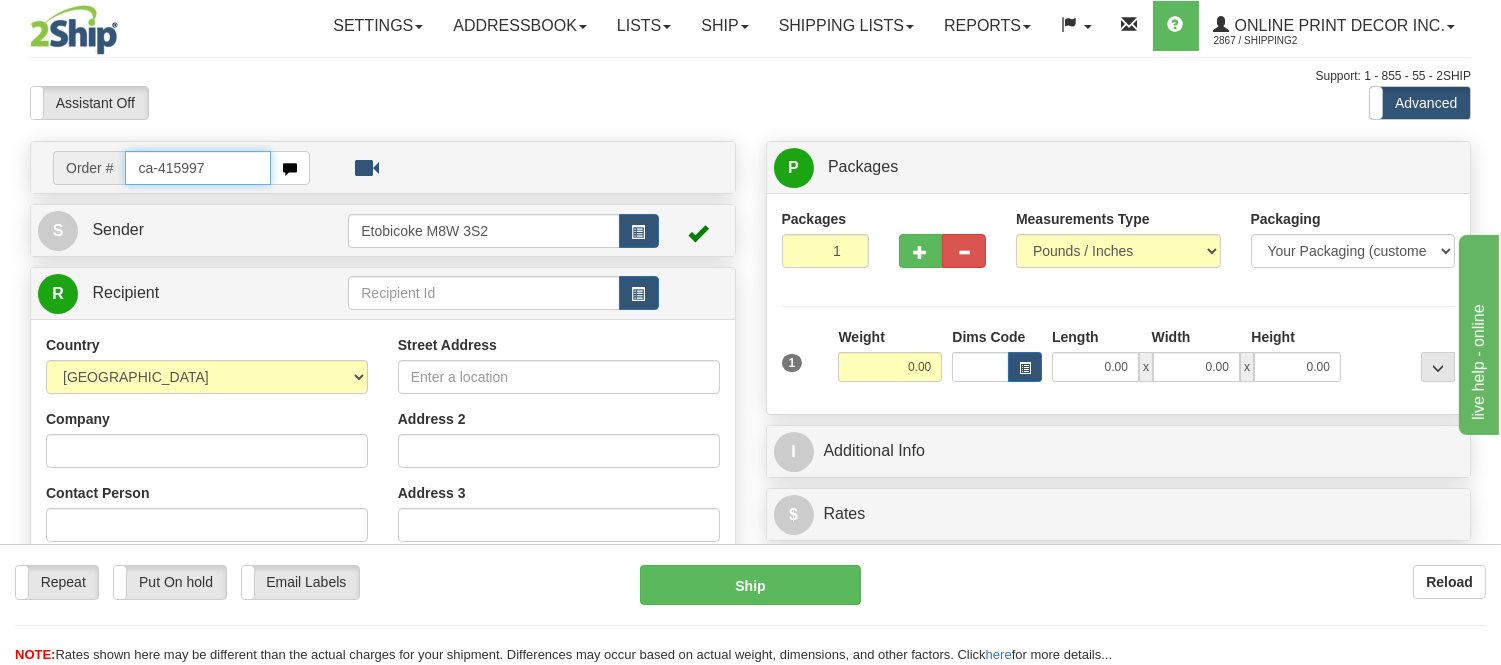 type on "ca-415997" 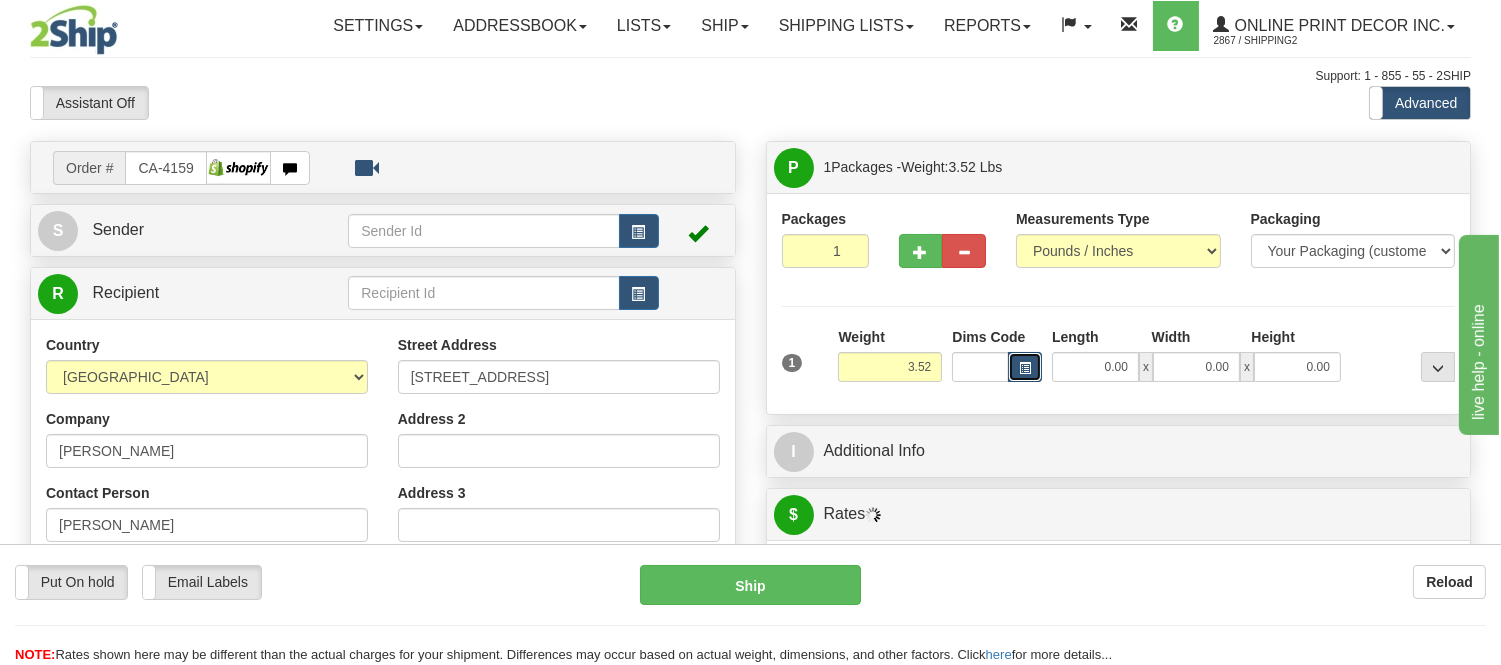 click at bounding box center [1025, 367] 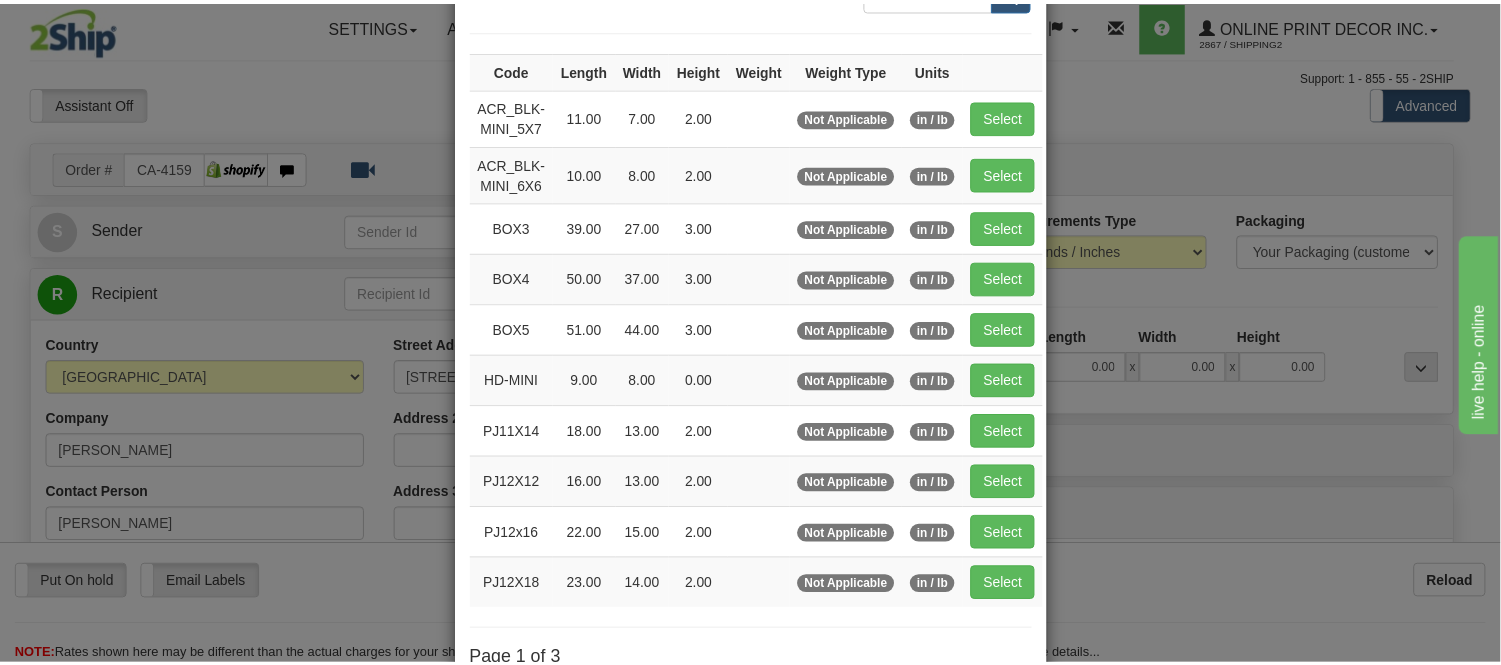 scroll, scrollTop: 333, scrollLeft: 0, axis: vertical 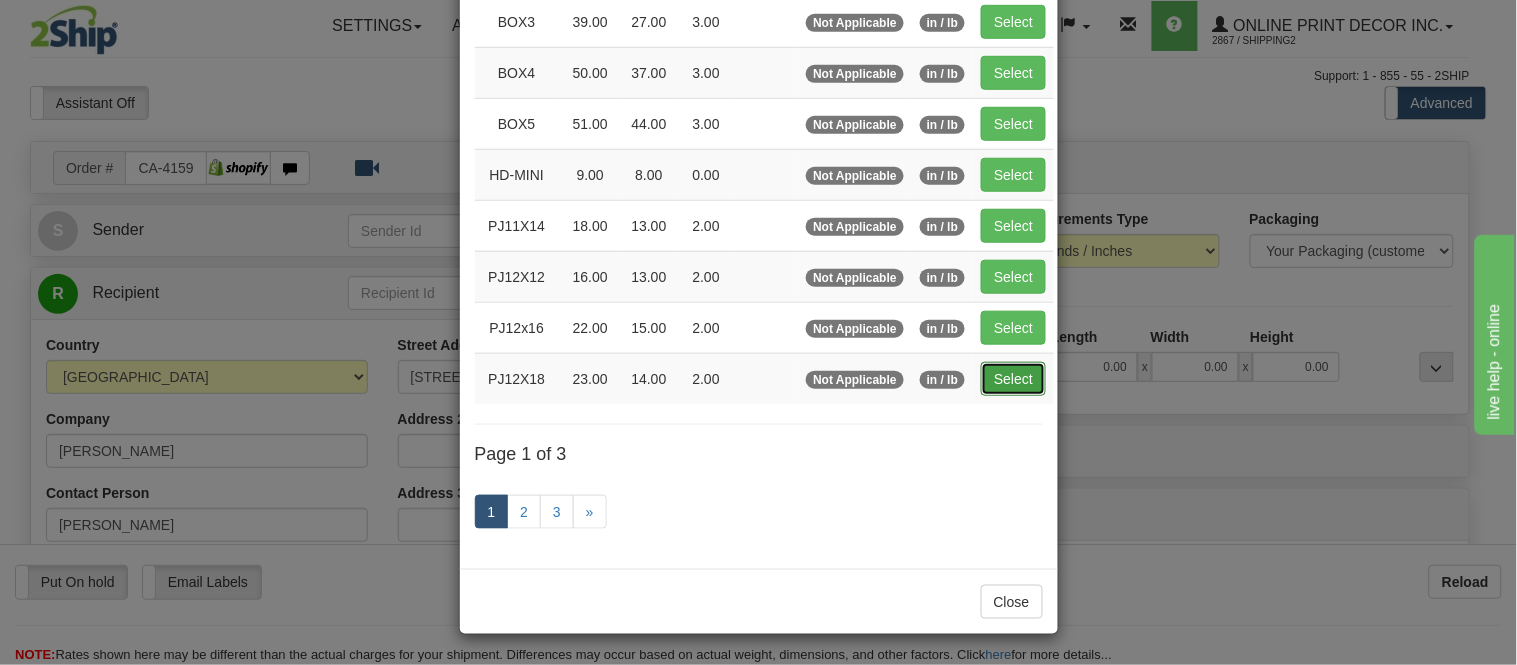 click on "Select" at bounding box center (1013, 379) 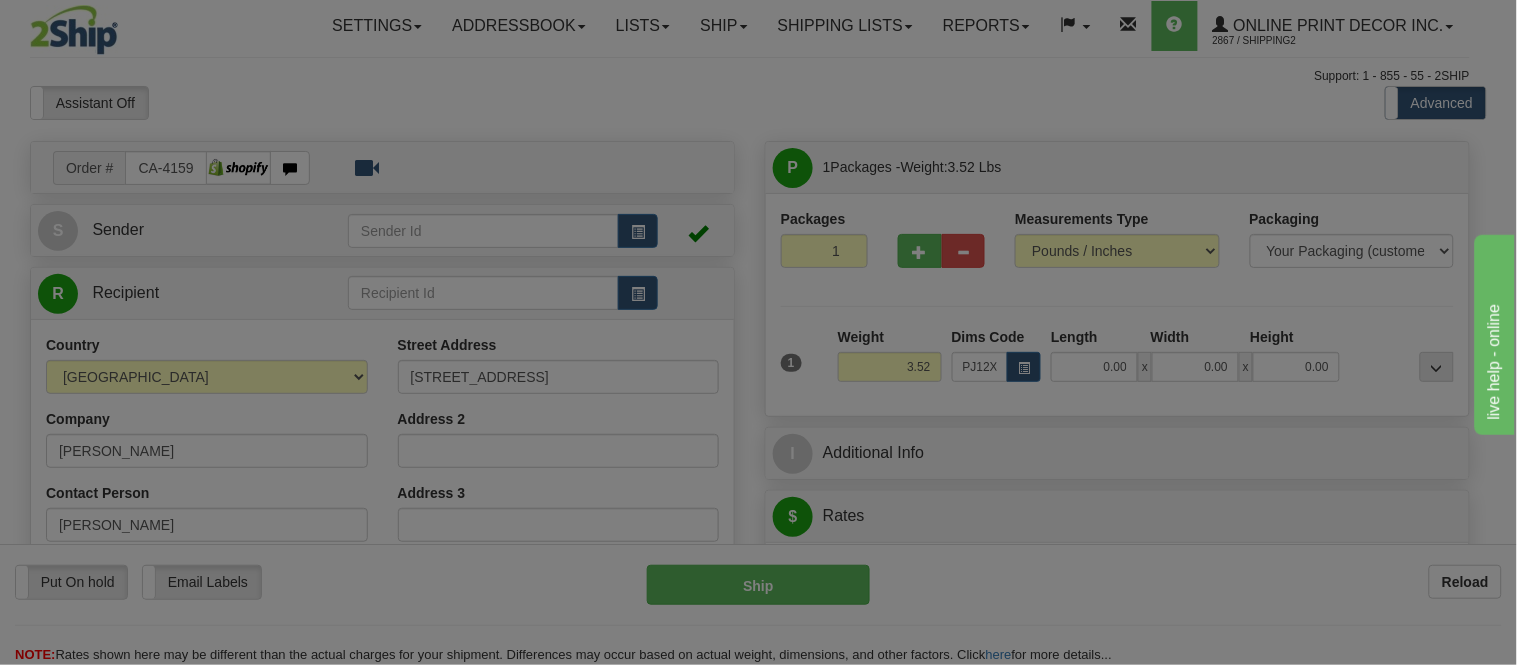 type on "23.00" 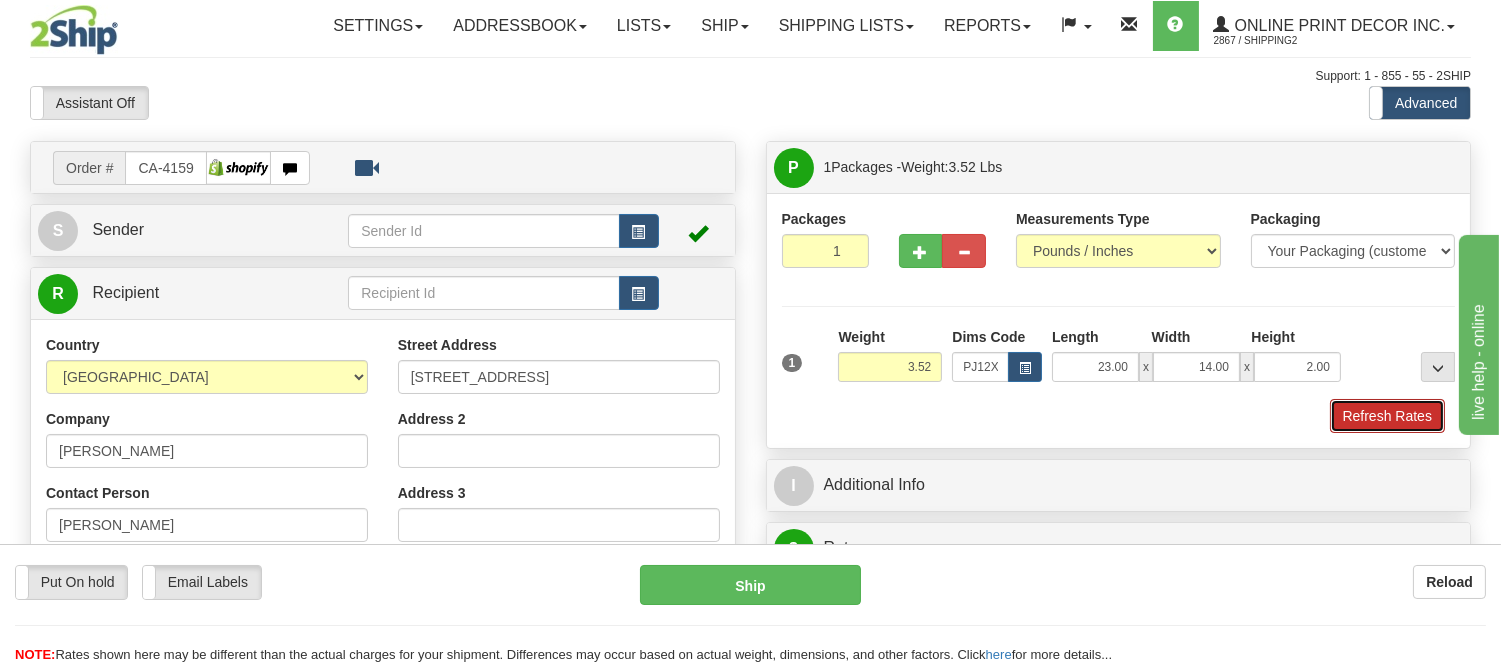 click on "Refresh Rates" at bounding box center [1387, 416] 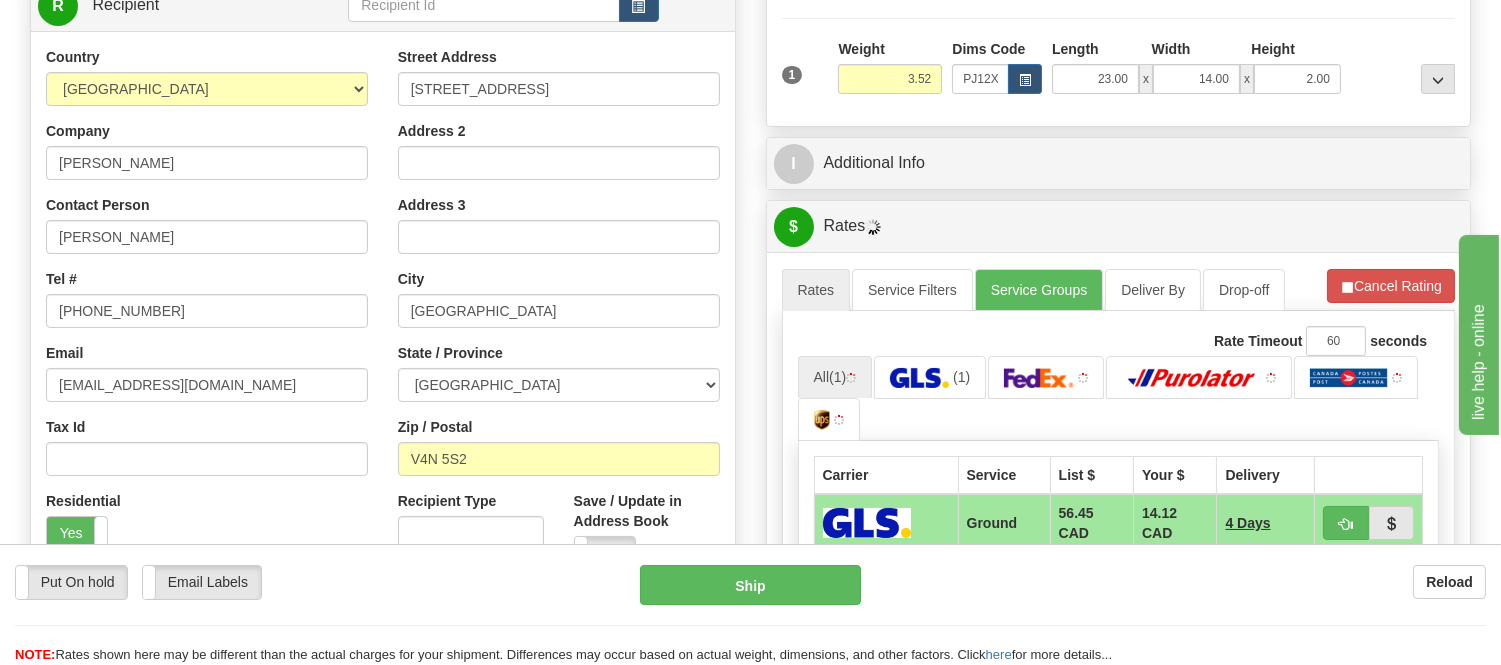 scroll, scrollTop: 303, scrollLeft: 0, axis: vertical 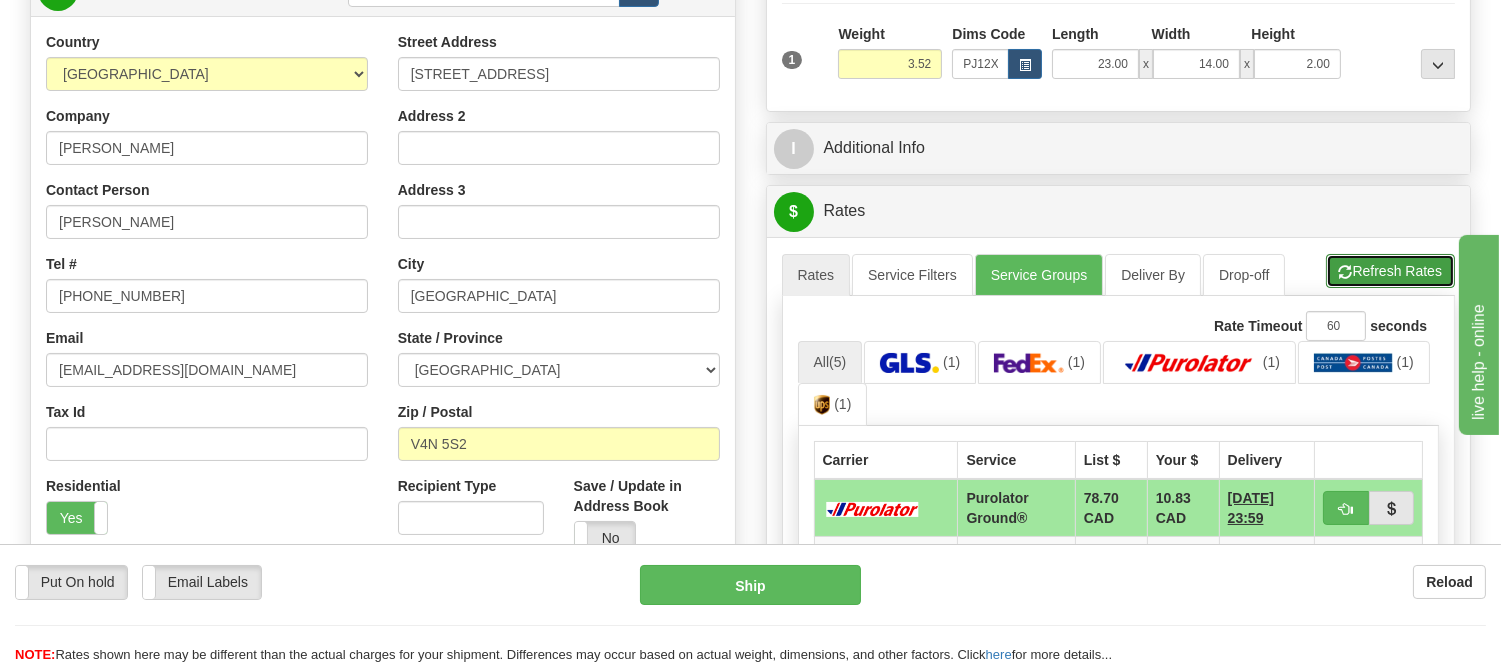 click on "Refresh Rates" at bounding box center [1390, 271] 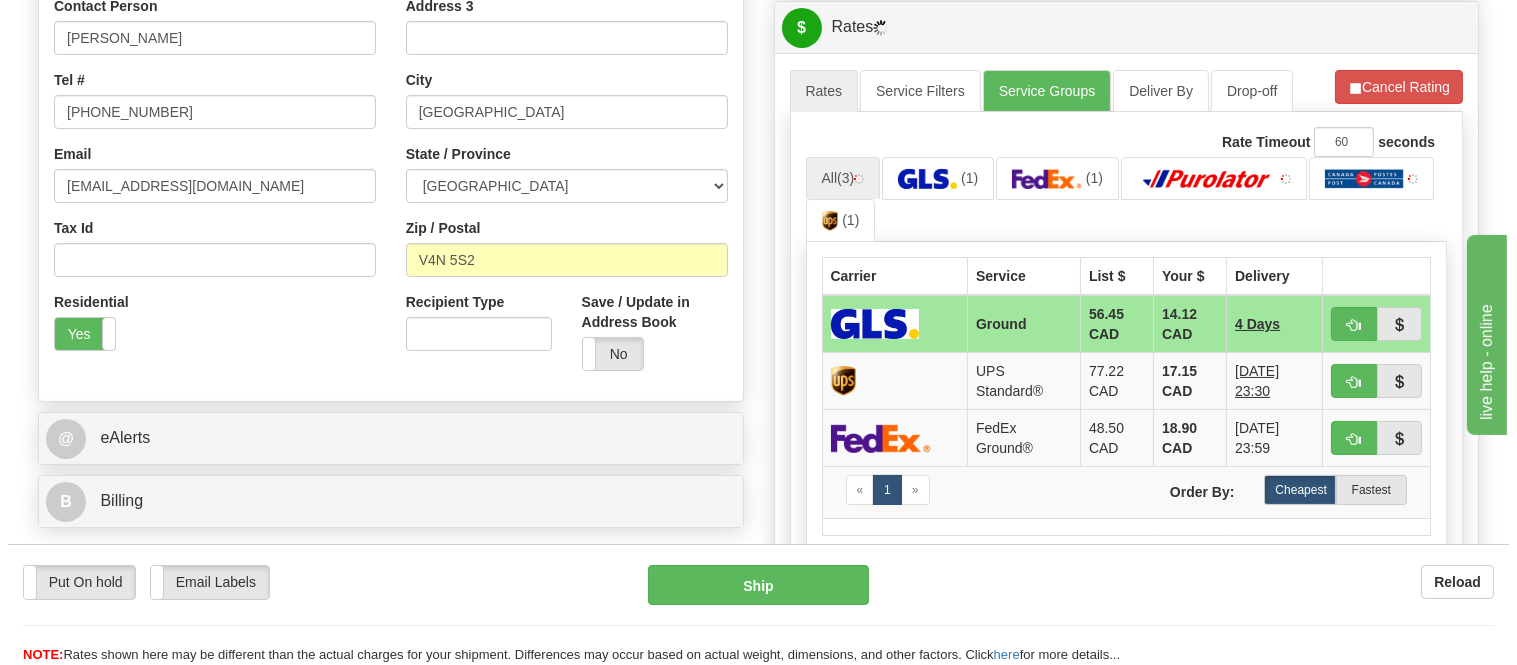 scroll, scrollTop: 525, scrollLeft: 0, axis: vertical 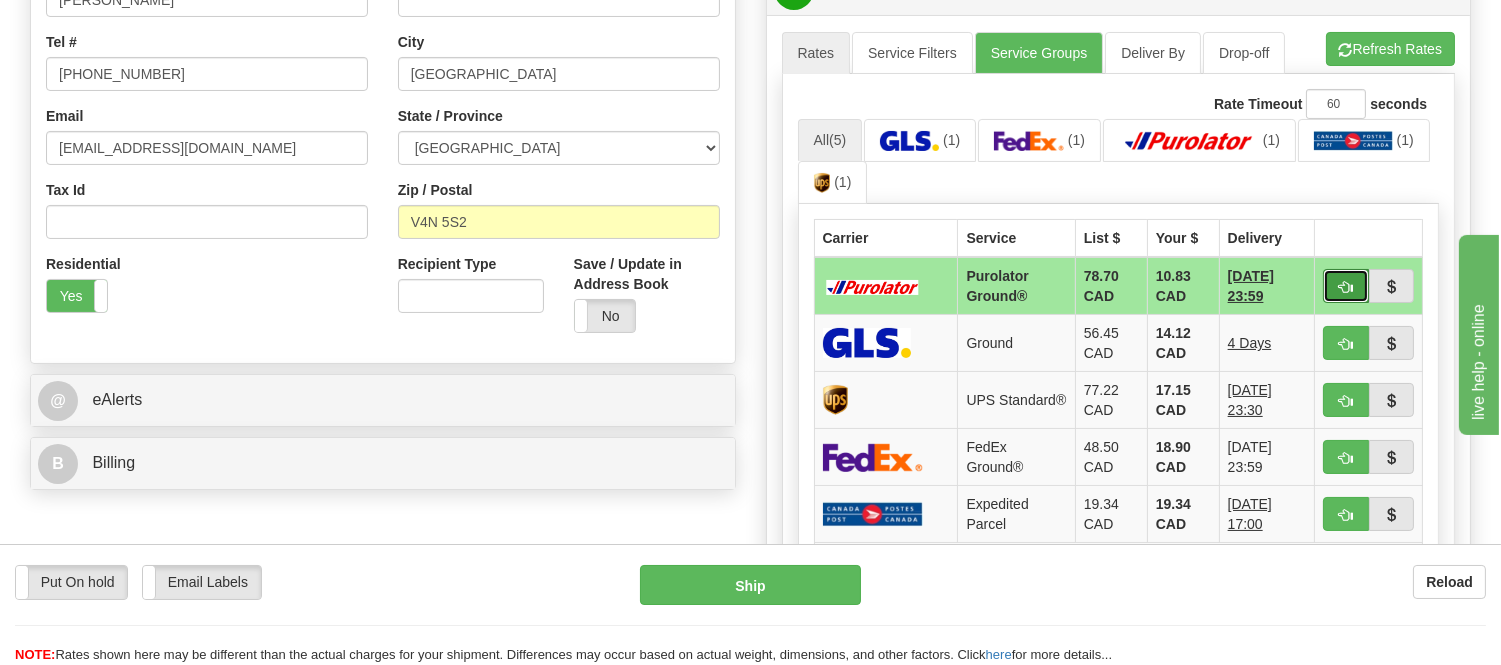 click at bounding box center (1346, 287) 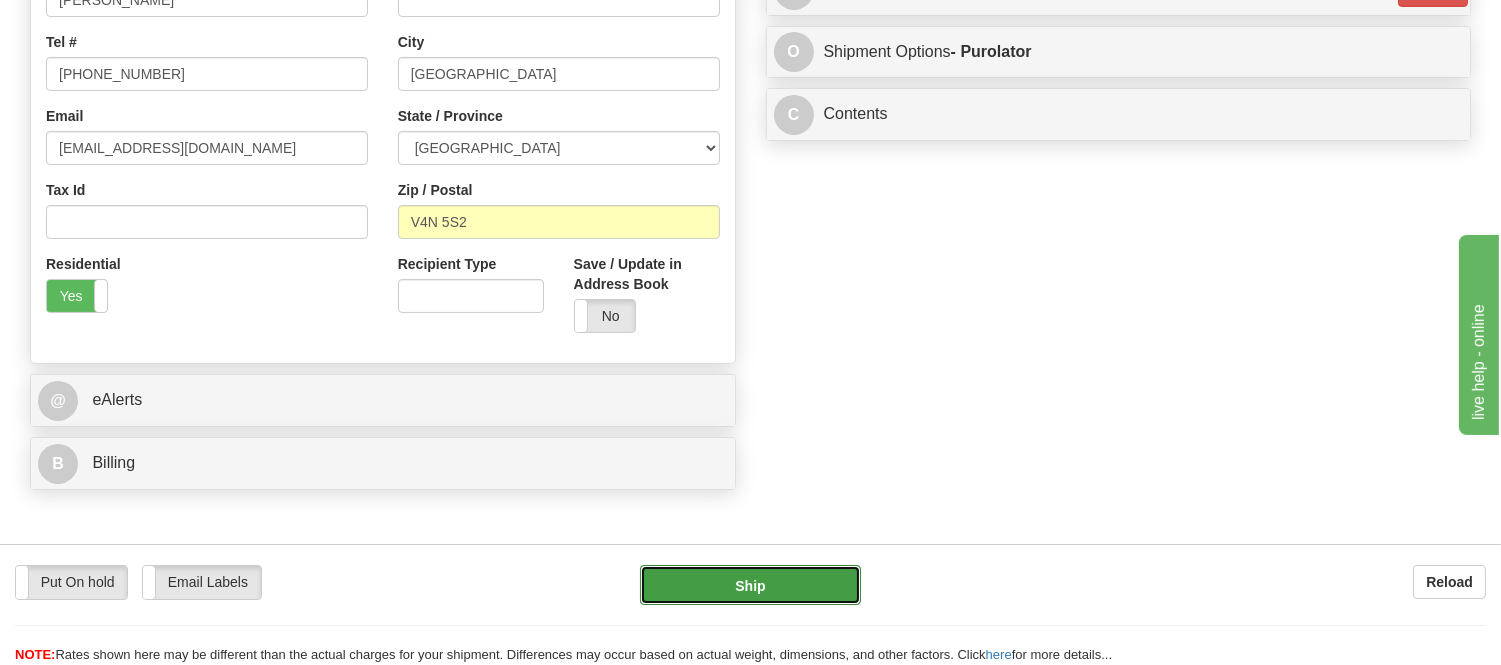 click on "Ship" at bounding box center (750, 585) 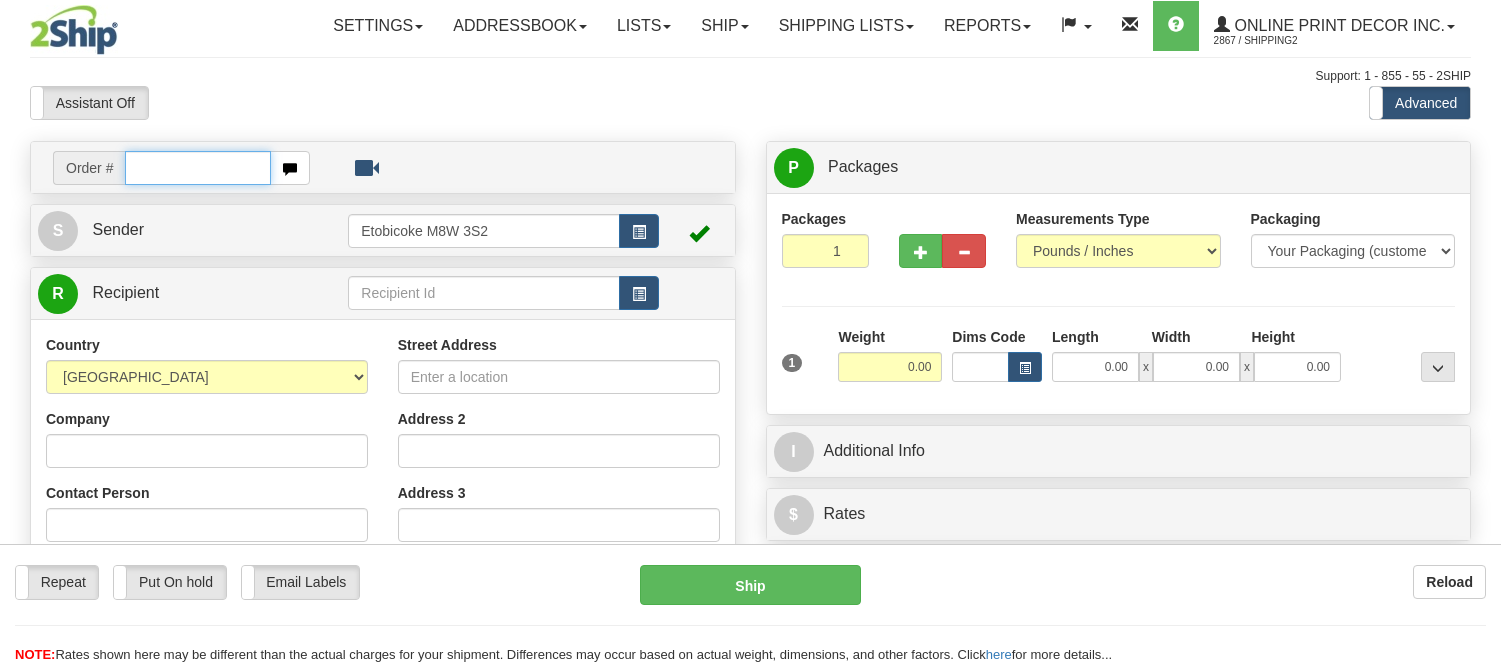 scroll, scrollTop: 0, scrollLeft: 0, axis: both 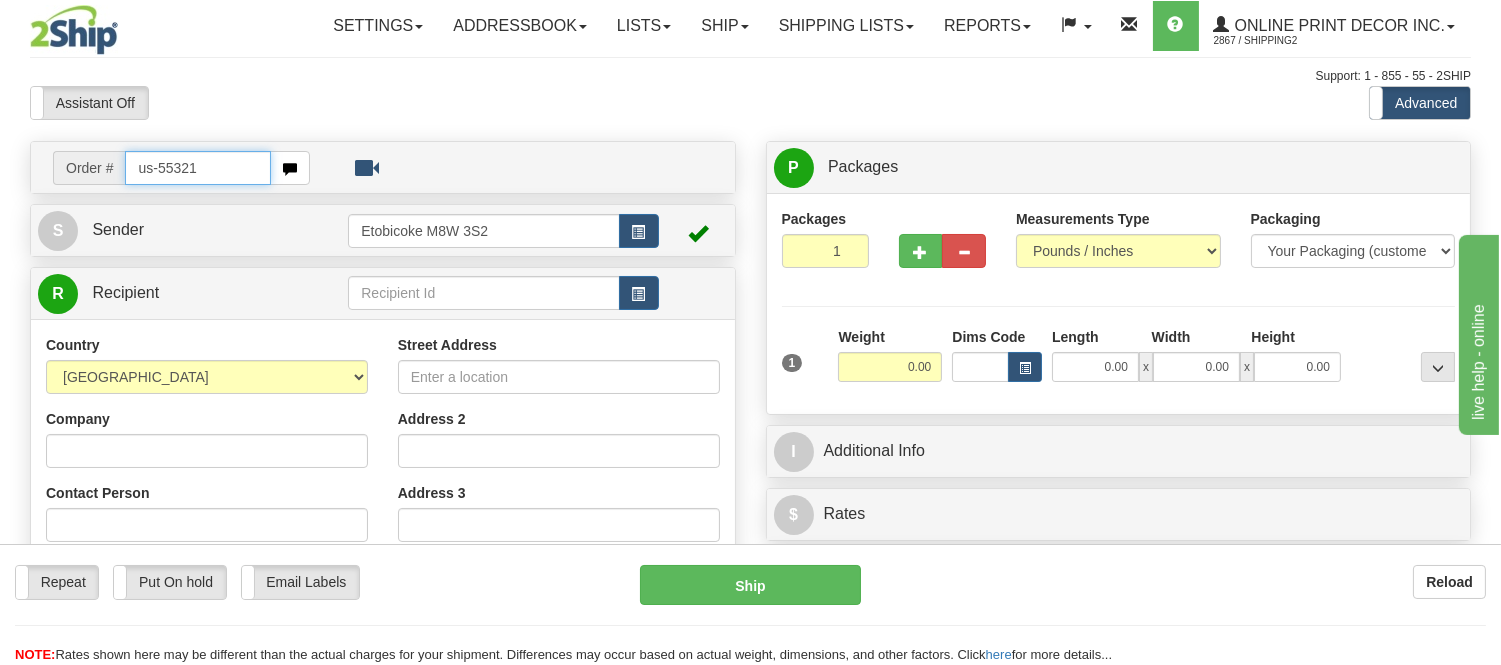type on "us-55321" 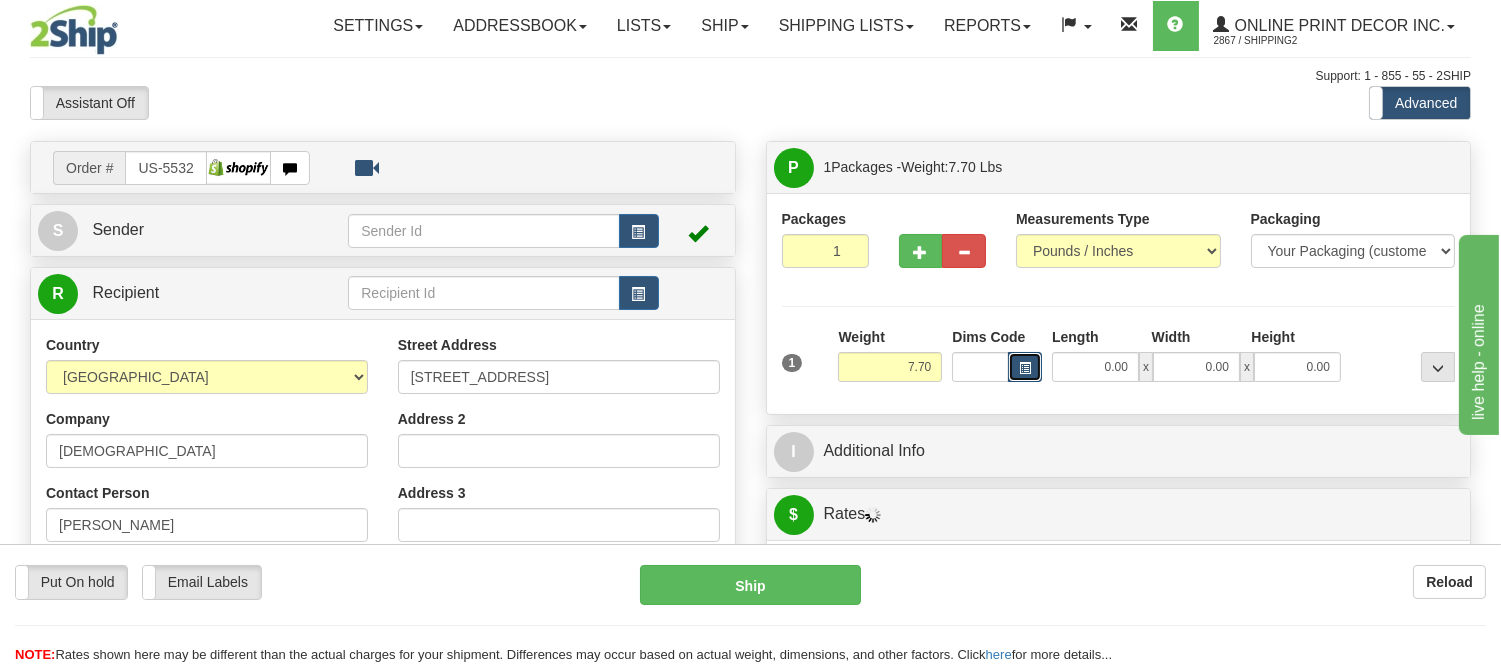click at bounding box center [1025, 368] 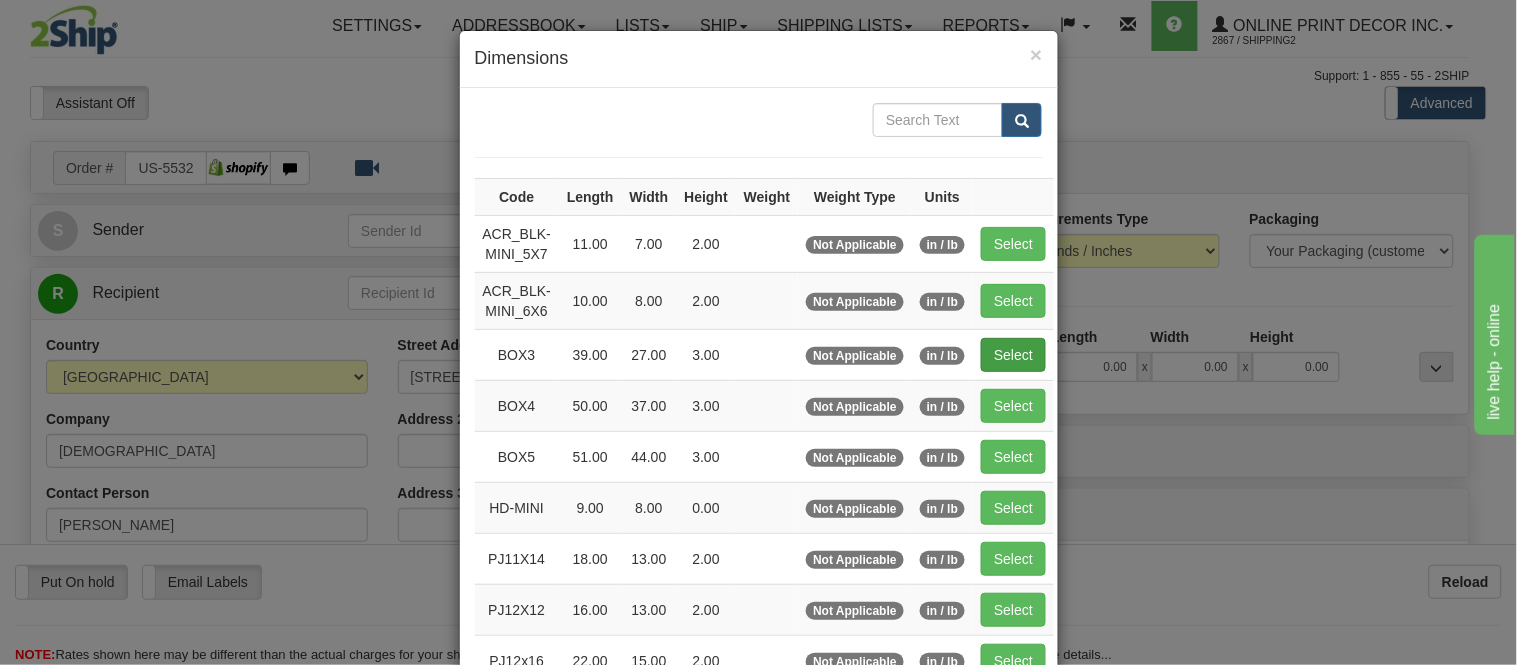 drag, startPoint x: 970, startPoint y: 356, endPoint x: 995, endPoint y: 348, distance: 26.24881 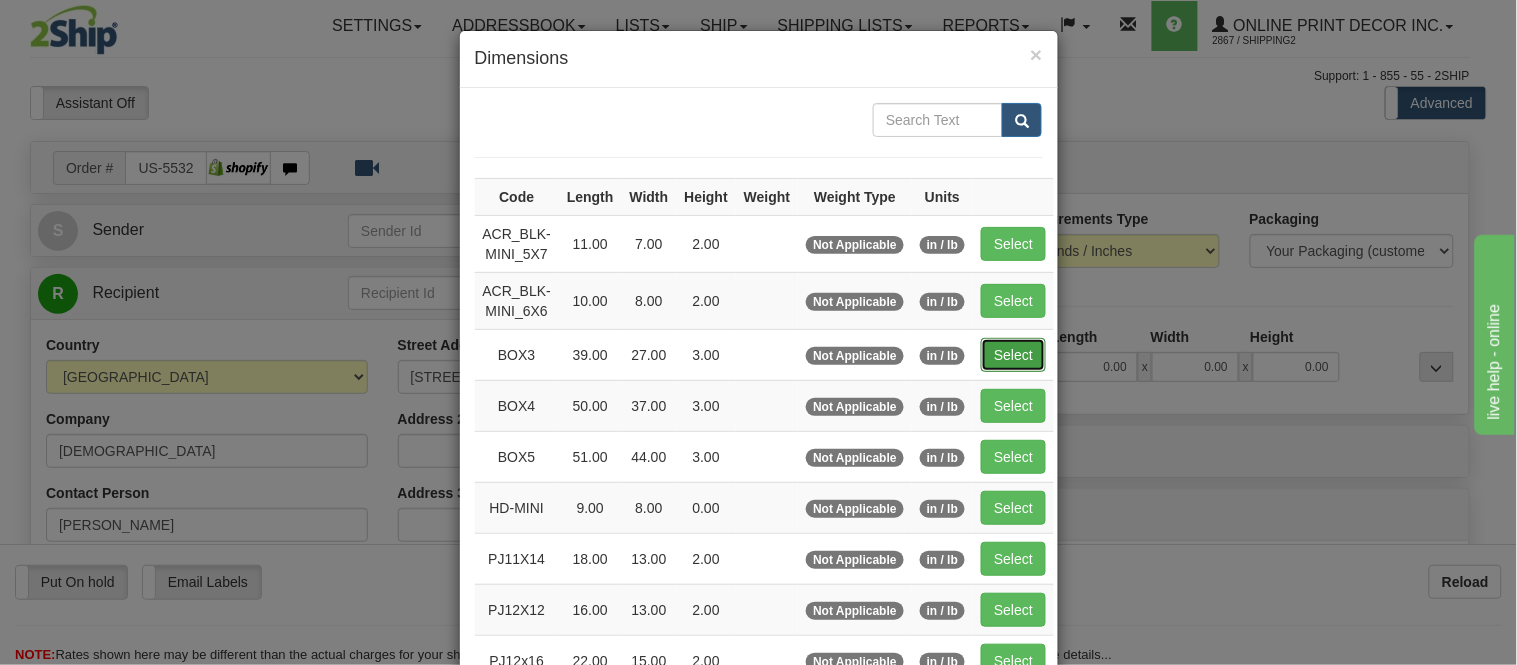 click on "Select" at bounding box center (1013, 355) 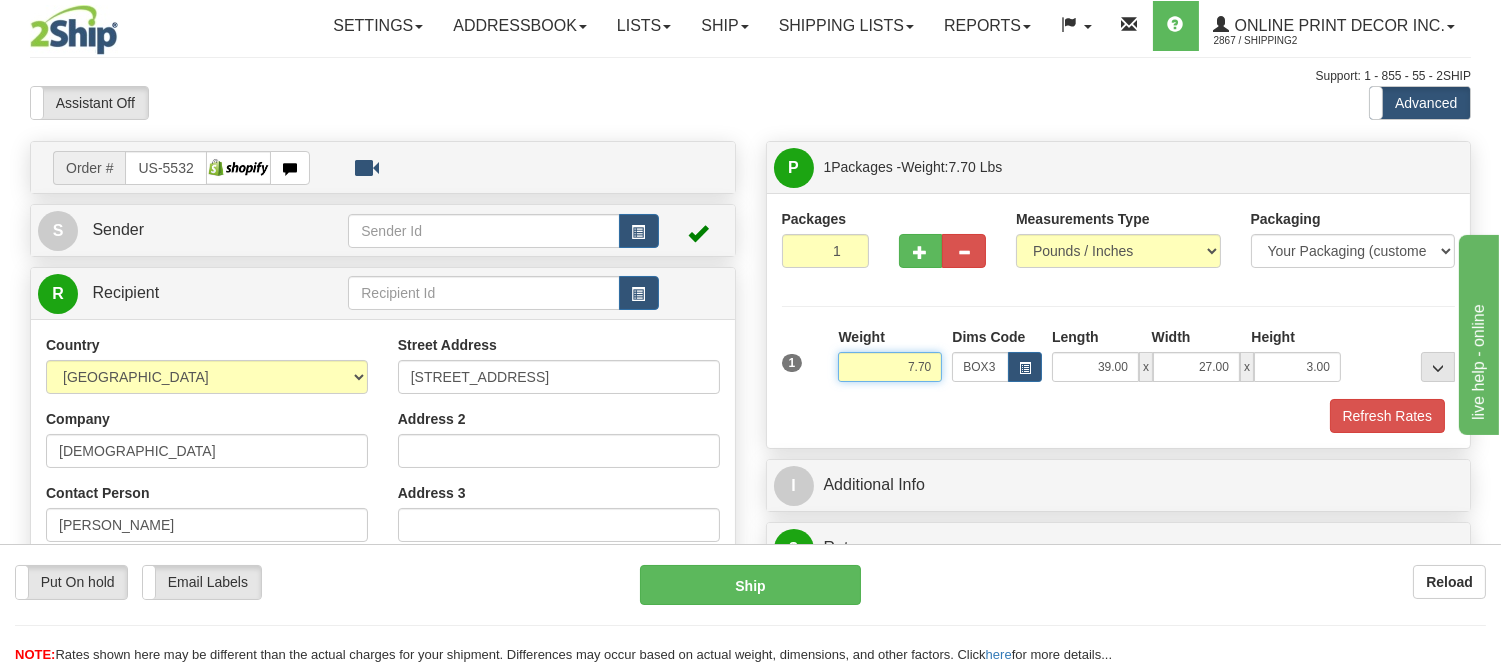 drag, startPoint x: 934, startPoint y: 367, endPoint x: 854, endPoint y: 376, distance: 80.50466 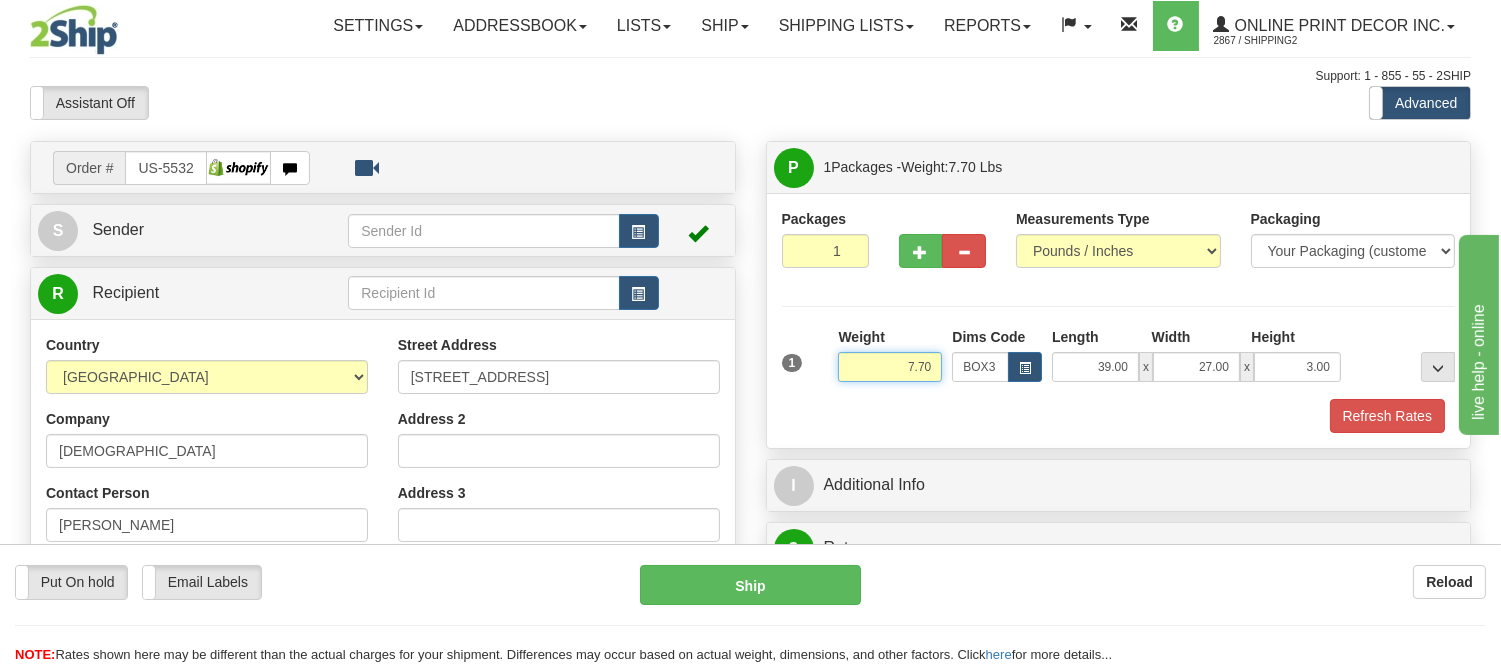 click on "7.70" at bounding box center [890, 367] 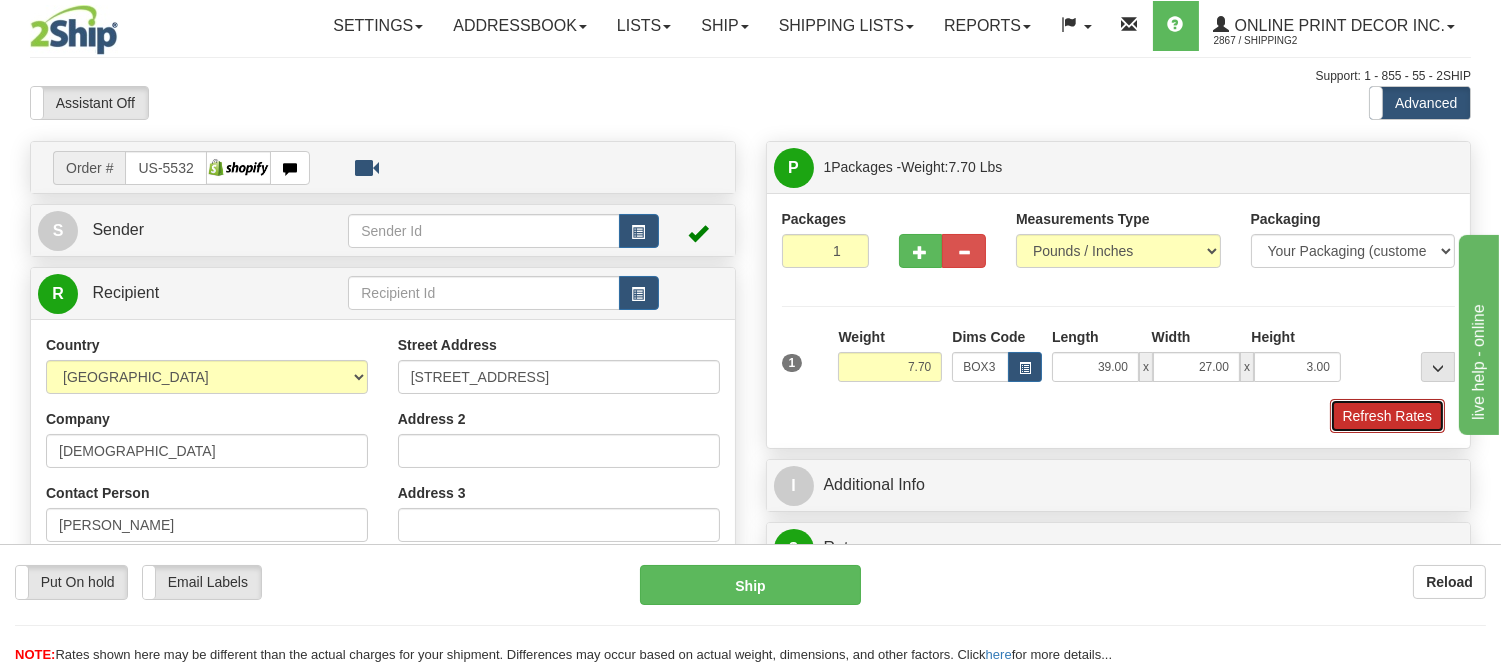 click on "Refresh Rates" at bounding box center (1387, 416) 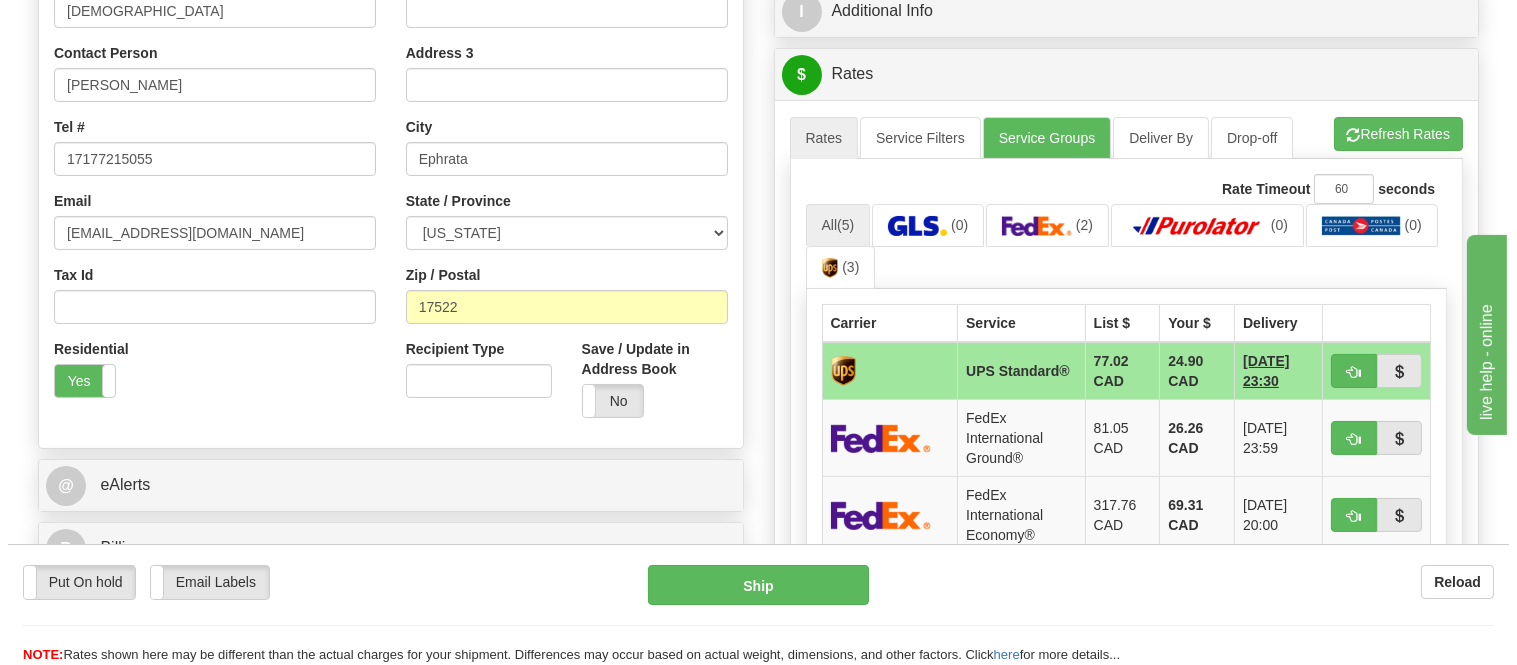 scroll, scrollTop: 451, scrollLeft: 0, axis: vertical 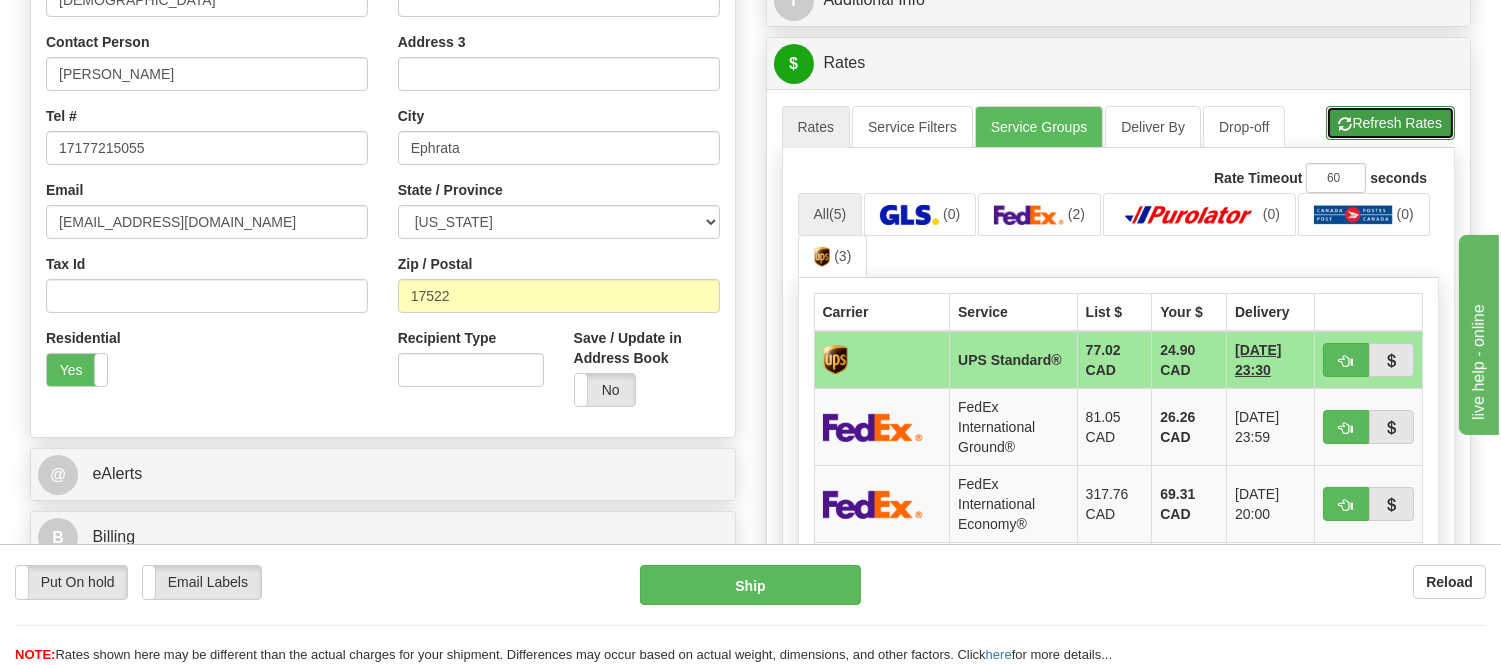 click on "Refresh Rates" at bounding box center [1390, 123] 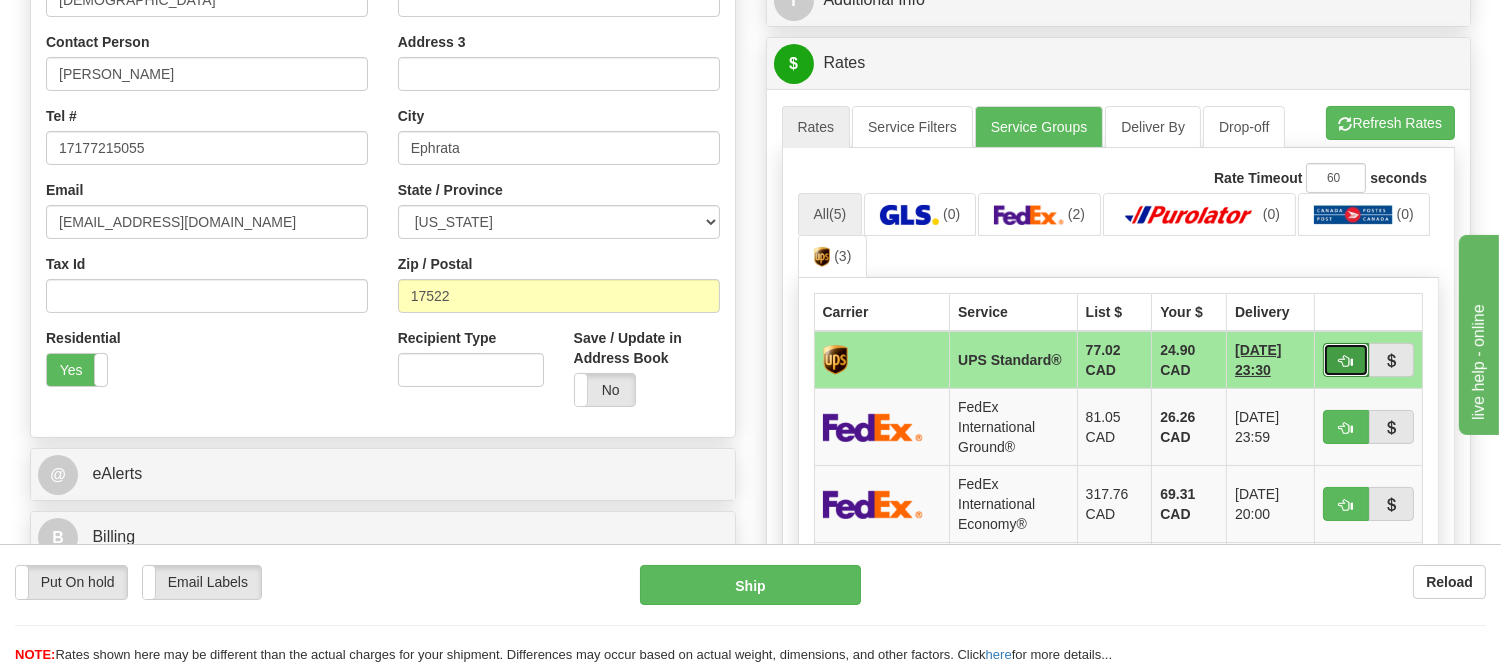 click at bounding box center [1346, 360] 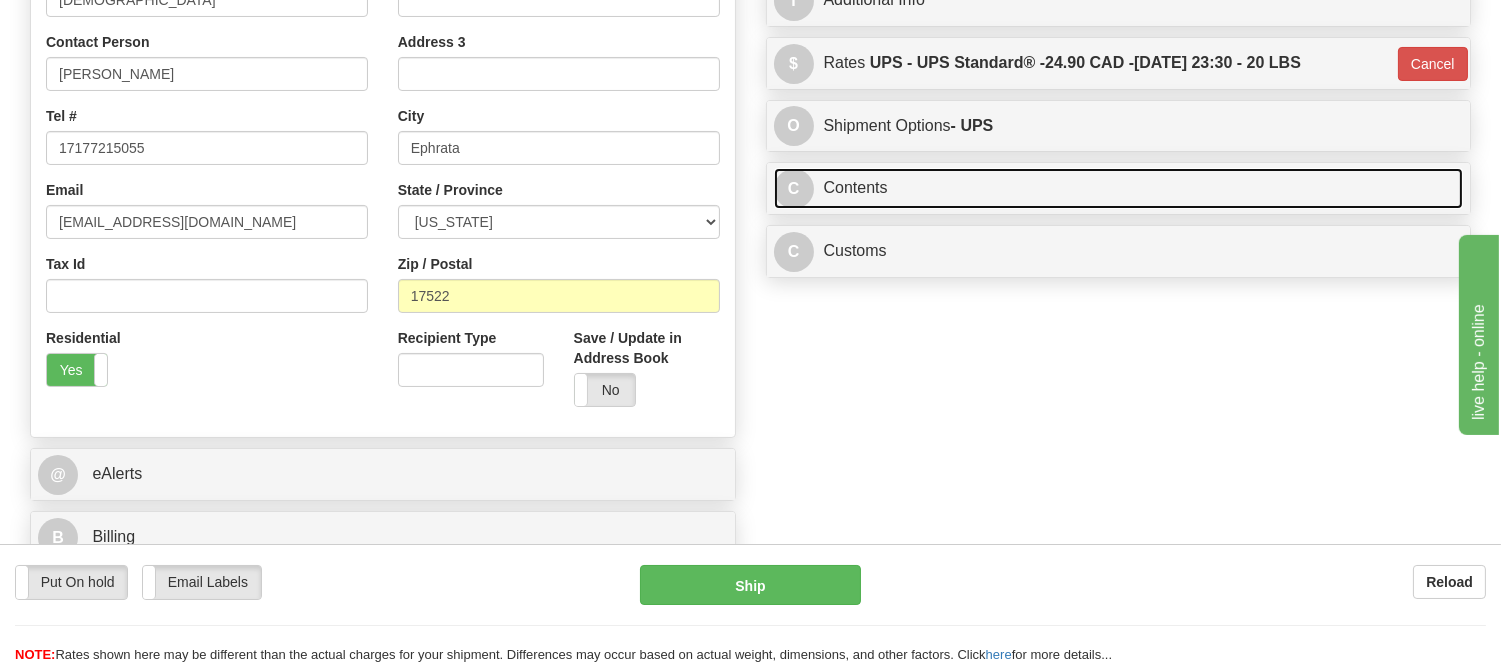 click on "C Contents" at bounding box center (1119, 188) 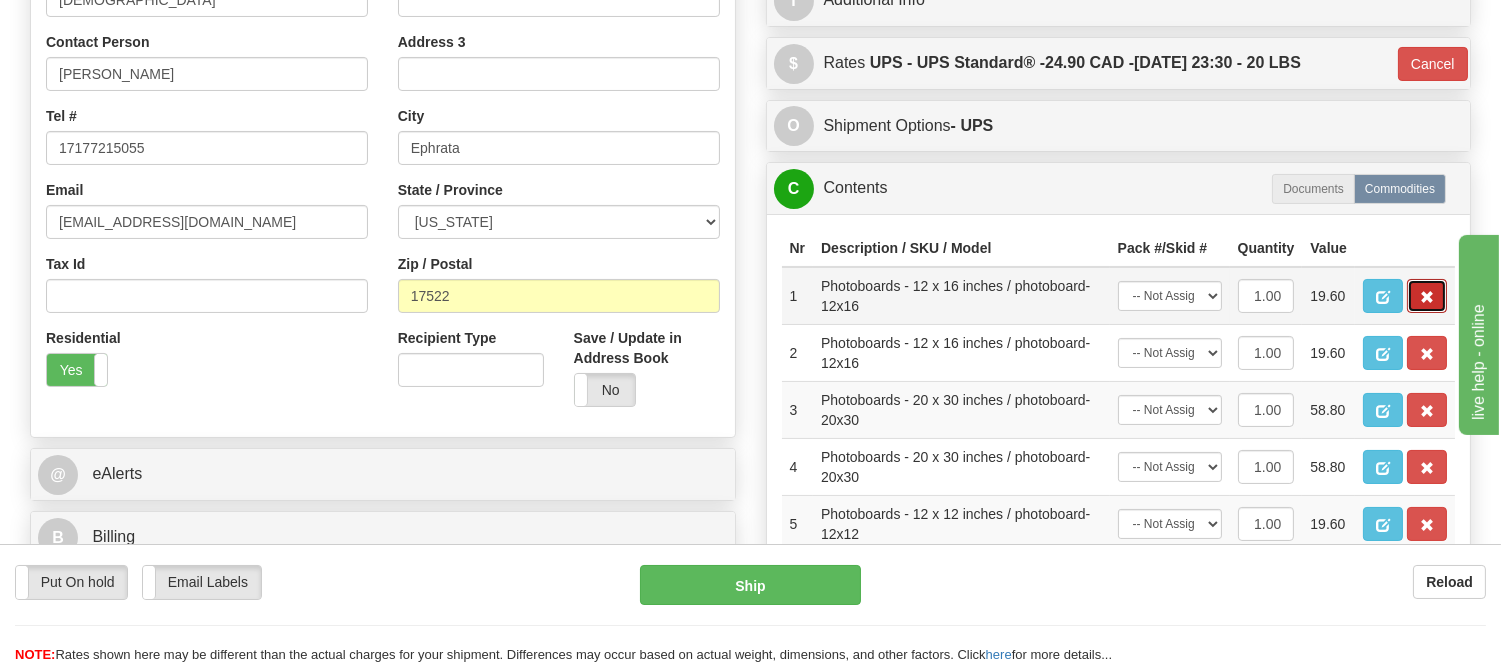 click at bounding box center (1427, 297) 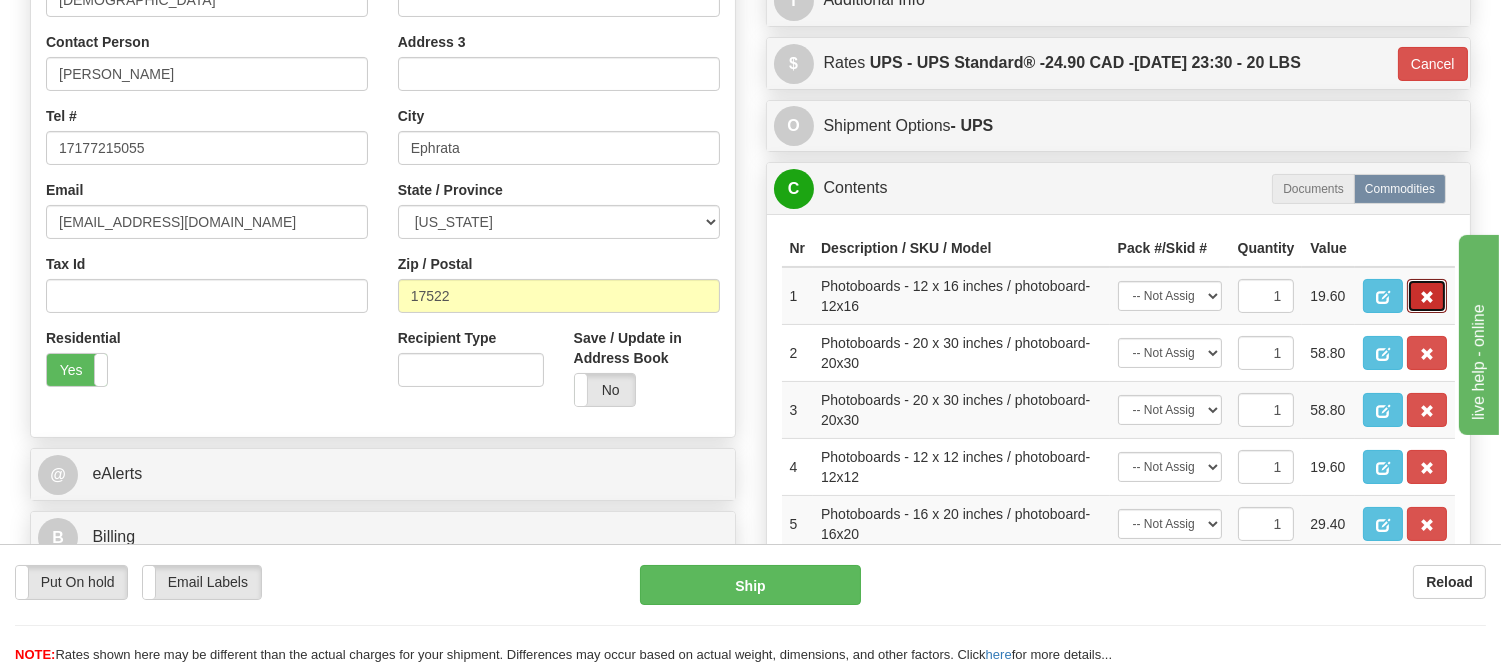 click at bounding box center (1427, 297) 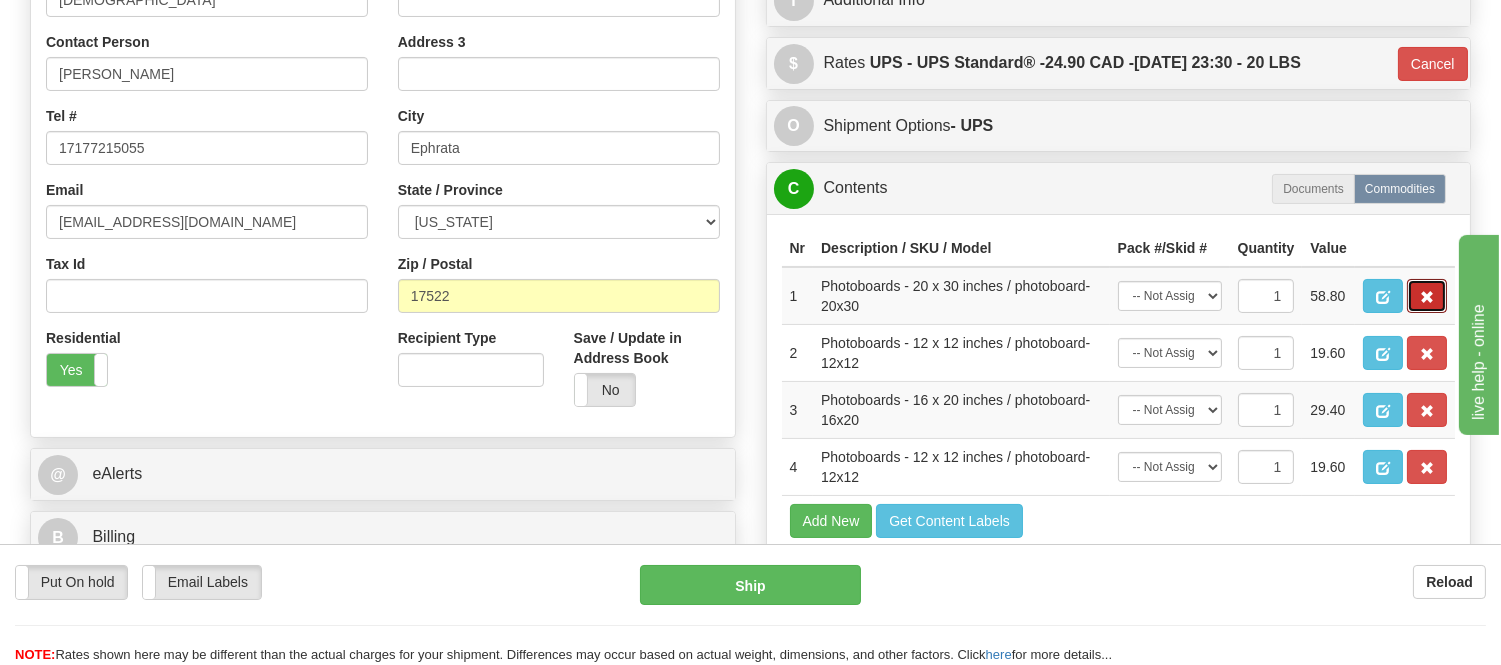 click at bounding box center [1427, 297] 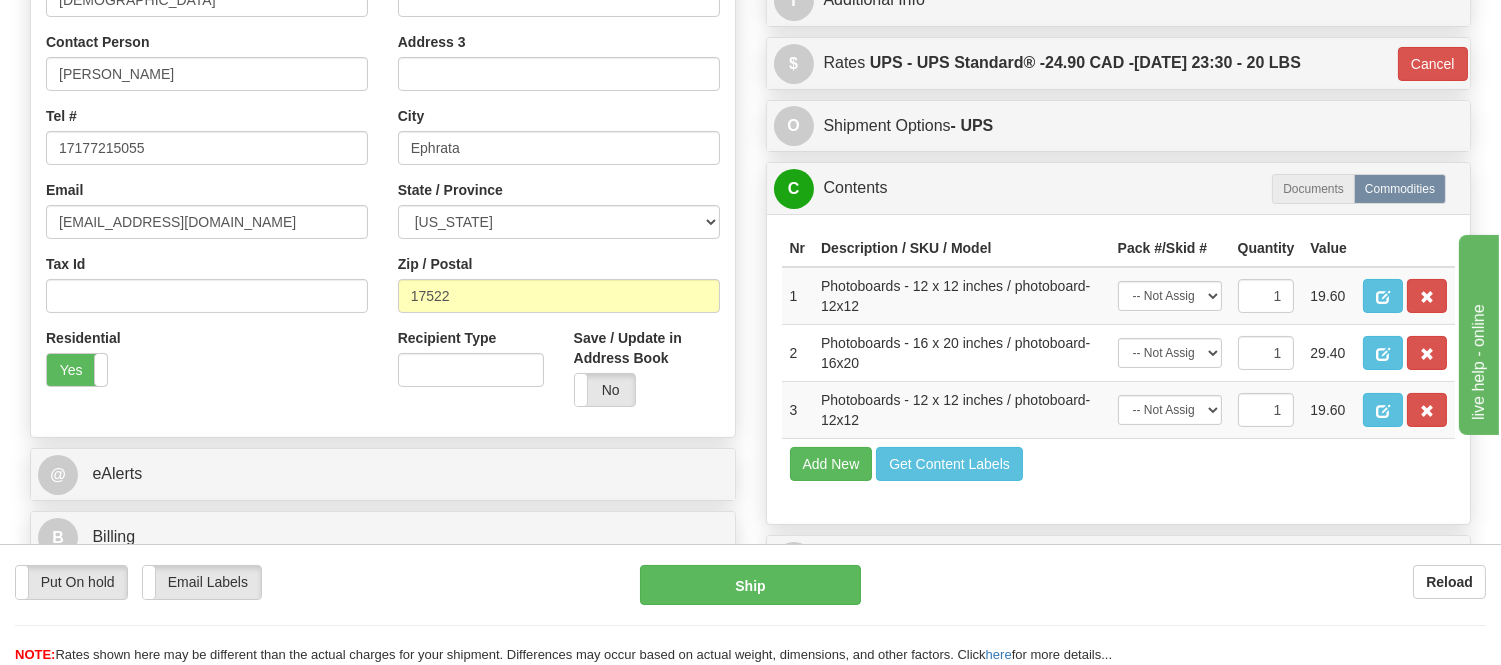 click at bounding box center [1427, 297] 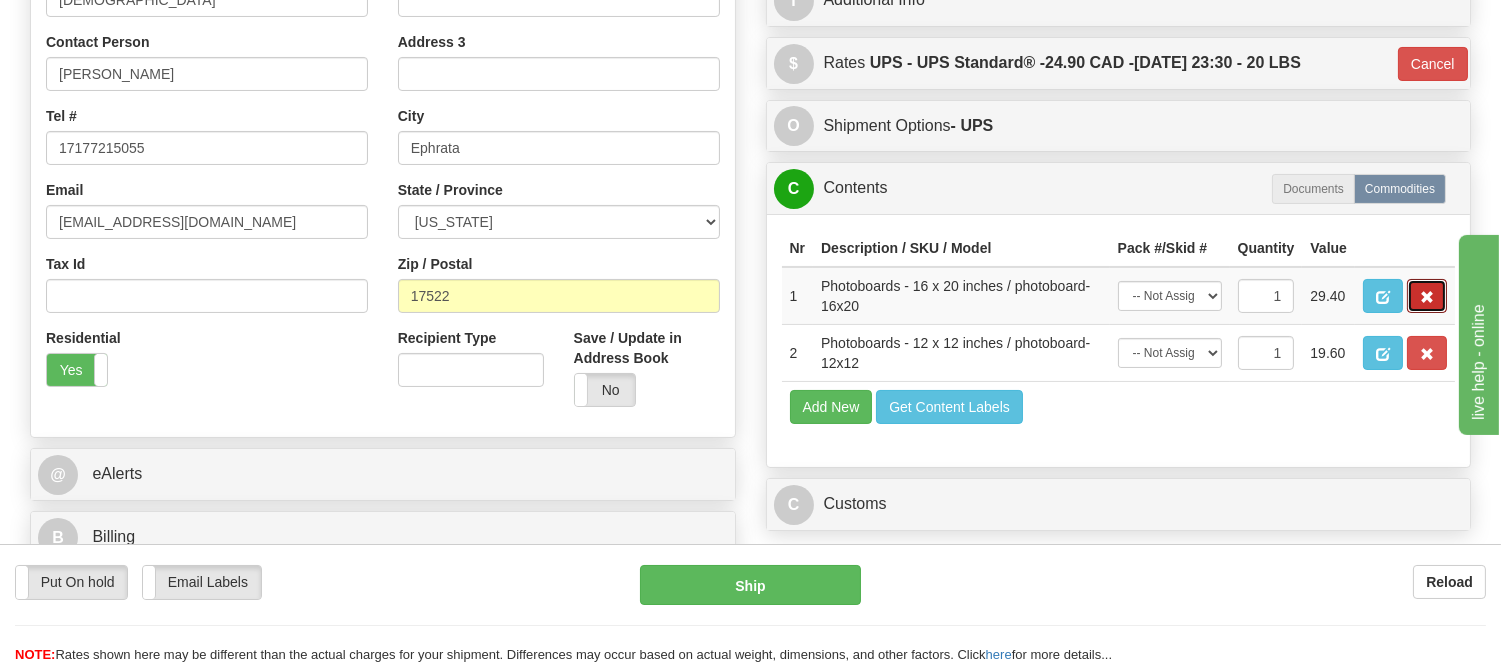 click at bounding box center [1427, 297] 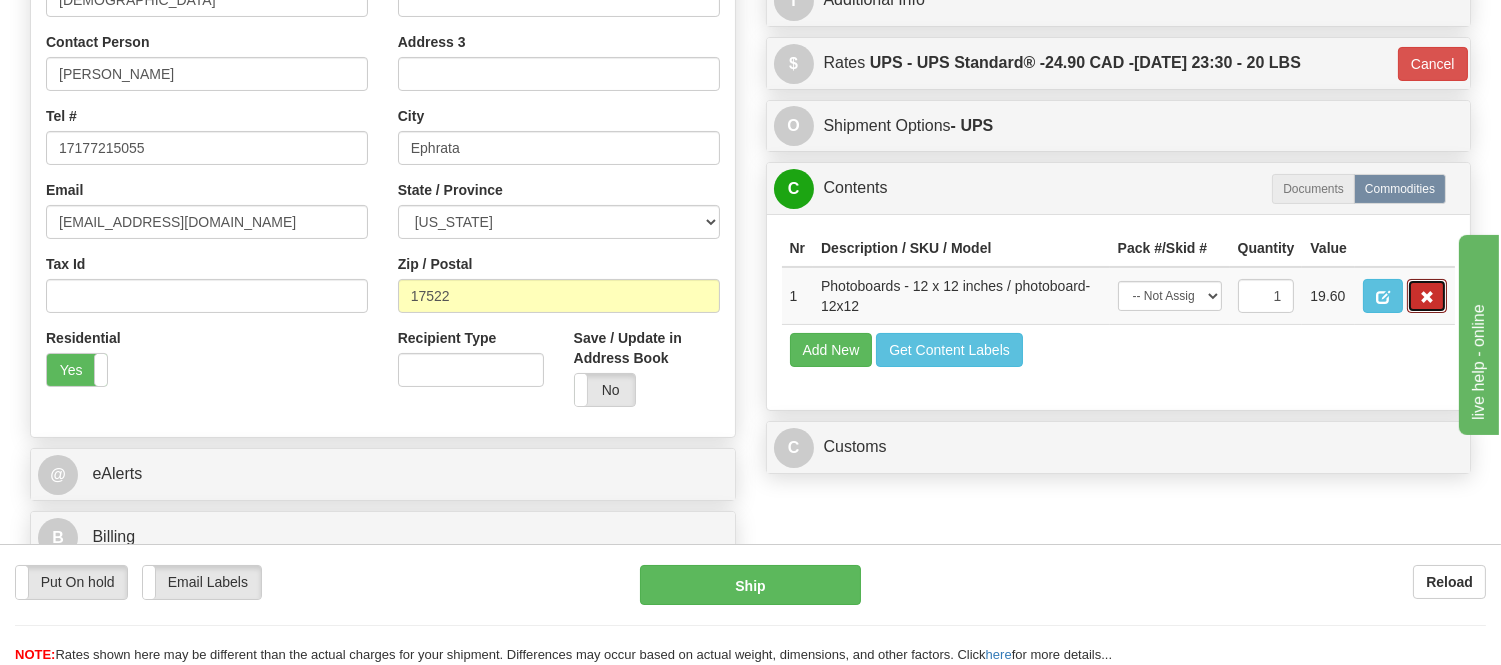 click at bounding box center (1427, 297) 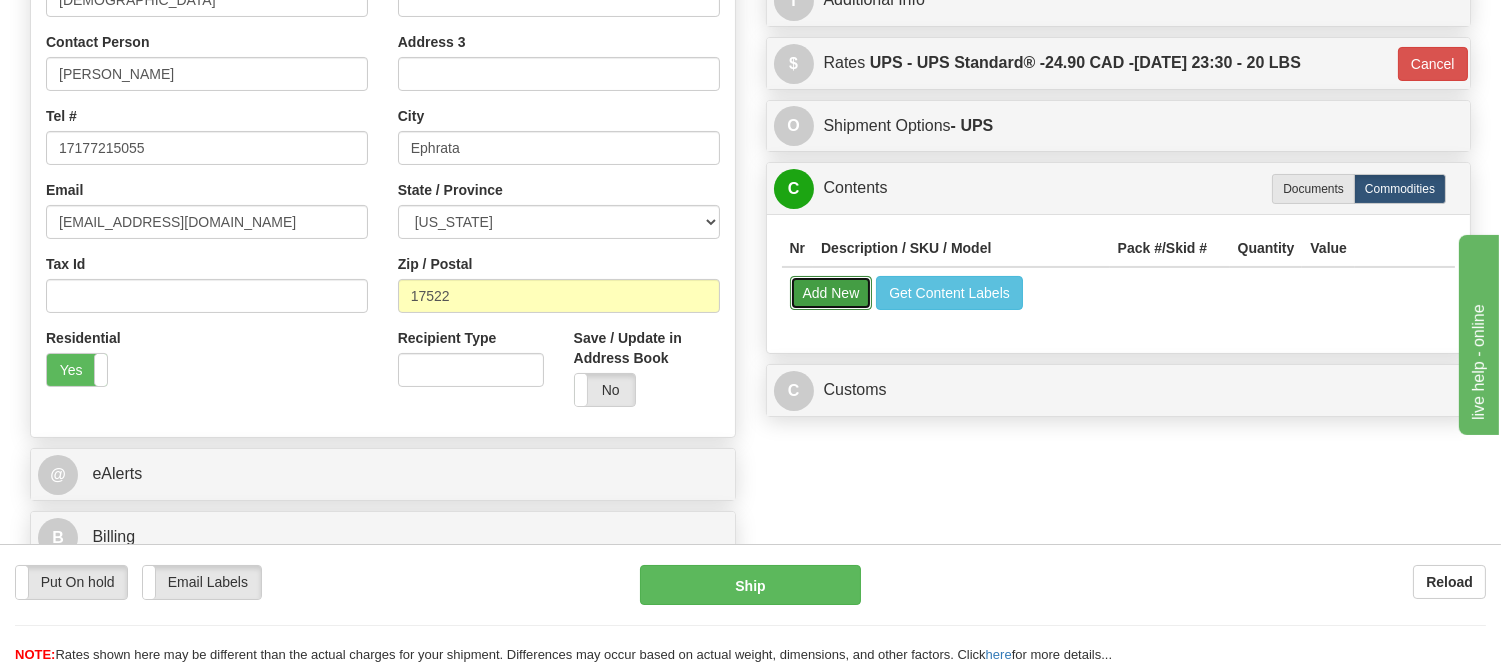 click on "Add New" at bounding box center (831, 293) 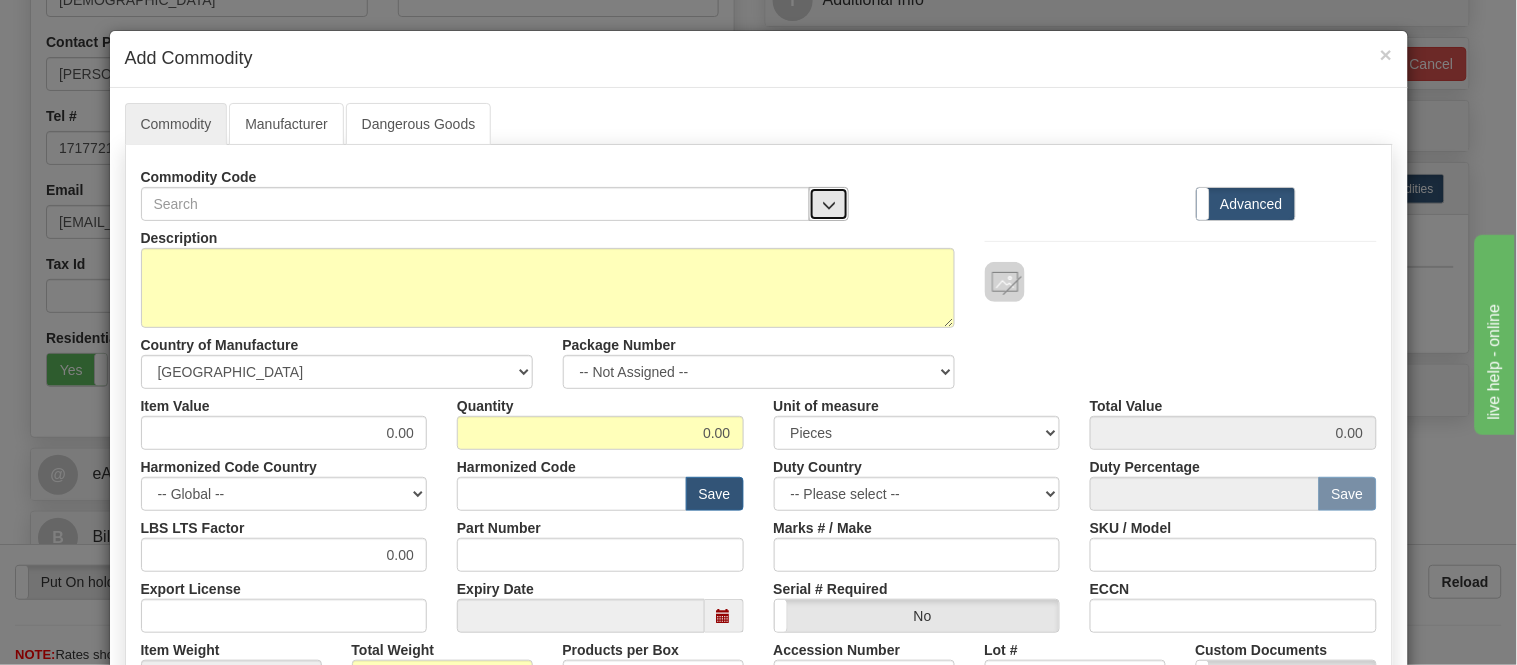 click at bounding box center (829, 205) 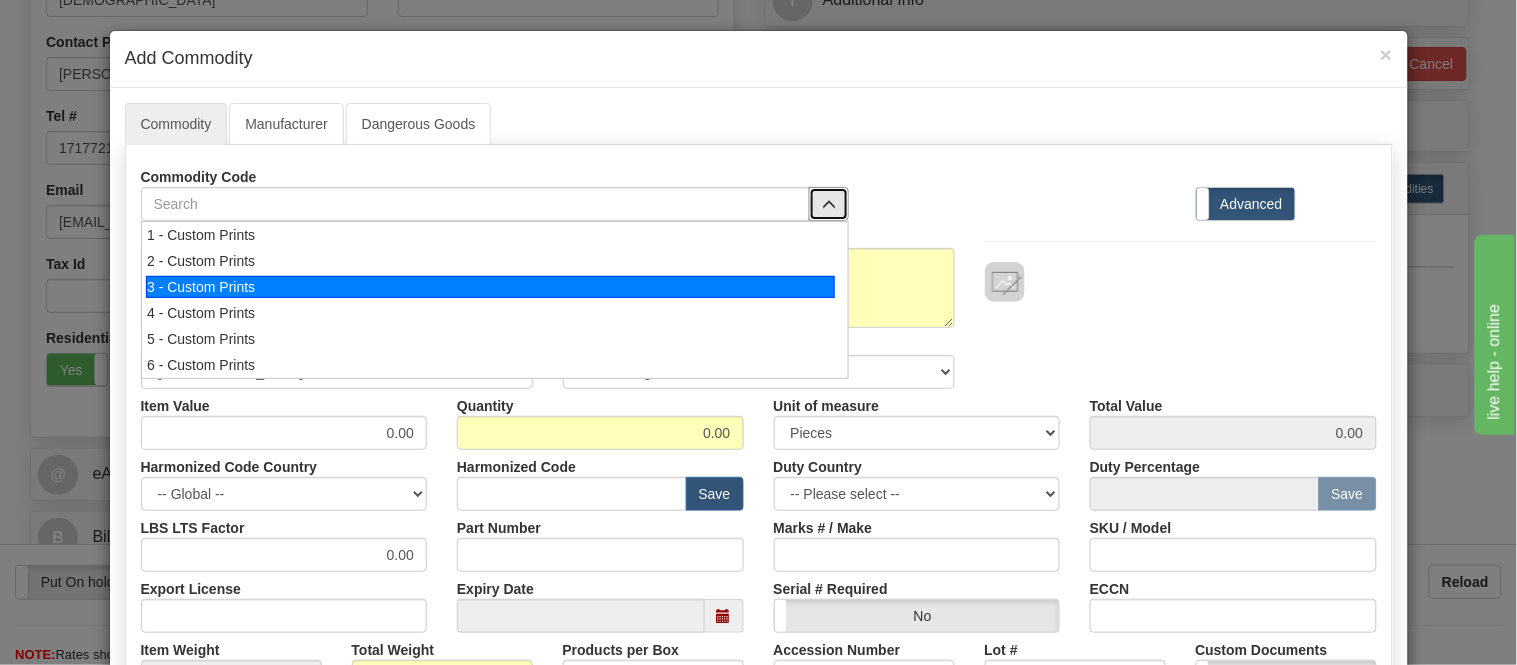 click on "3 - Custom Prints" at bounding box center [495, 287] 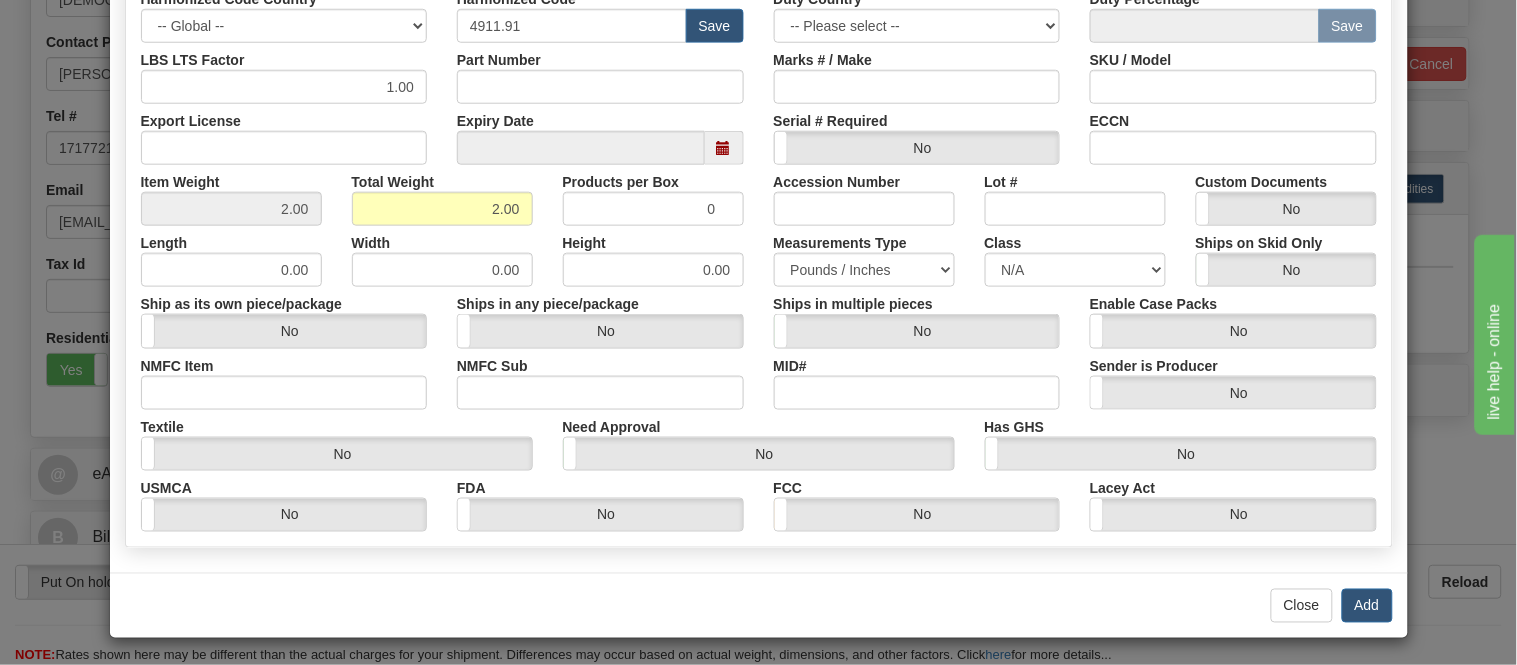 scroll, scrollTop: 472, scrollLeft: 0, axis: vertical 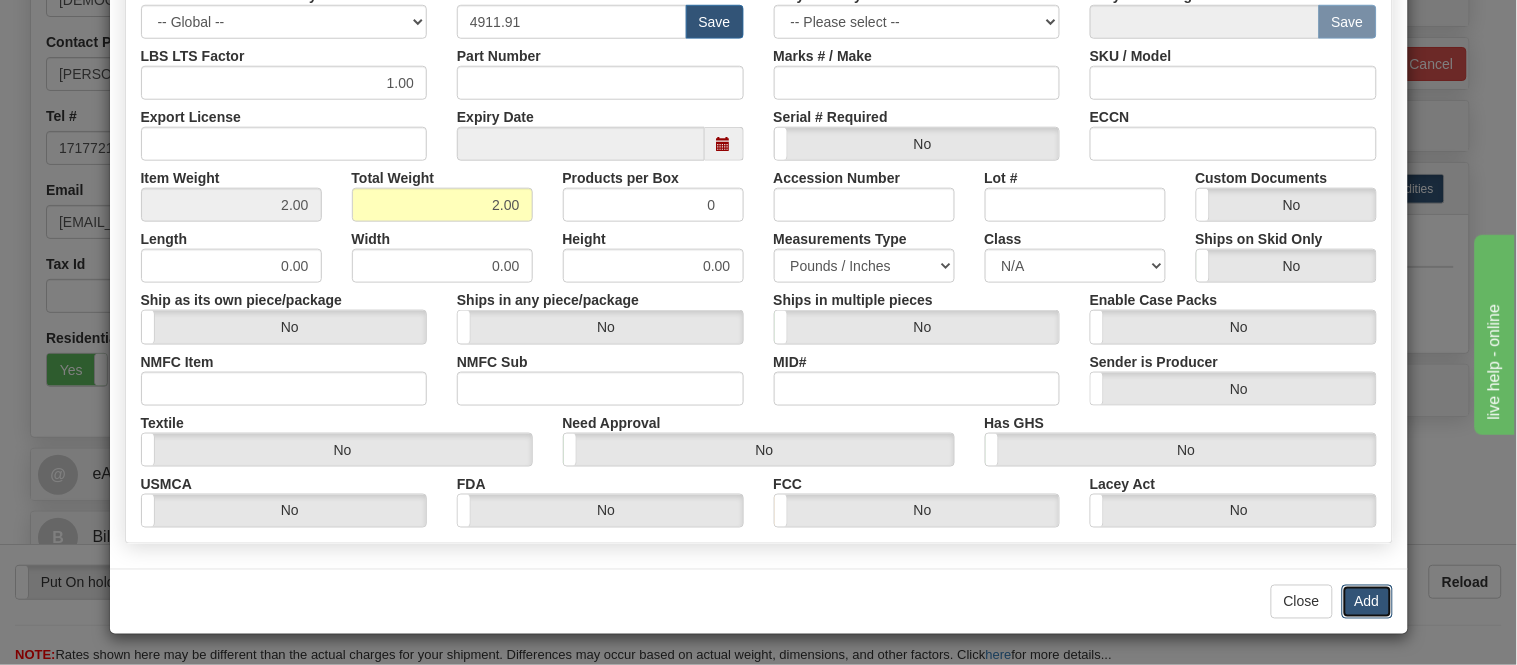 click on "Add" at bounding box center [1367, 602] 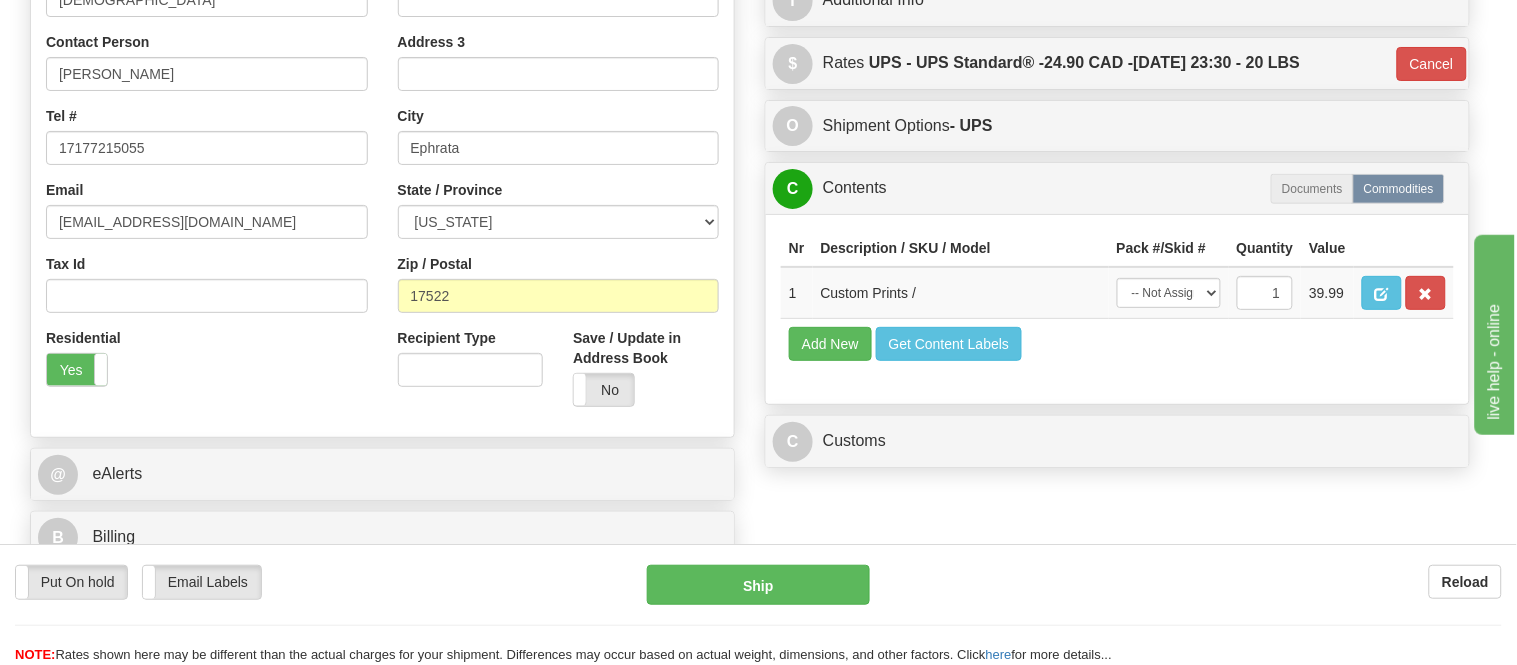 scroll, scrollTop: 0, scrollLeft: 0, axis: both 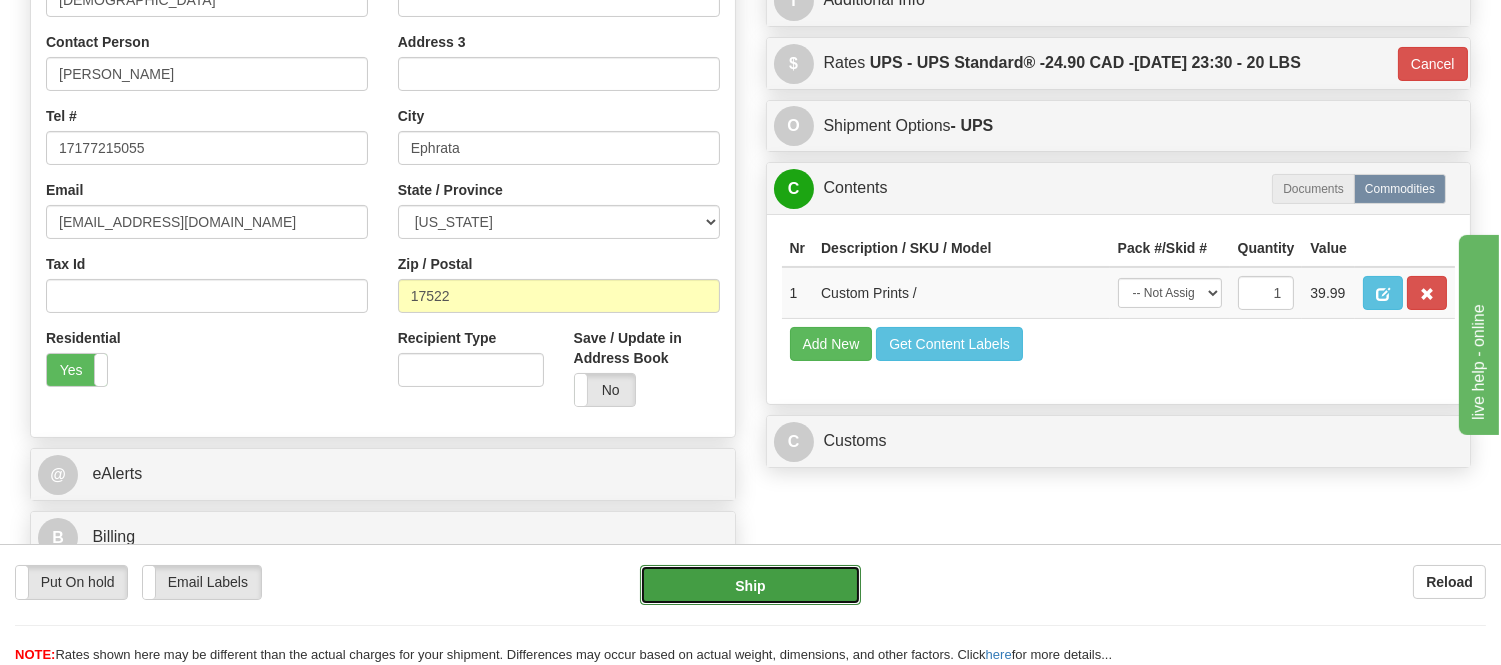 click on "Ship" at bounding box center [750, 585] 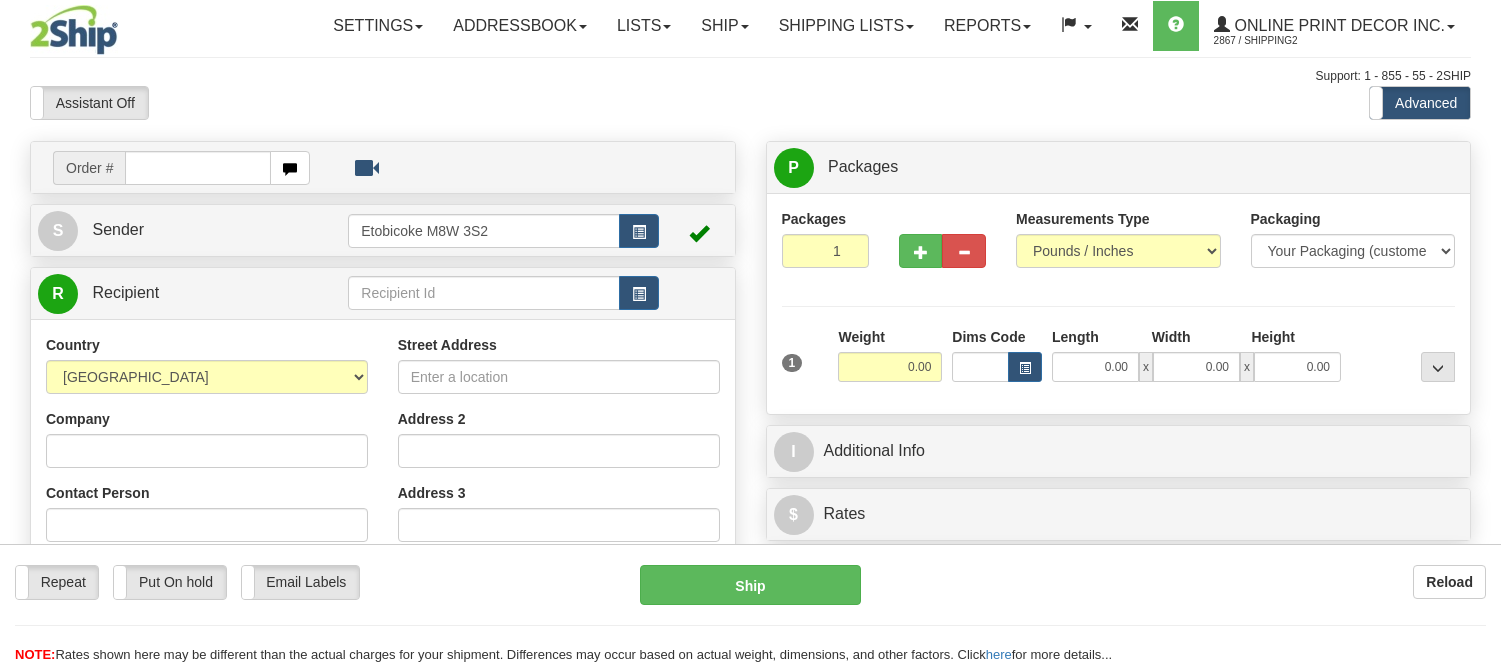 scroll, scrollTop: 0, scrollLeft: 0, axis: both 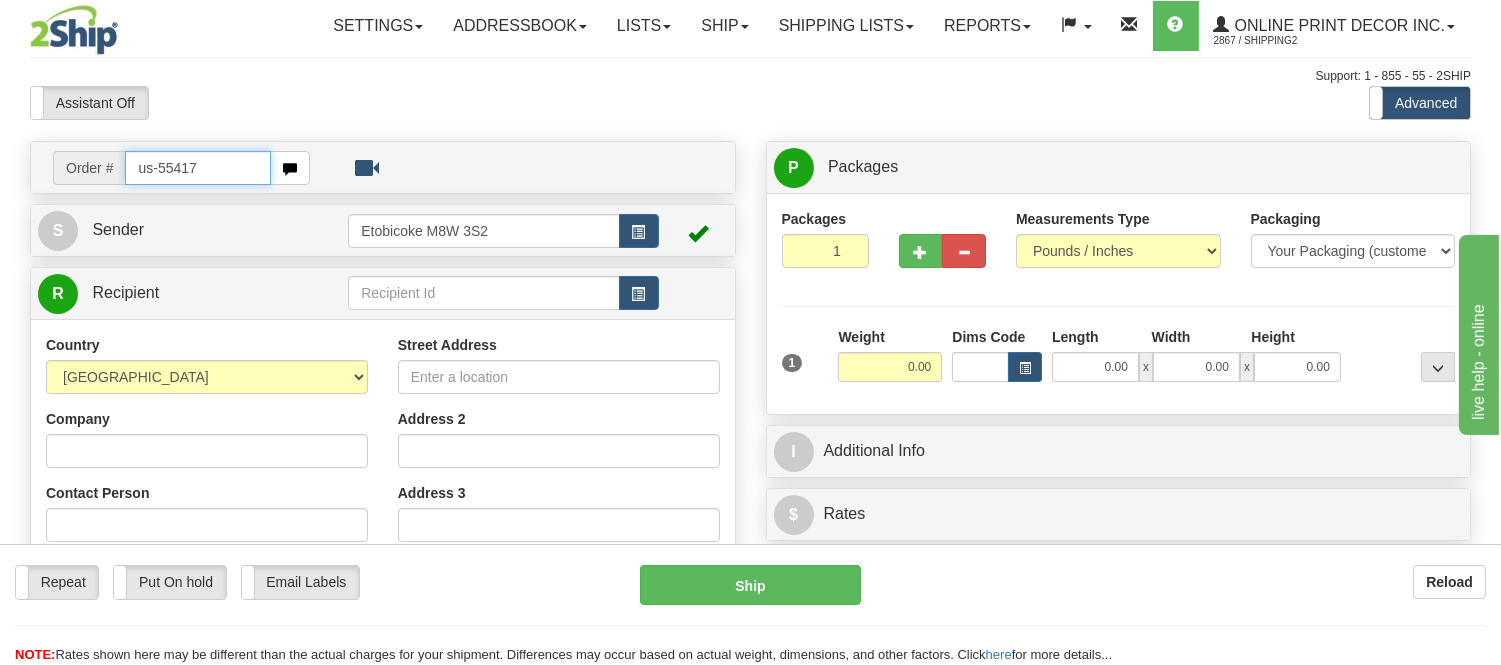 type on "us-55417" 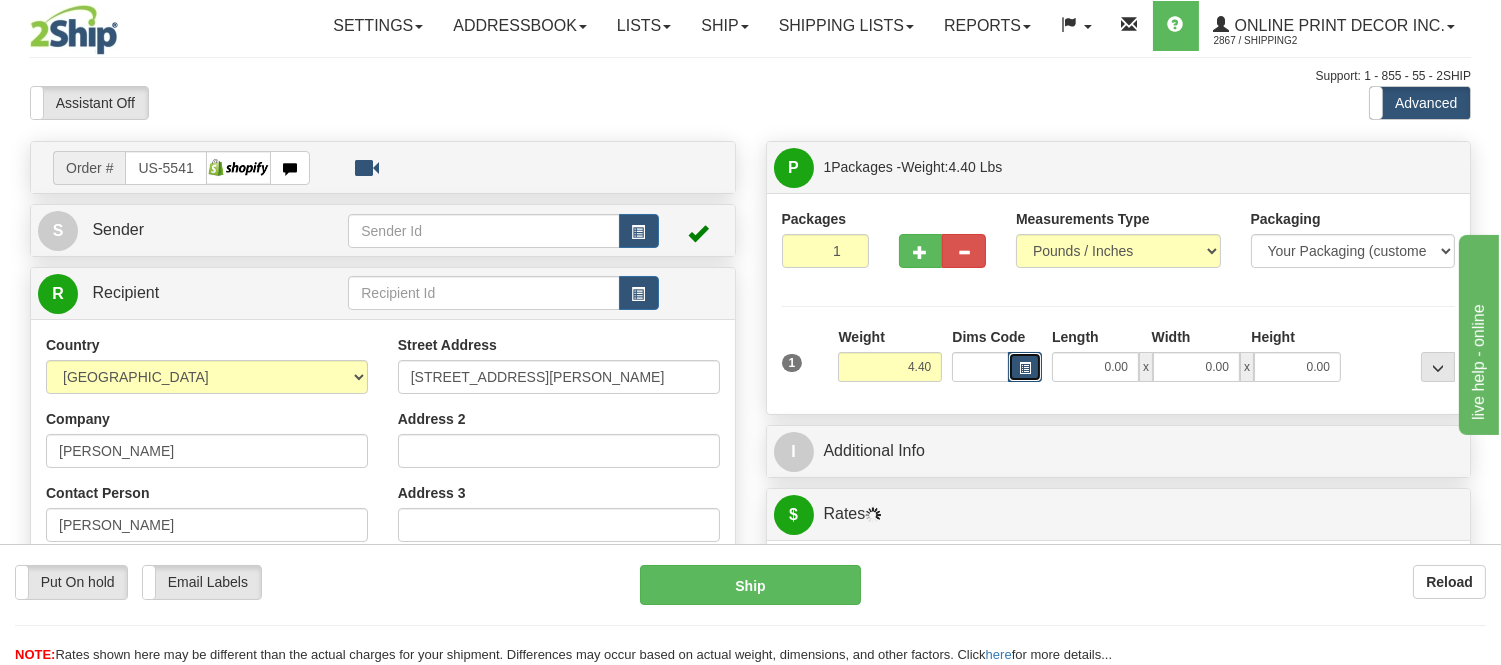 click at bounding box center [1025, 367] 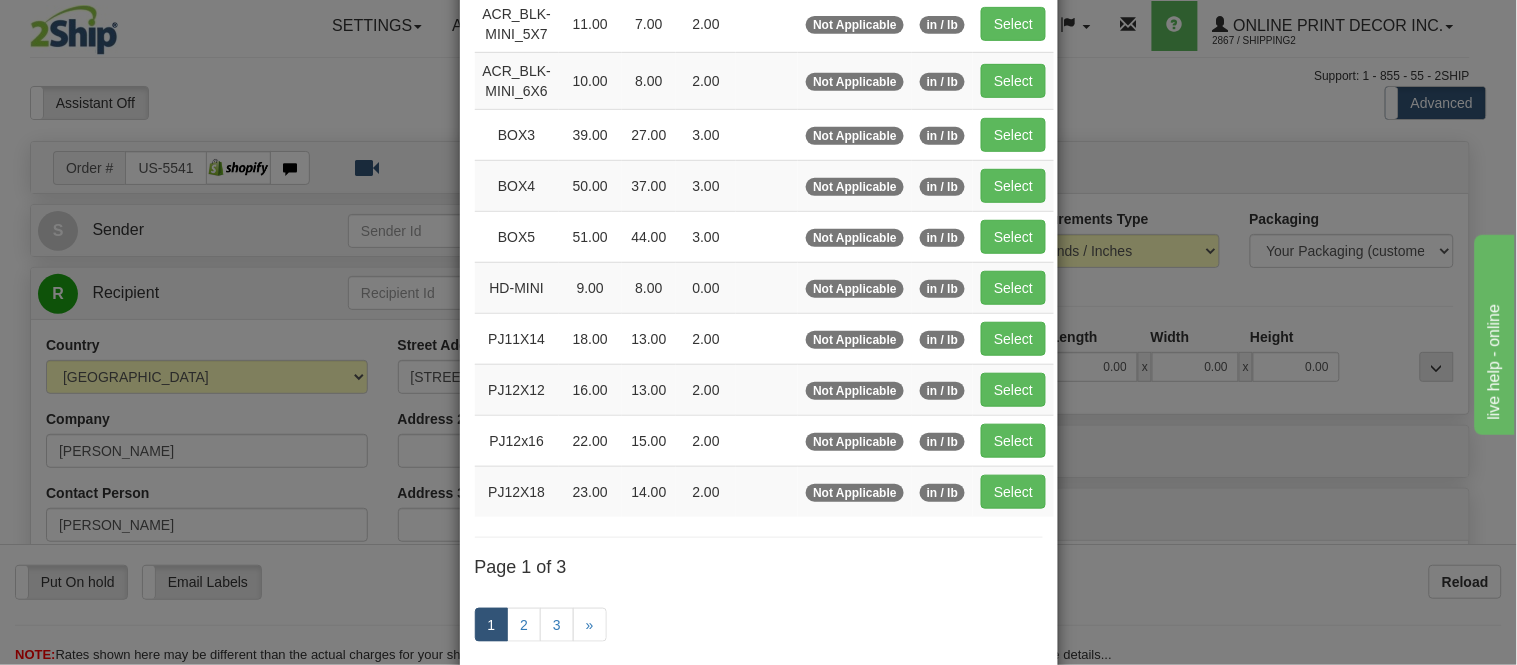 scroll, scrollTop: 222, scrollLeft: 0, axis: vertical 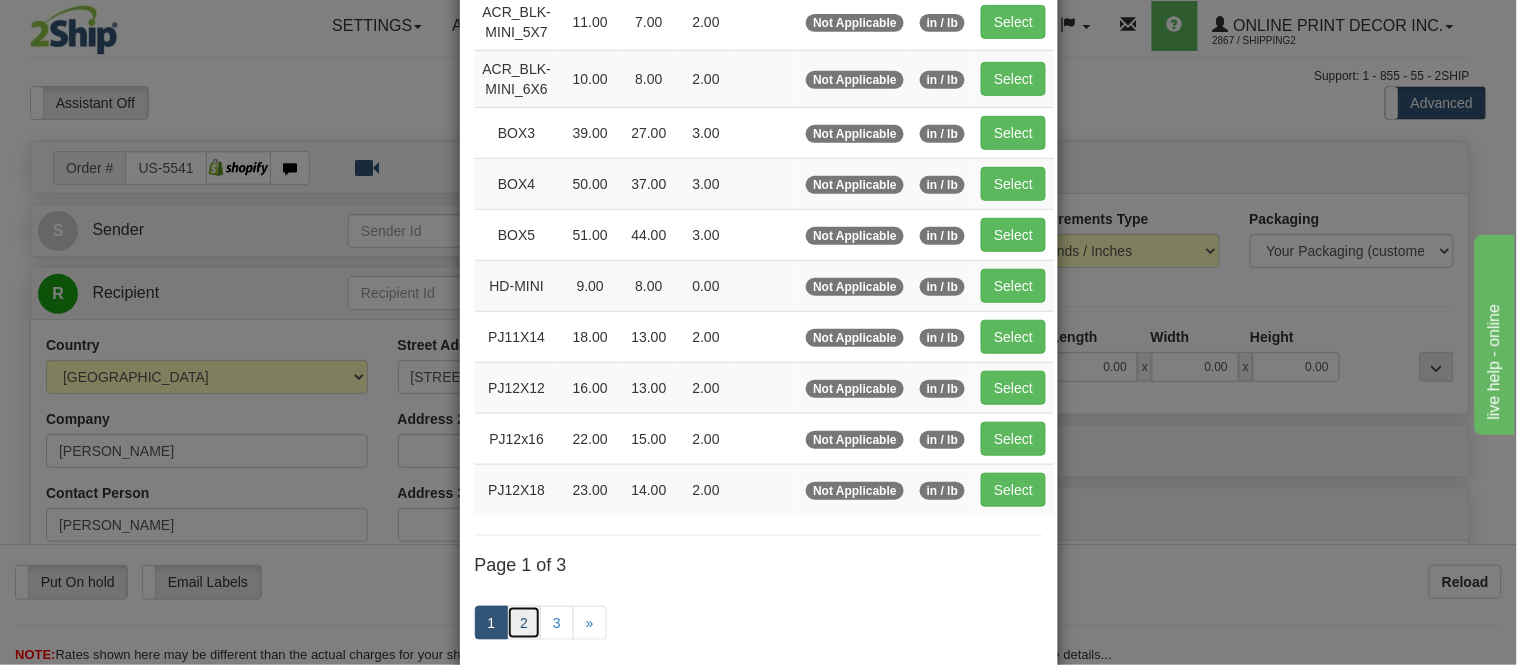 click on "2" at bounding box center [524, 623] 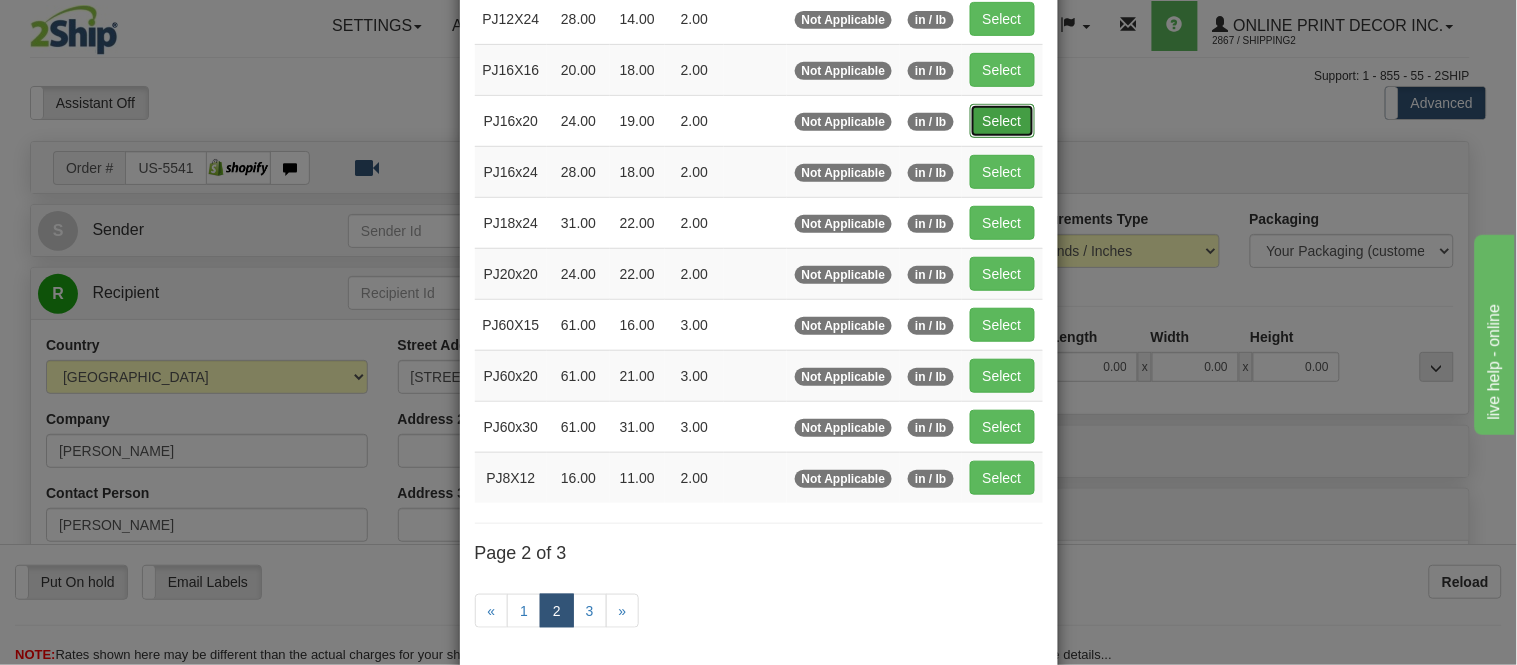 click on "Select" at bounding box center [1002, 121] 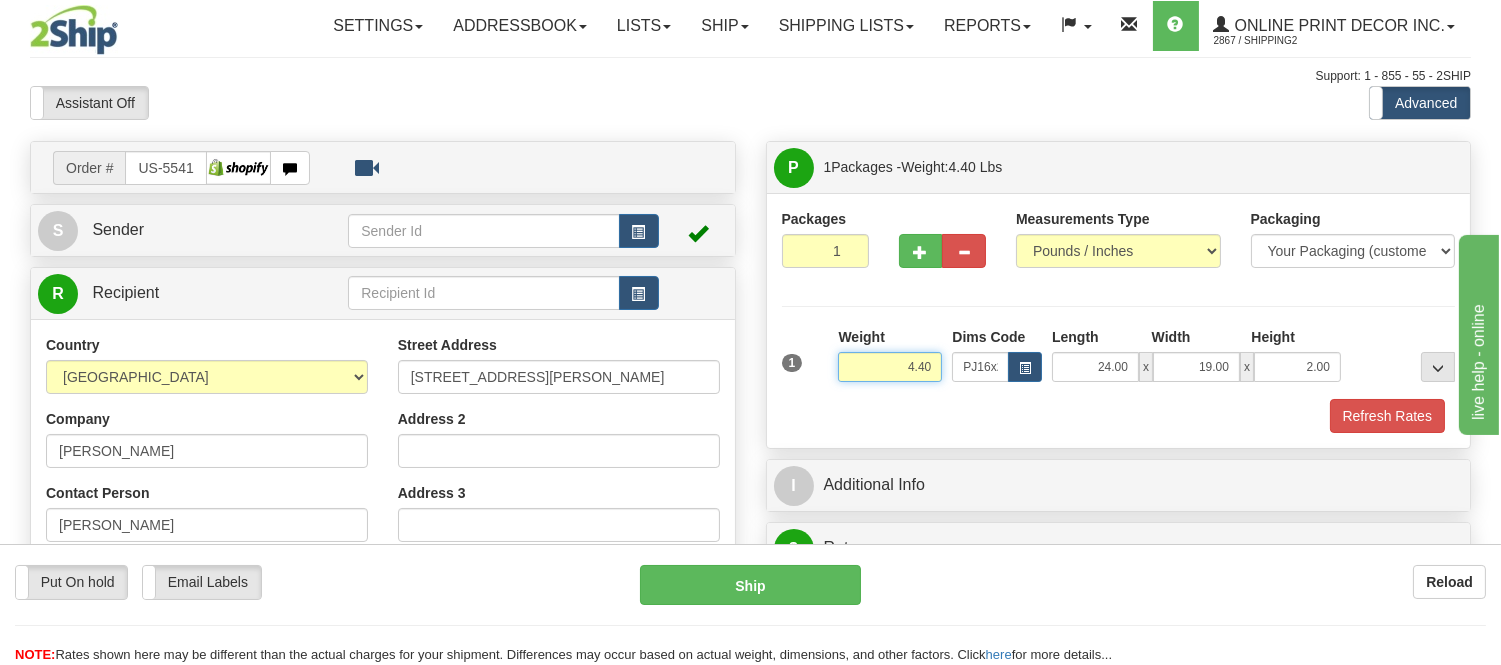 drag, startPoint x: 932, startPoint y: 367, endPoint x: 858, endPoint y: 376, distance: 74.54529 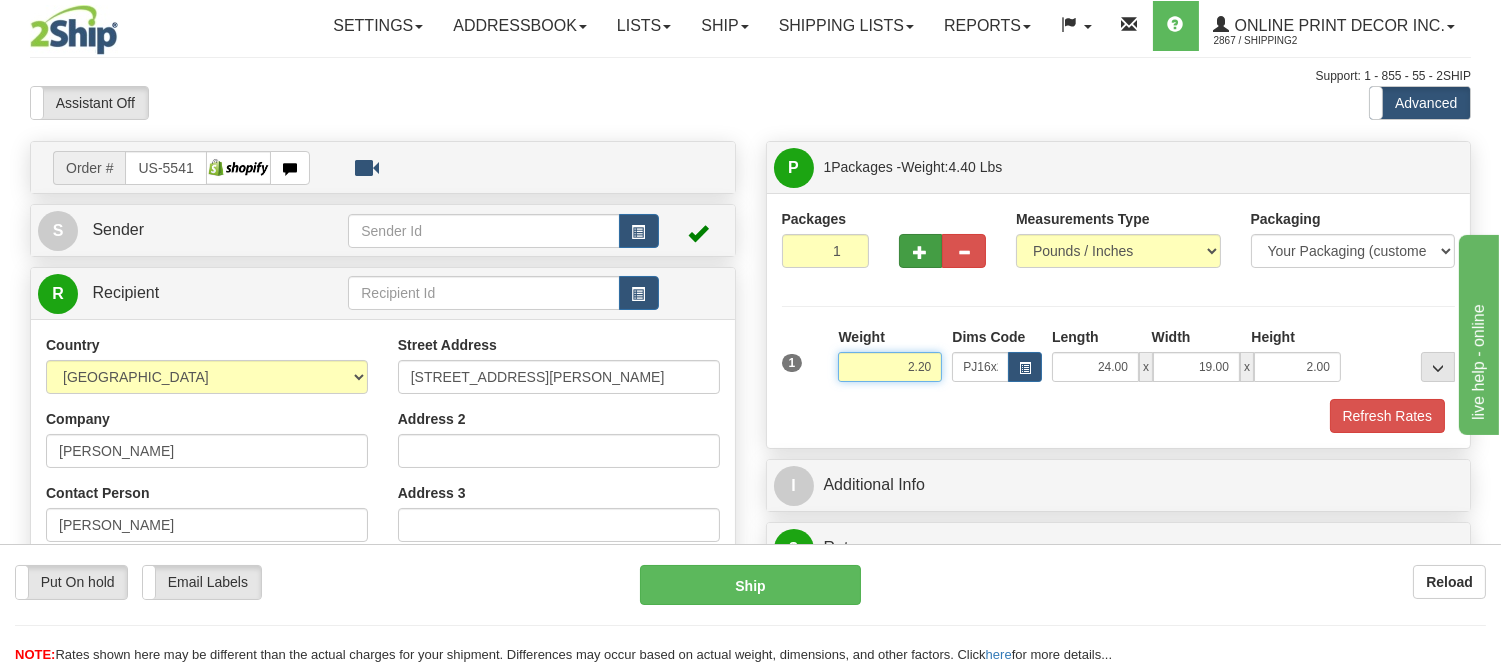 type on "2.20" 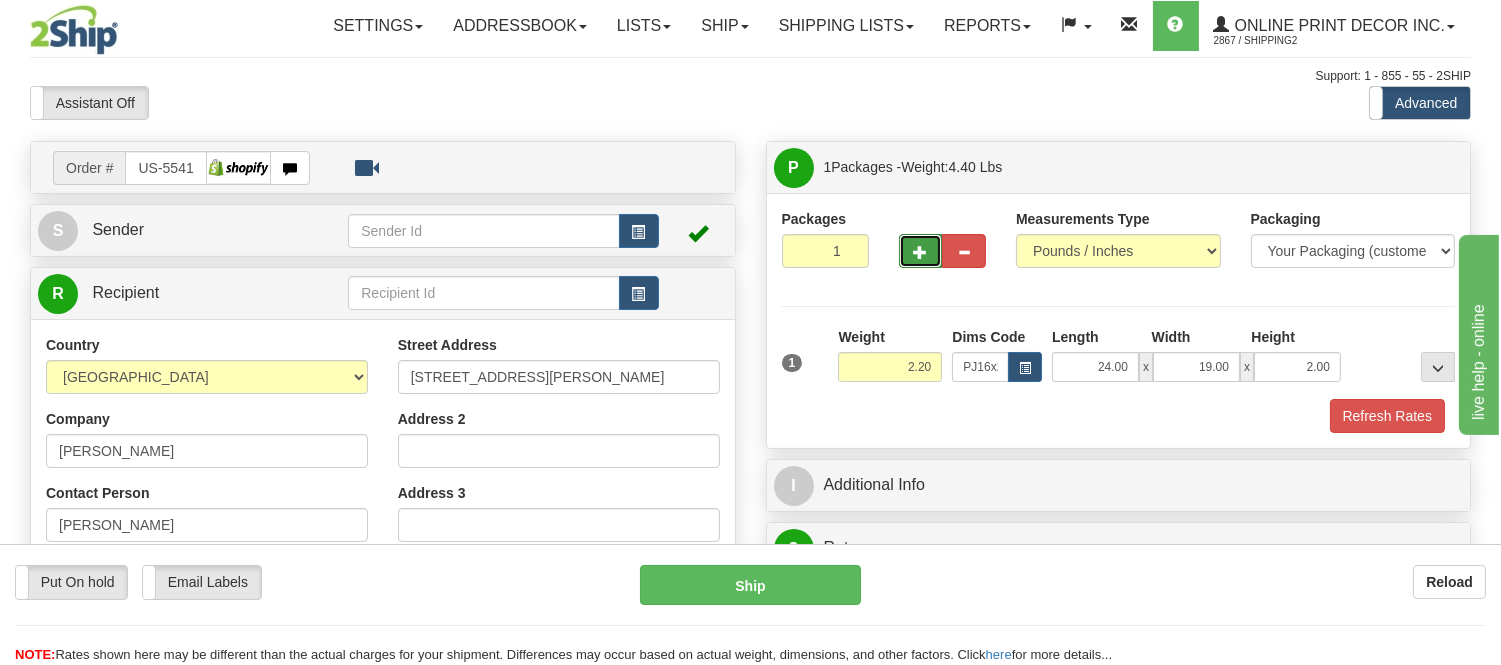 click at bounding box center (921, 251) 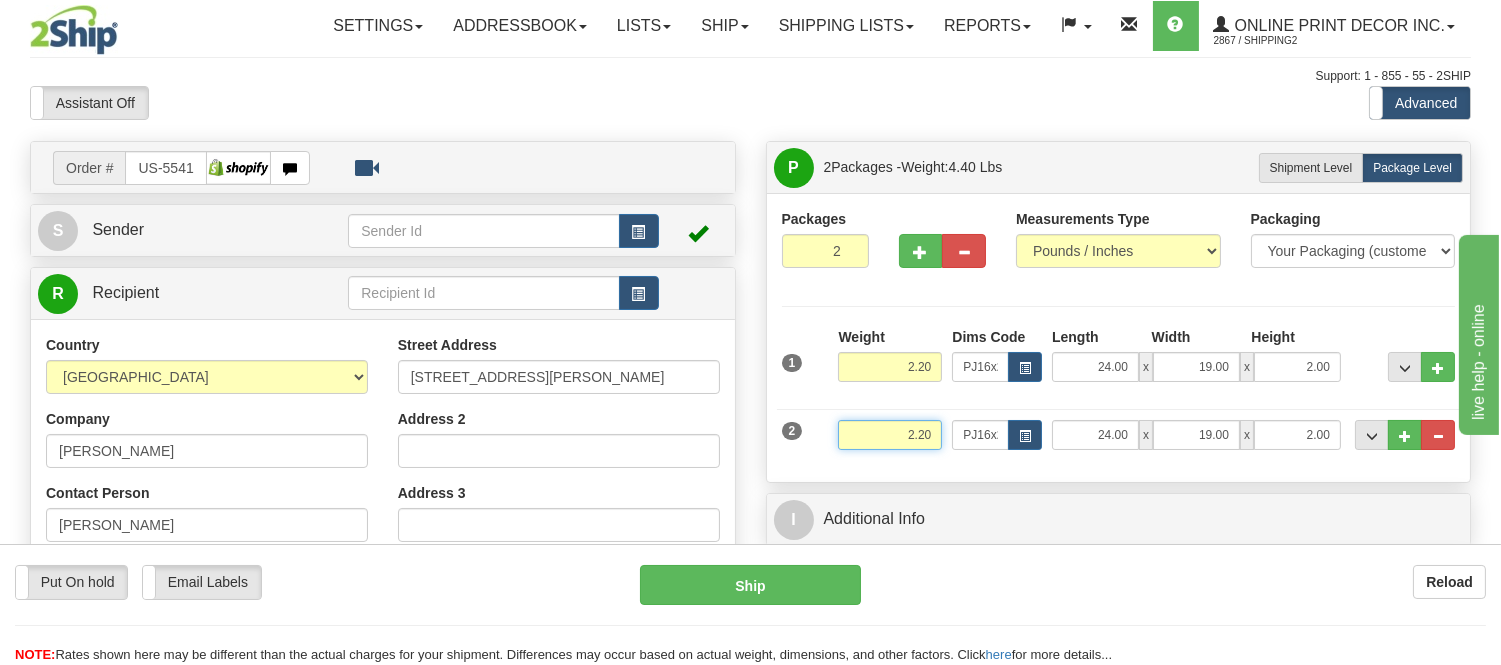 drag, startPoint x: 932, startPoint y: 436, endPoint x: 856, endPoint y: 434, distance: 76.02631 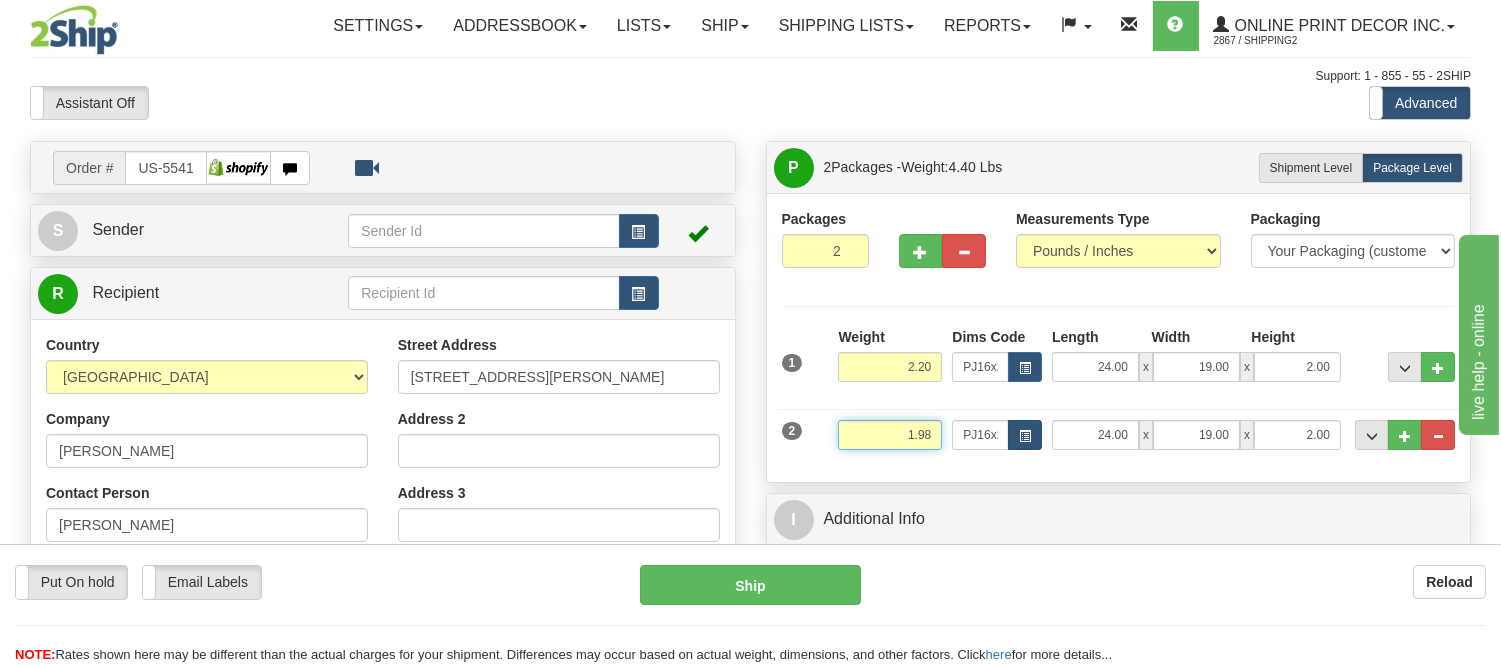 type on "1.98" 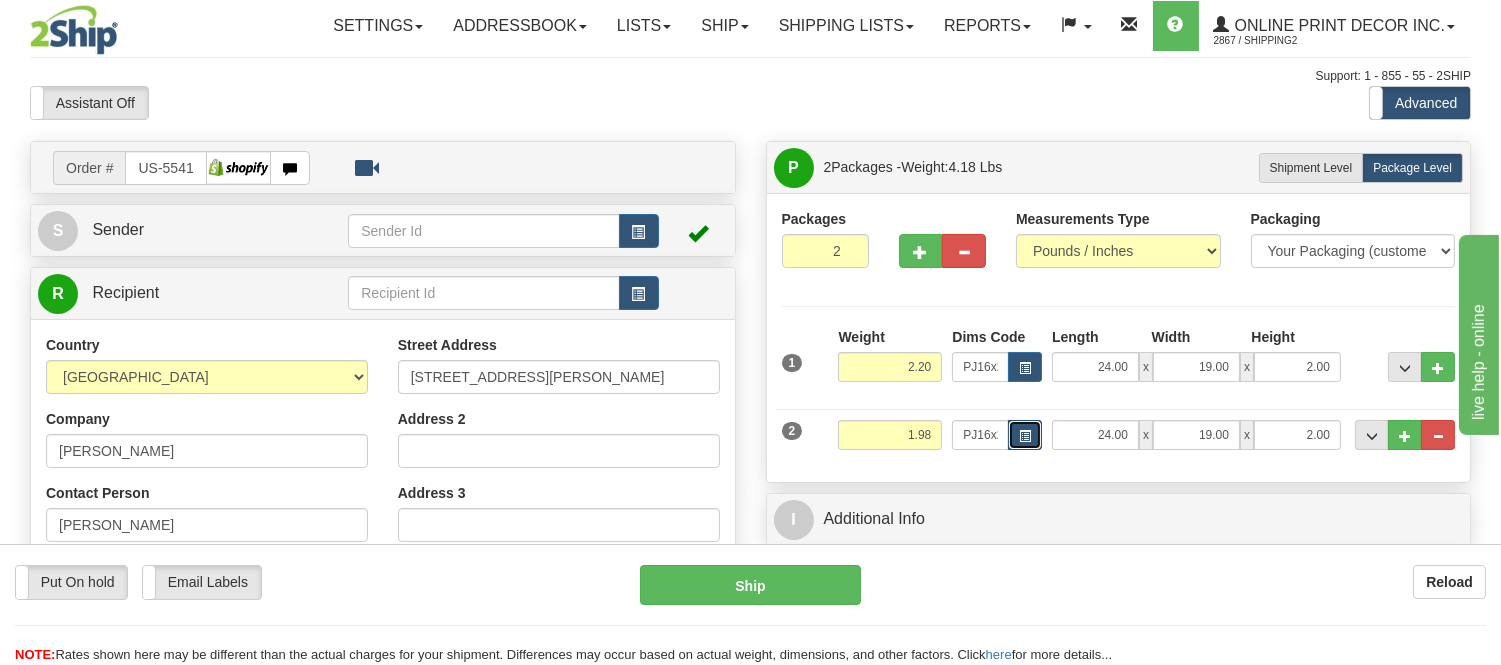 click at bounding box center [1025, 435] 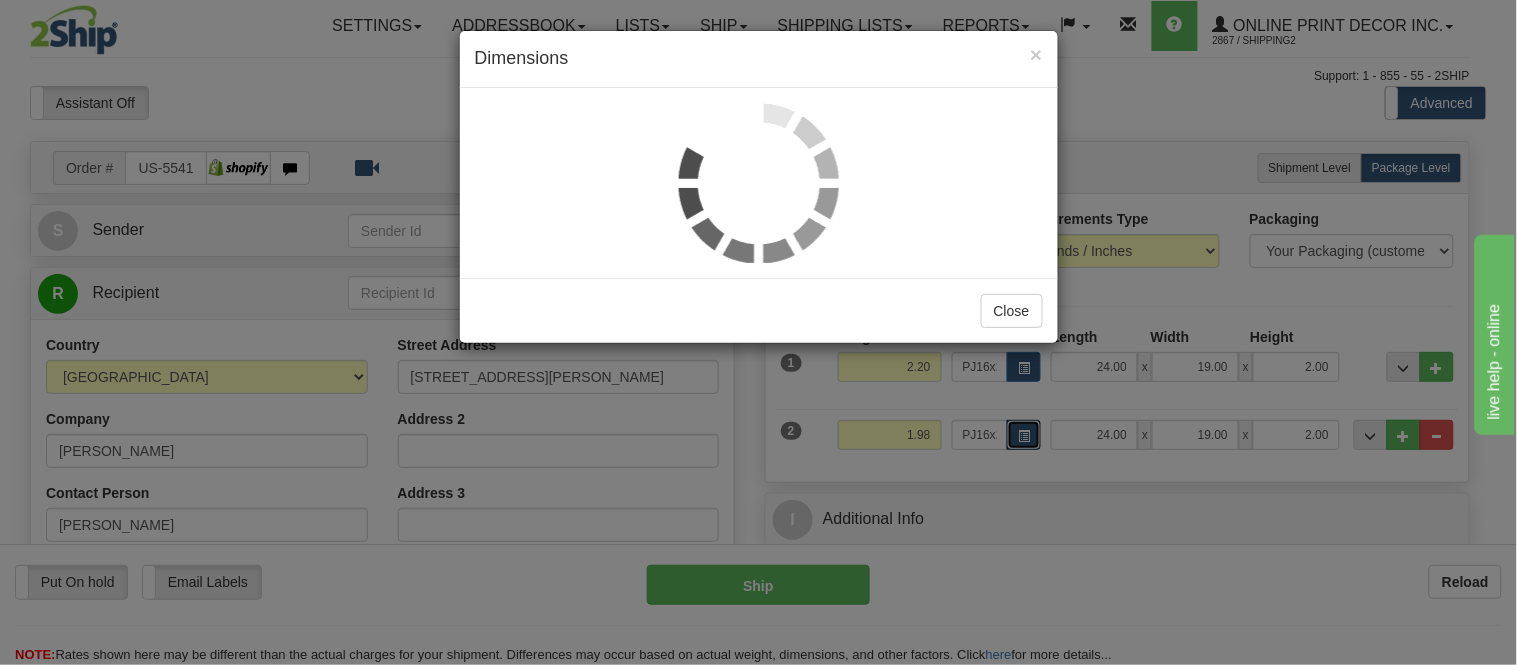 scroll, scrollTop: 0, scrollLeft: 0, axis: both 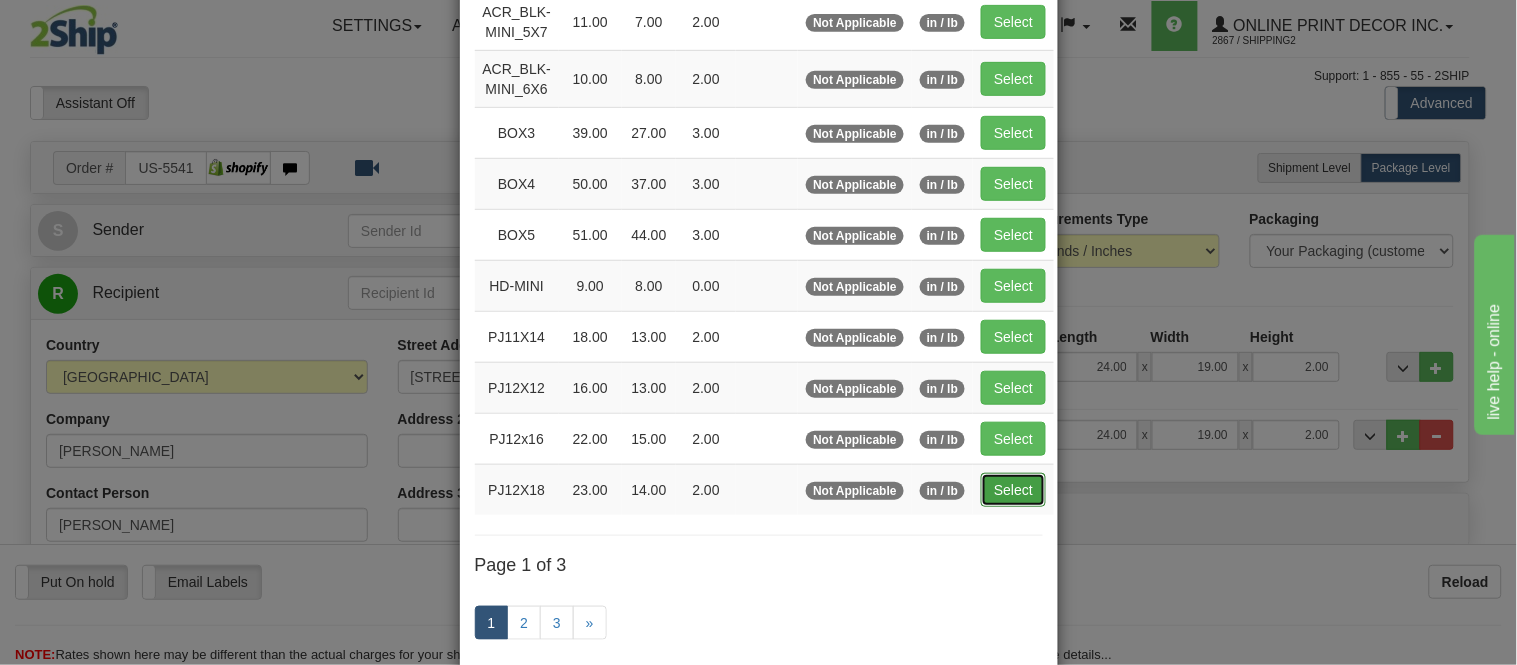 click on "Select" at bounding box center [1013, 490] 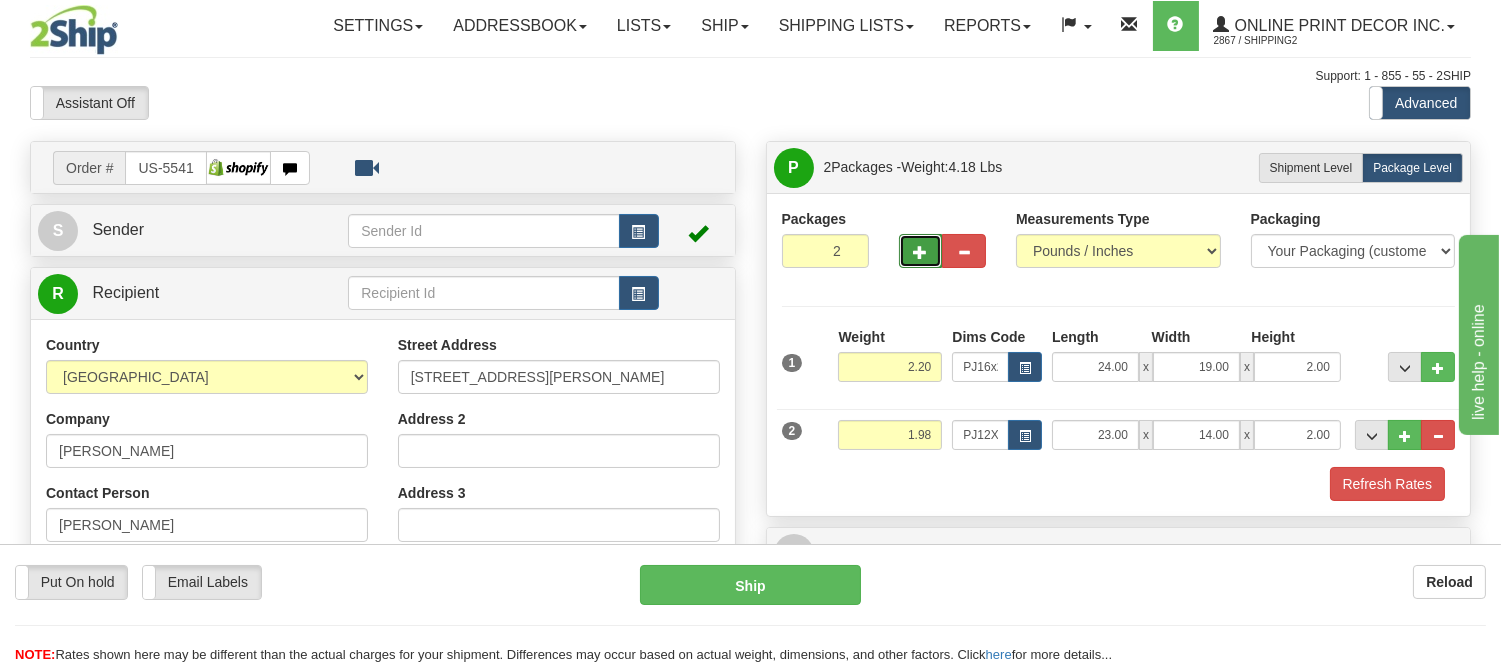 click at bounding box center (921, 252) 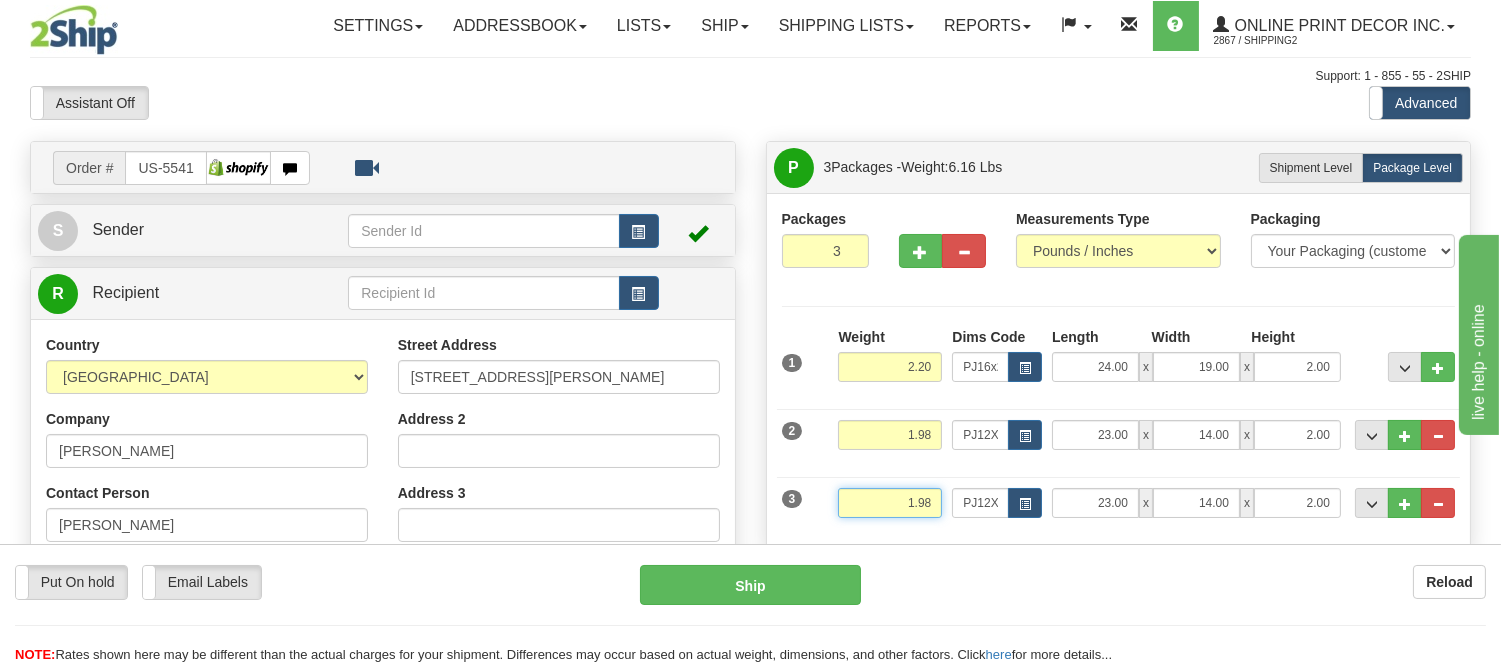 drag, startPoint x: 930, startPoint y: 498, endPoint x: 811, endPoint y: 494, distance: 119.06721 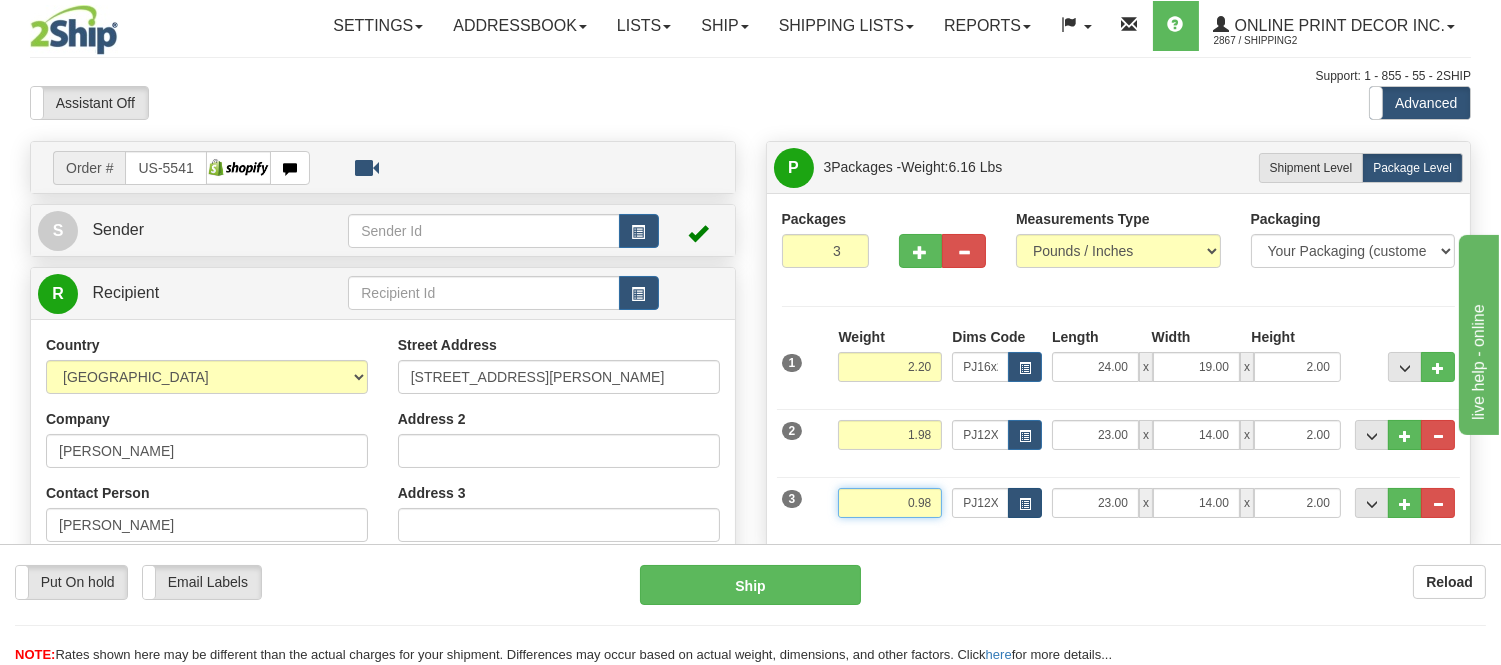 type on "0.98" 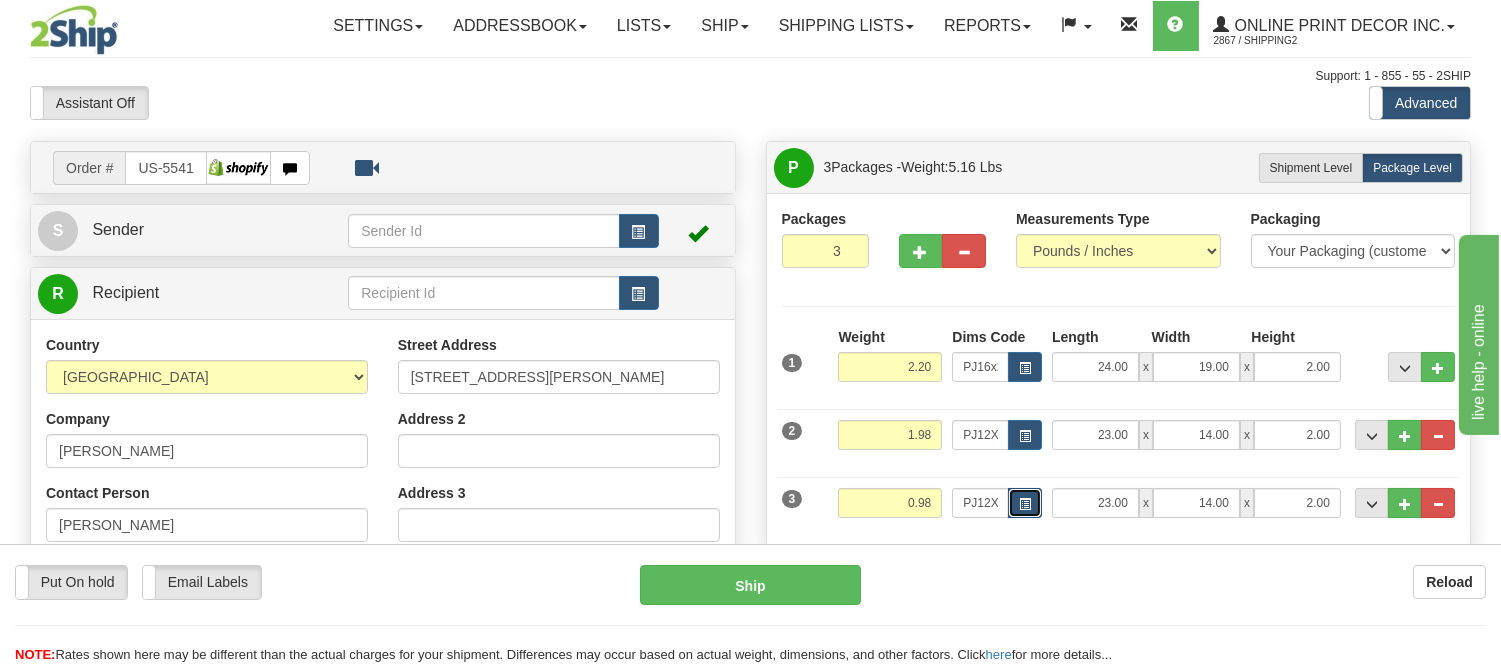 click at bounding box center [1025, 503] 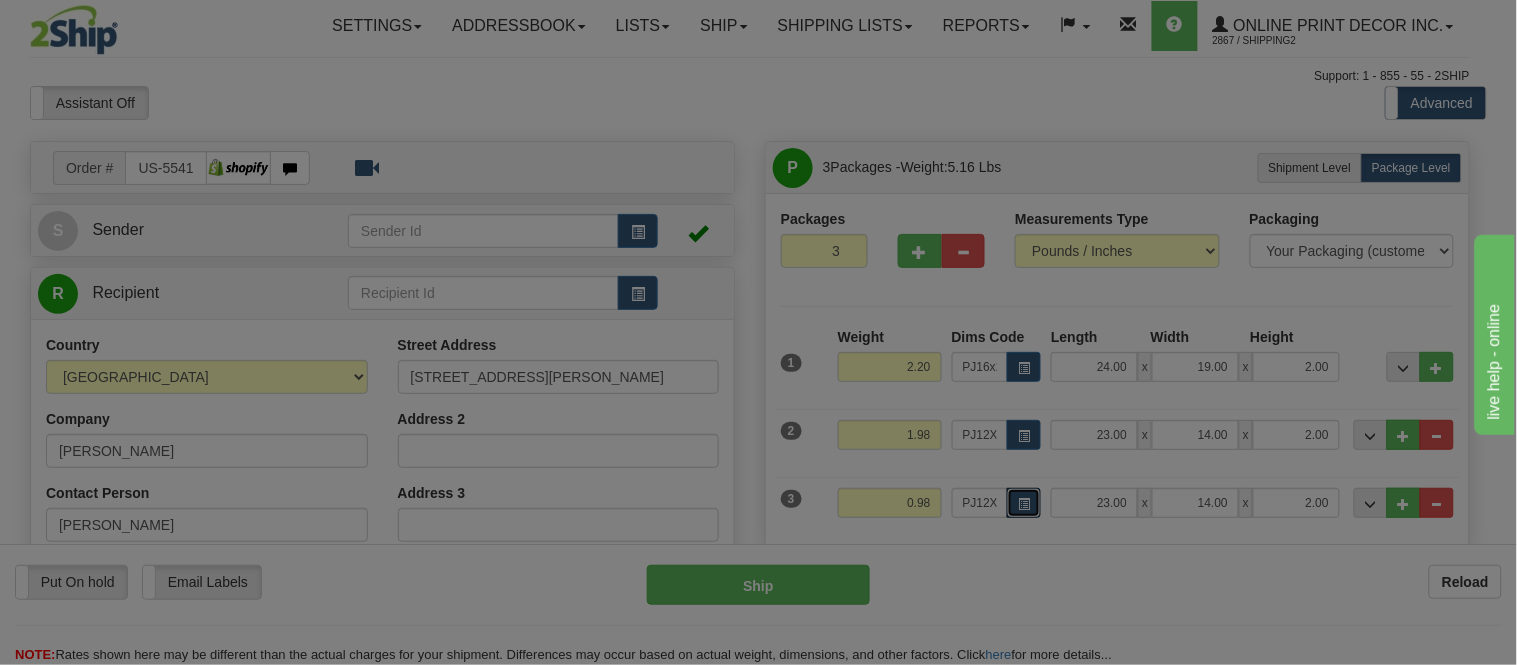 scroll, scrollTop: 0, scrollLeft: 0, axis: both 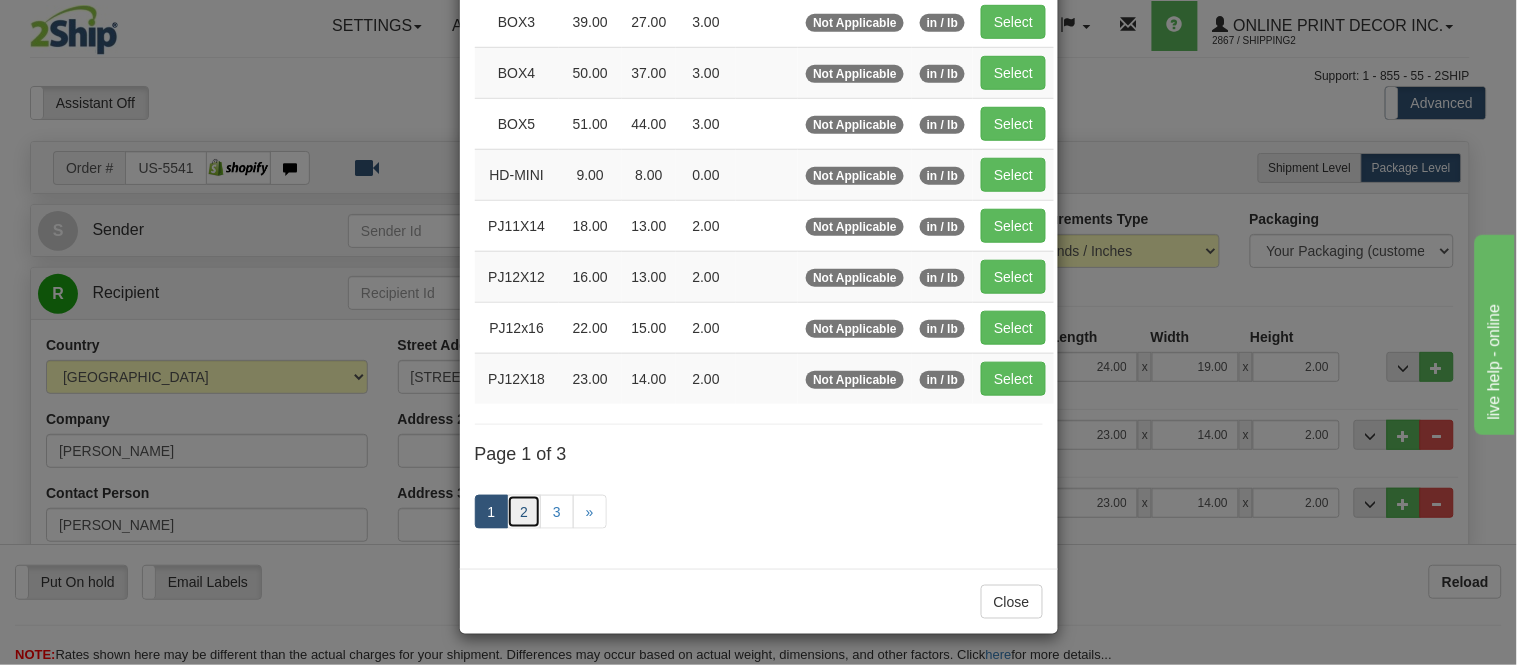 click on "2" at bounding box center (524, 512) 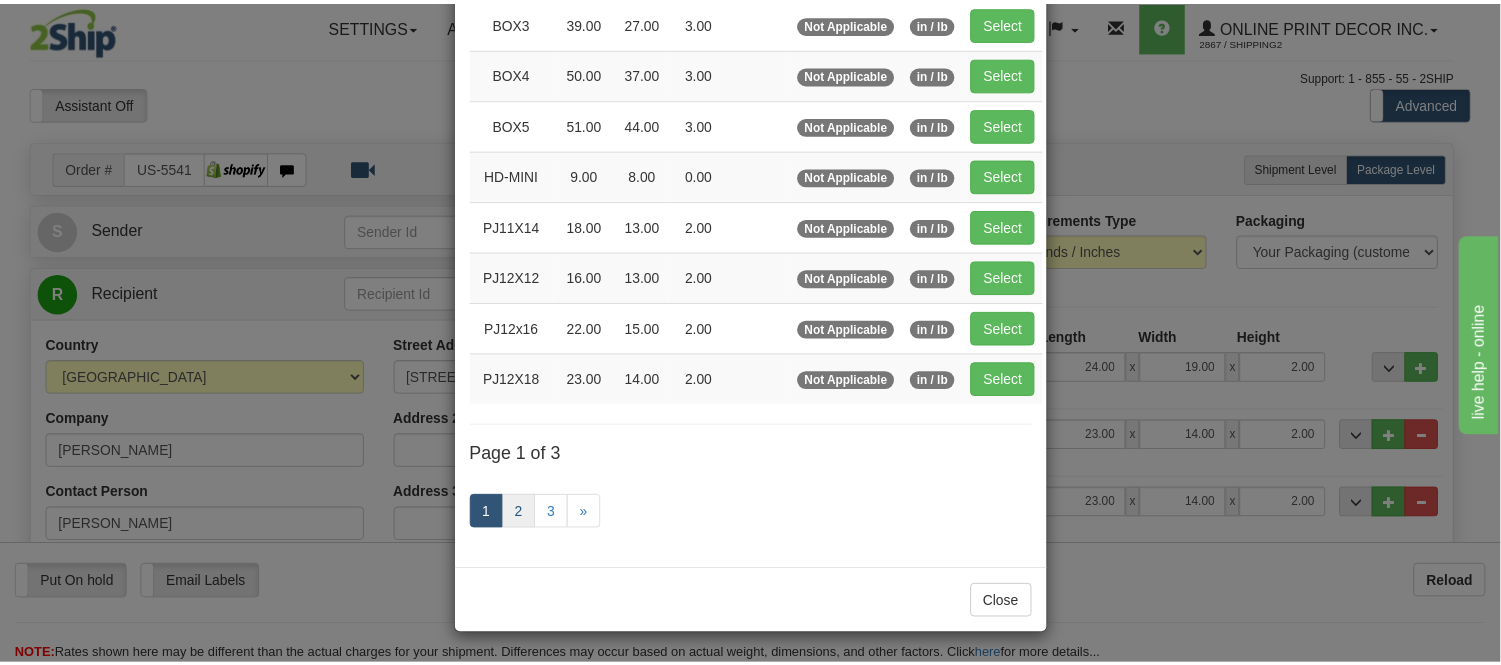 scroll, scrollTop: 325, scrollLeft: 0, axis: vertical 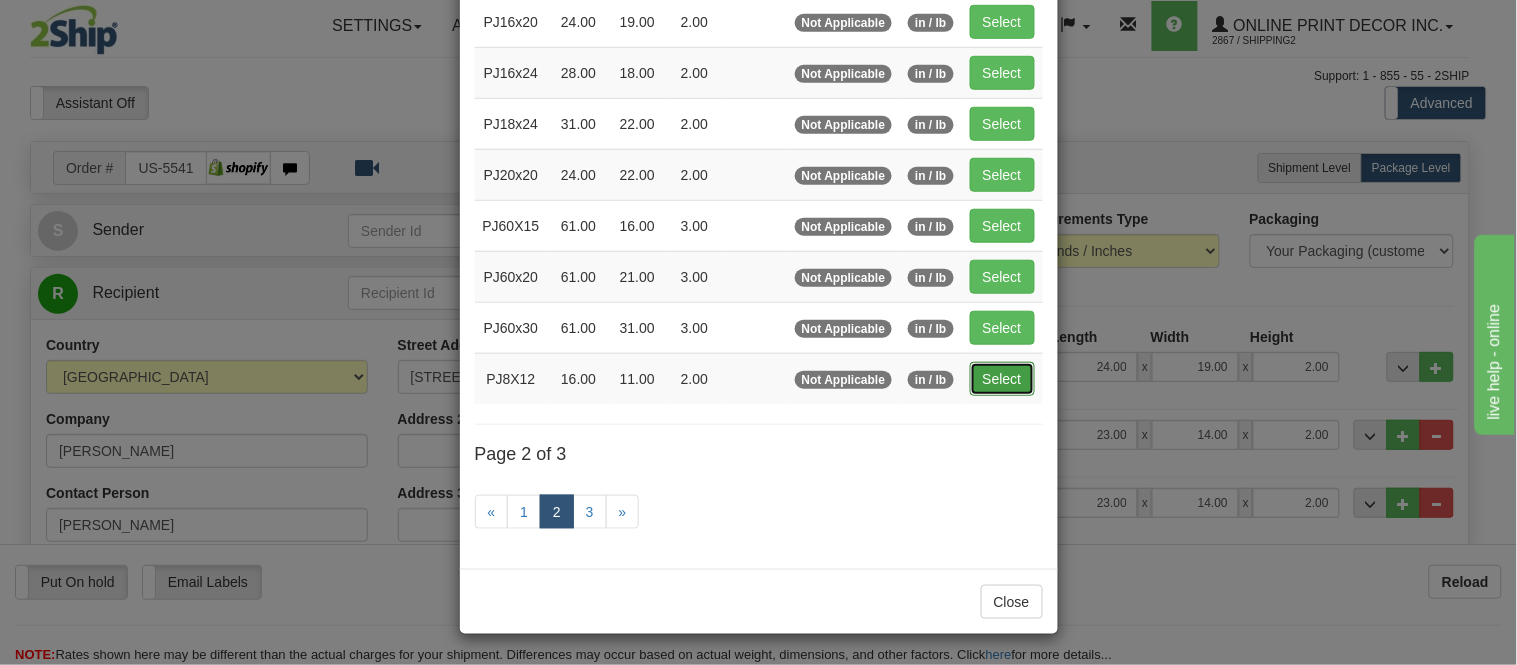 click on "Select" at bounding box center (1002, 379) 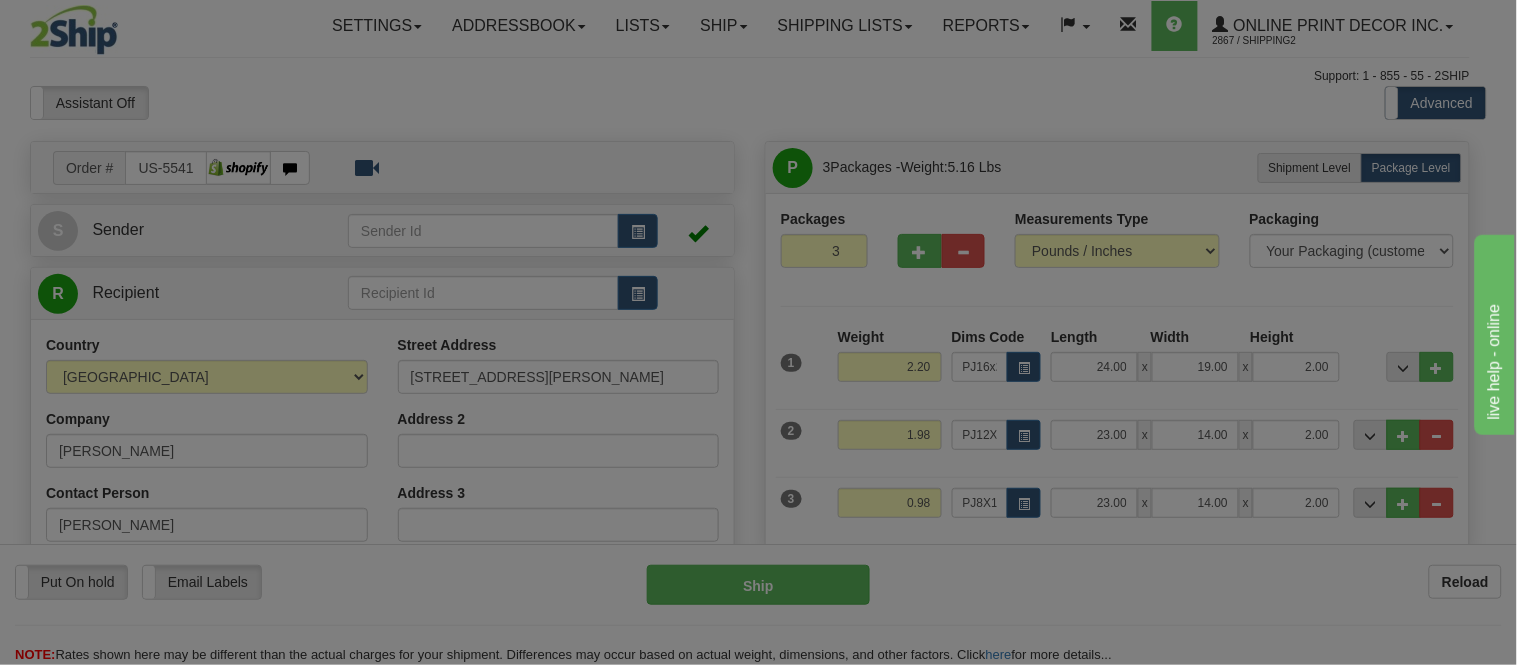 type on "16.00" 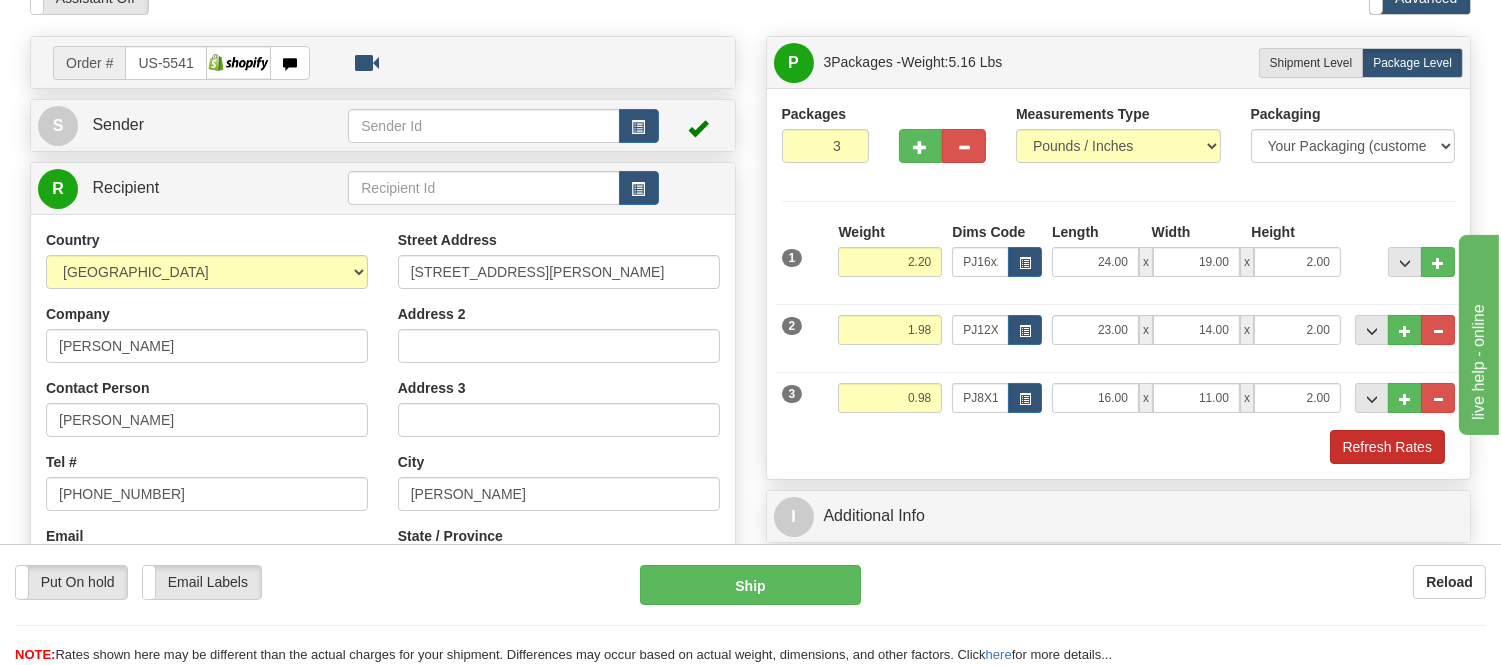 scroll, scrollTop: 111, scrollLeft: 0, axis: vertical 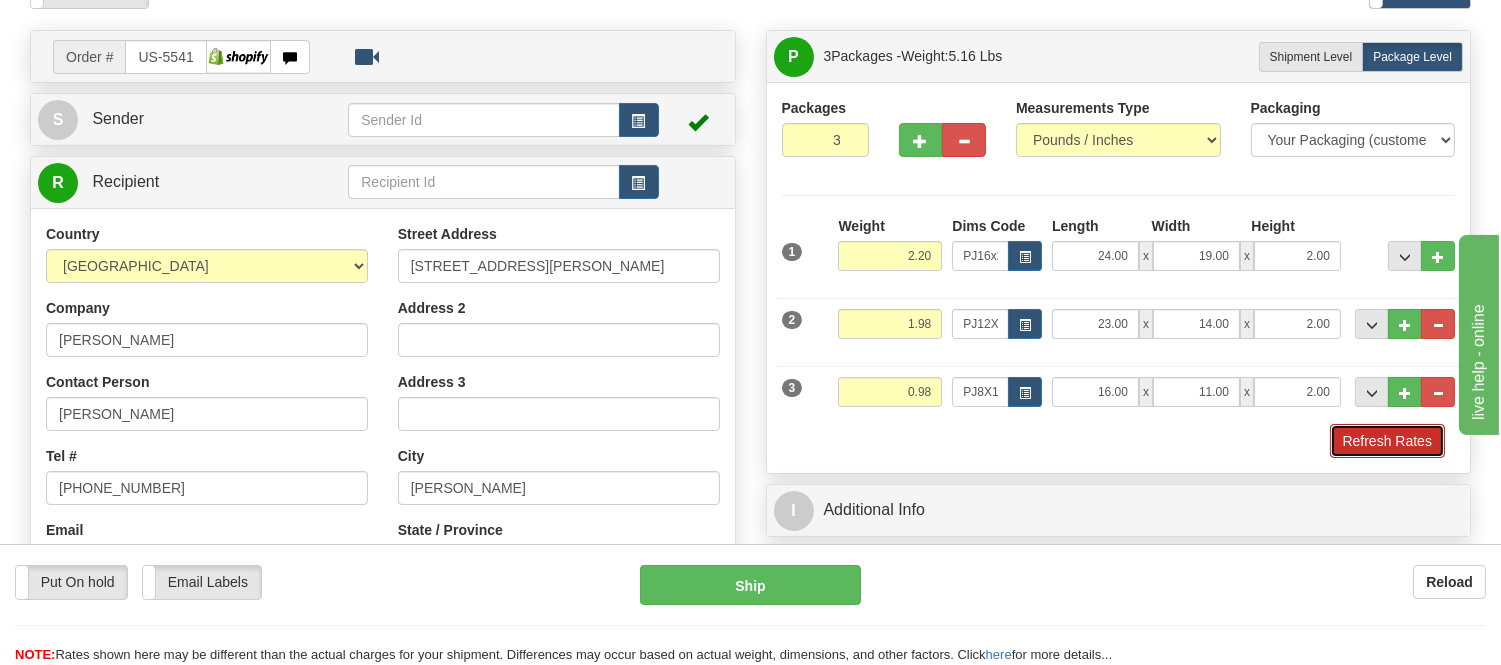 click on "Refresh Rates" at bounding box center [1387, 441] 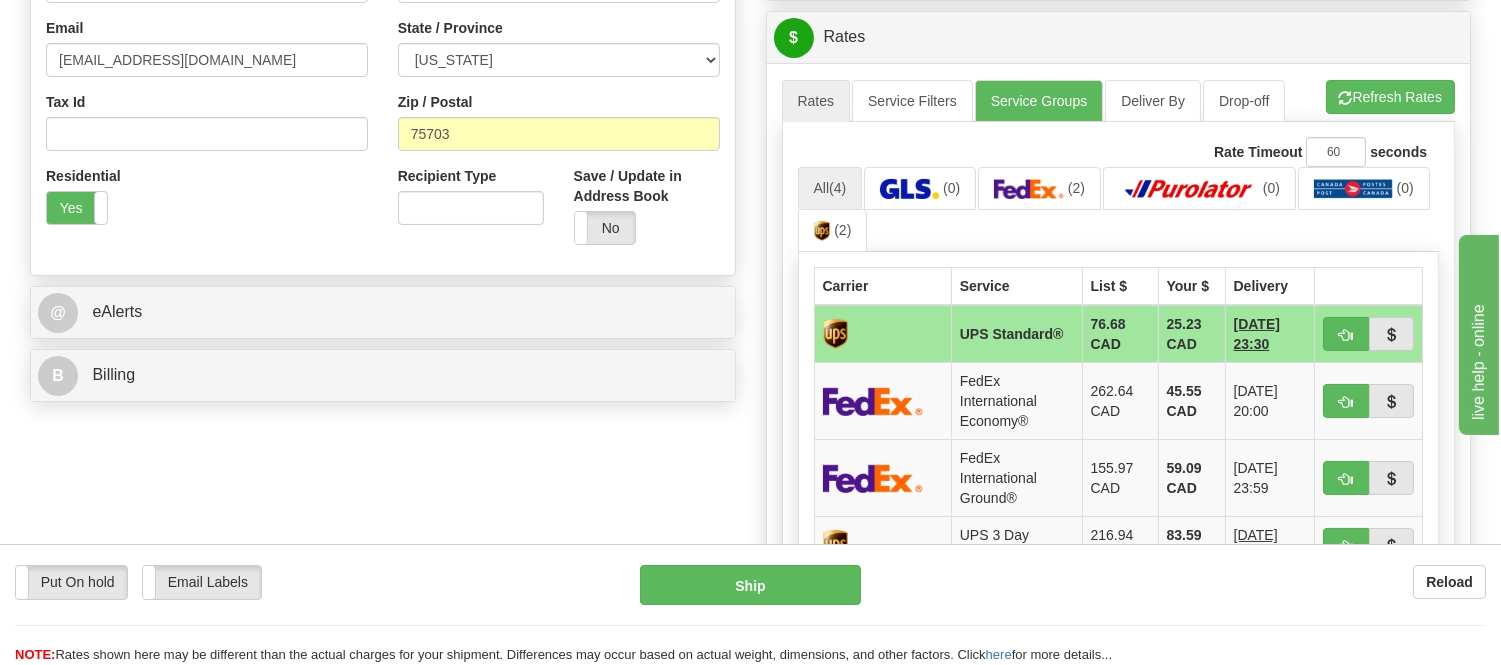 scroll, scrollTop: 666, scrollLeft: 0, axis: vertical 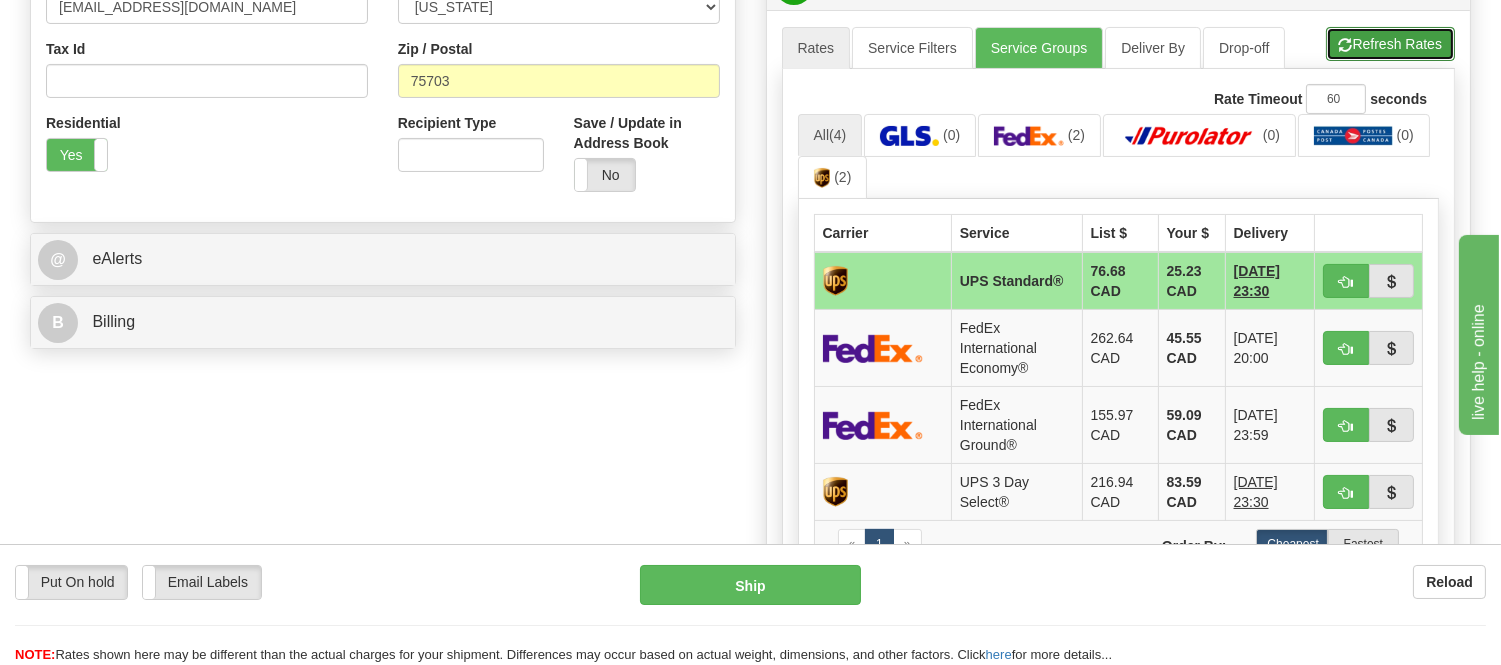 click on "Refresh Rates" at bounding box center [1390, 44] 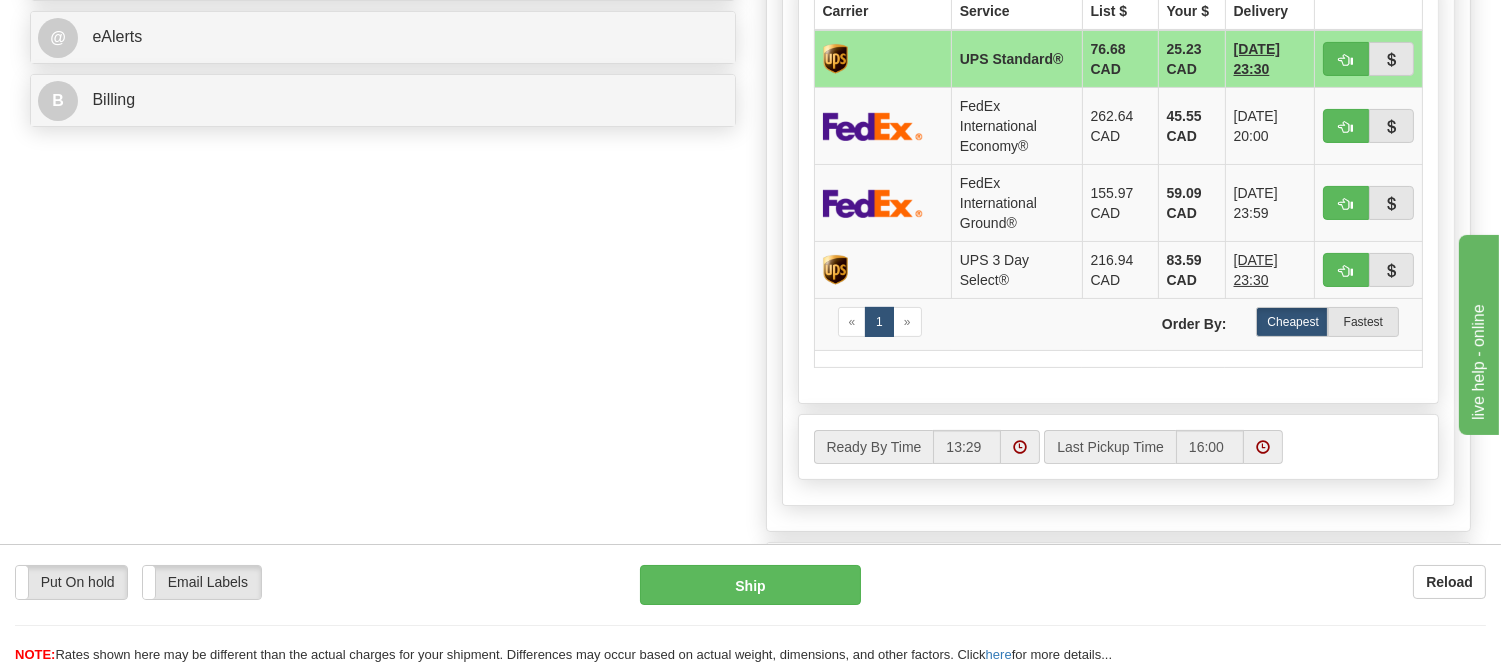 scroll, scrollTop: 777, scrollLeft: 0, axis: vertical 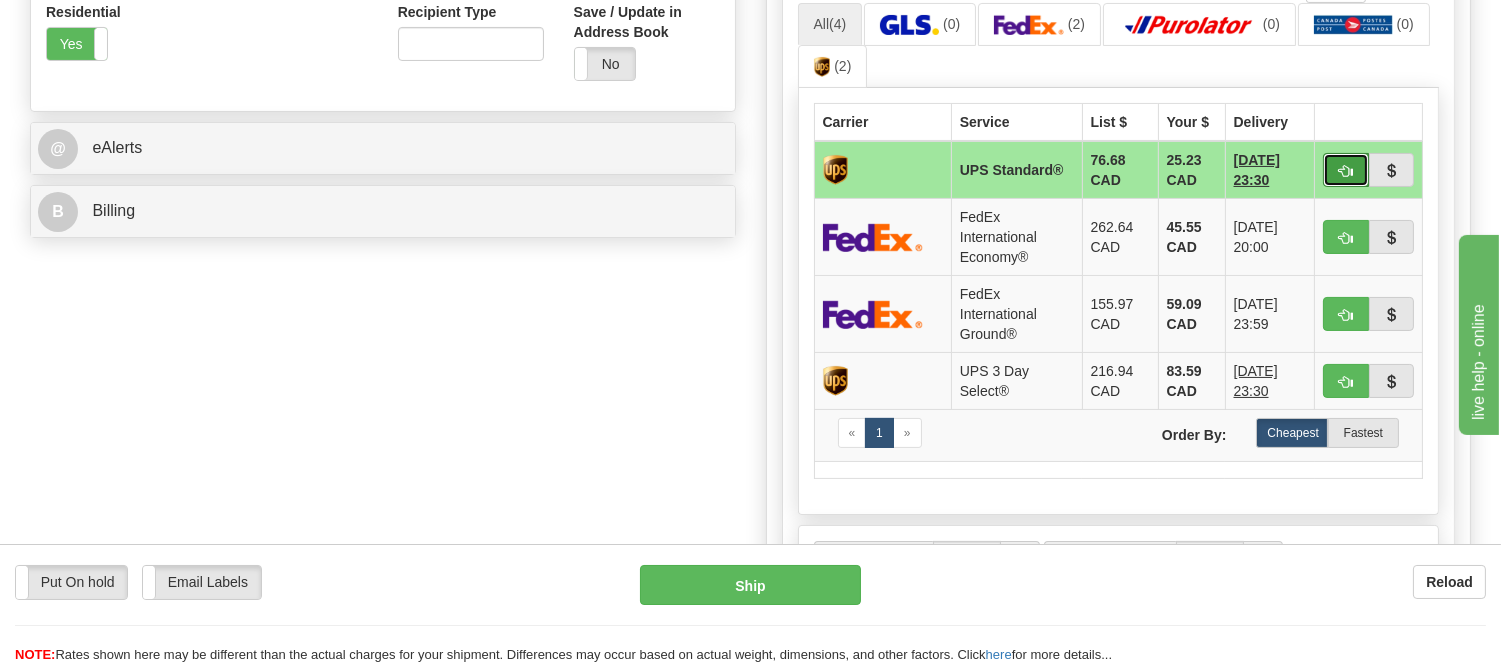 click at bounding box center [1346, 171] 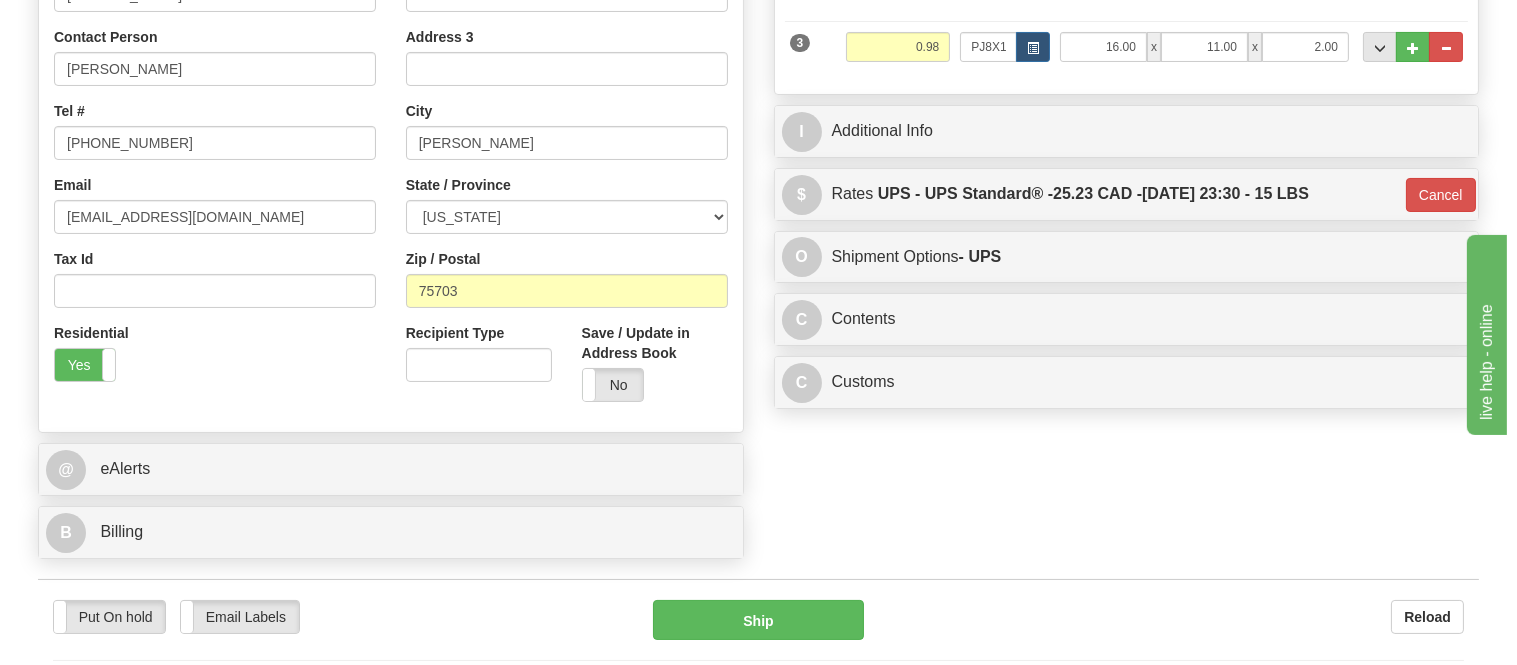 scroll, scrollTop: 444, scrollLeft: 0, axis: vertical 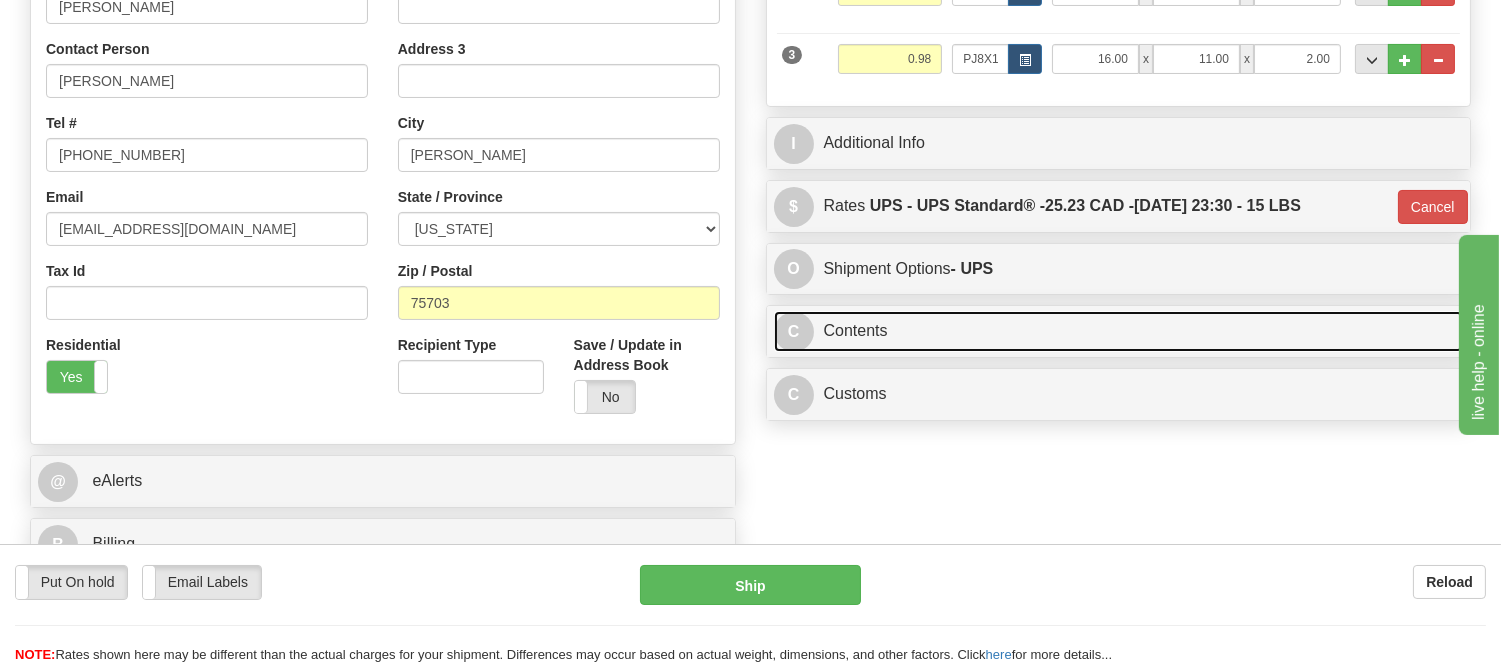 click on "C Contents" at bounding box center [1119, 331] 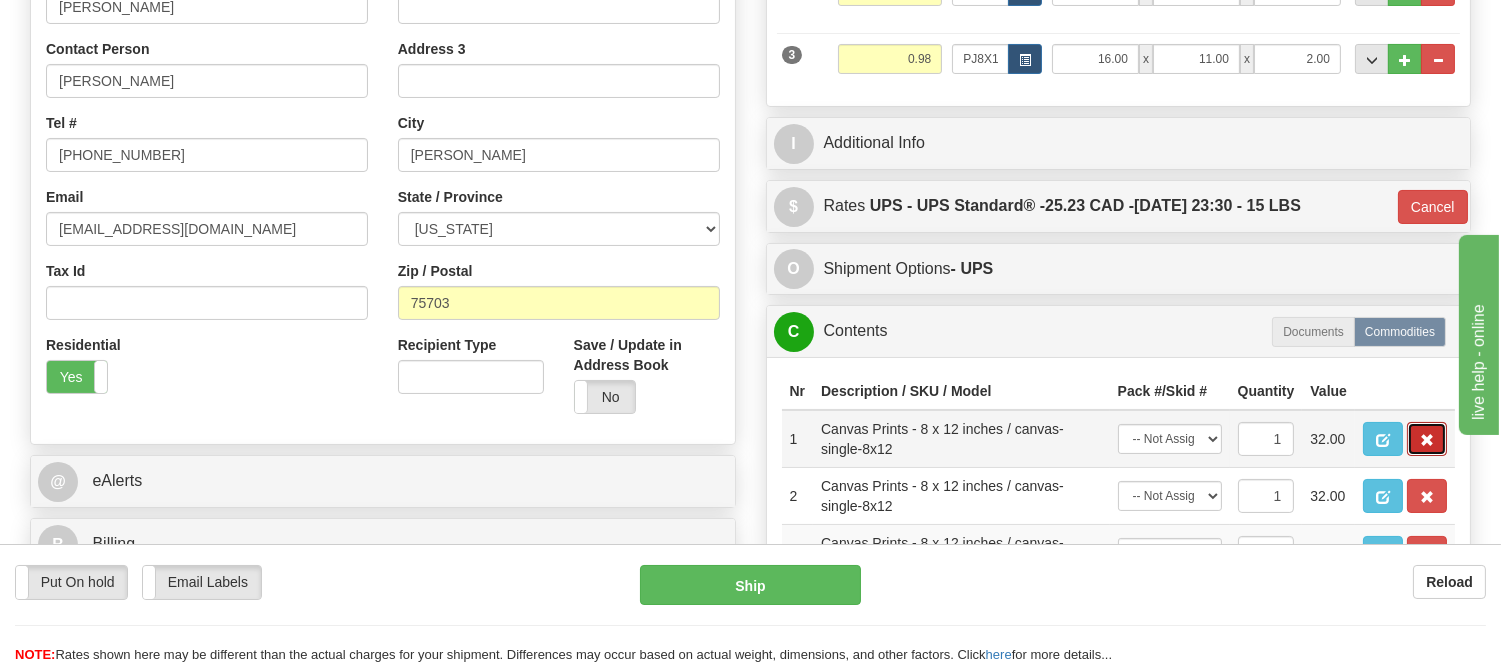 click at bounding box center [1427, 440] 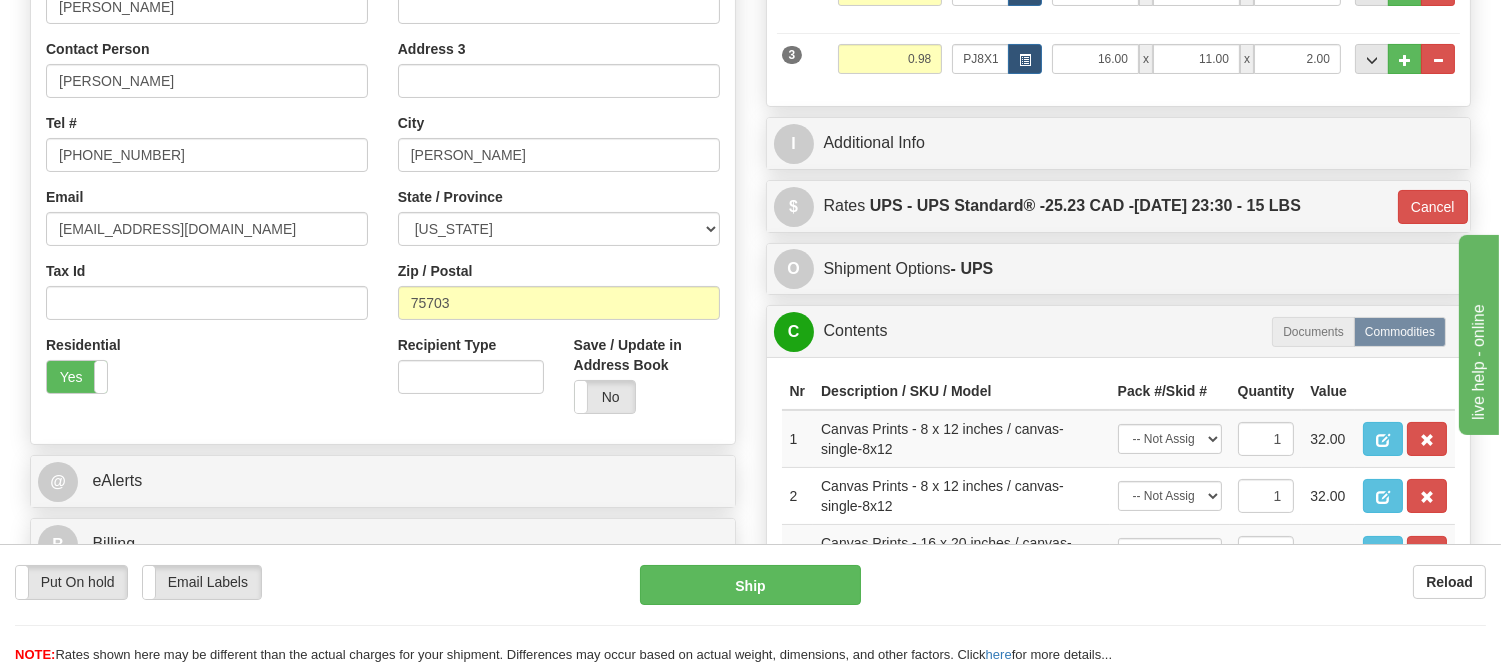 click at bounding box center [1427, 440] 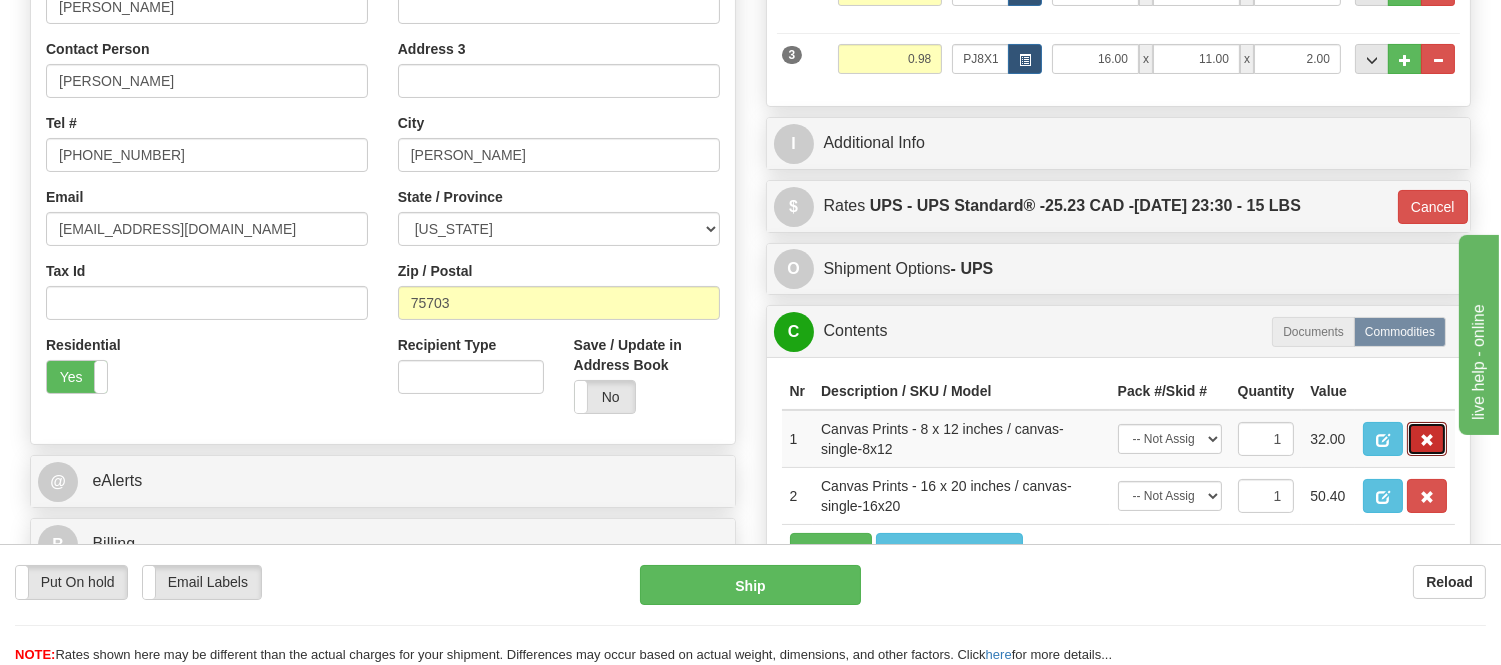 click at bounding box center (1427, 440) 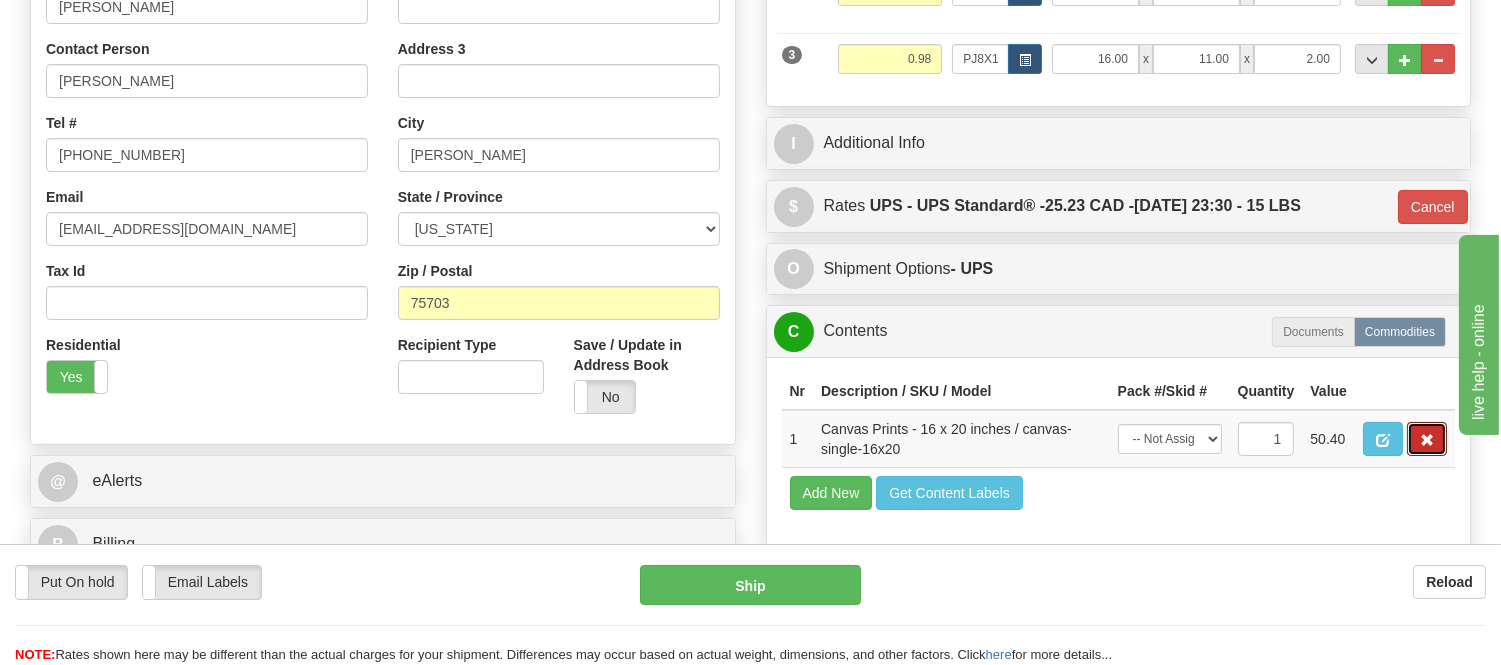 click at bounding box center [1427, 440] 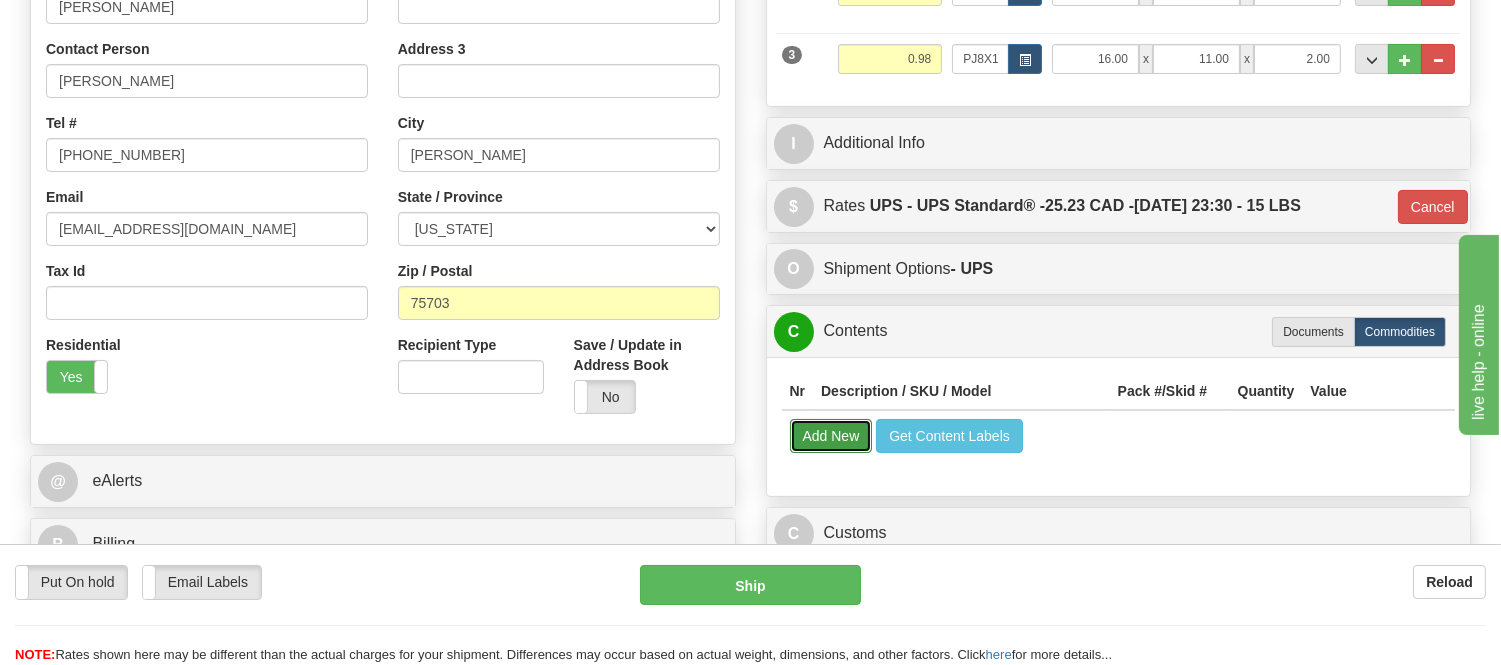 click on "Add New" at bounding box center (831, 436) 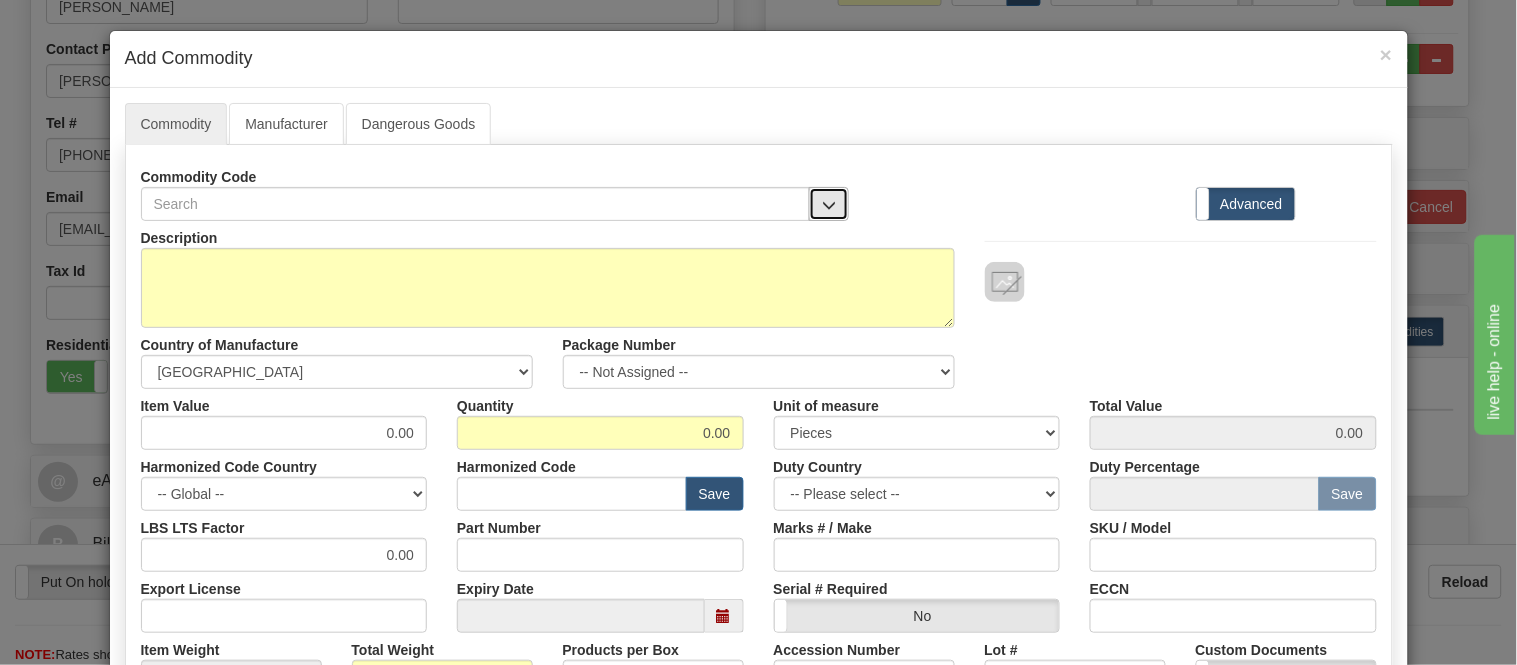 click at bounding box center [829, 205] 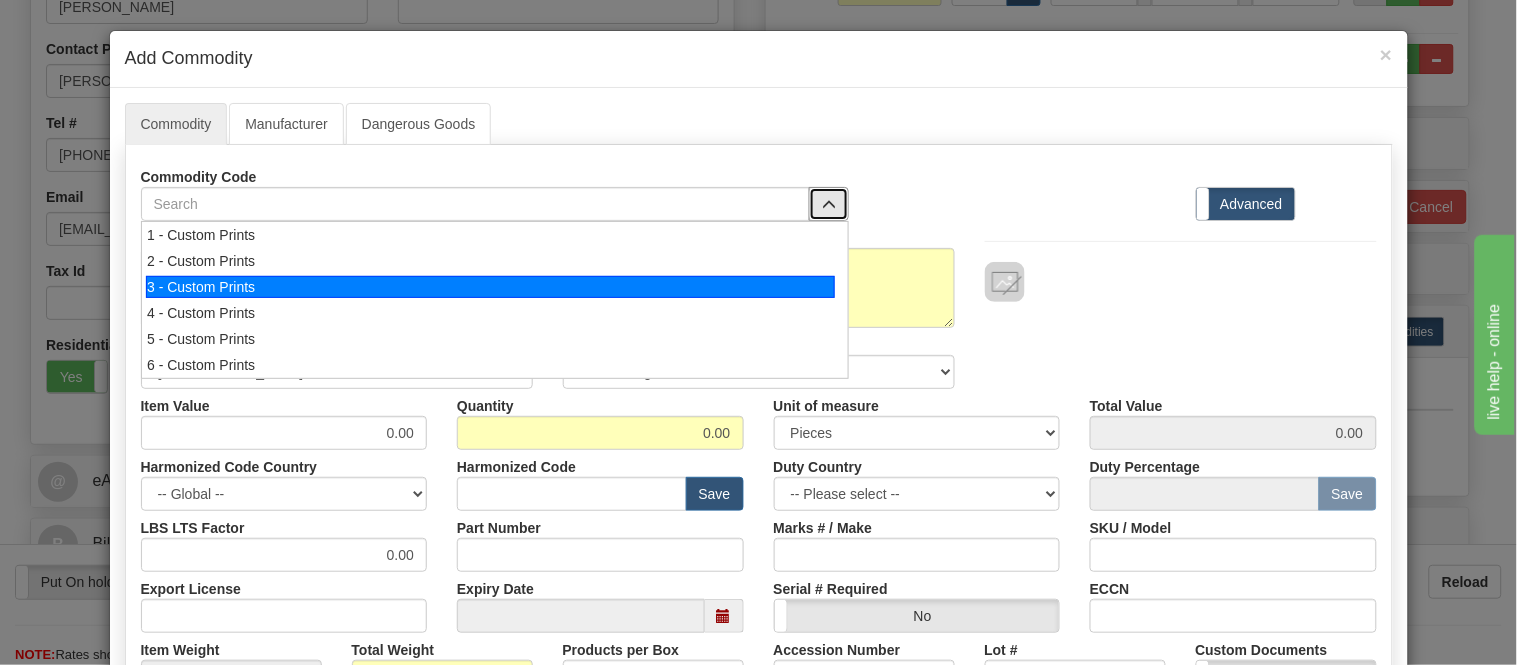 click on "3 - Custom Prints" at bounding box center [490, 287] 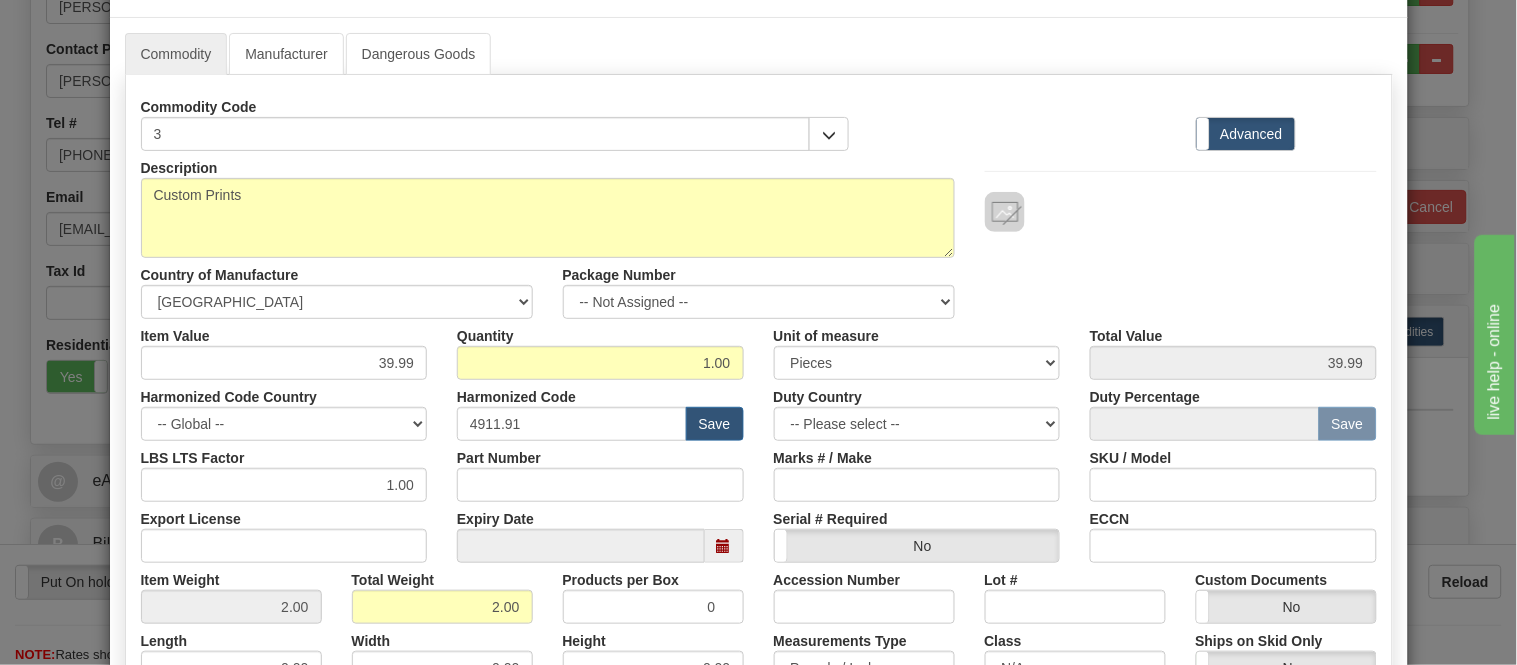 scroll, scrollTop: 0, scrollLeft: 0, axis: both 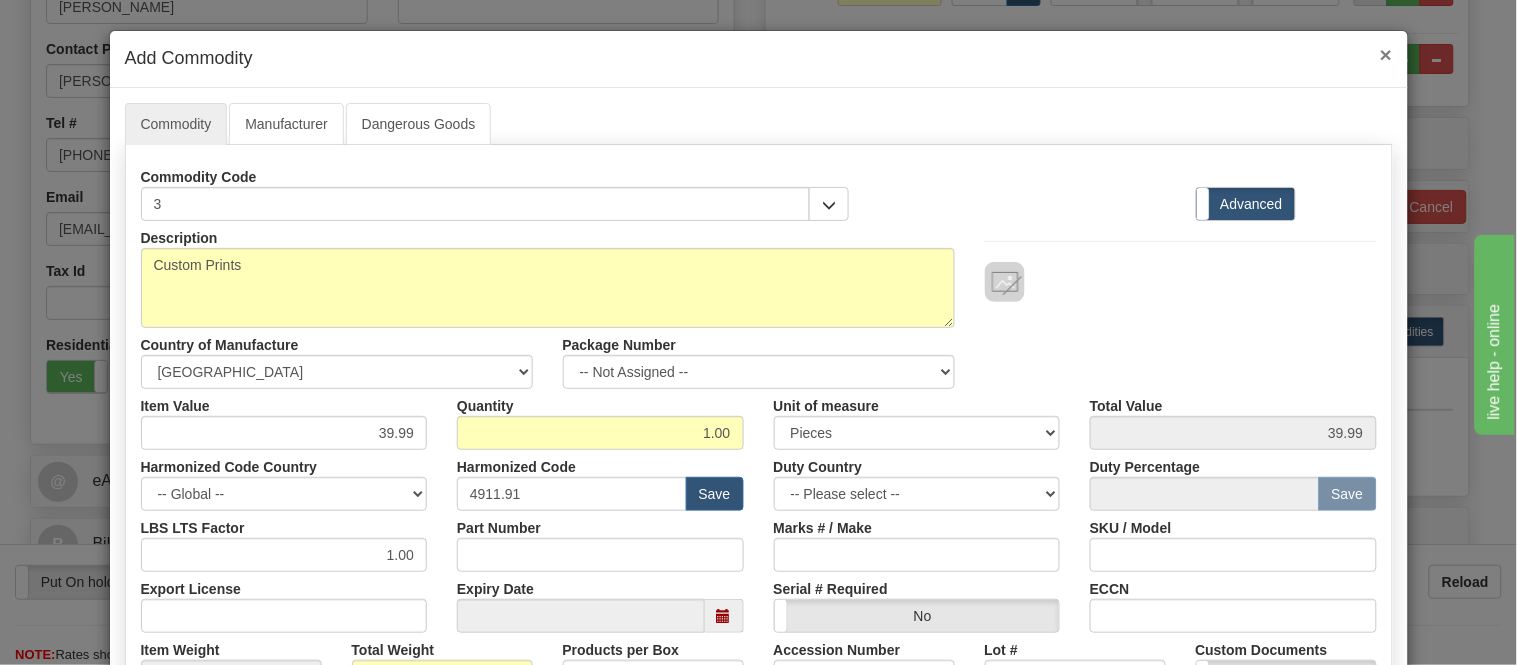 click on "×" at bounding box center [1386, 54] 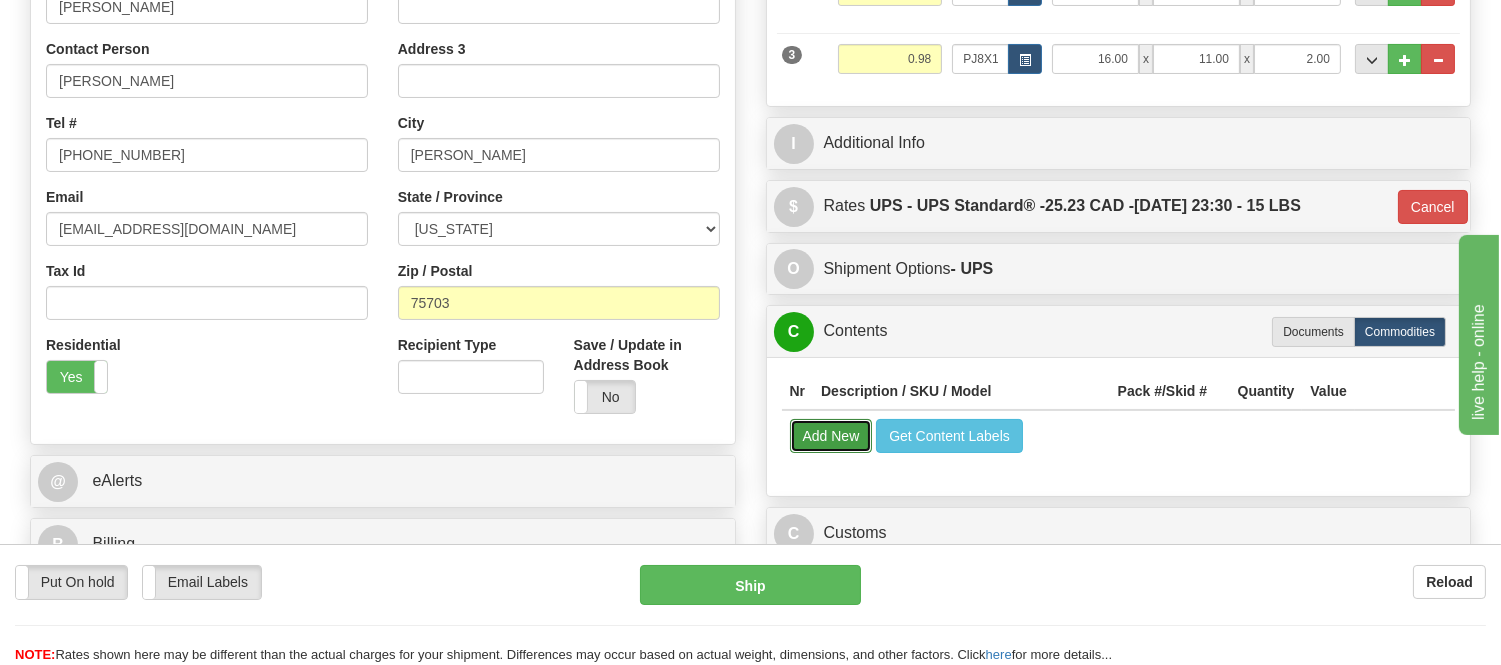 click on "Add New" at bounding box center [831, 436] 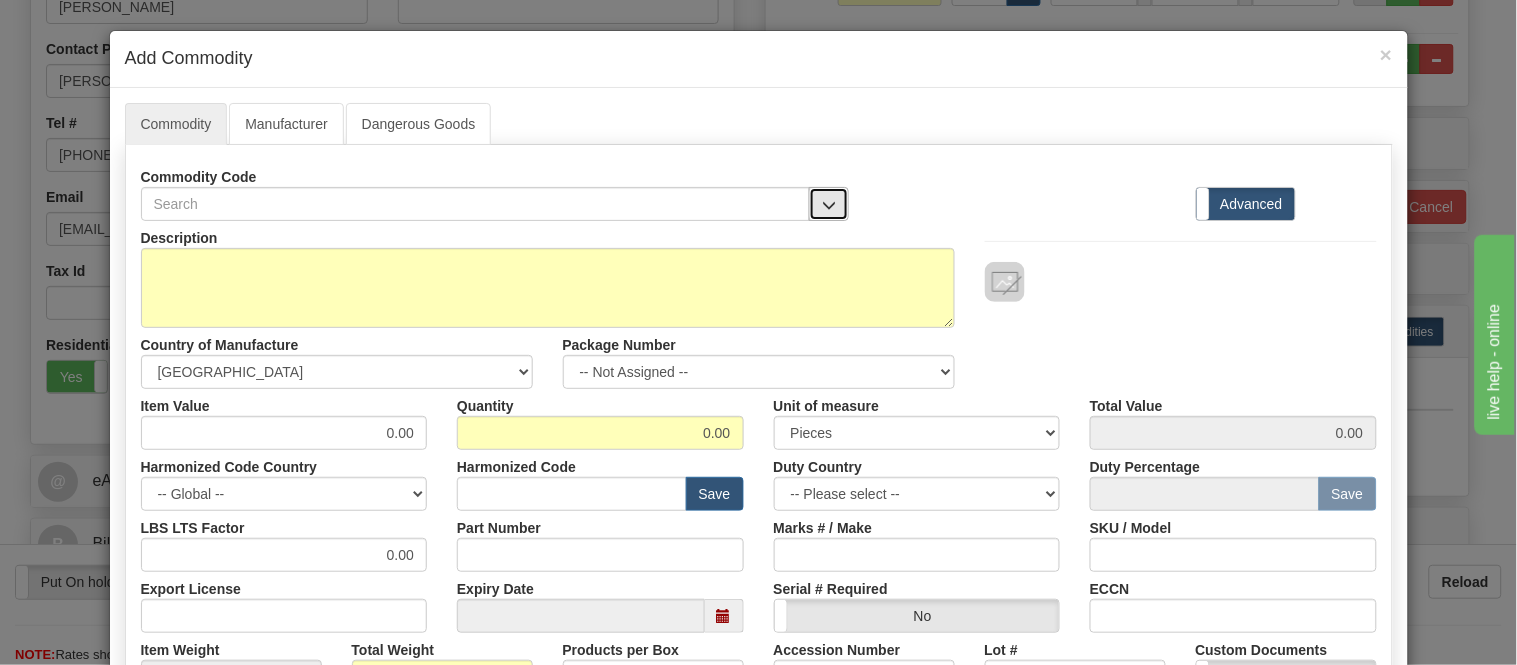 click at bounding box center [829, 204] 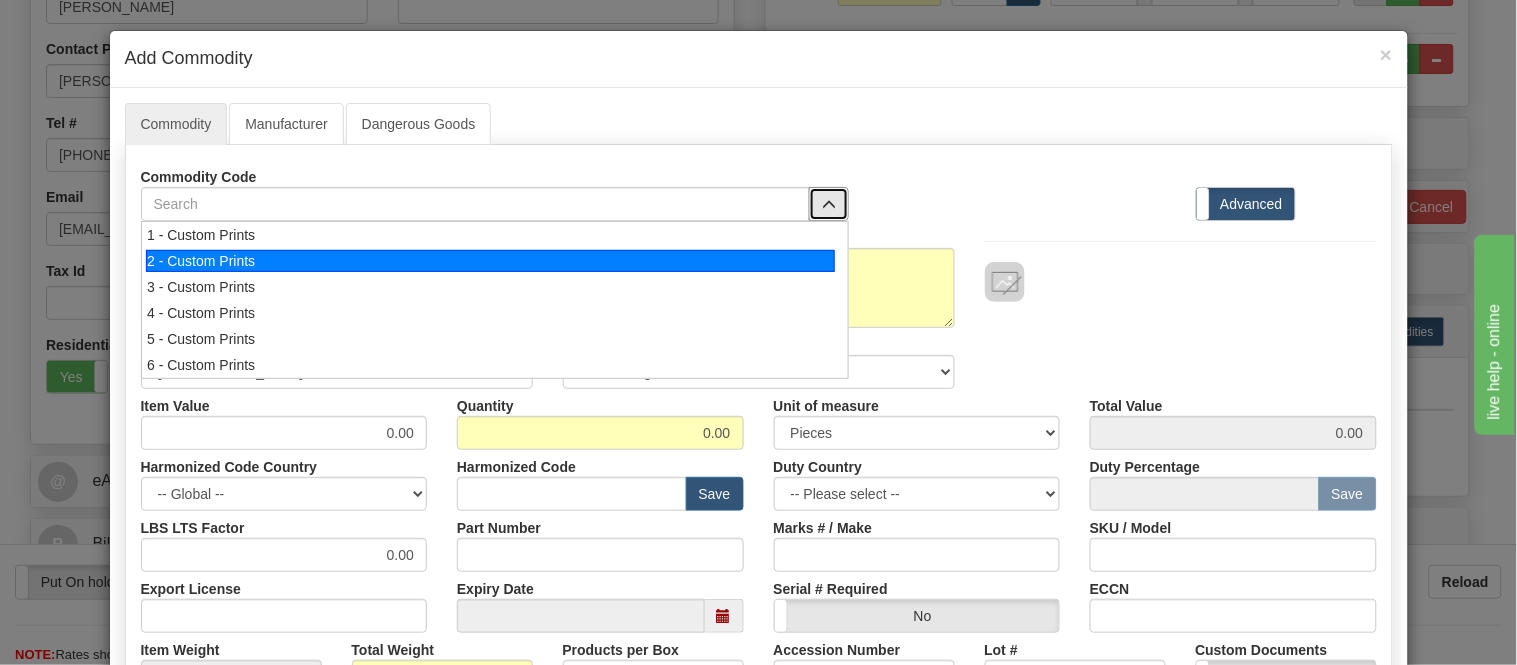 click on "2 - Custom Prints" at bounding box center [490, 261] 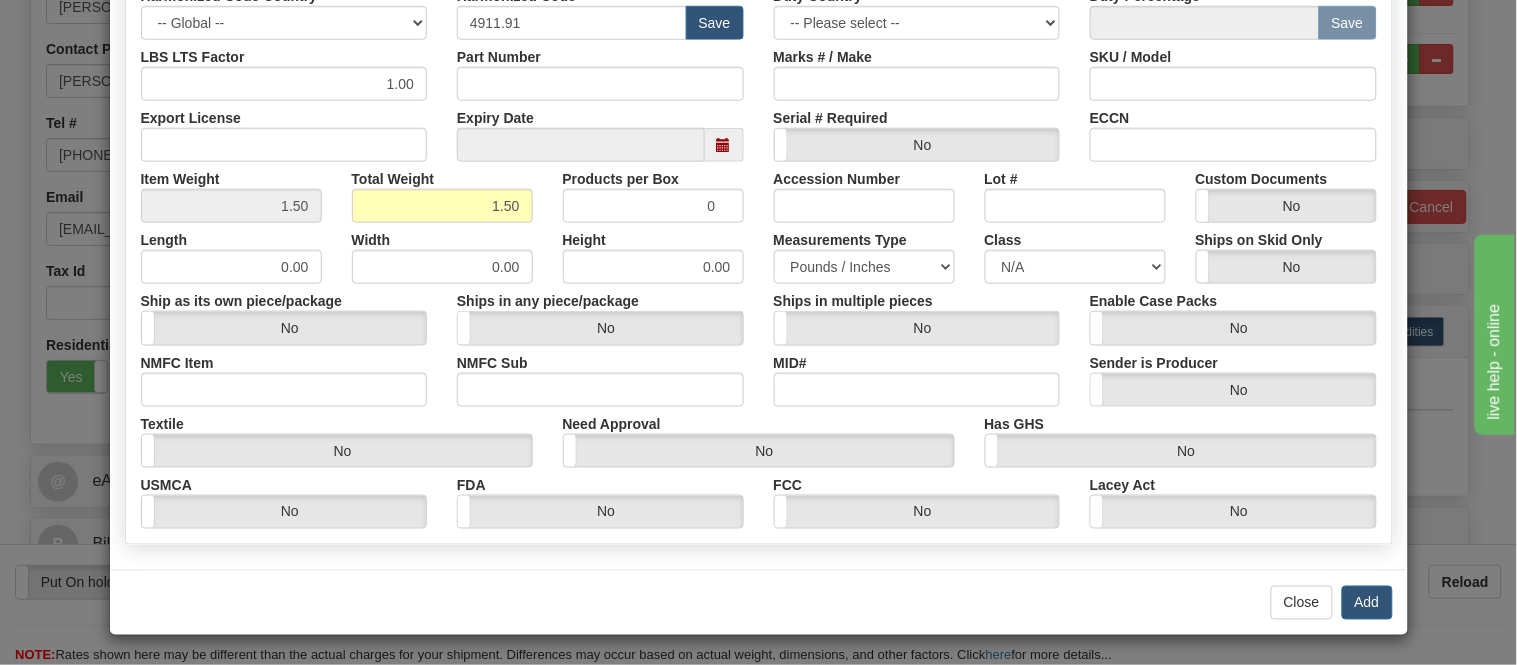 scroll, scrollTop: 472, scrollLeft: 0, axis: vertical 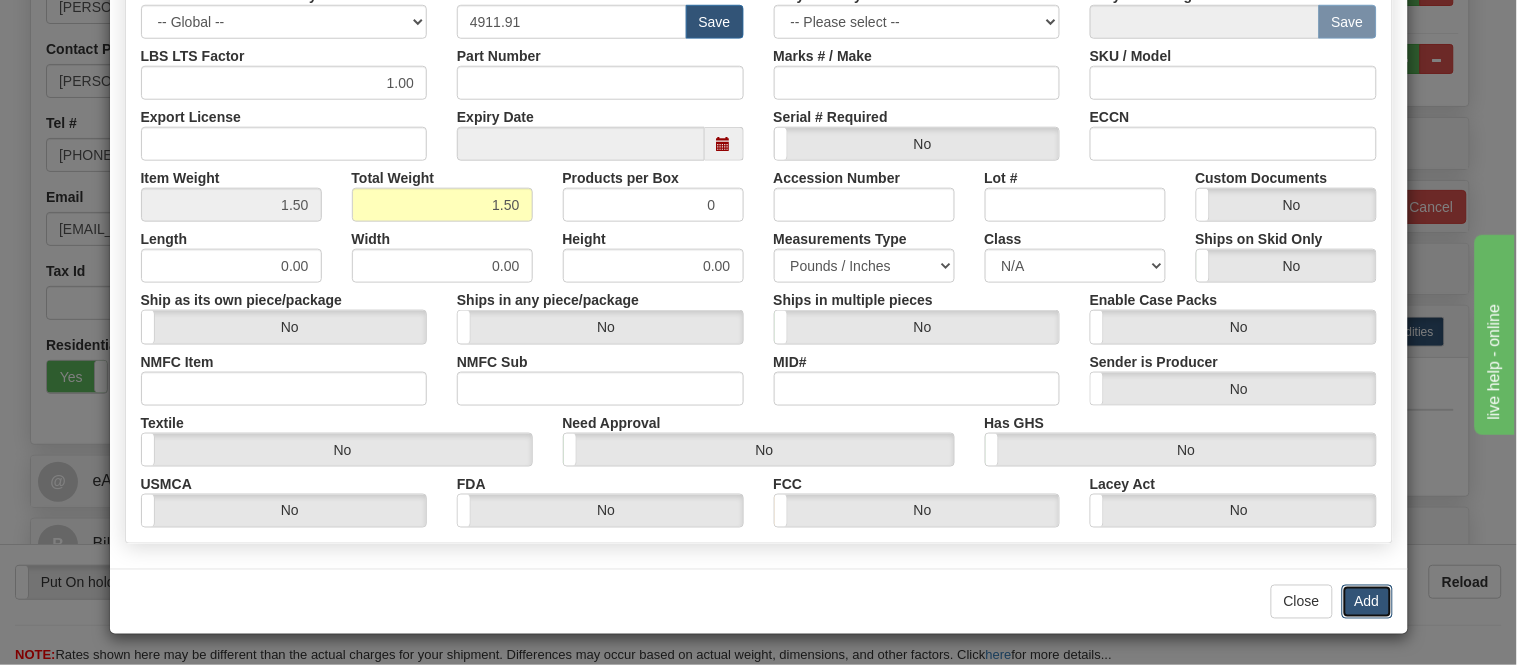 click on "Add" at bounding box center [1367, 602] 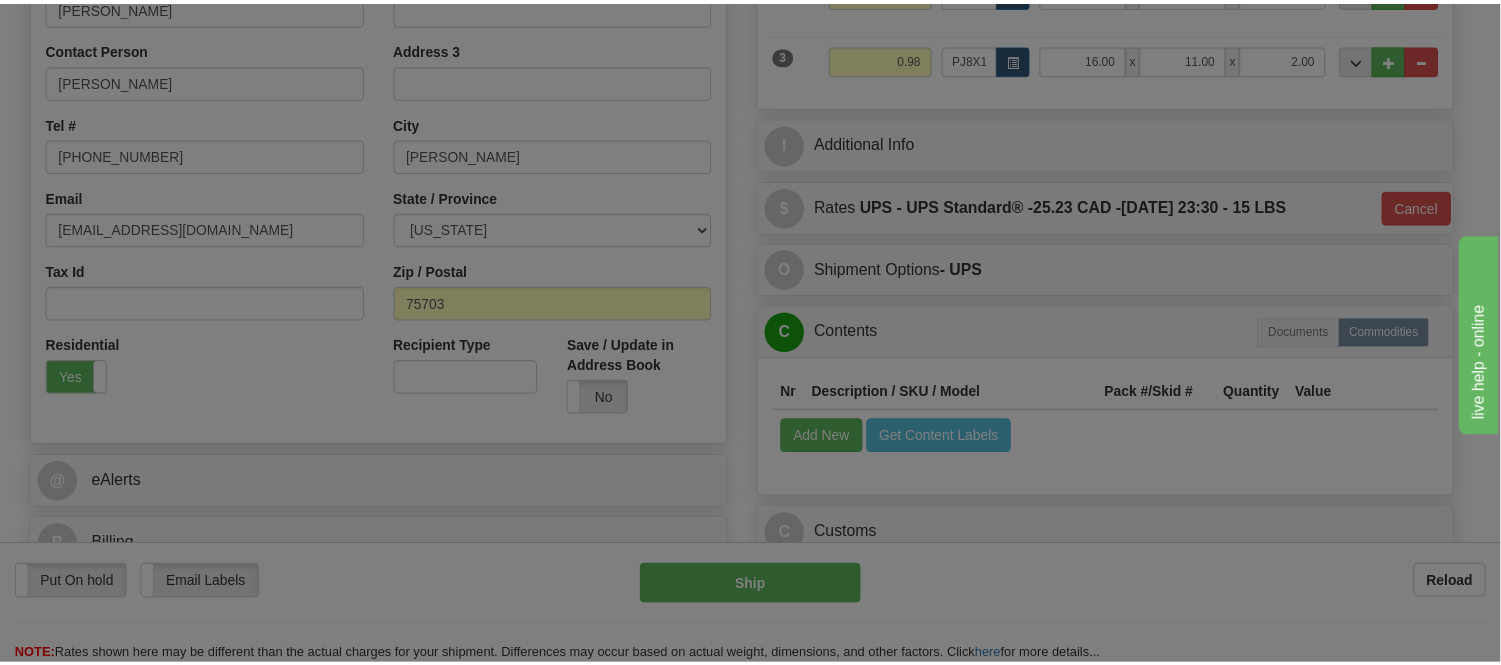 scroll, scrollTop: 0, scrollLeft: 0, axis: both 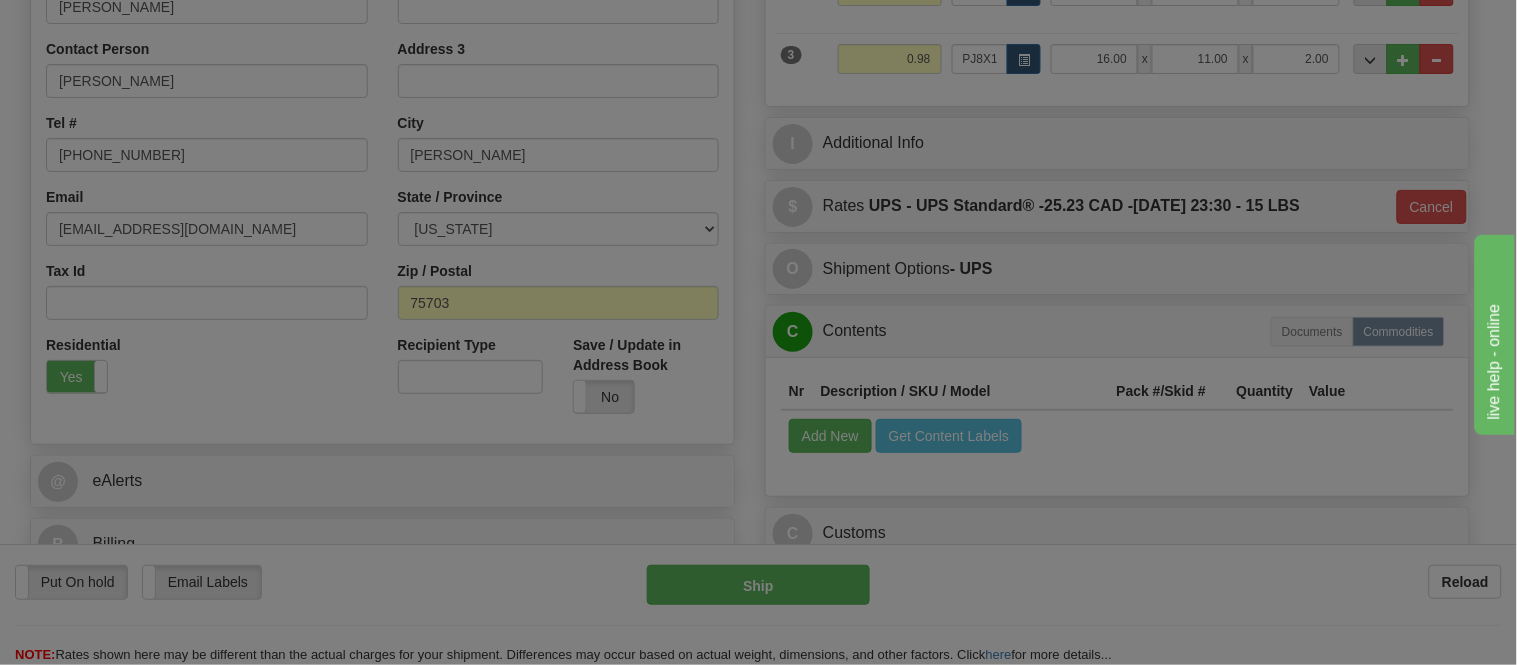 click on "×
Add Commodity
Commodity
Manufacturer
Dangerous Goods
Close
Add" at bounding box center (758, 332) 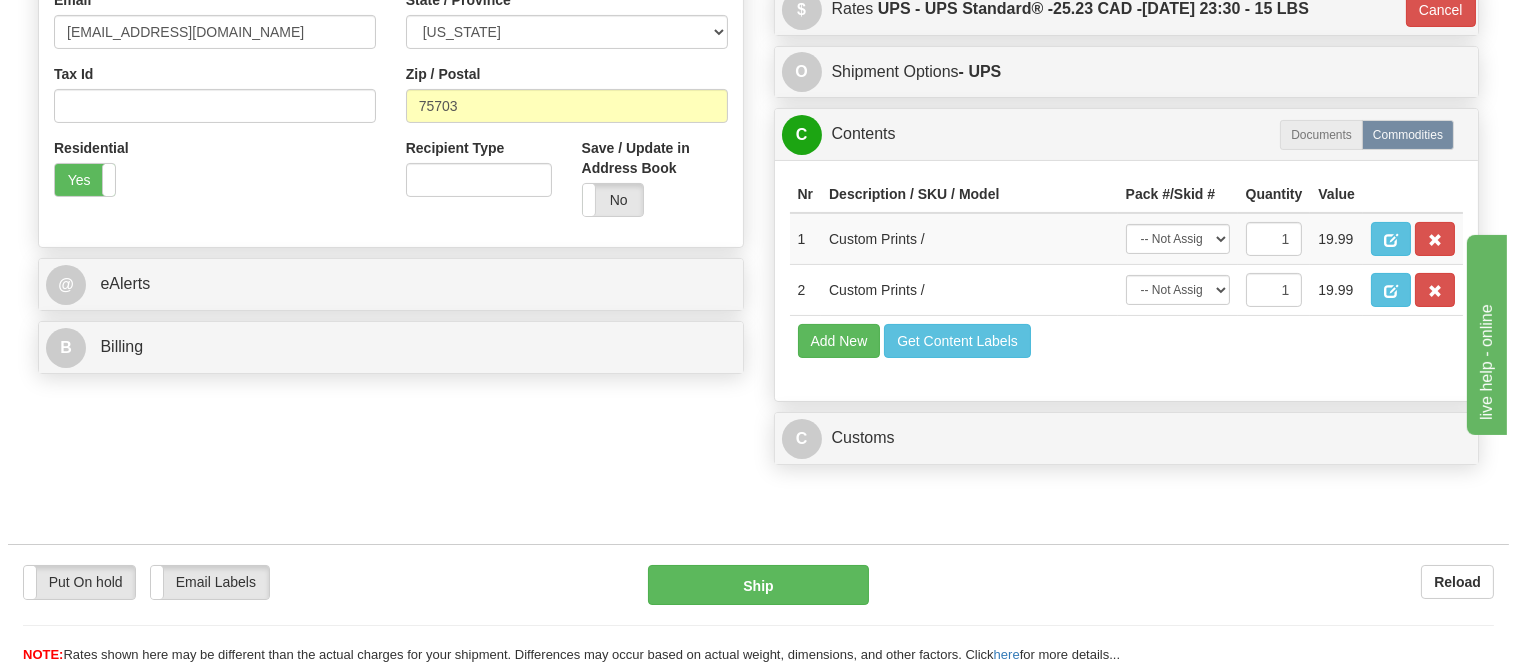 scroll, scrollTop: 666, scrollLeft: 0, axis: vertical 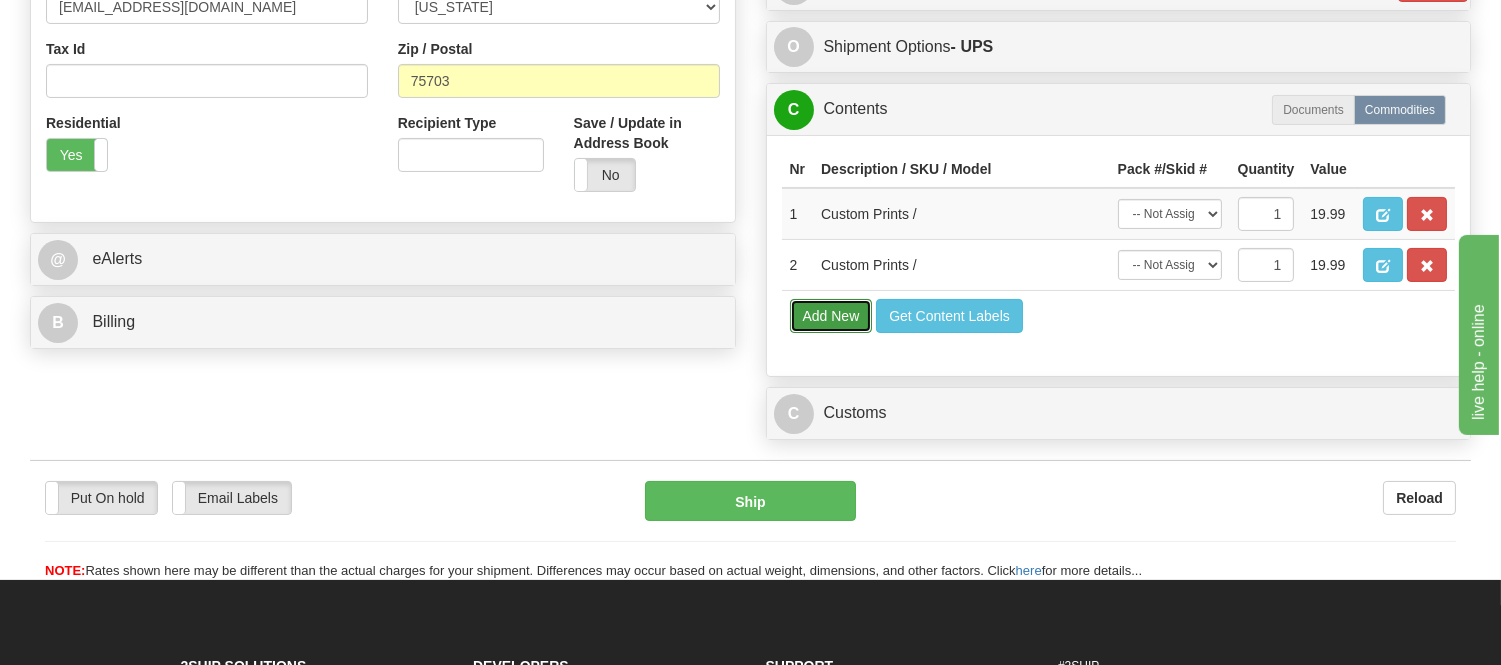 click on "Add New" at bounding box center [831, 316] 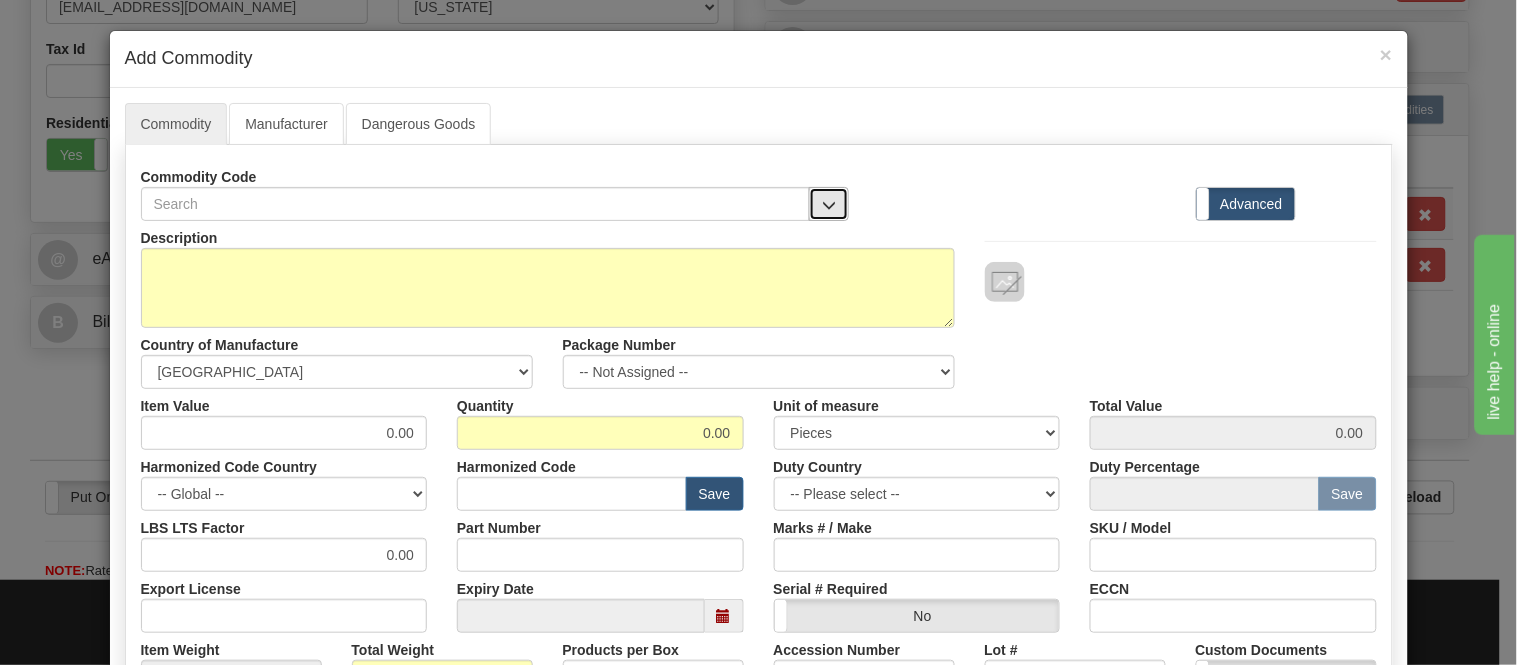 click at bounding box center (829, 204) 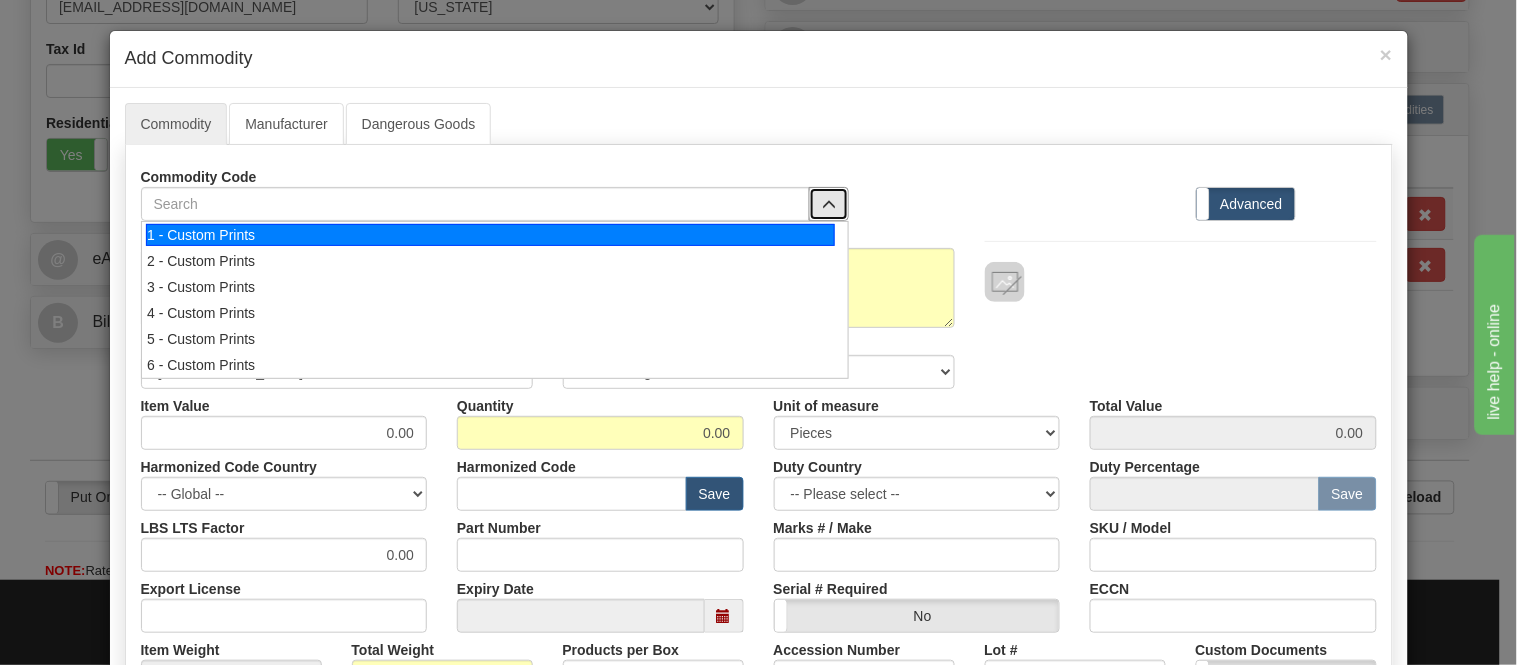 click on "1 - Custom Prints" at bounding box center [490, 235] 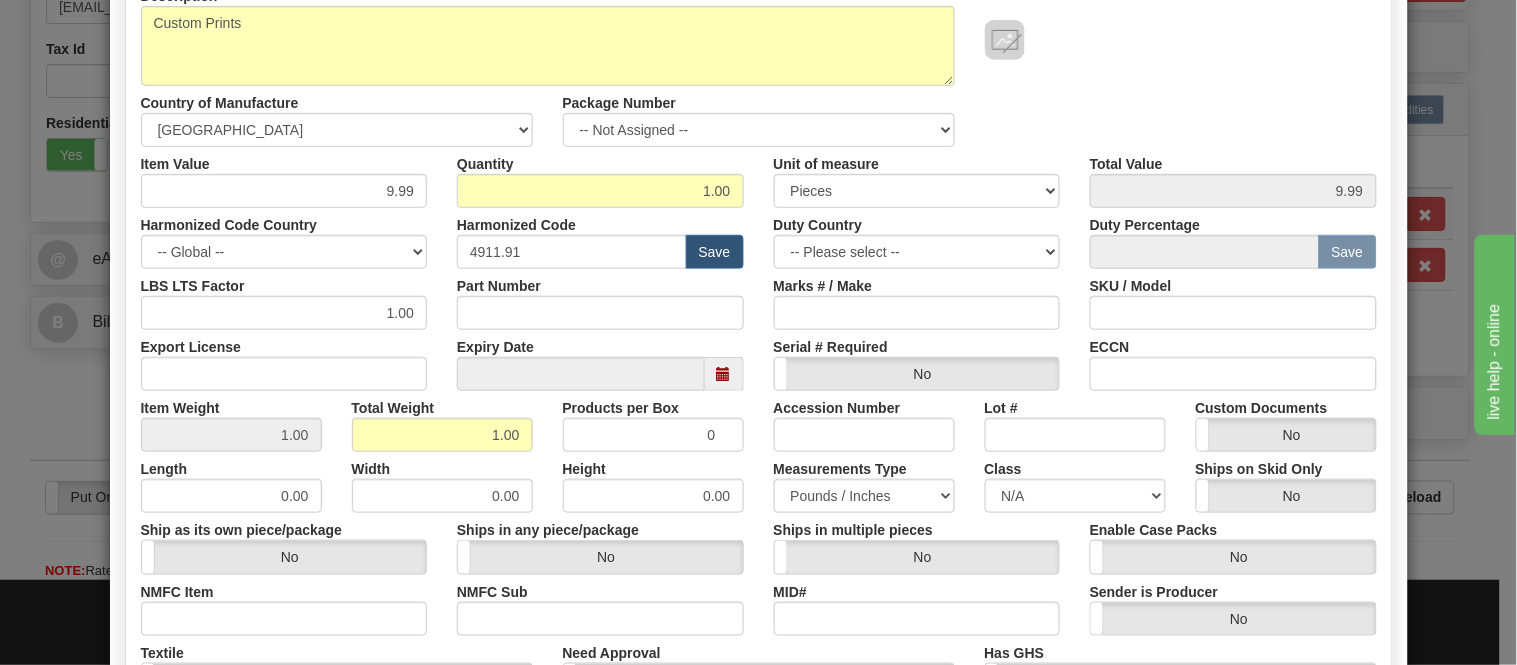 scroll, scrollTop: 472, scrollLeft: 0, axis: vertical 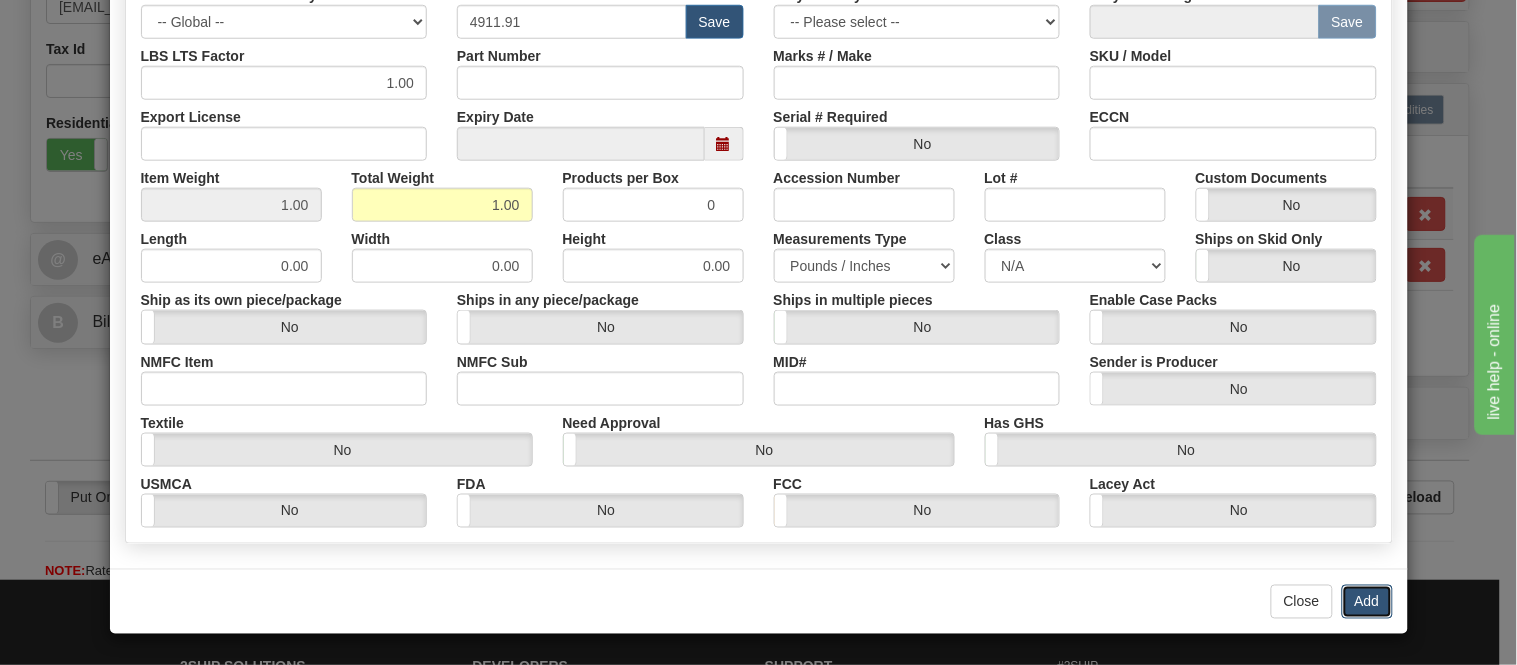 click on "Add" at bounding box center [1367, 602] 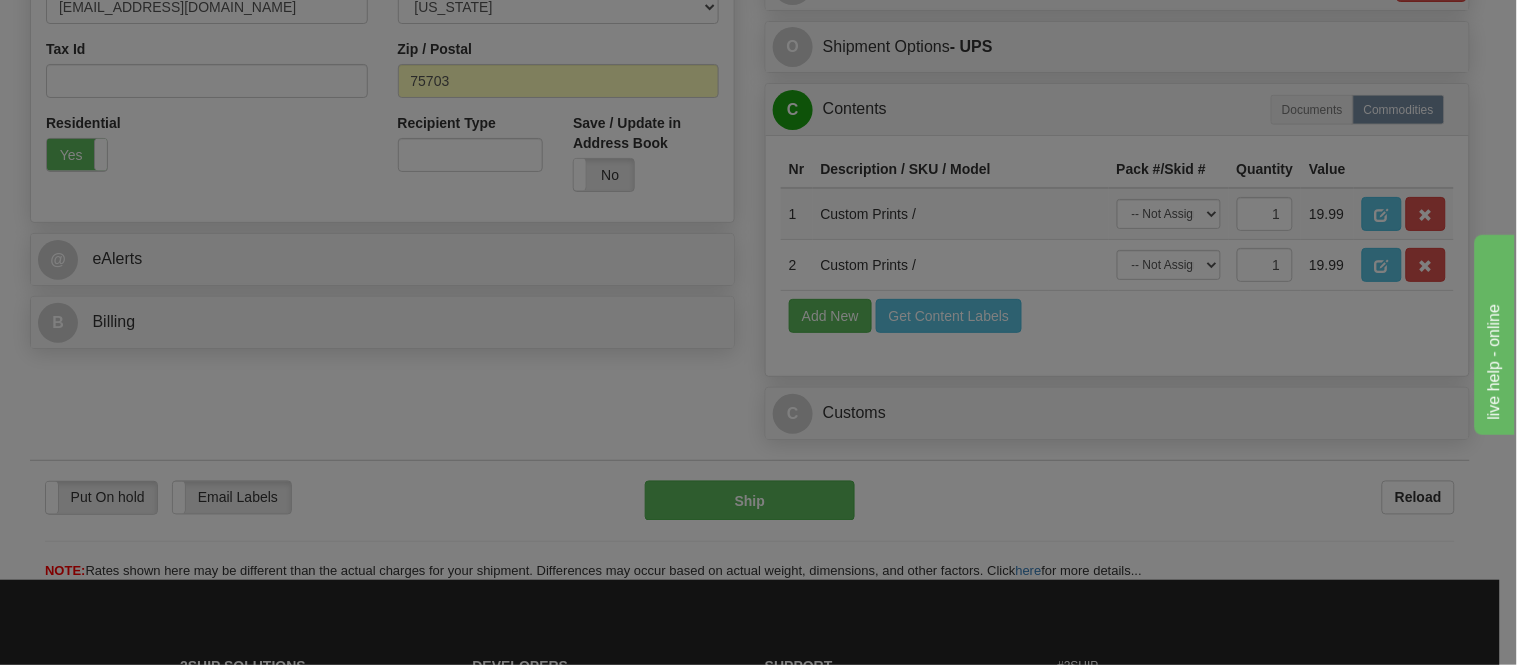 click on "×
Add Commodity
Commodity
Manufacturer
Dangerous Goods
Close
Add" at bounding box center [758, 332] 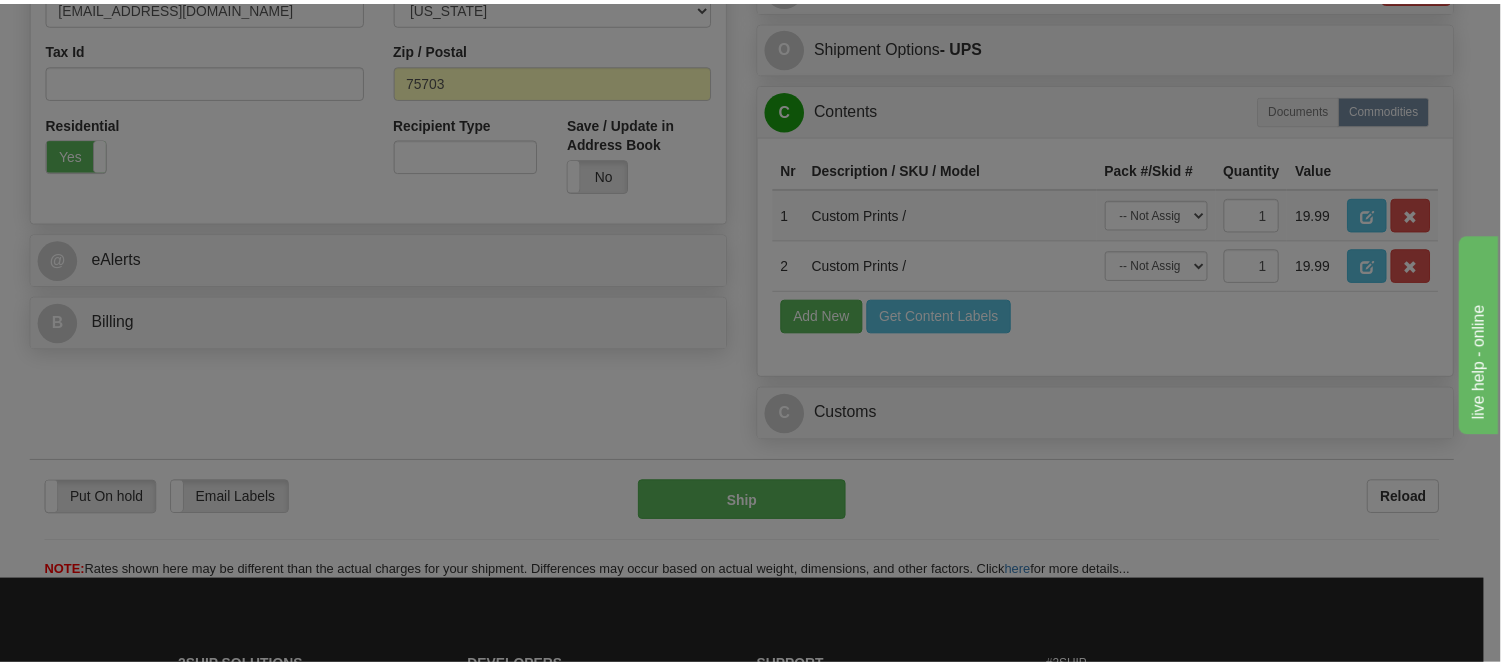 scroll, scrollTop: 0, scrollLeft: 0, axis: both 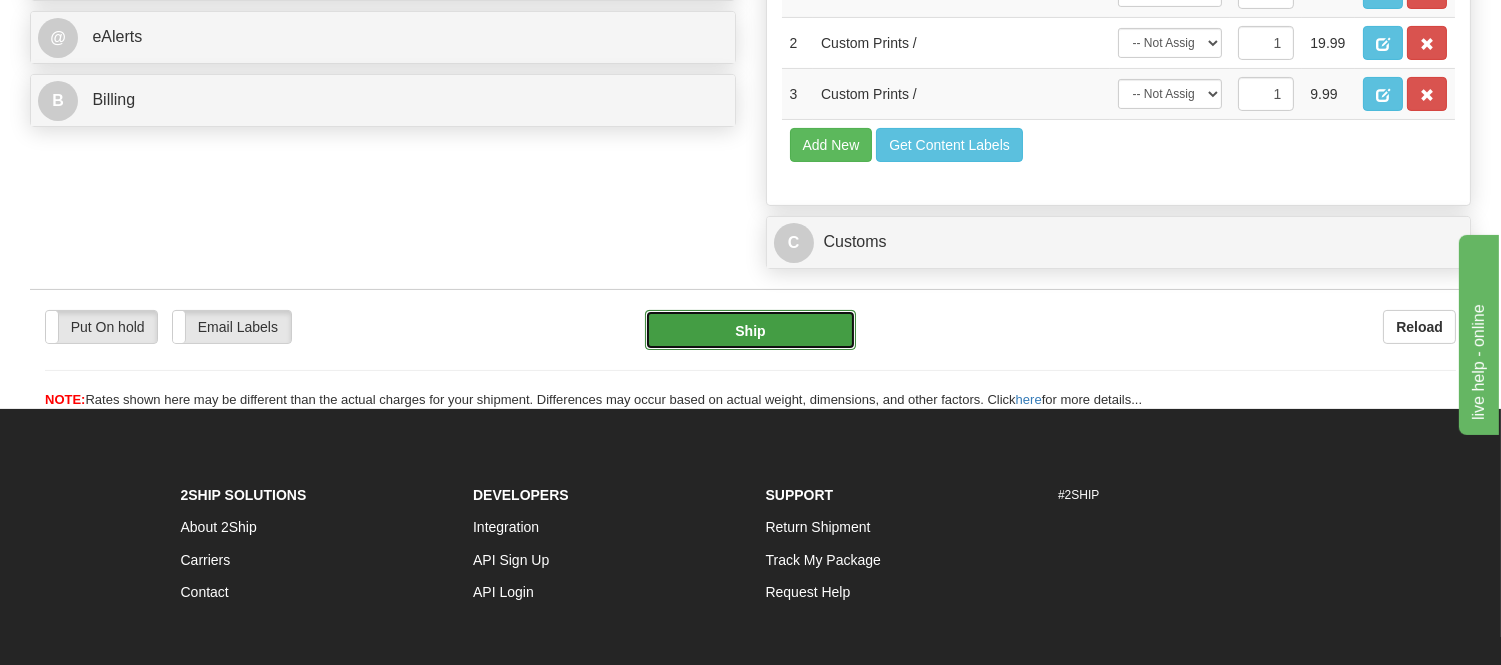 click on "Ship" at bounding box center [750, 330] 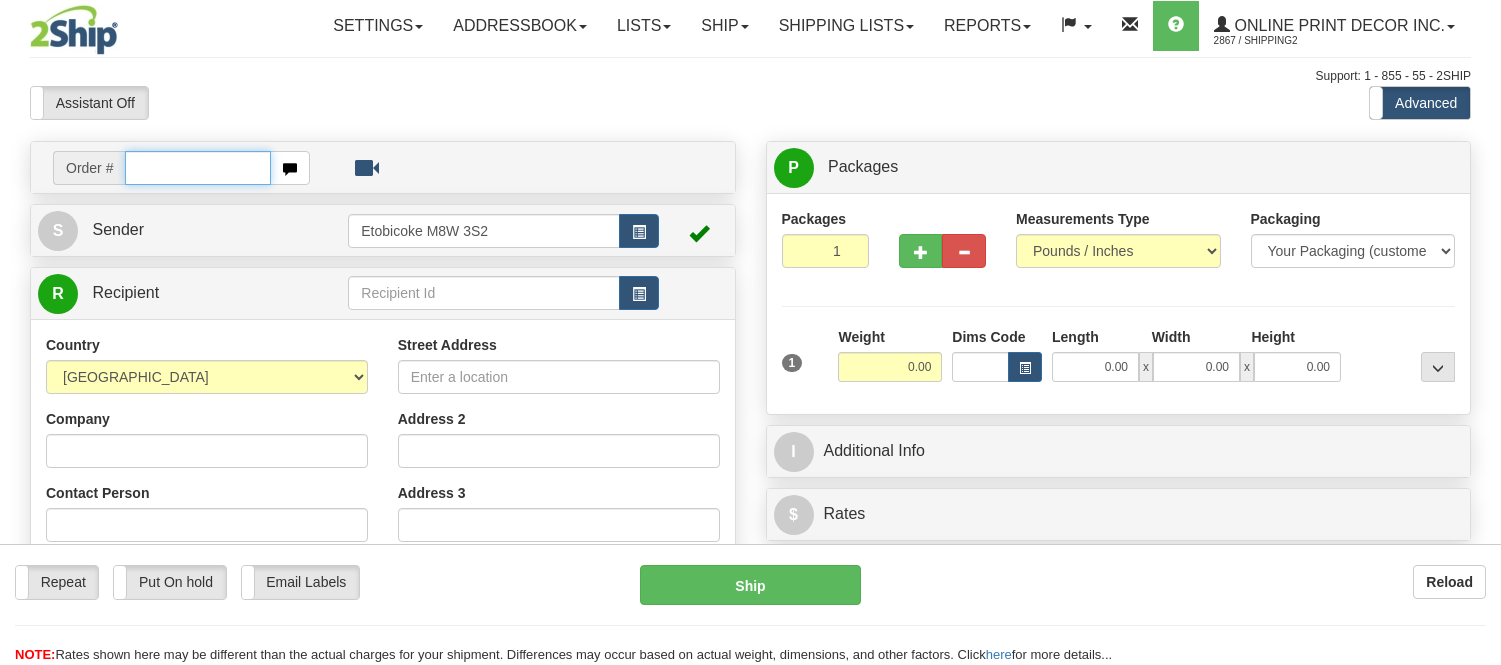scroll, scrollTop: 0, scrollLeft: 0, axis: both 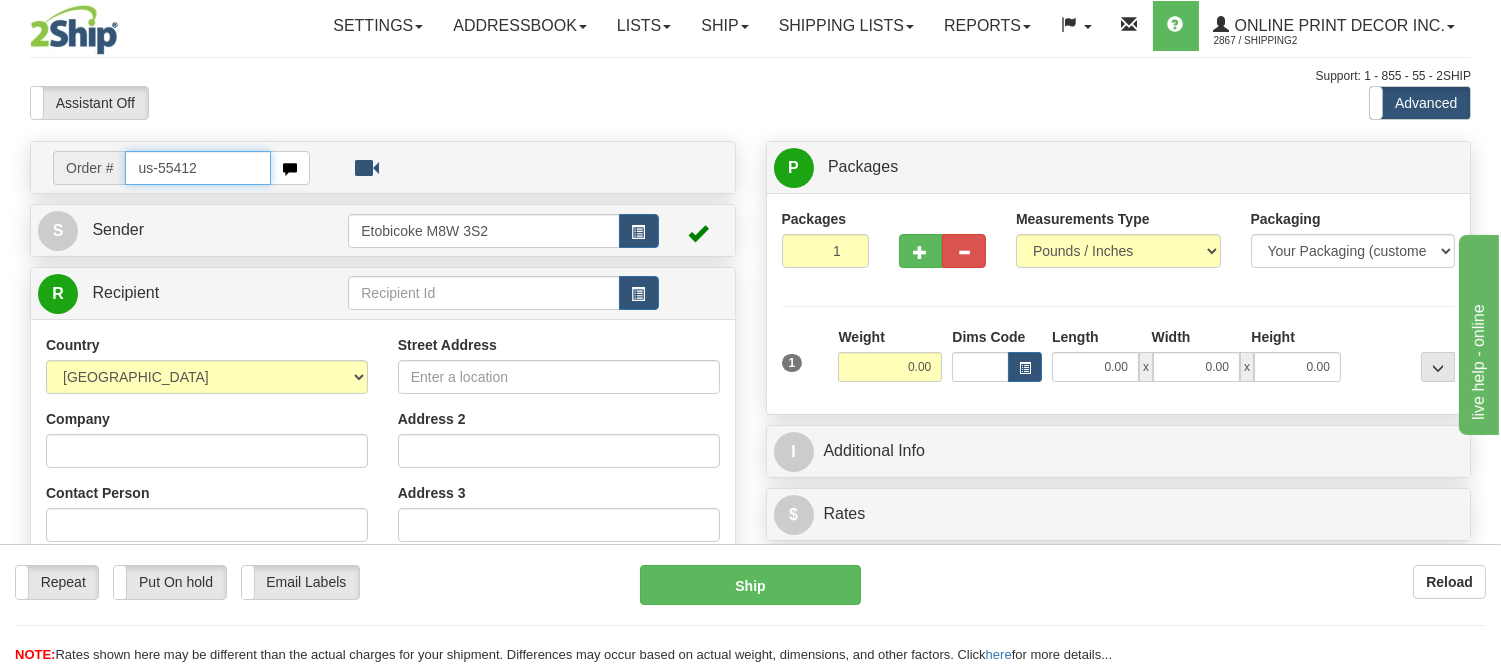 type on "us-55412" 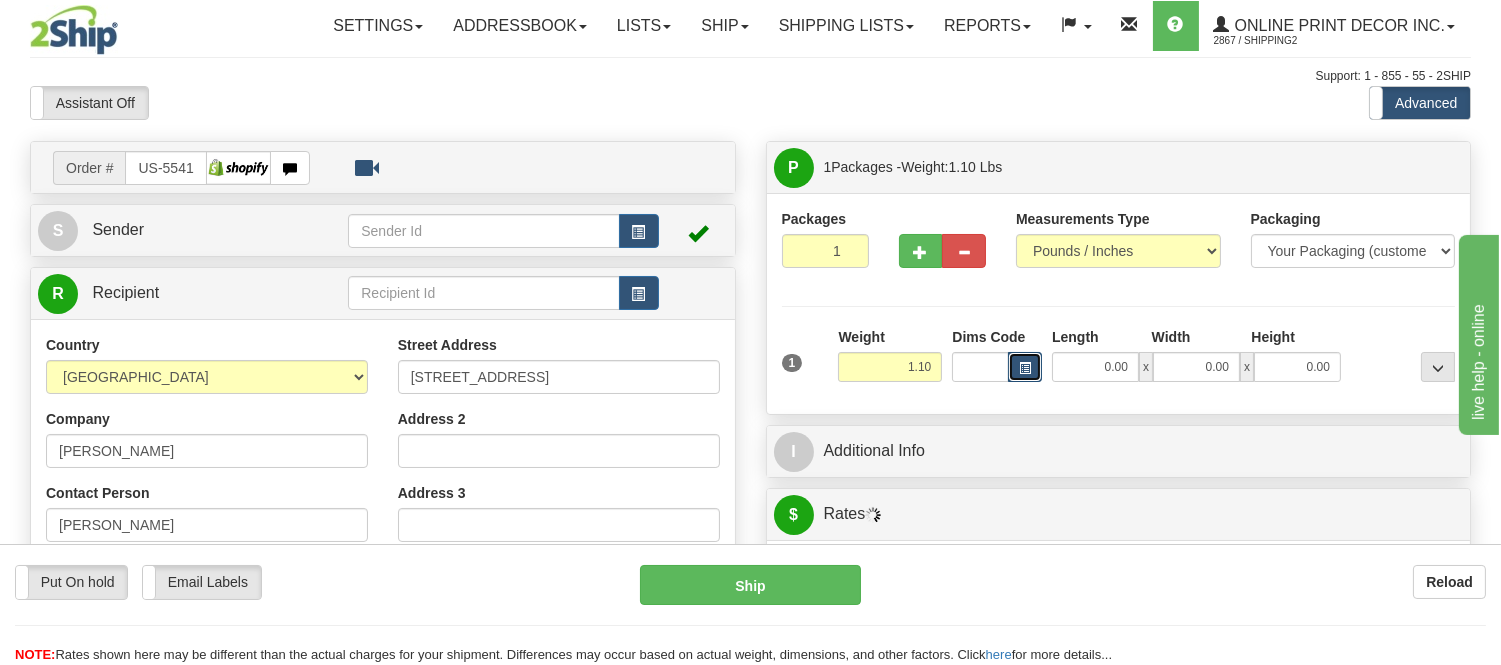click at bounding box center (1025, 367) 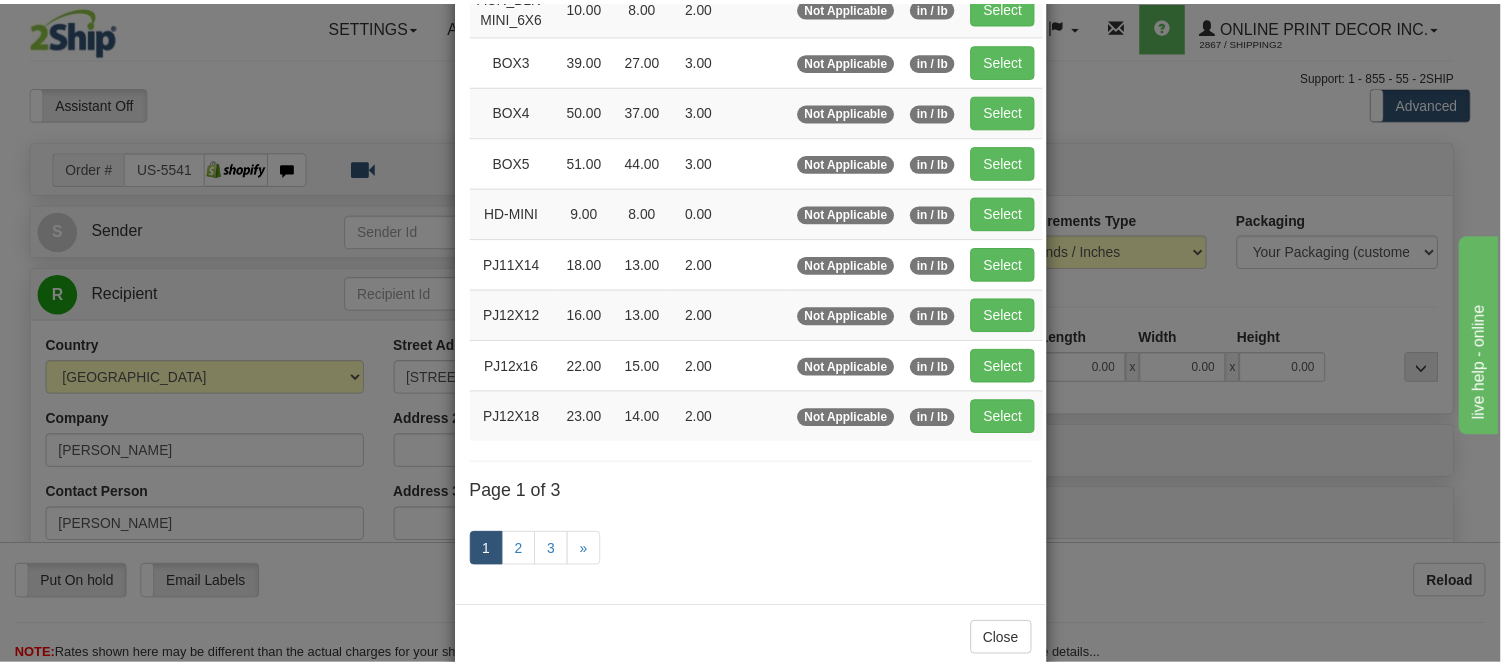 scroll, scrollTop: 333, scrollLeft: 0, axis: vertical 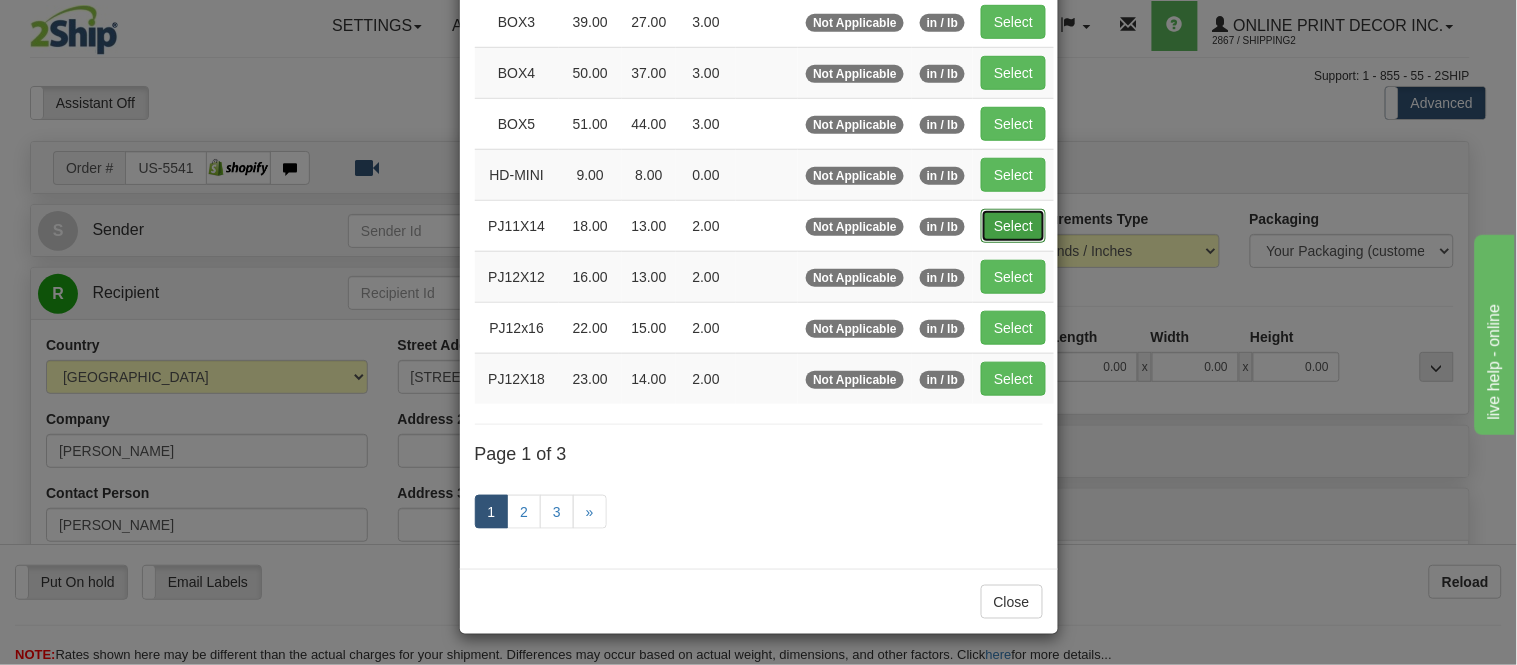 click on "Select" at bounding box center [1013, 226] 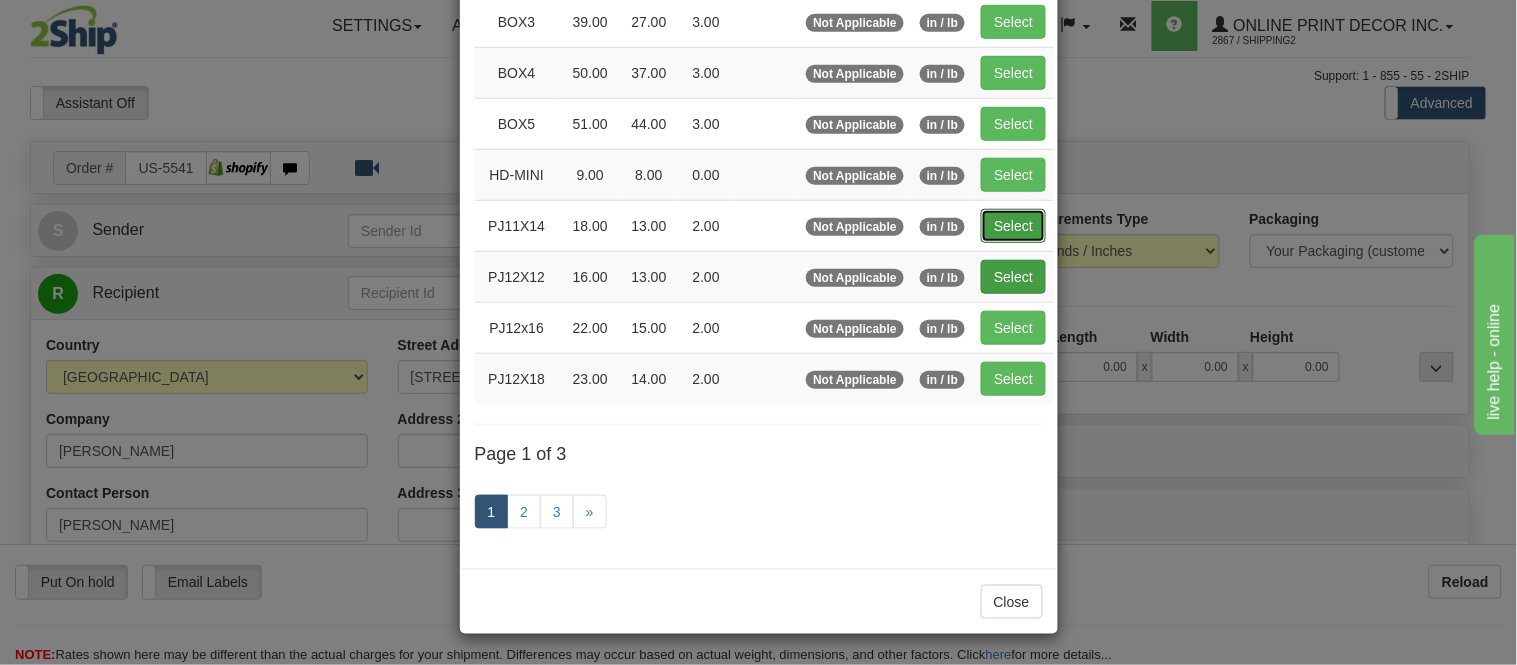type on "PJ11X14" 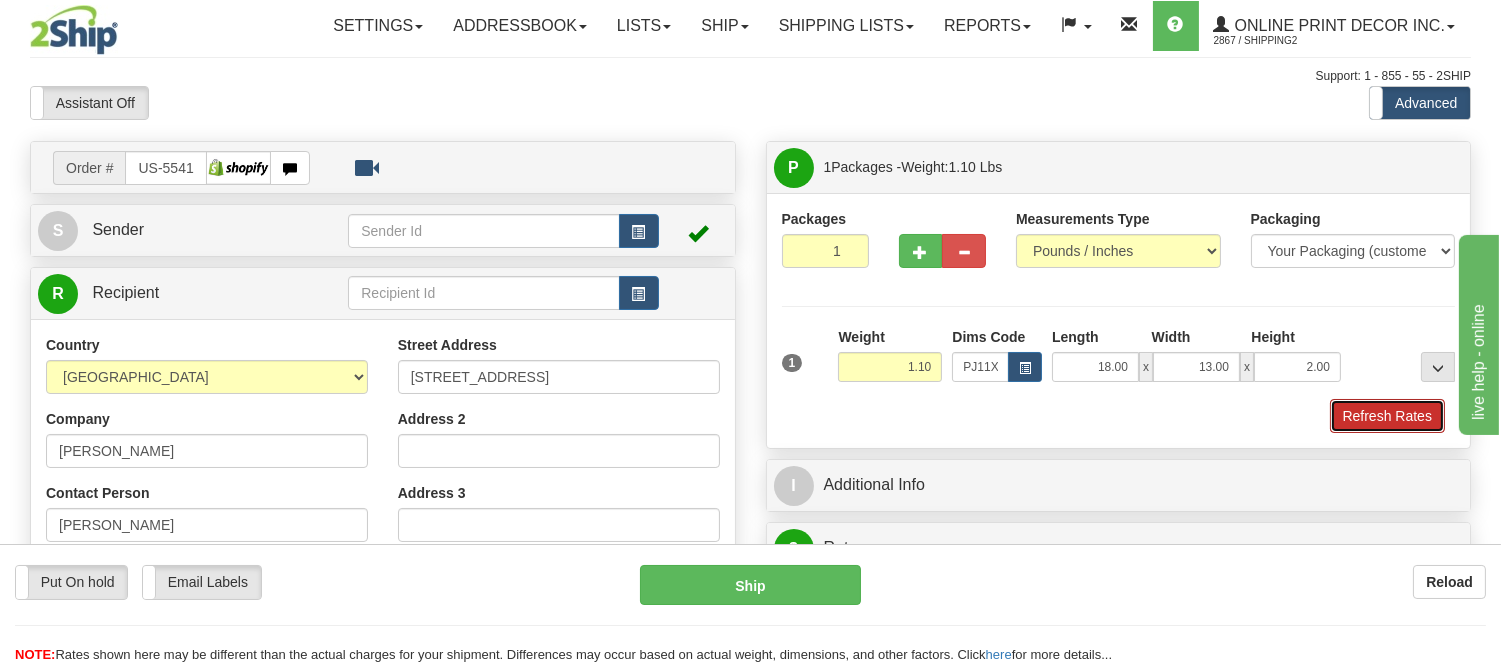click on "Refresh Rates" at bounding box center (1387, 416) 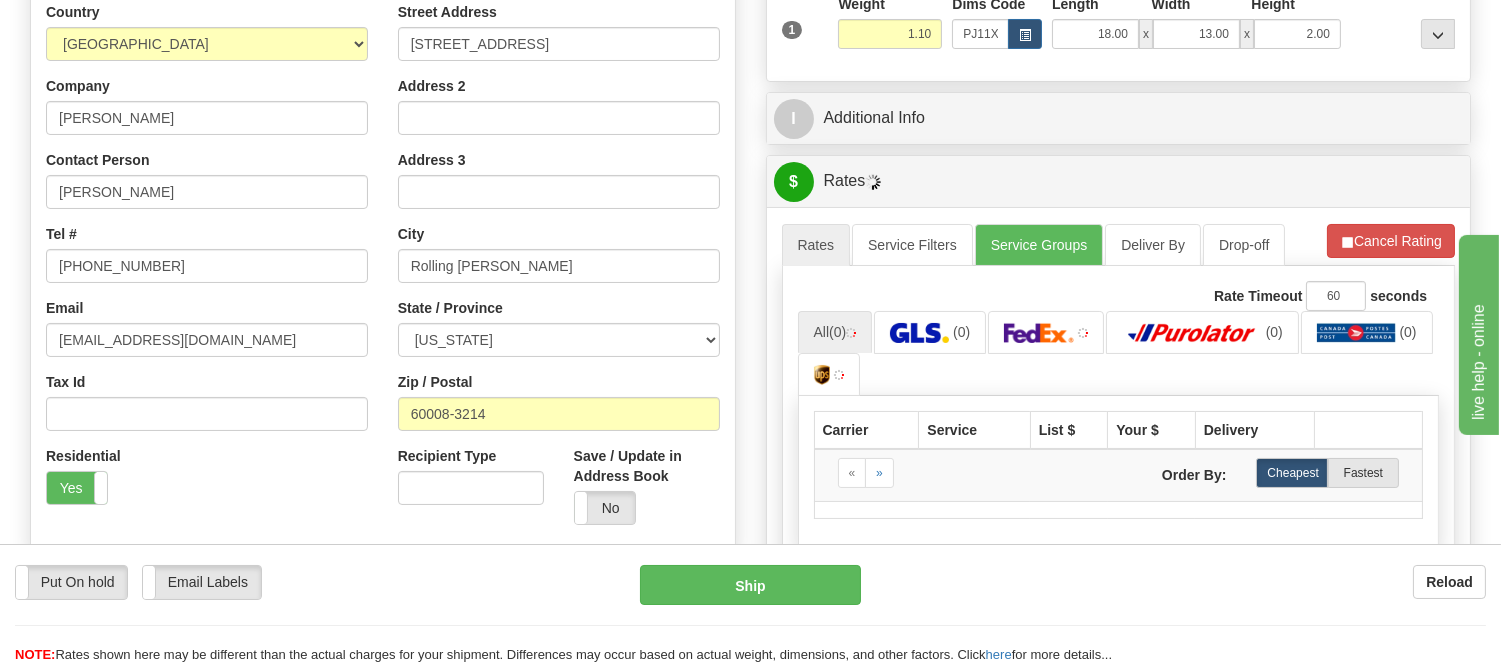 scroll, scrollTop: 444, scrollLeft: 0, axis: vertical 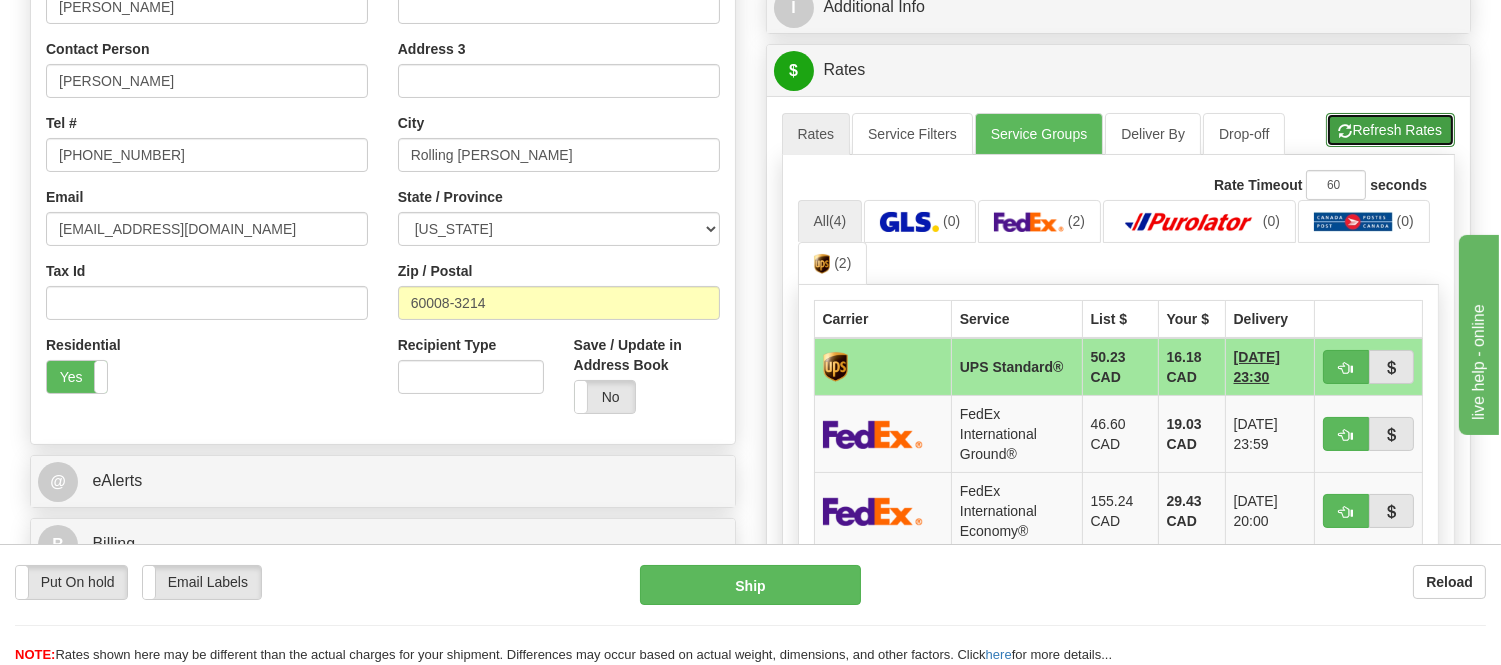 click on "Refresh Rates" at bounding box center [1390, 130] 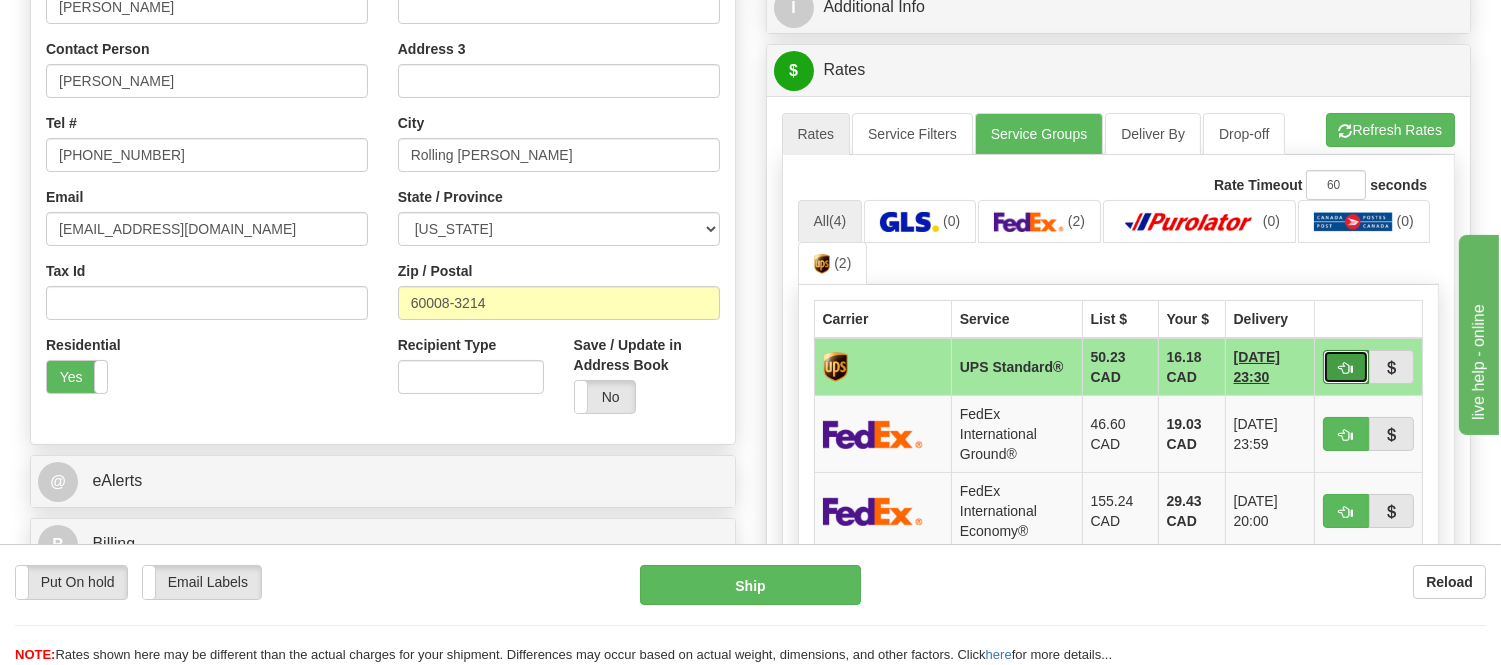 click at bounding box center [1346, 368] 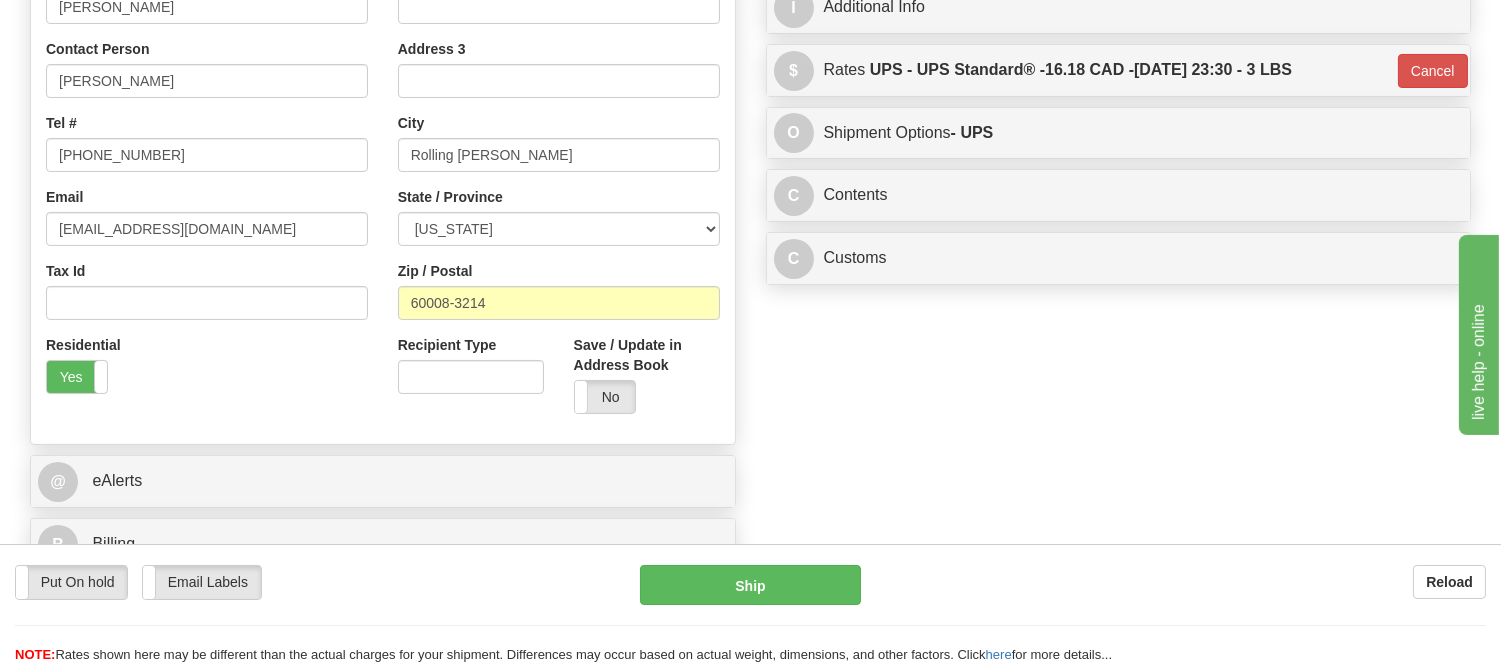 type on "11" 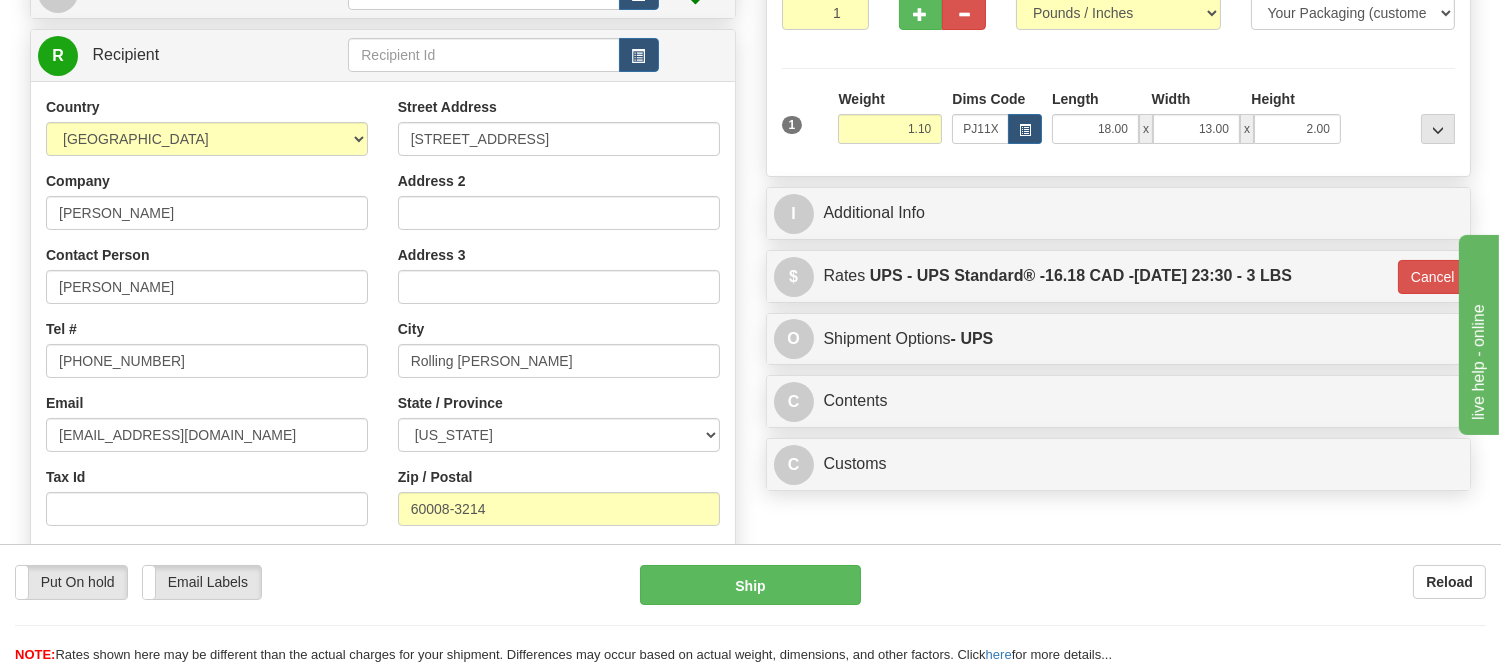scroll, scrollTop: 222, scrollLeft: 0, axis: vertical 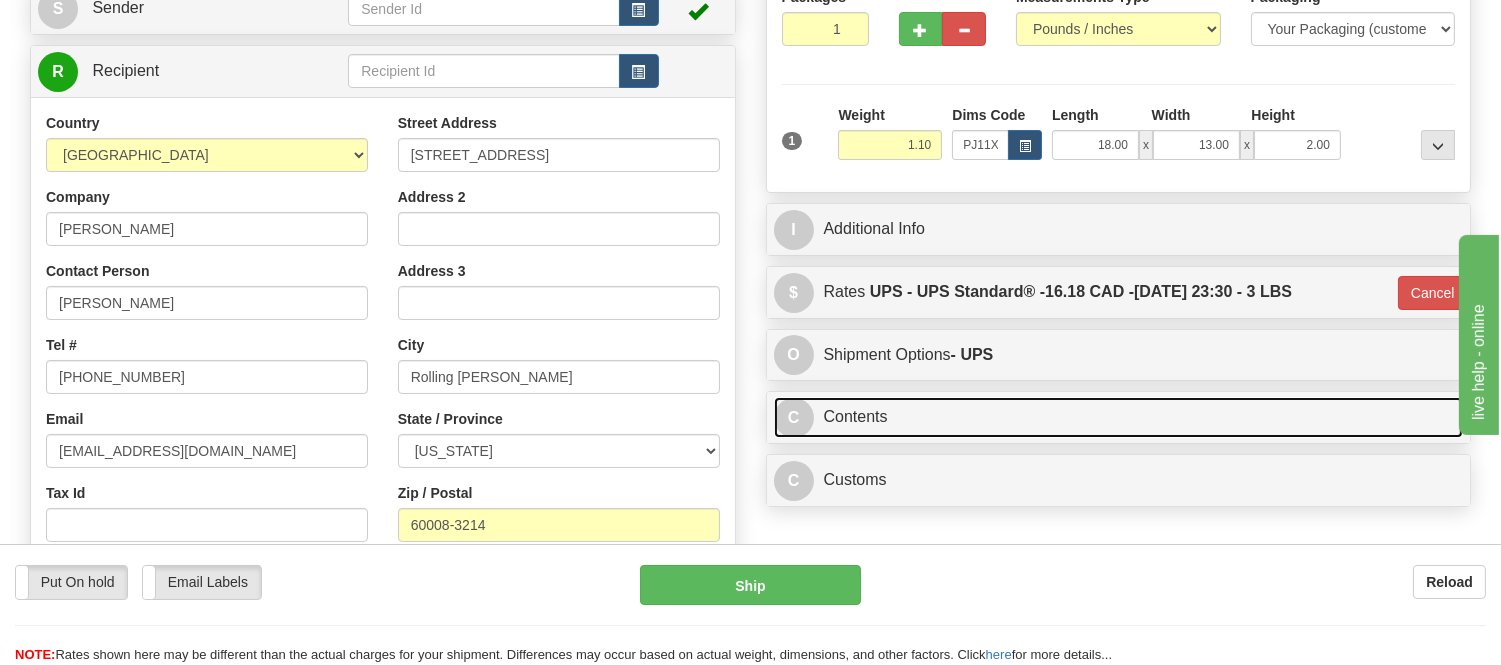 click on "C Contents" at bounding box center (1119, 417) 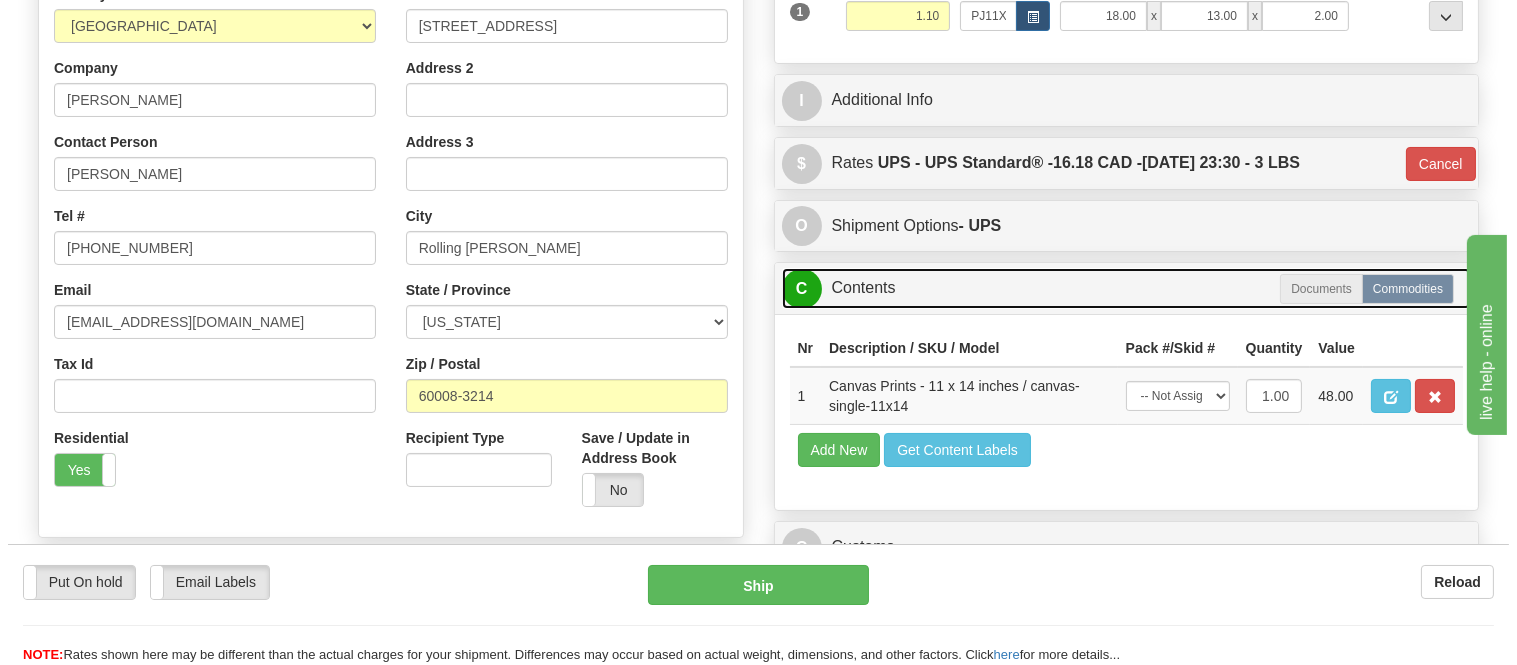 scroll, scrollTop: 444, scrollLeft: 0, axis: vertical 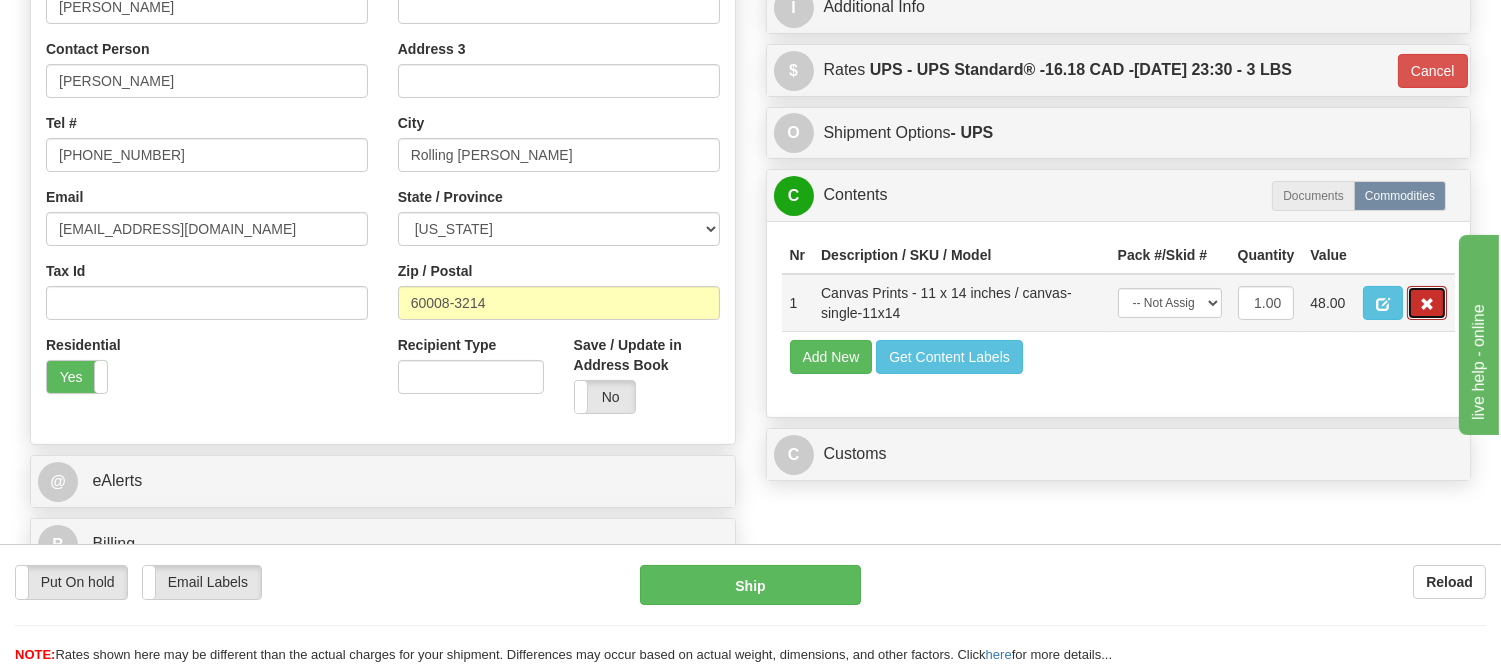 click at bounding box center (1427, 304) 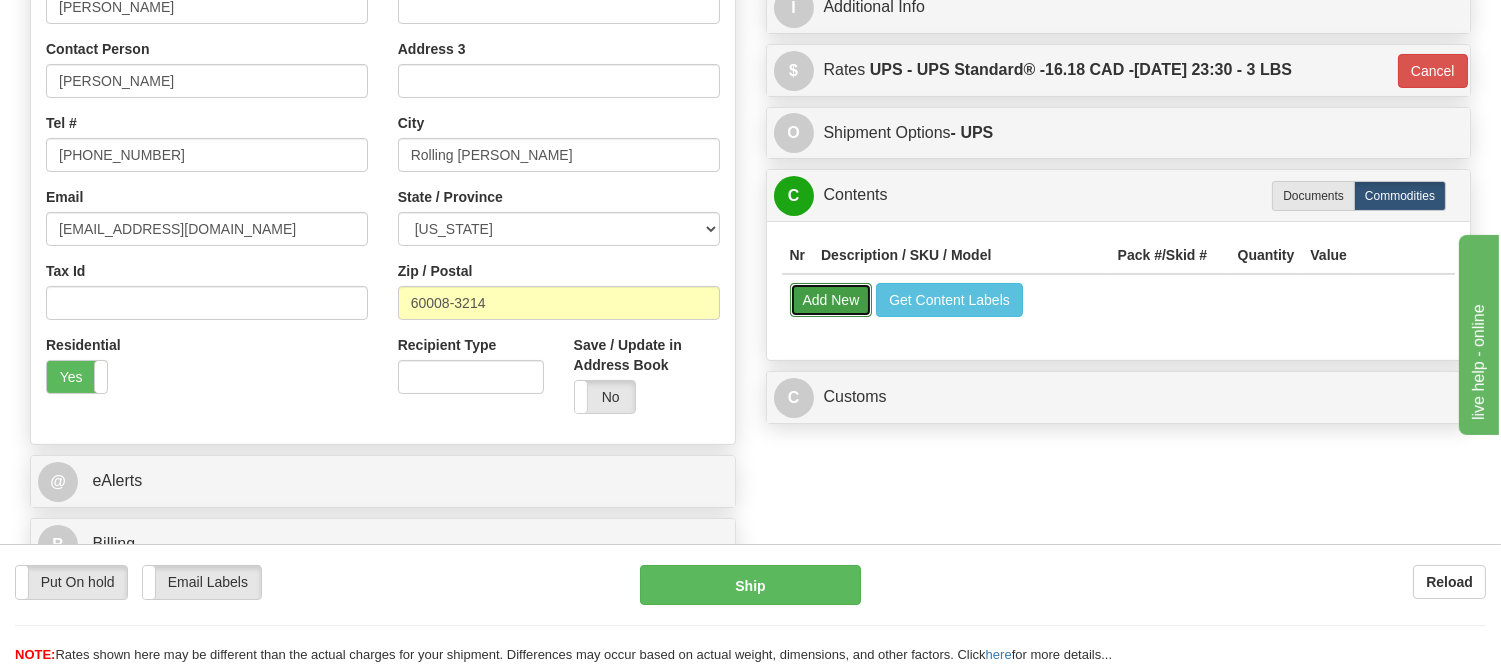 click on "Add New" at bounding box center (831, 300) 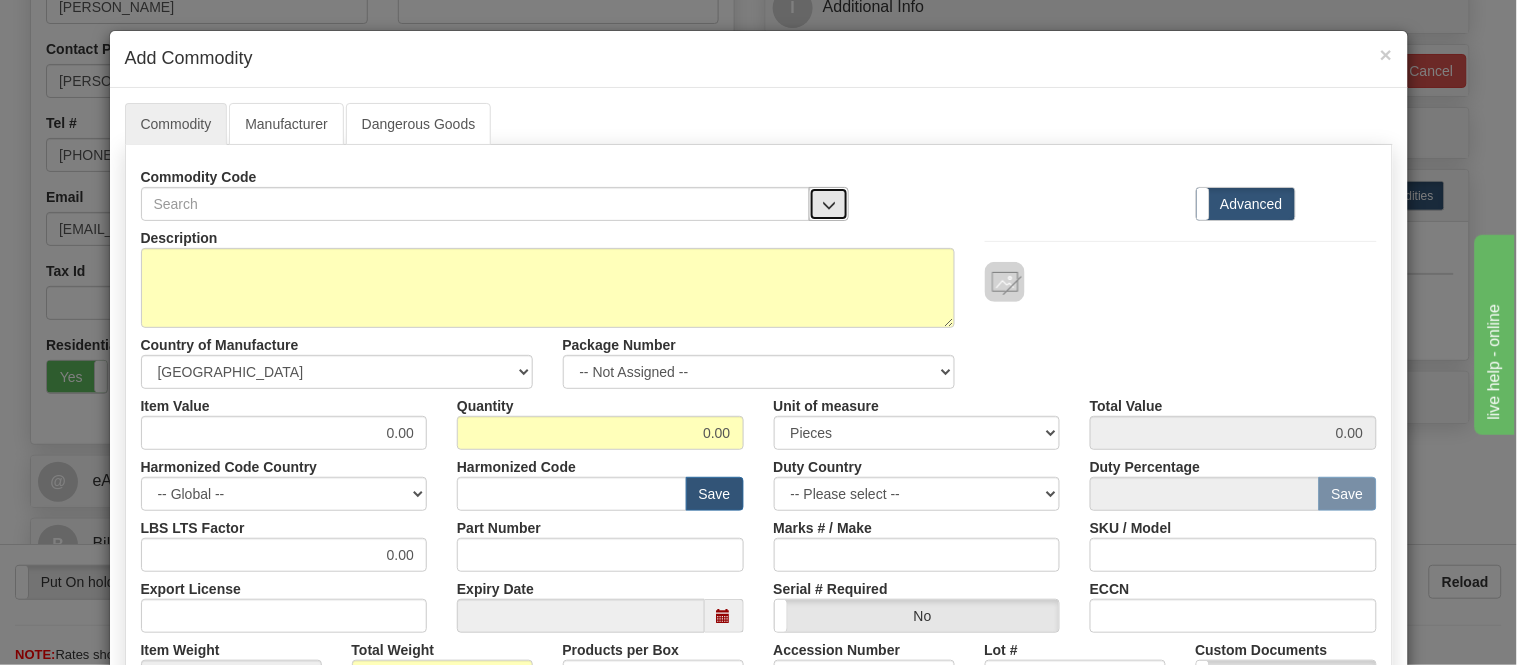 click at bounding box center [829, 205] 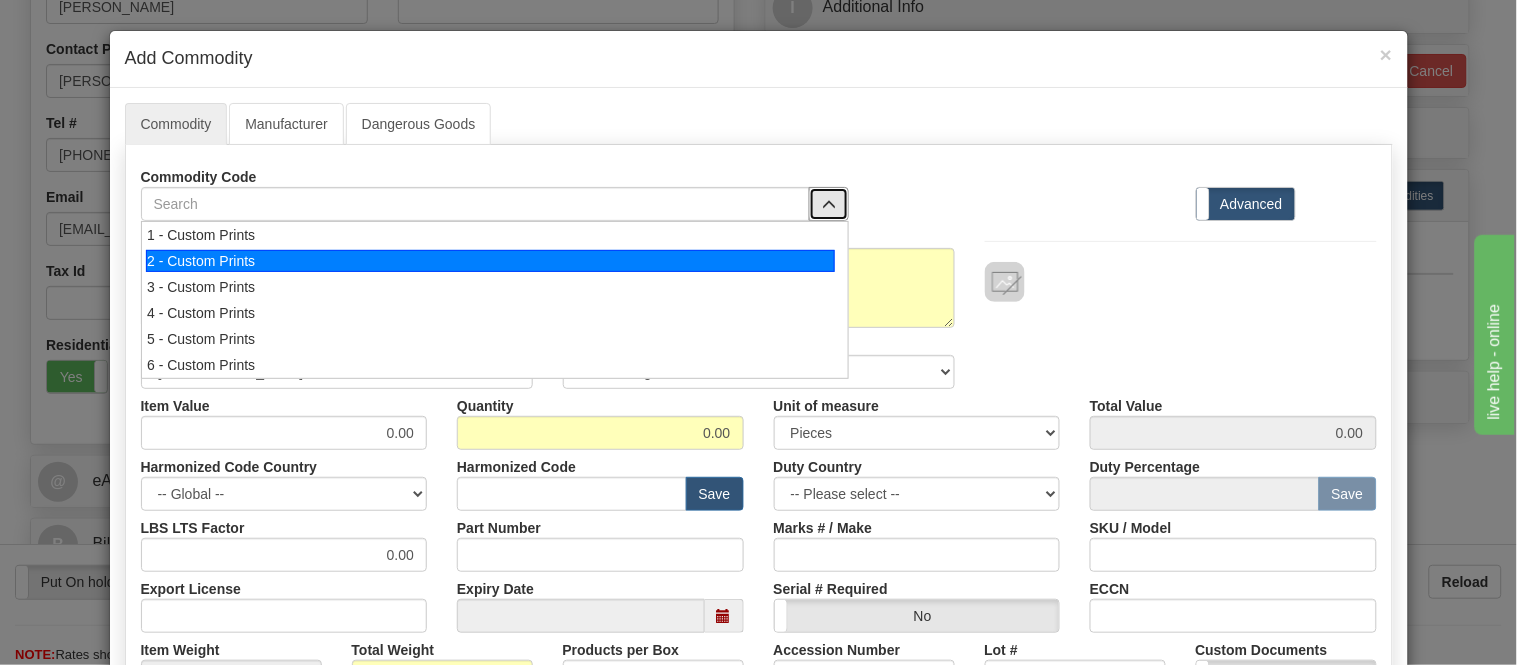 click on "2 - Custom Prints" at bounding box center [495, 261] 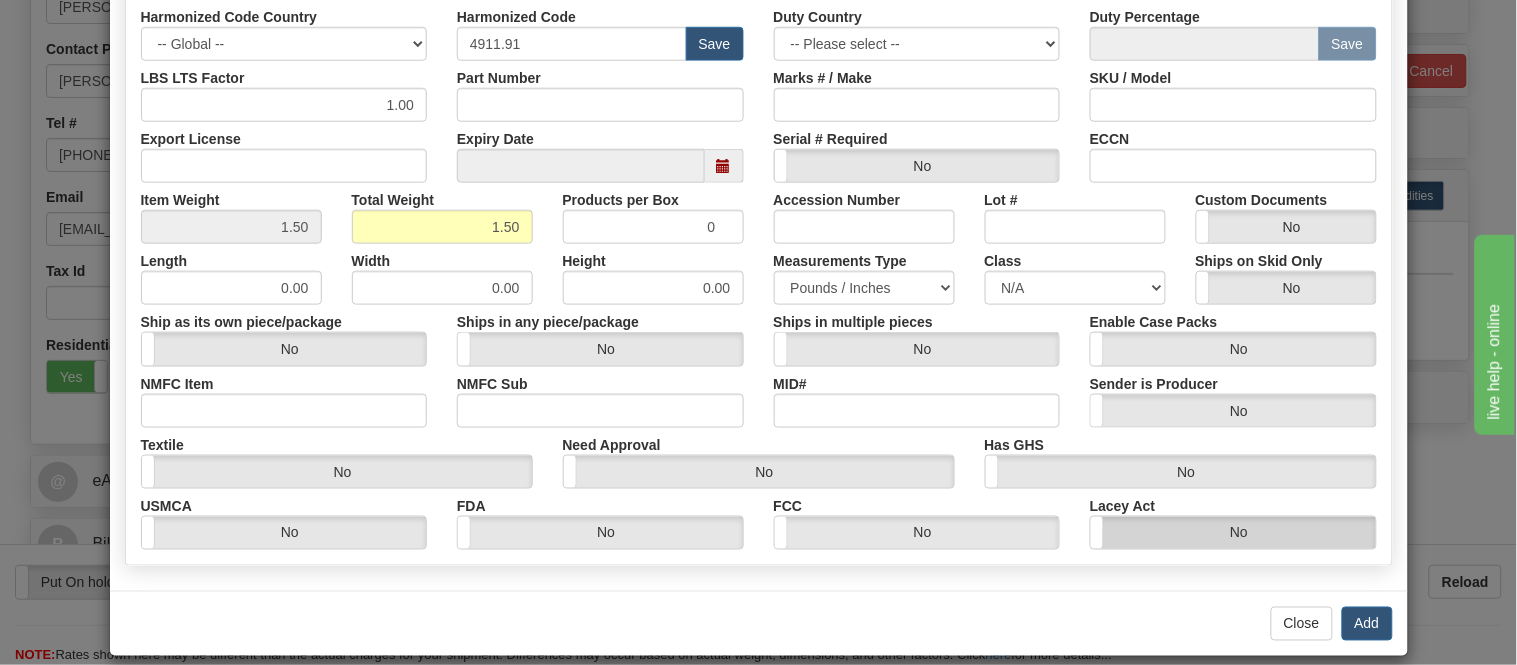 scroll, scrollTop: 472, scrollLeft: 0, axis: vertical 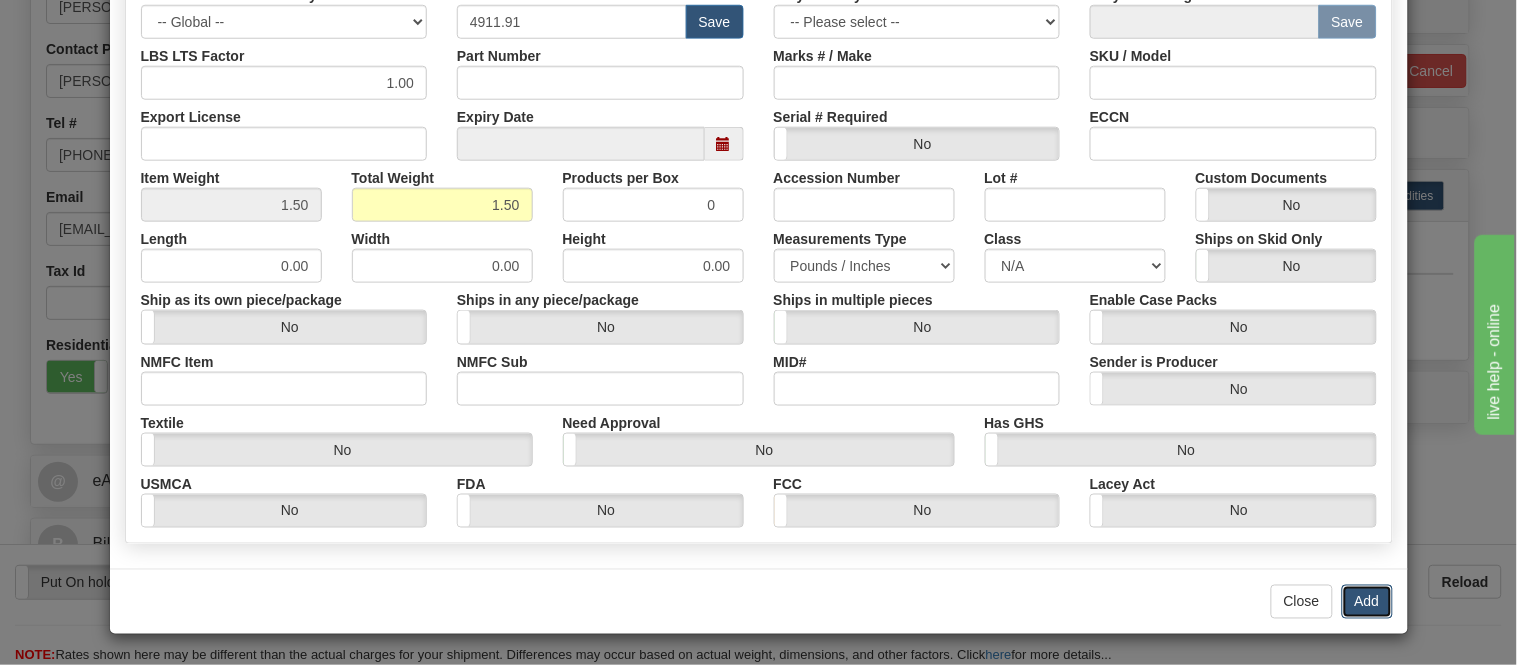 click on "Add" at bounding box center (1367, 602) 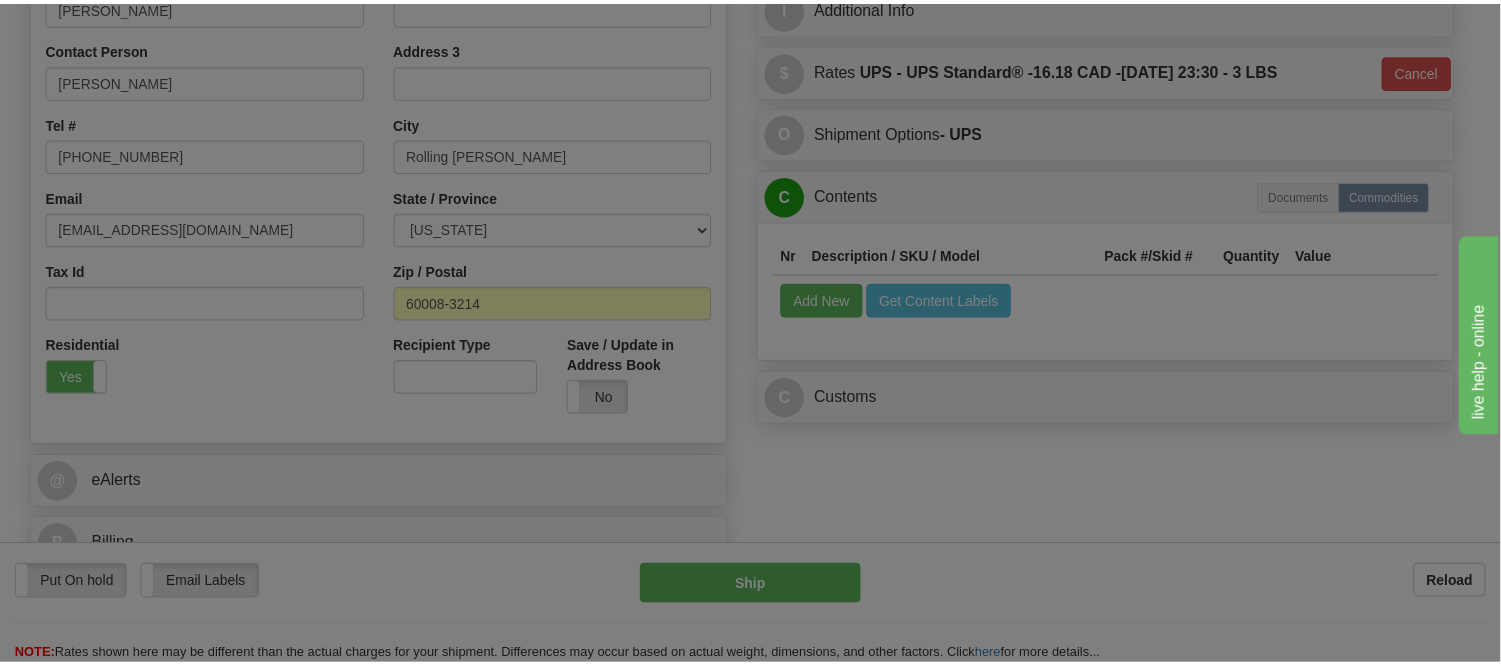 scroll, scrollTop: 0, scrollLeft: 0, axis: both 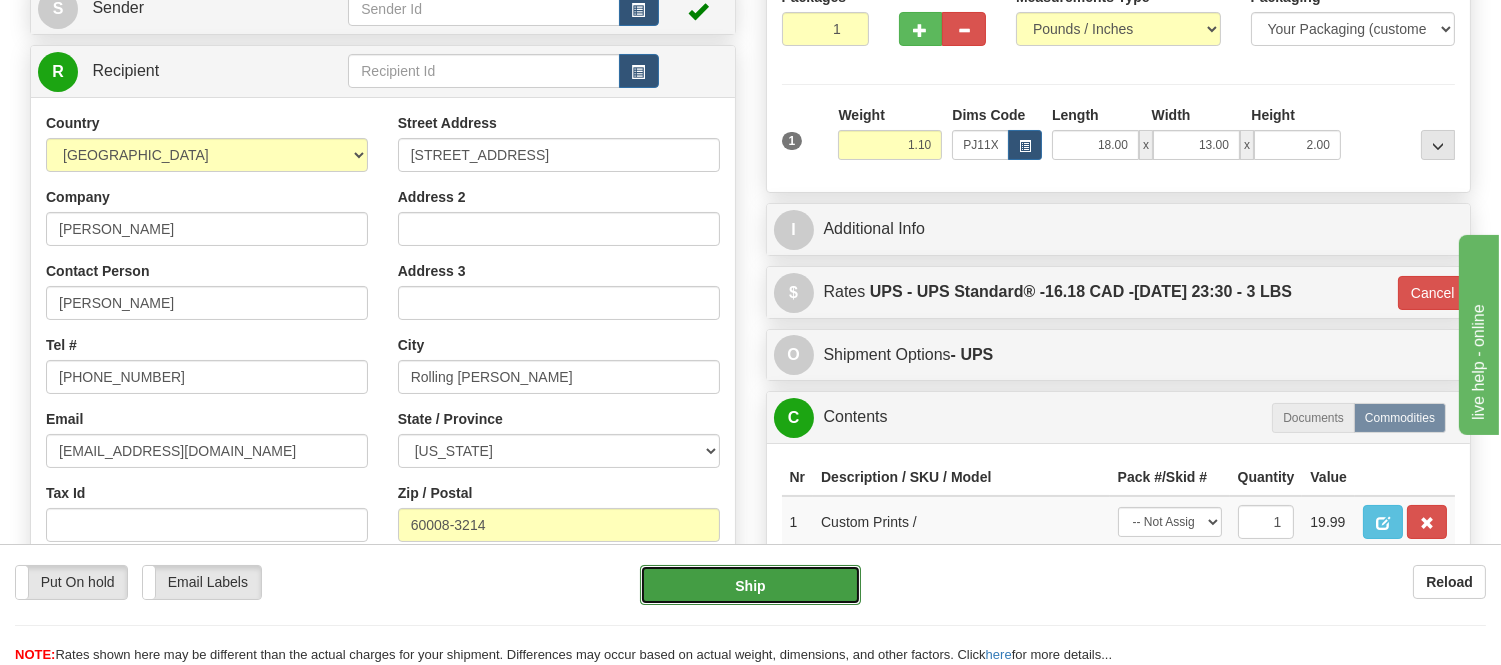 click on "Ship" at bounding box center [750, 585] 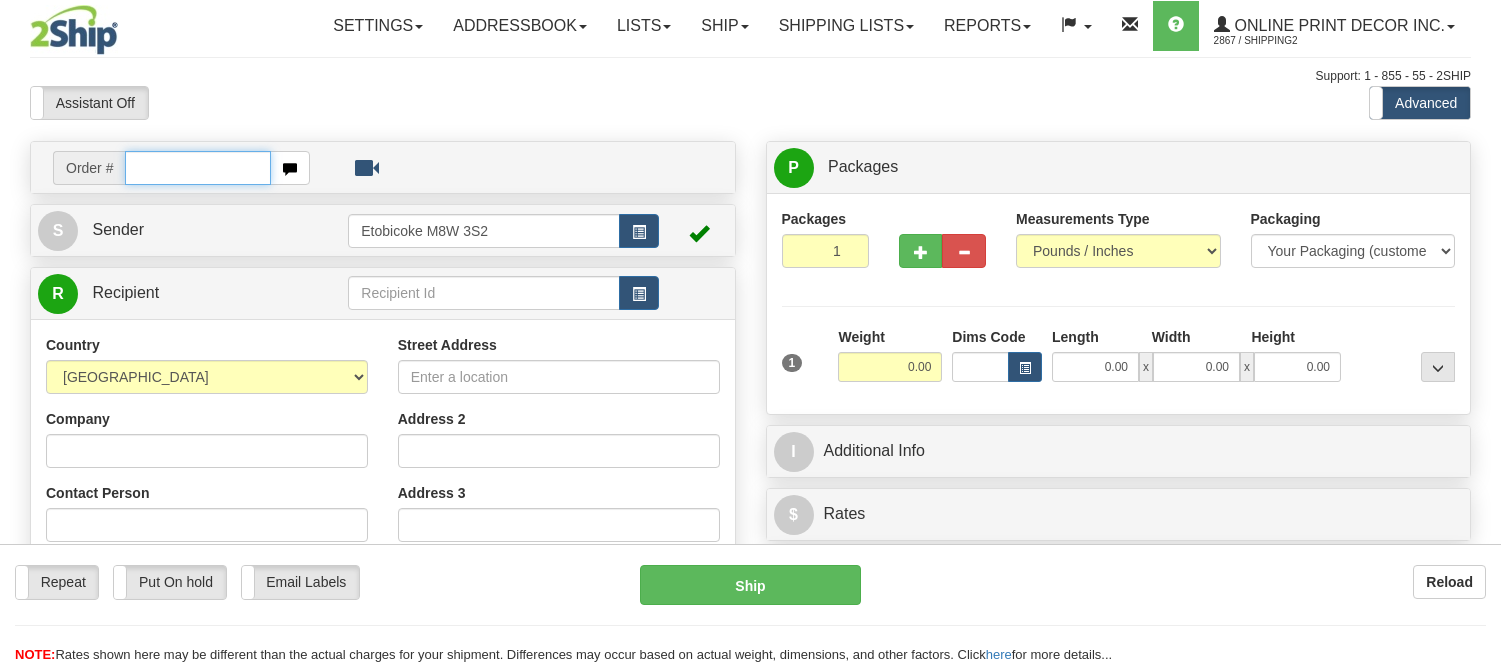 scroll, scrollTop: 0, scrollLeft: 0, axis: both 